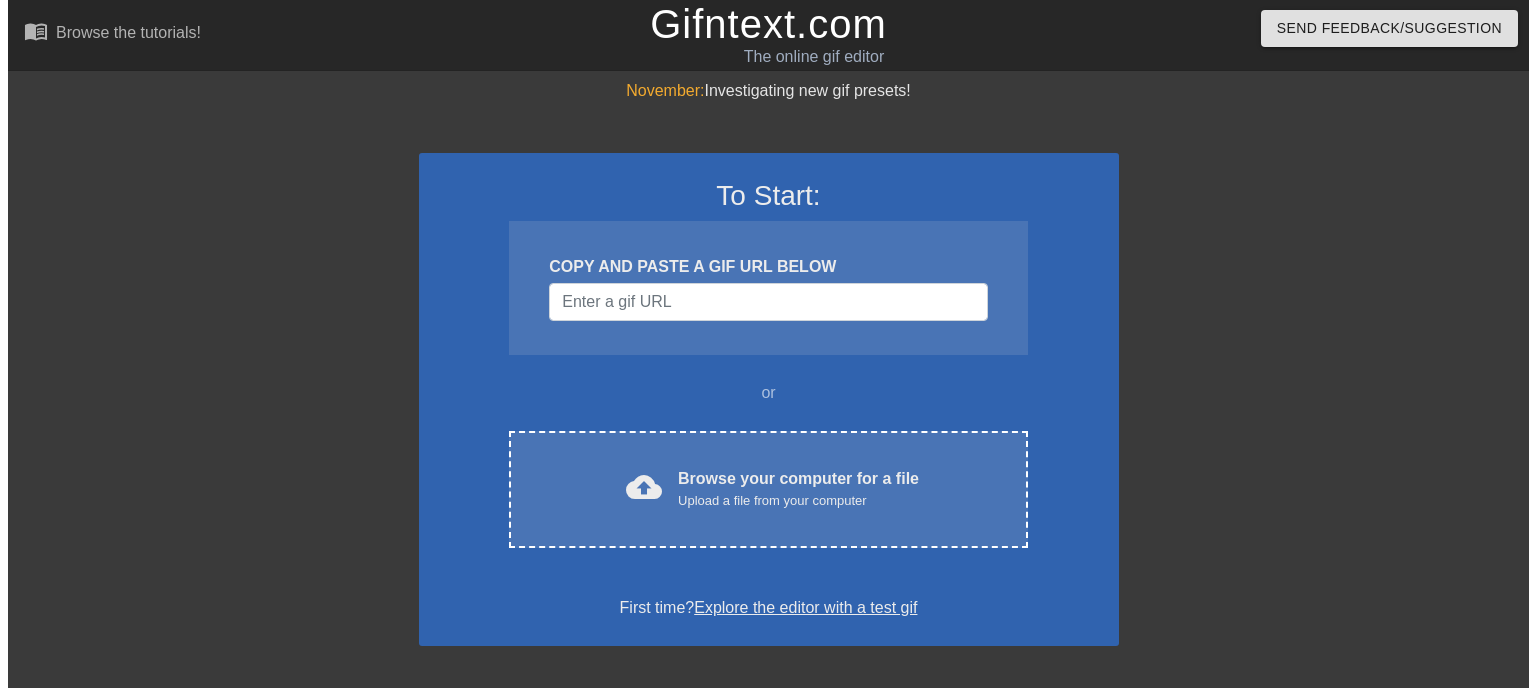 scroll, scrollTop: 0, scrollLeft: 0, axis: both 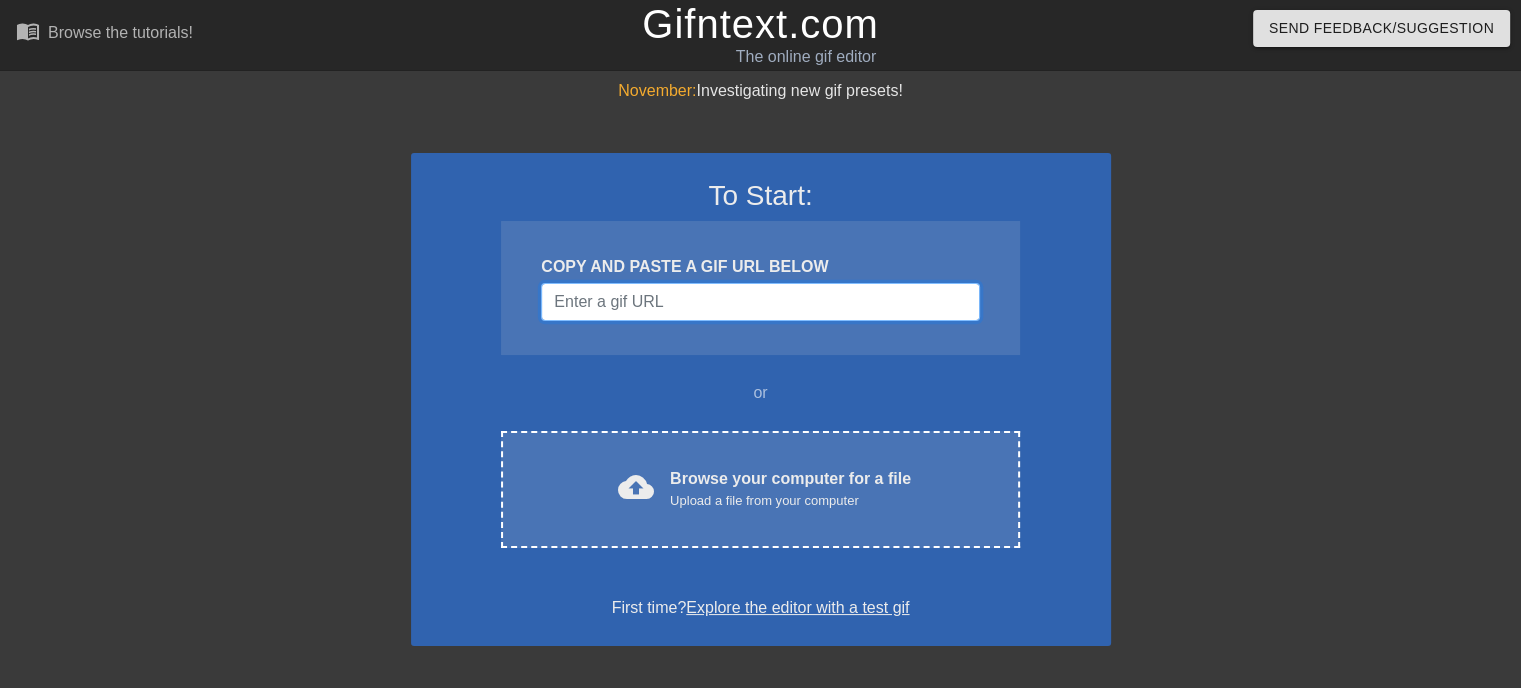 click at bounding box center (760, 302) 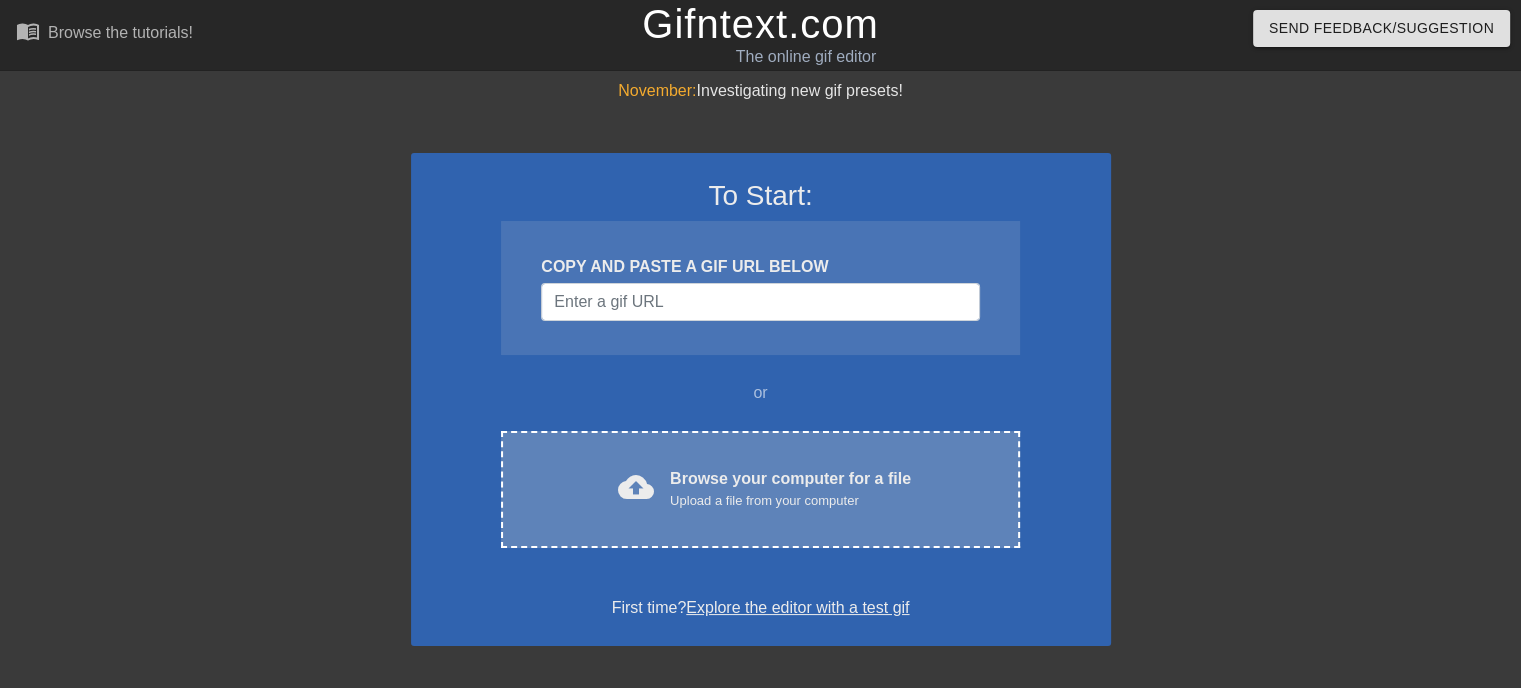 click on "Upload a file from your computer" at bounding box center [790, 501] 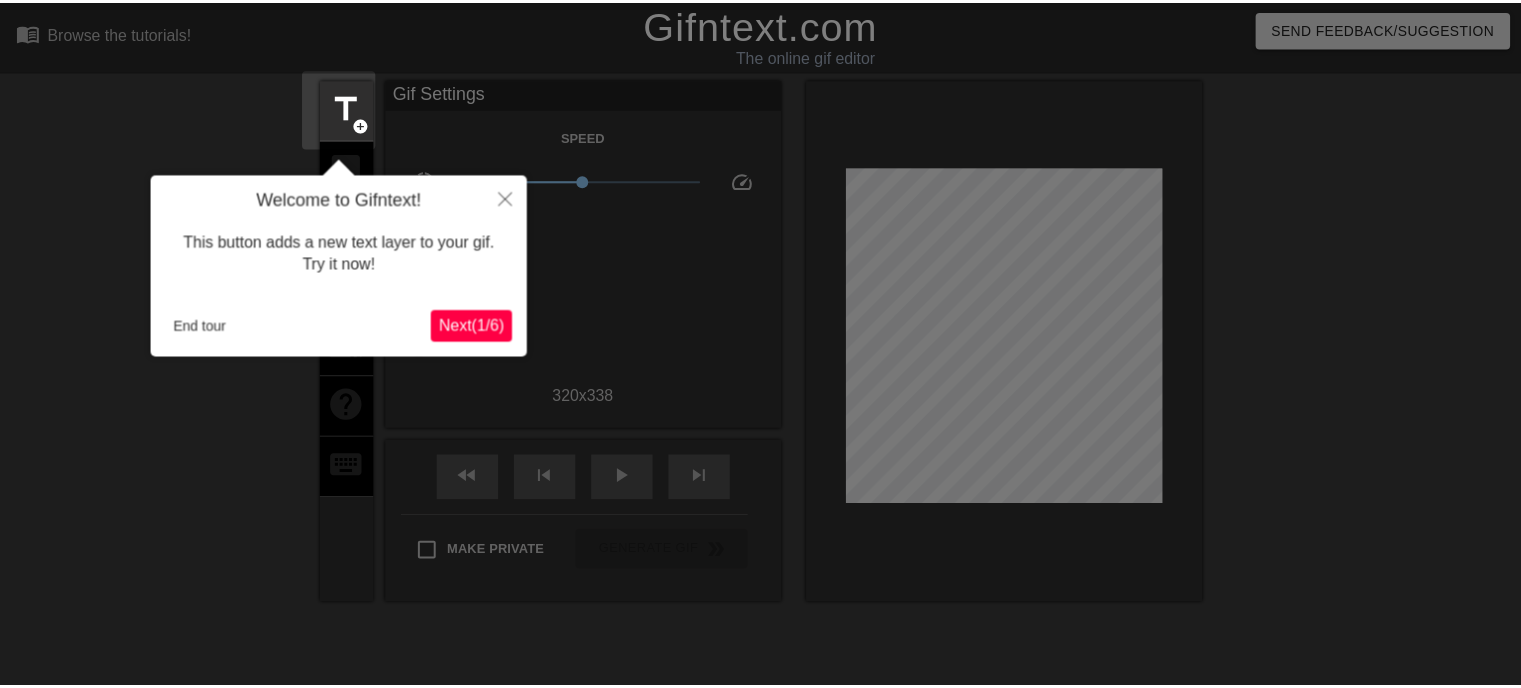 scroll, scrollTop: 48, scrollLeft: 0, axis: vertical 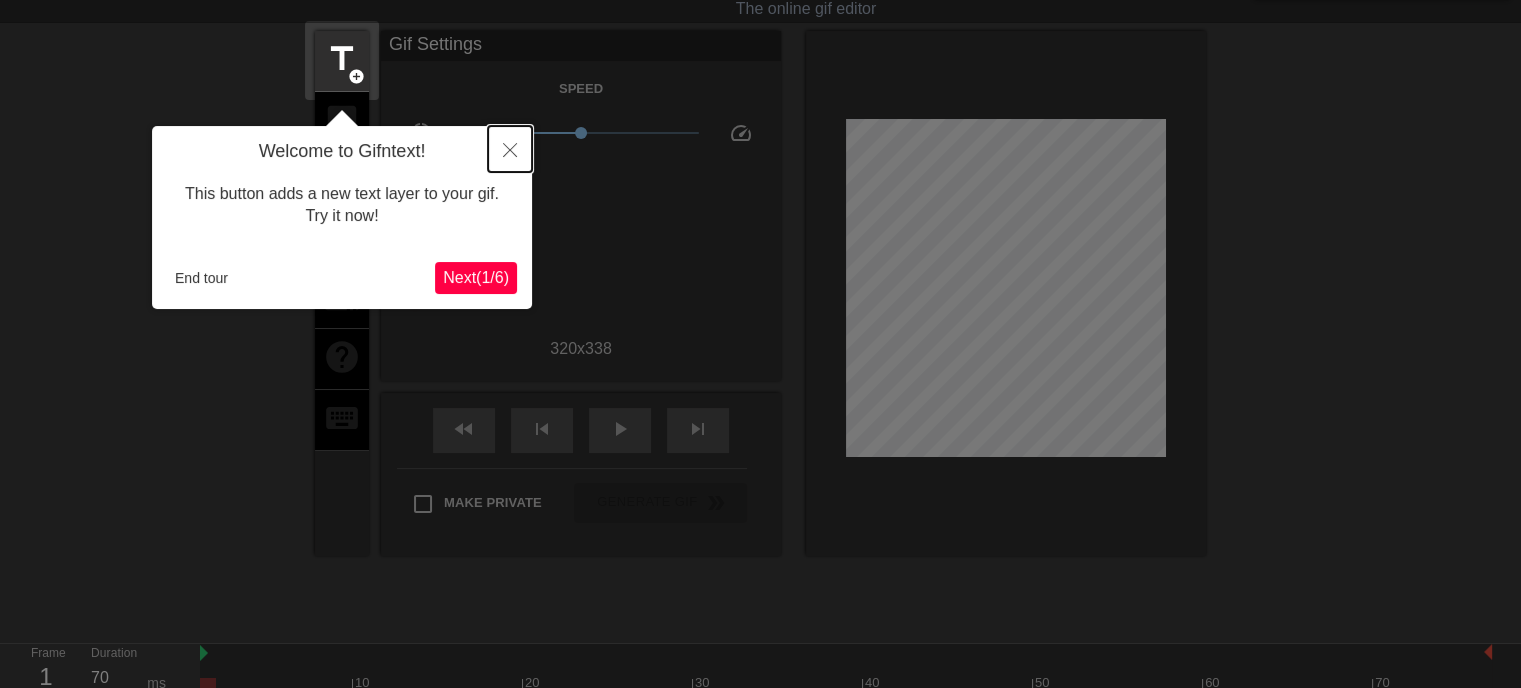 click at bounding box center [510, 149] 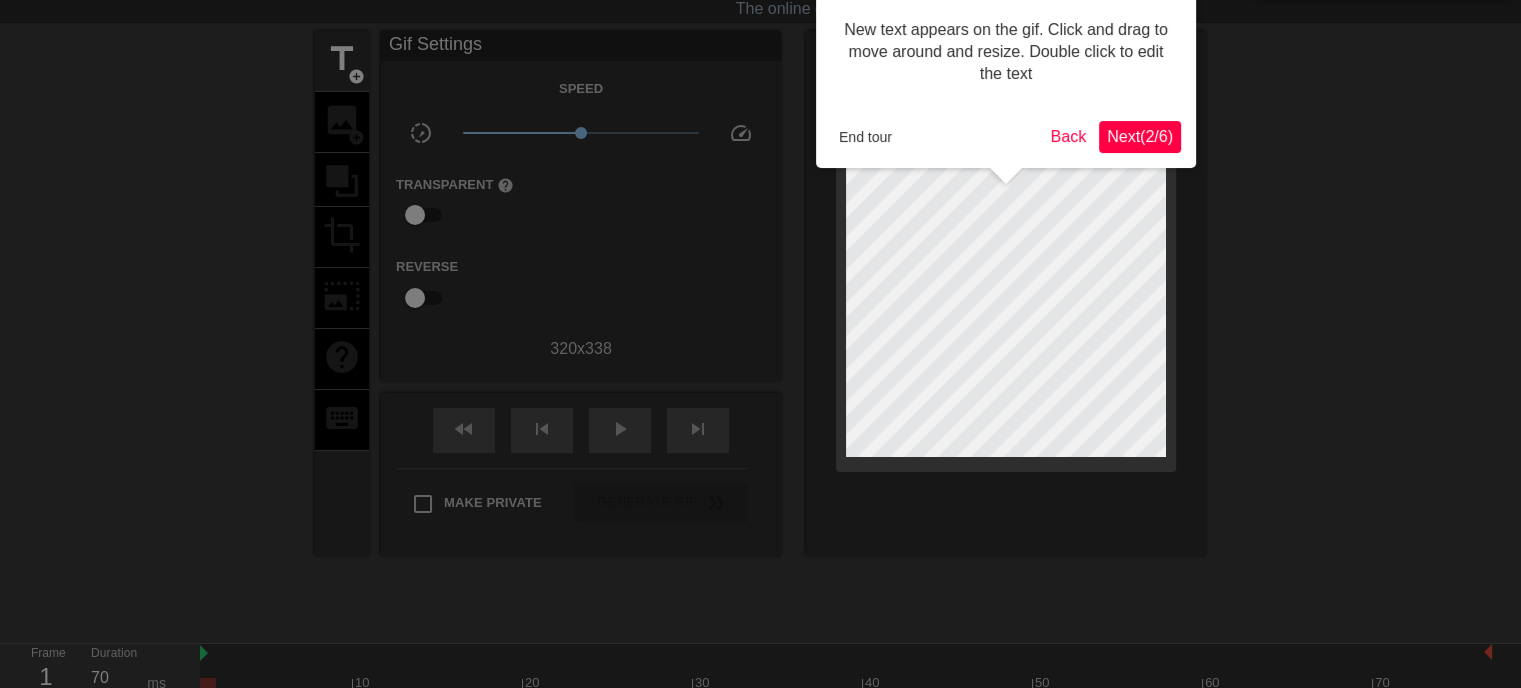 scroll, scrollTop: 0, scrollLeft: 0, axis: both 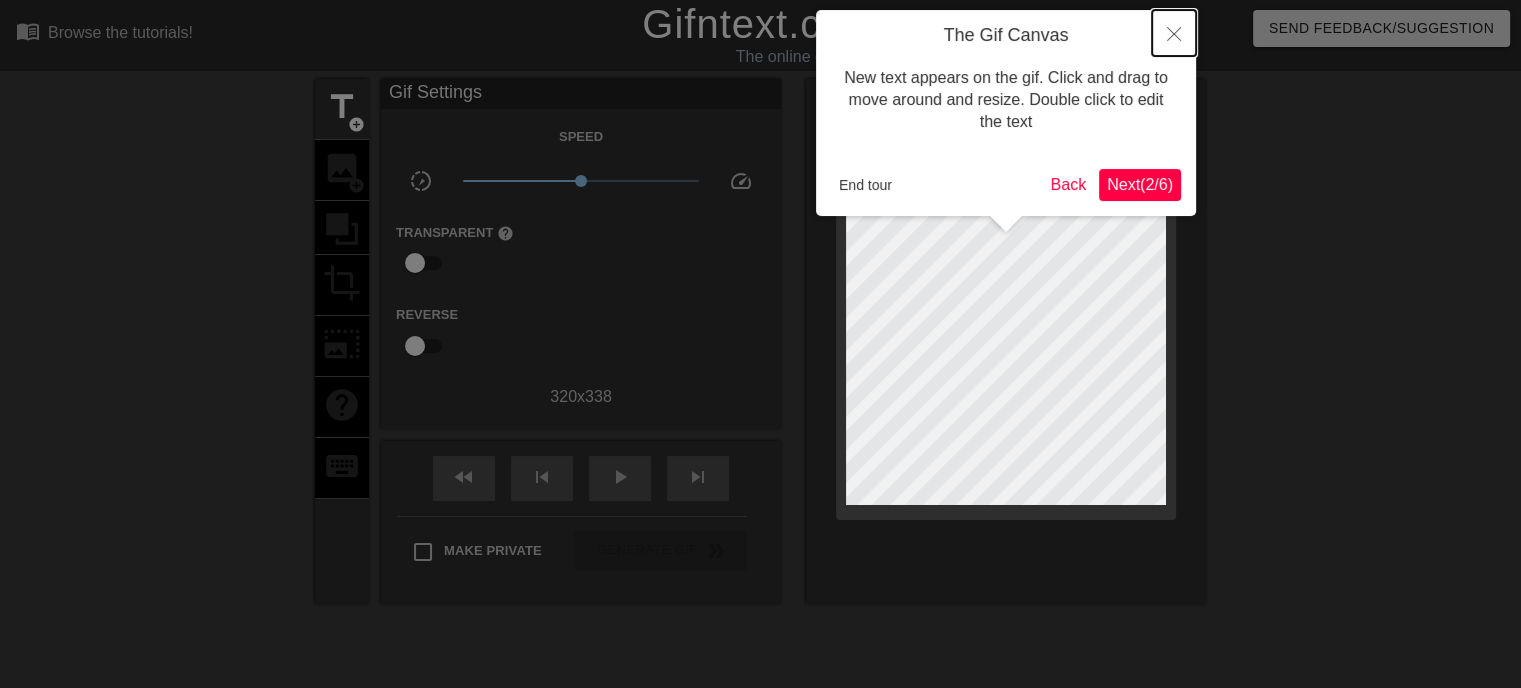 click at bounding box center [1174, 33] 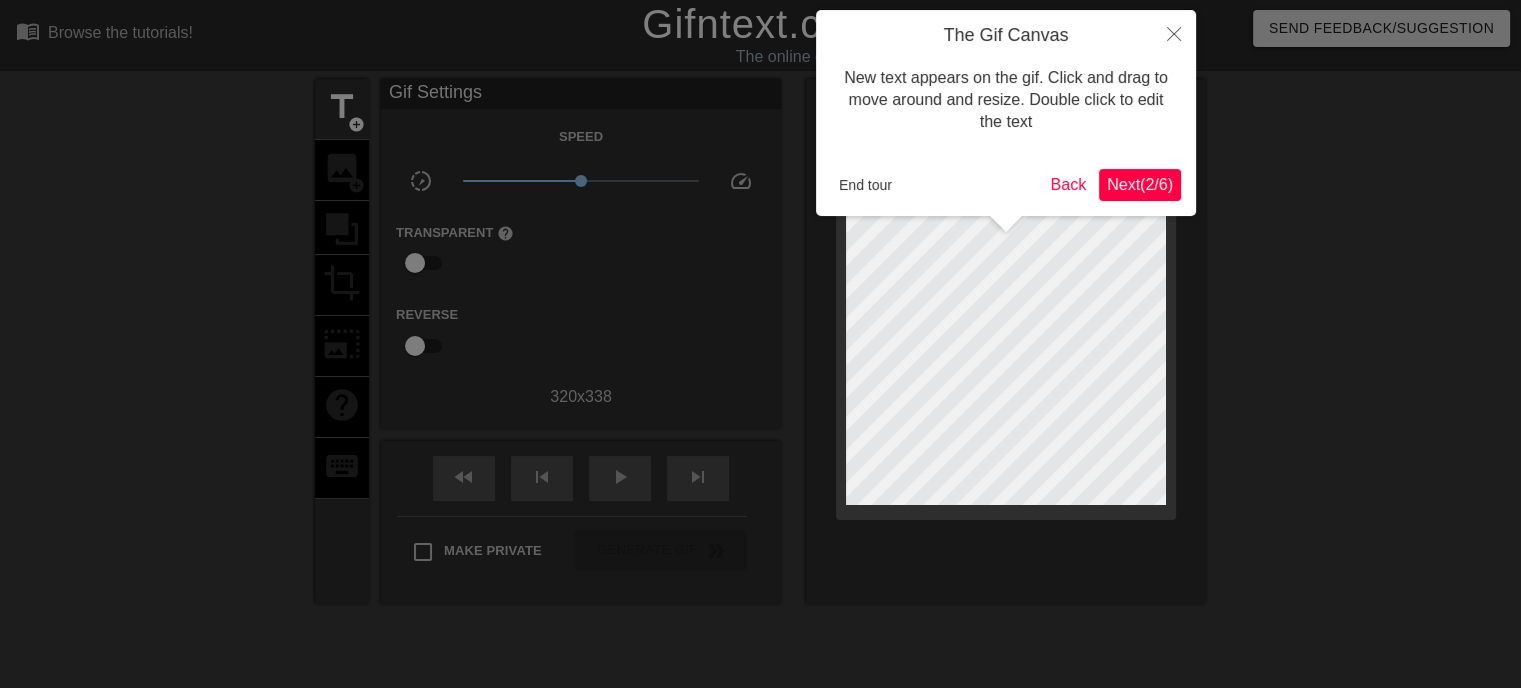 scroll, scrollTop: 48, scrollLeft: 0, axis: vertical 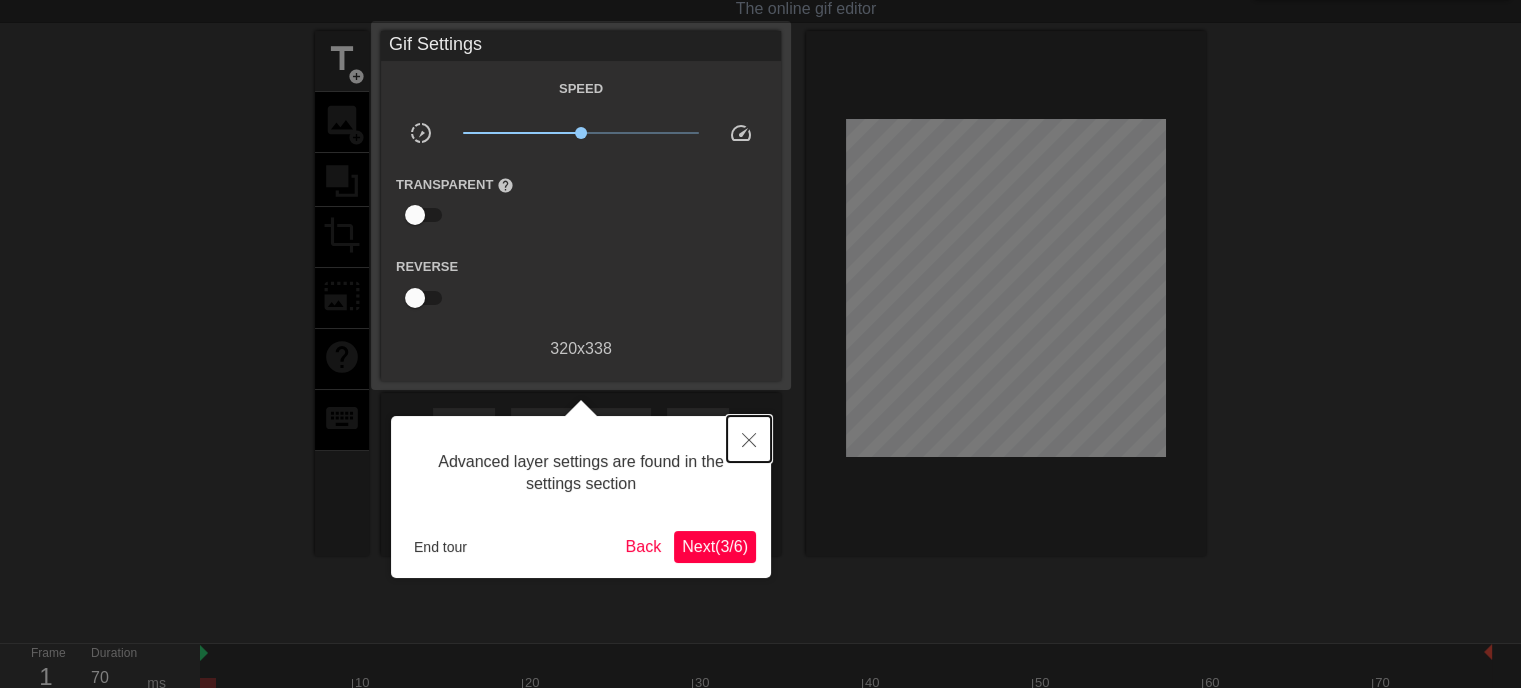 click 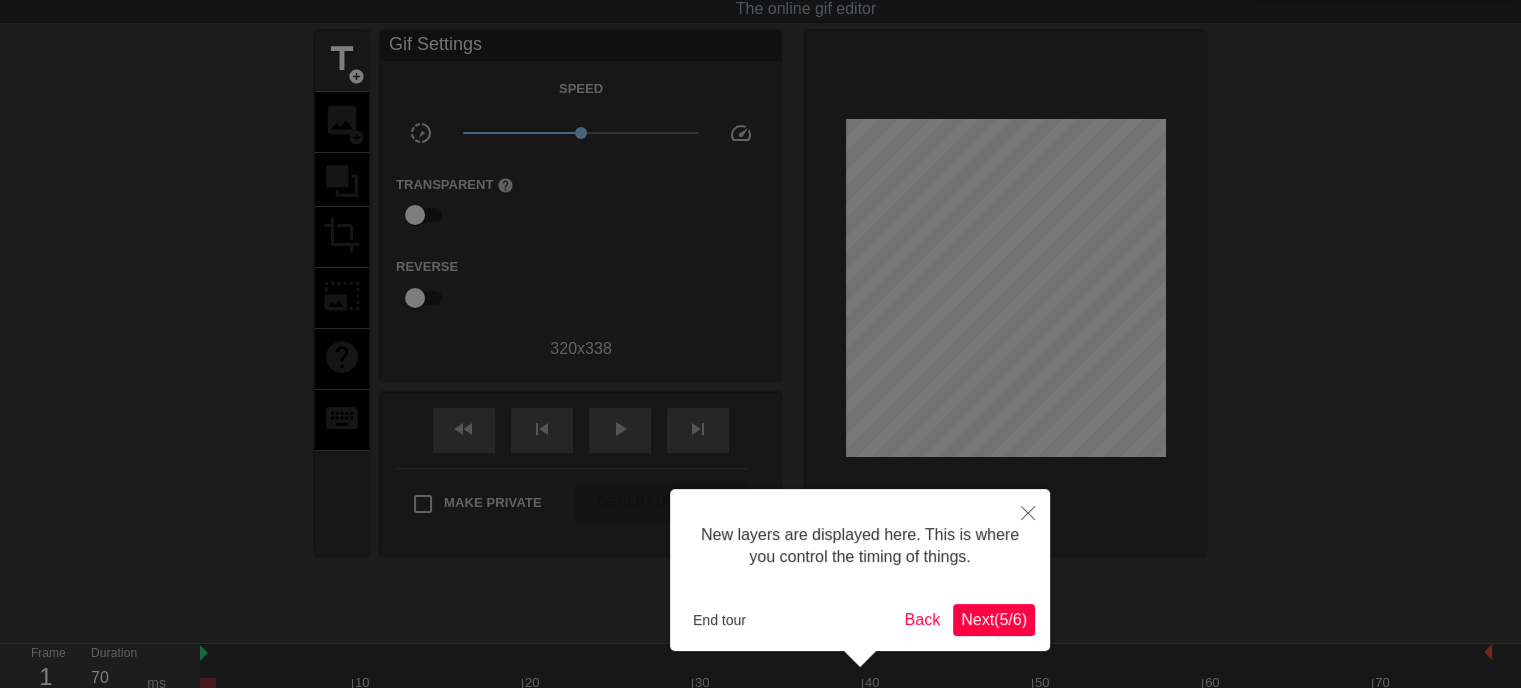scroll, scrollTop: 16, scrollLeft: 0, axis: vertical 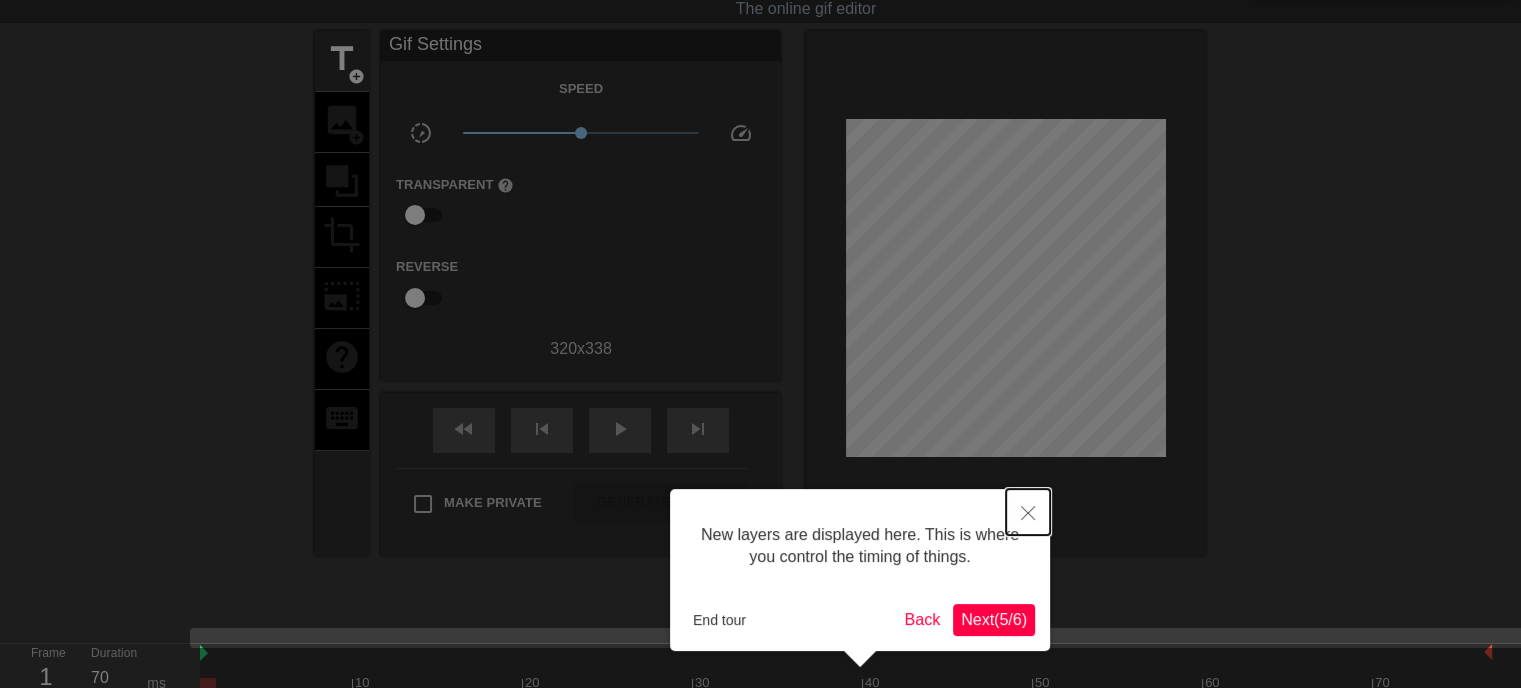click at bounding box center (1028, 512) 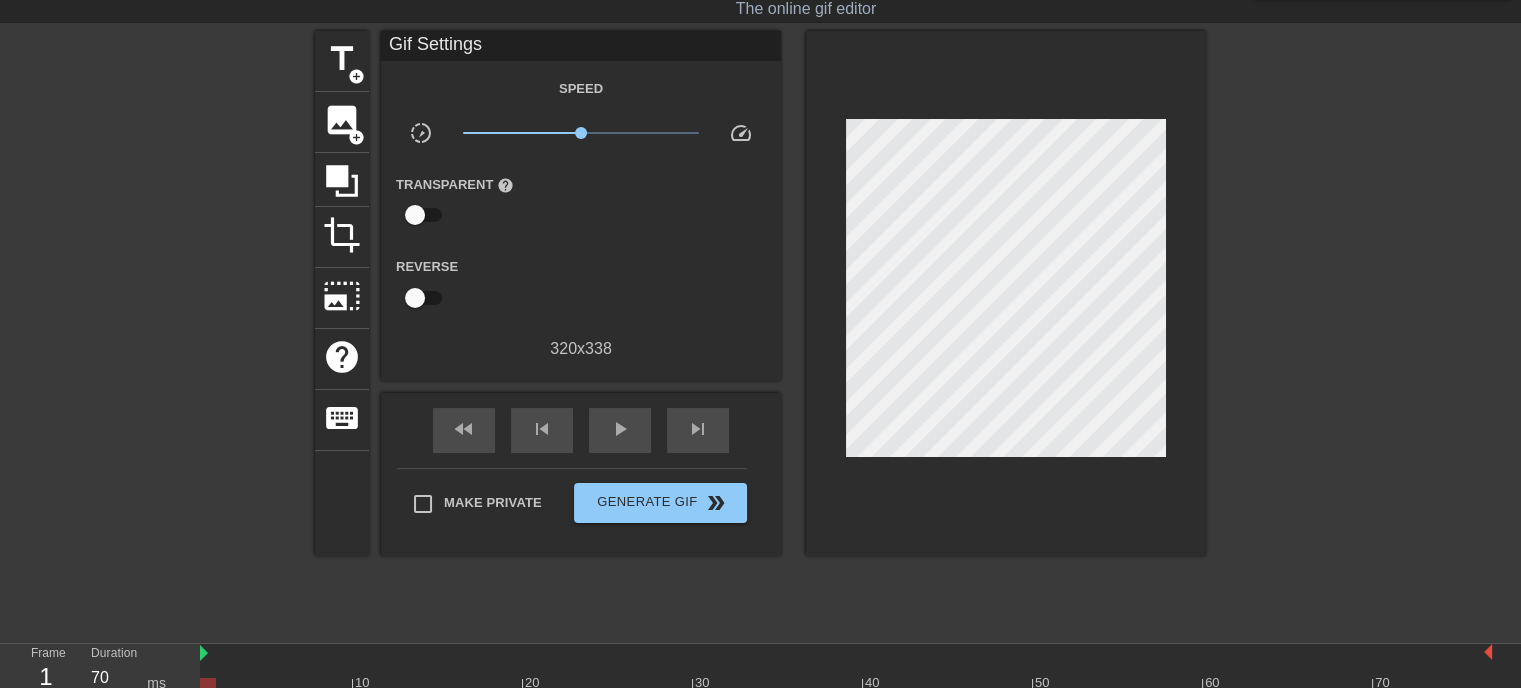 click at bounding box center (415, 215) 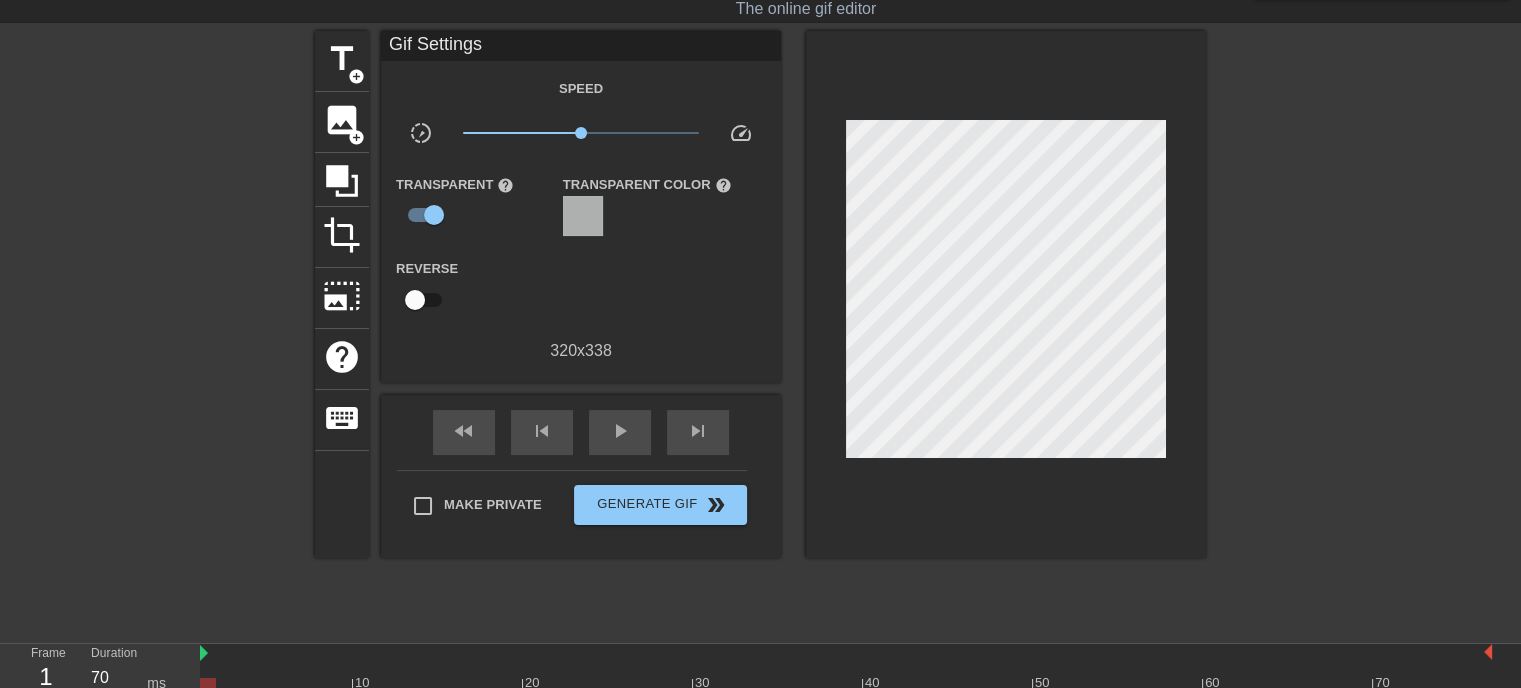click at bounding box center (583, 216) 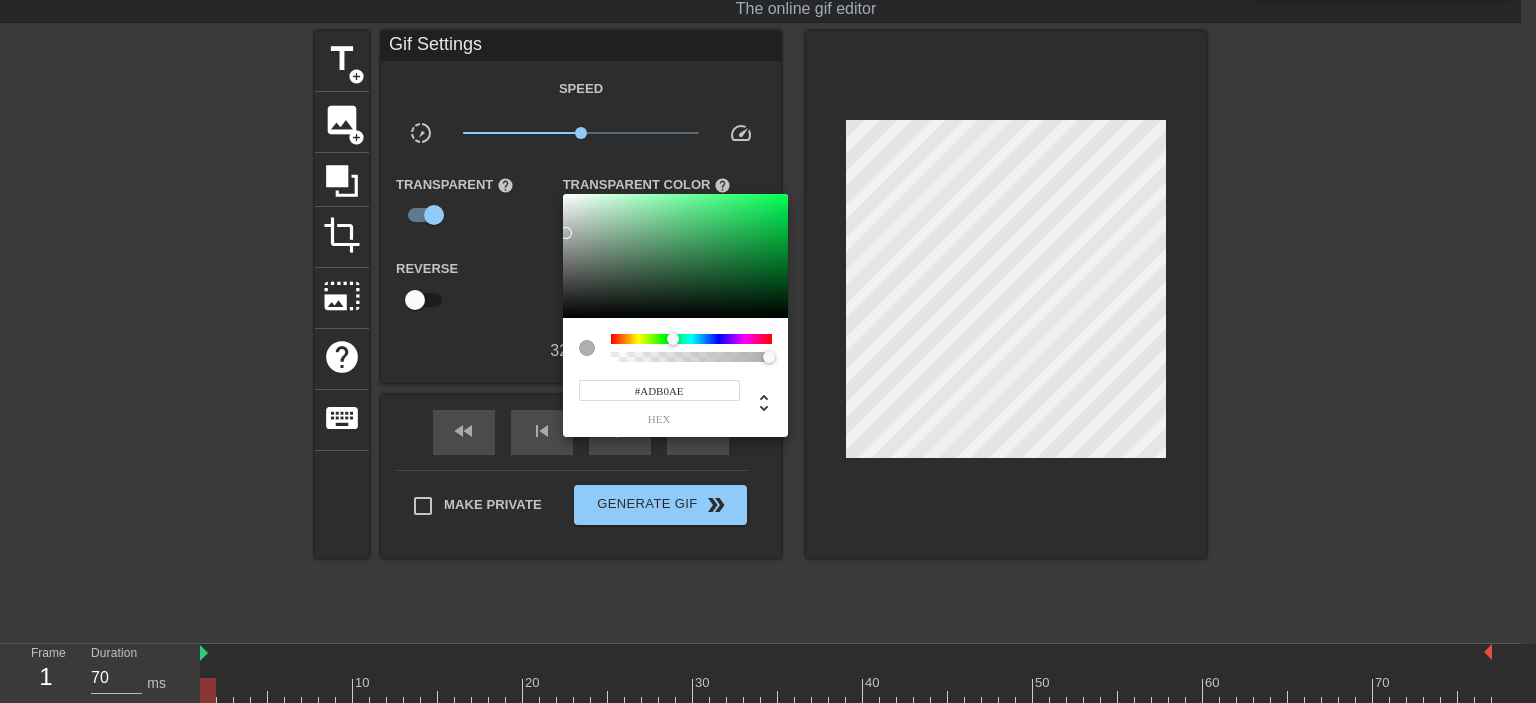 click at bounding box center [768, 351] 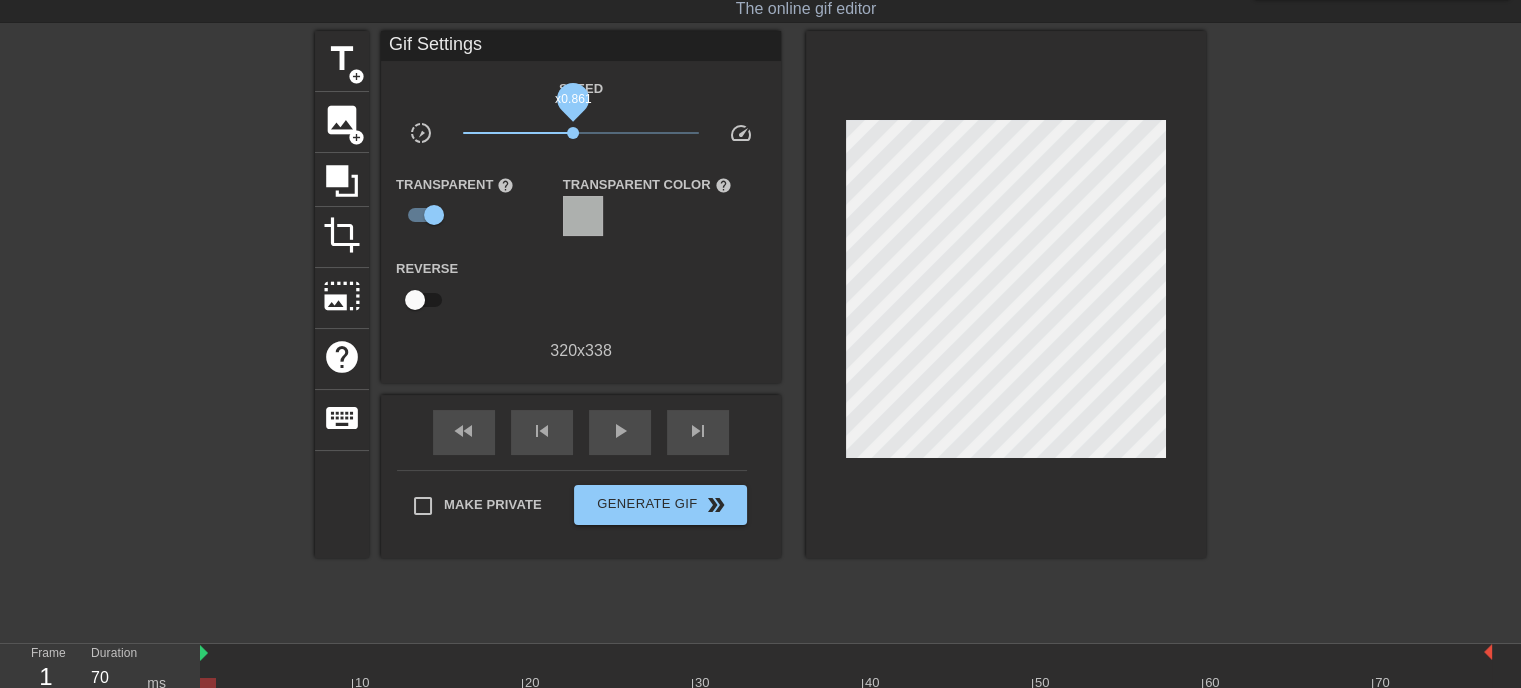 click on "x0.861" at bounding box center (573, 133) 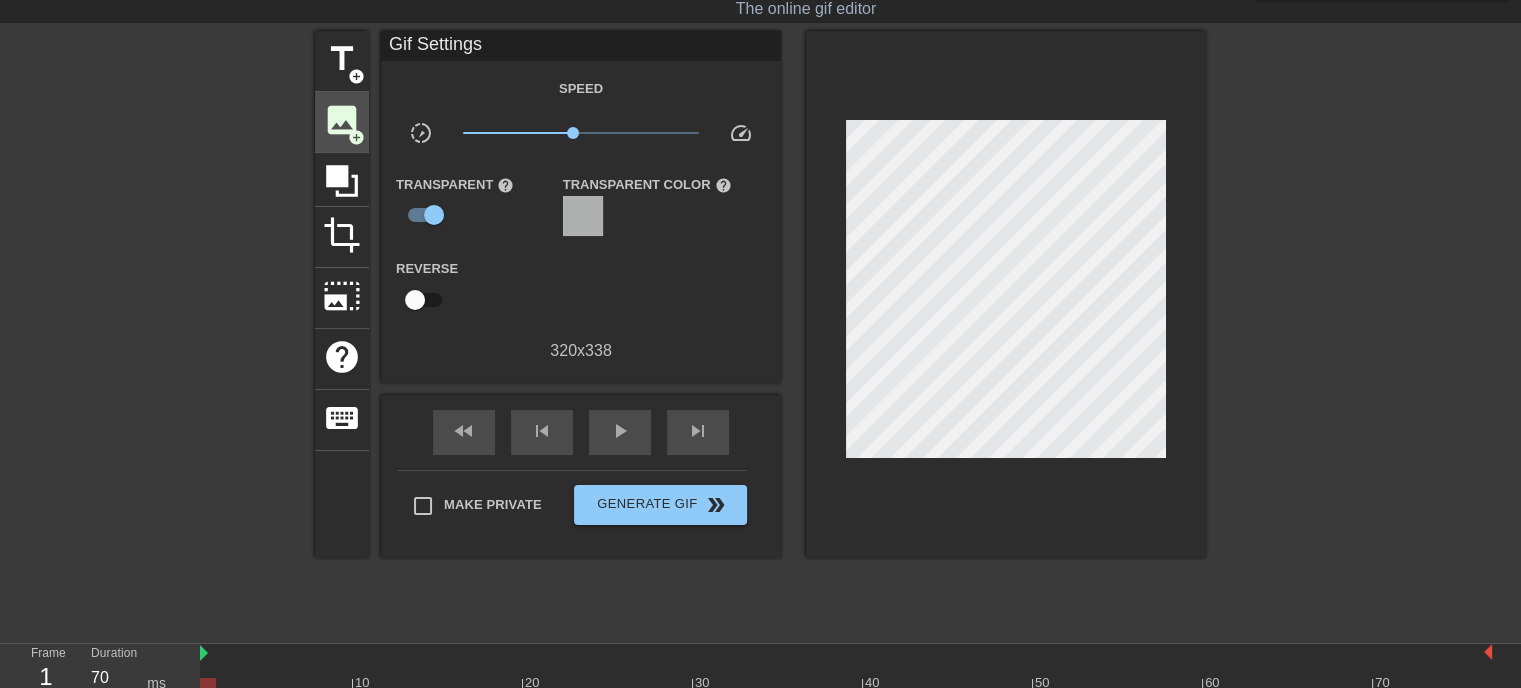click on "image" at bounding box center (342, 120) 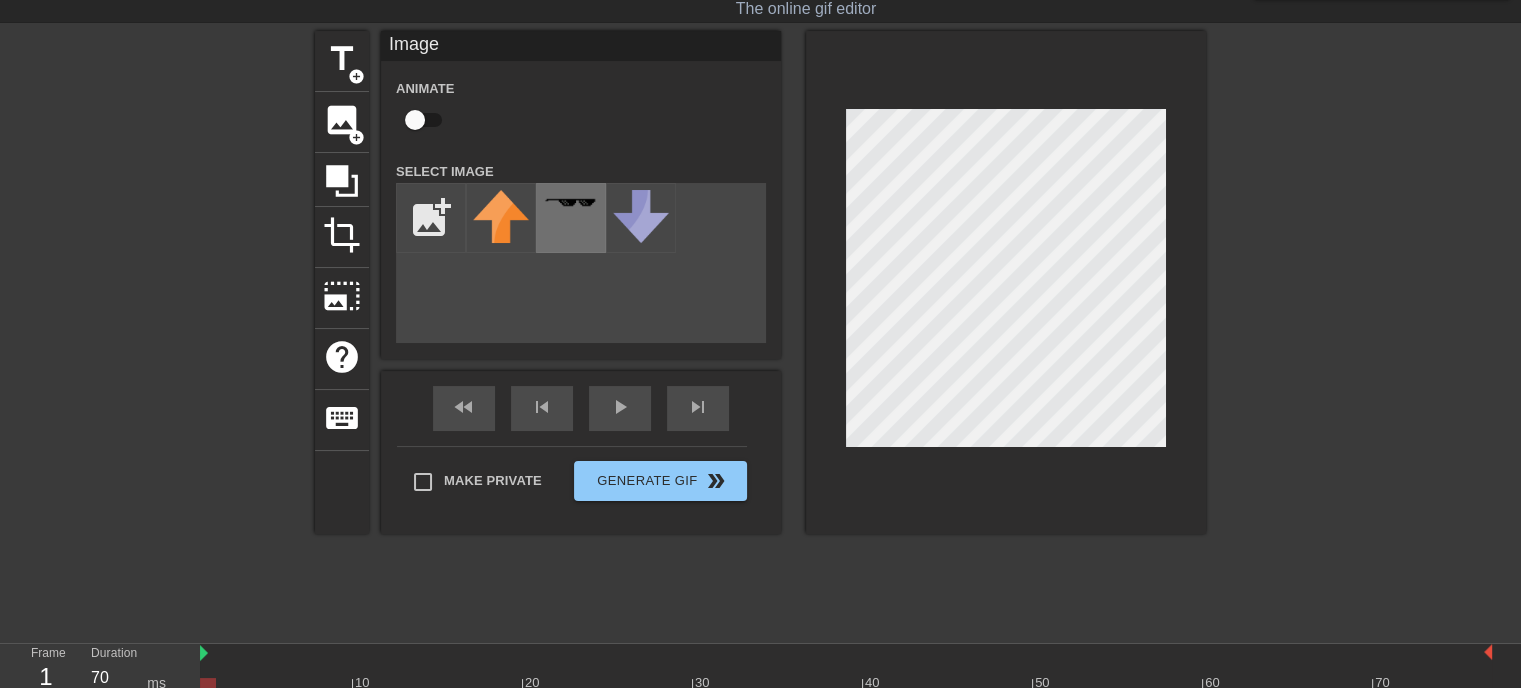scroll, scrollTop: 0, scrollLeft: 0, axis: both 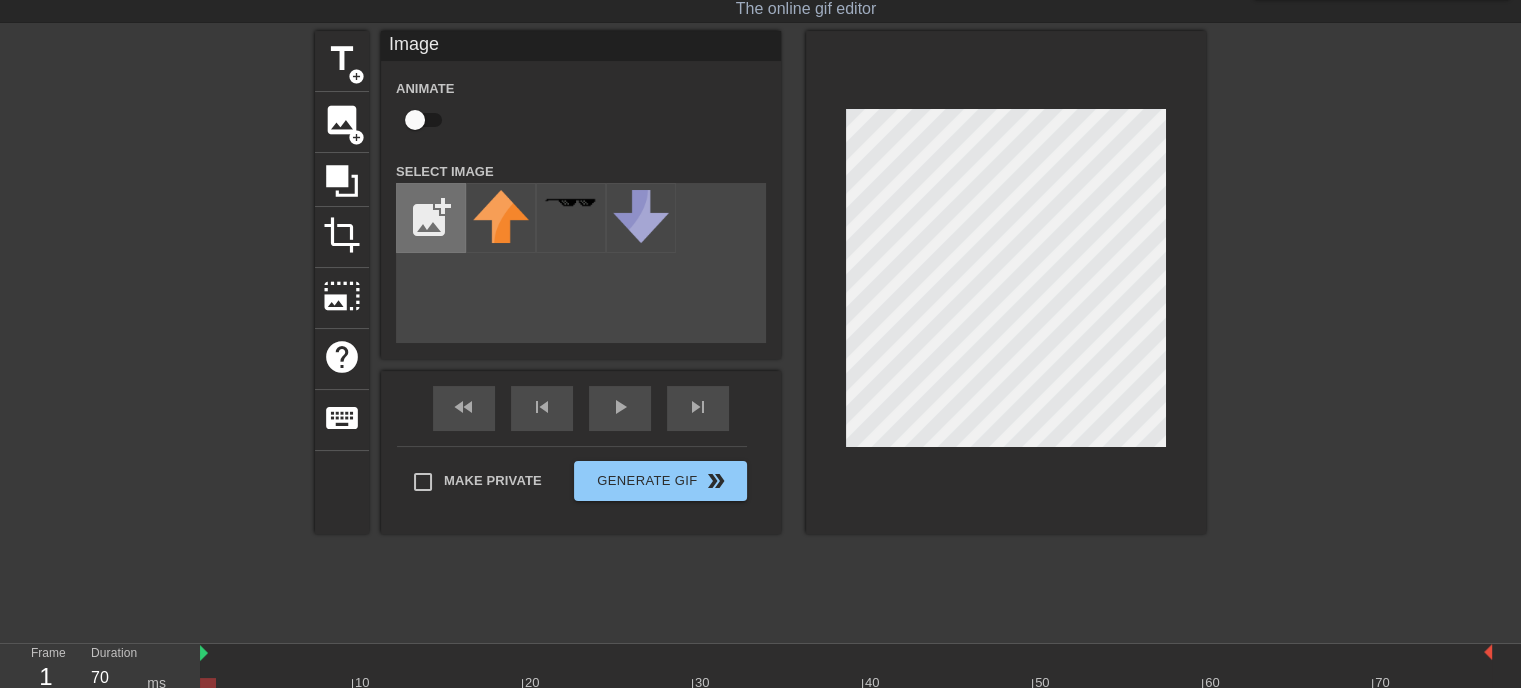 click at bounding box center (431, 218) 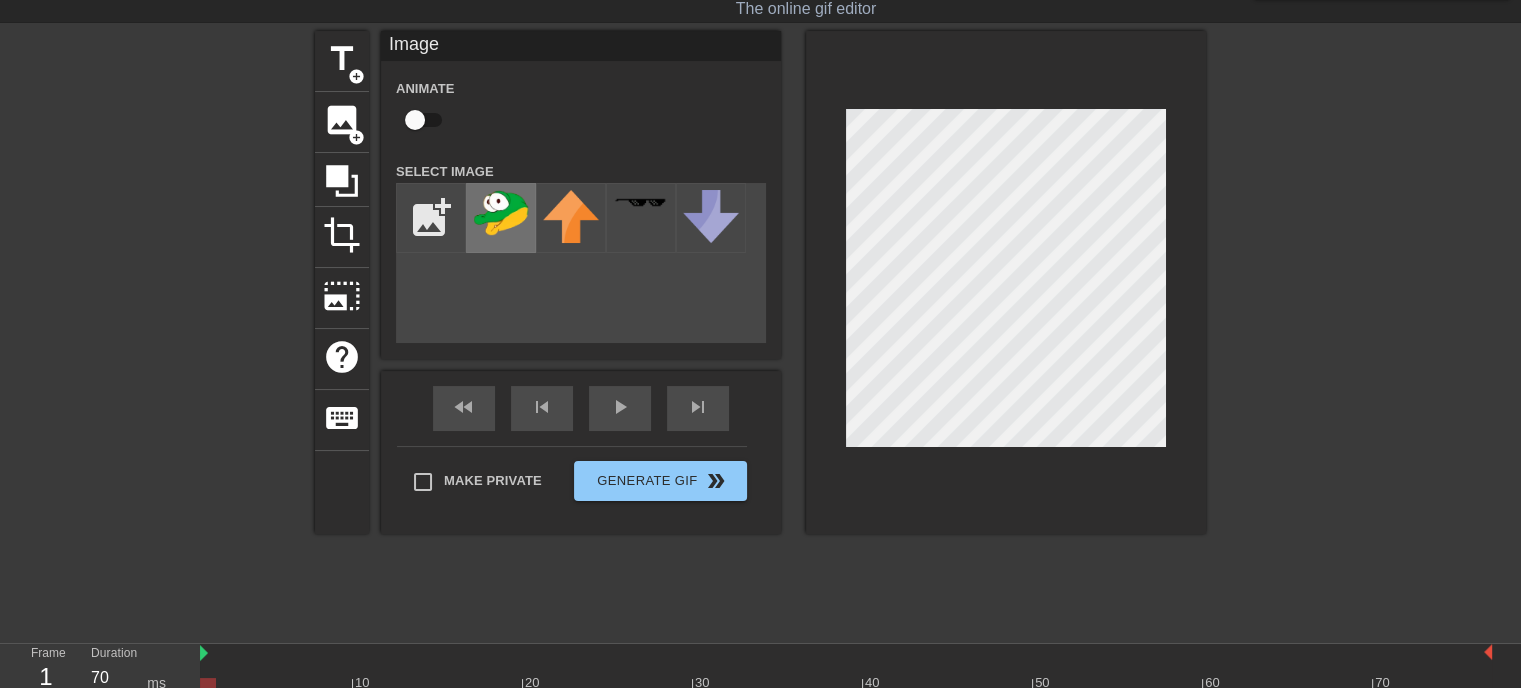 click at bounding box center [501, 213] 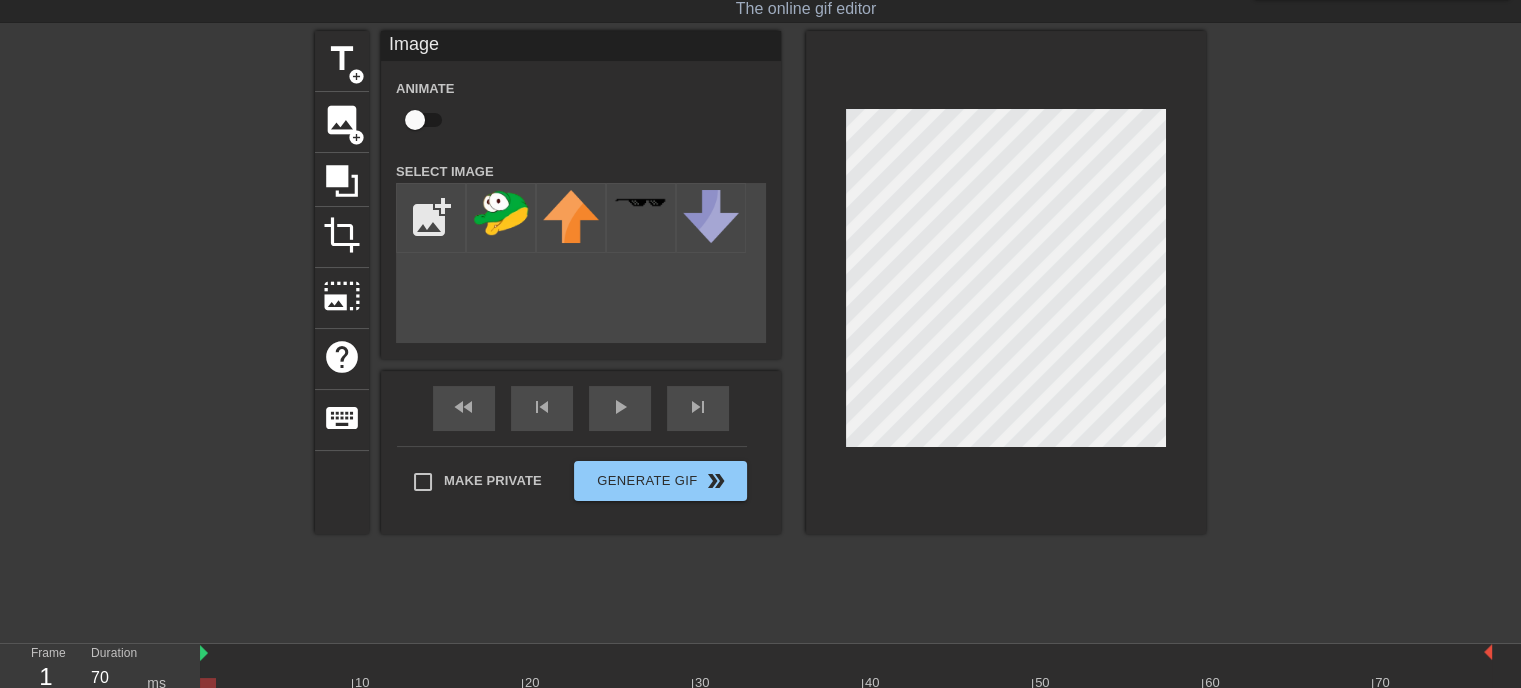 click at bounding box center [415, 120] 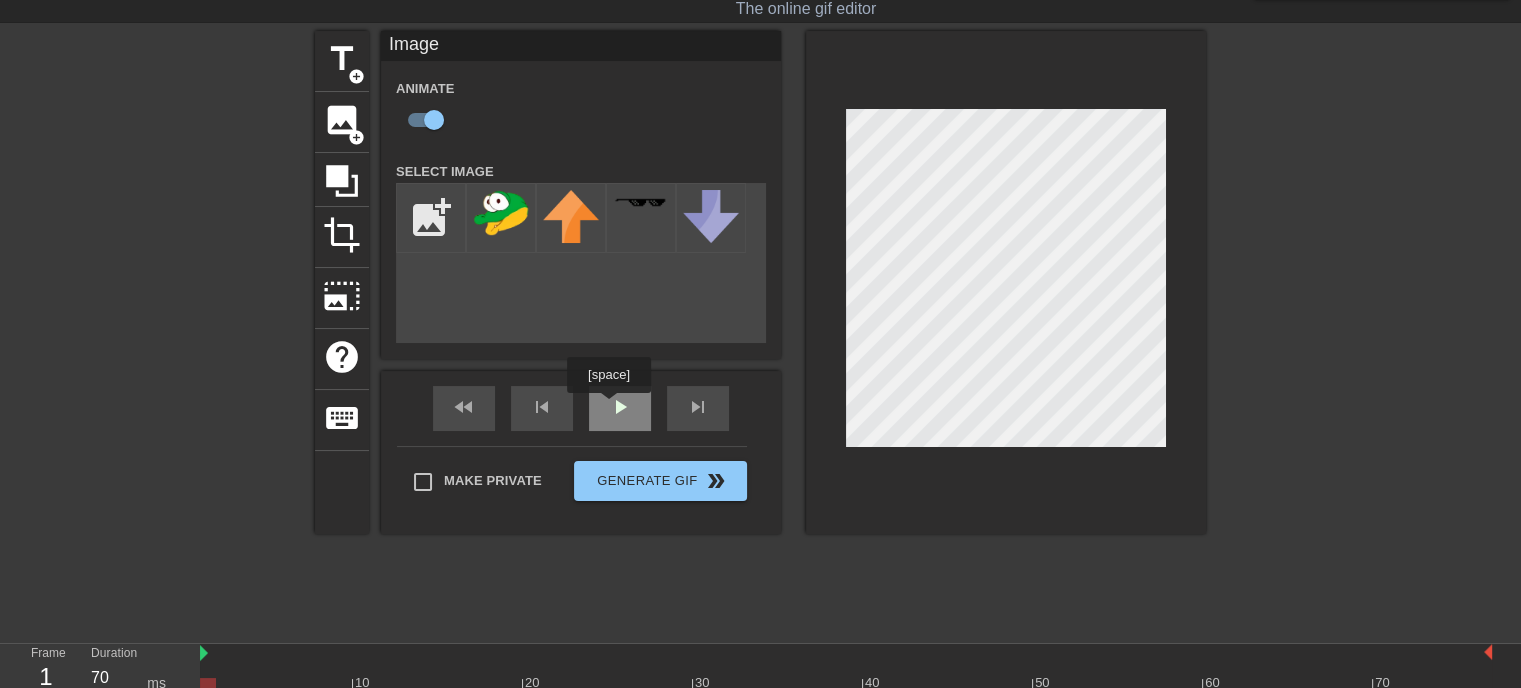 click on "fast_rewind skip_previous play_arrow skip_next" at bounding box center (581, 408) 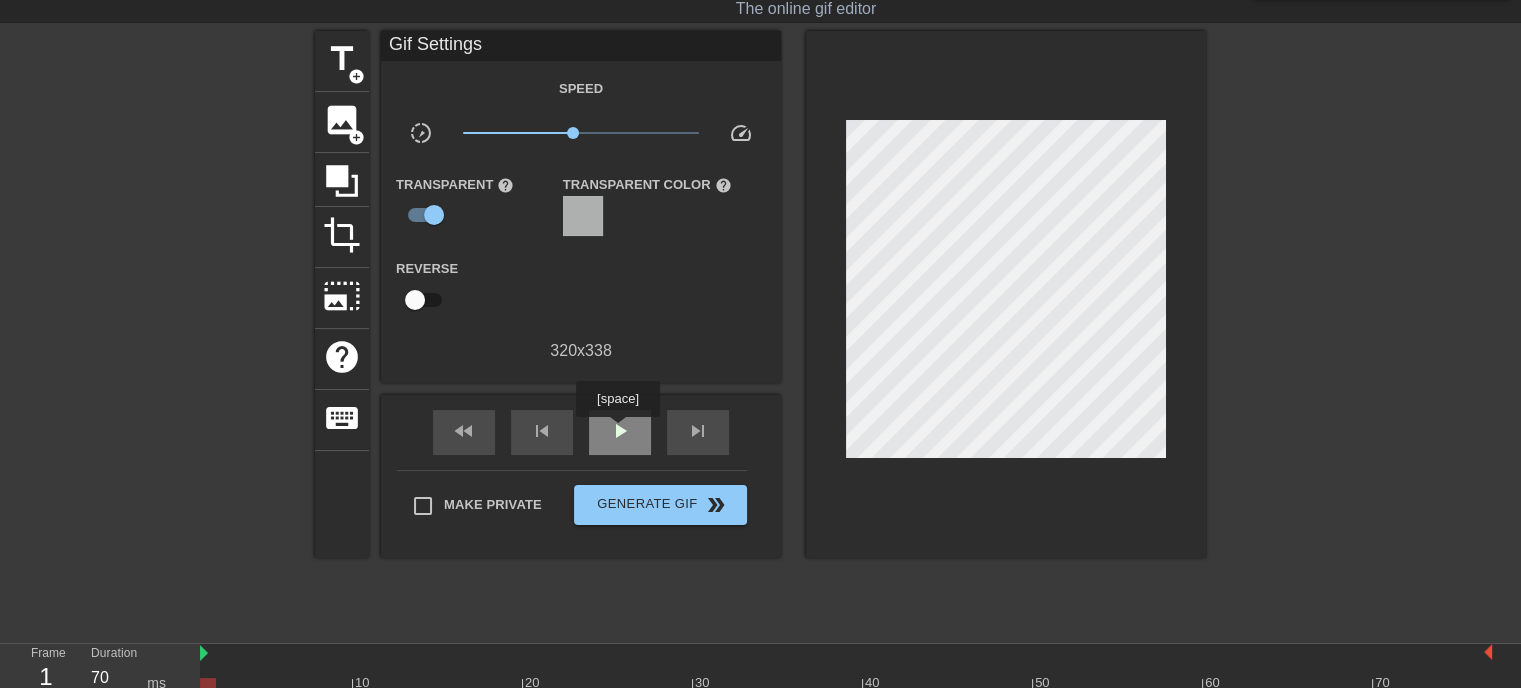 click on "play_arrow" at bounding box center (620, 431) 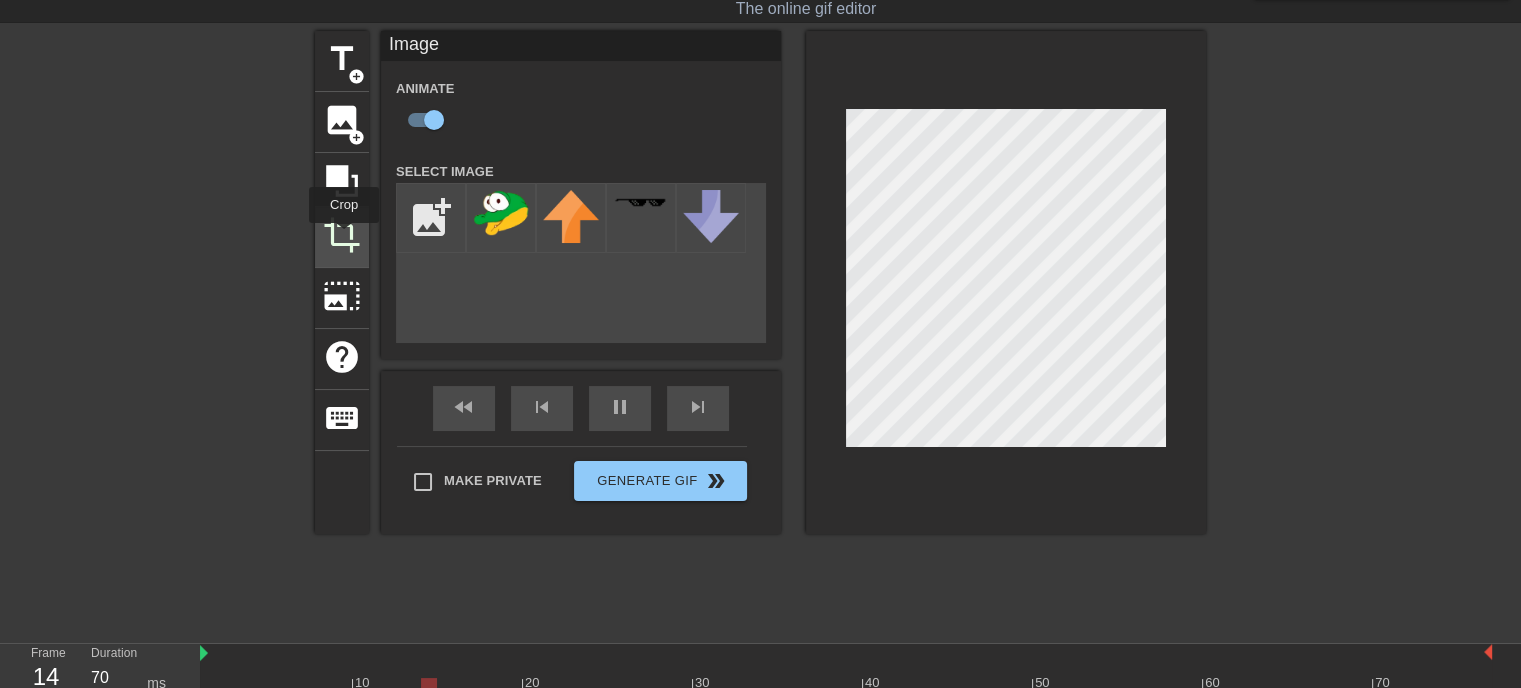 click on "crop" at bounding box center [342, 235] 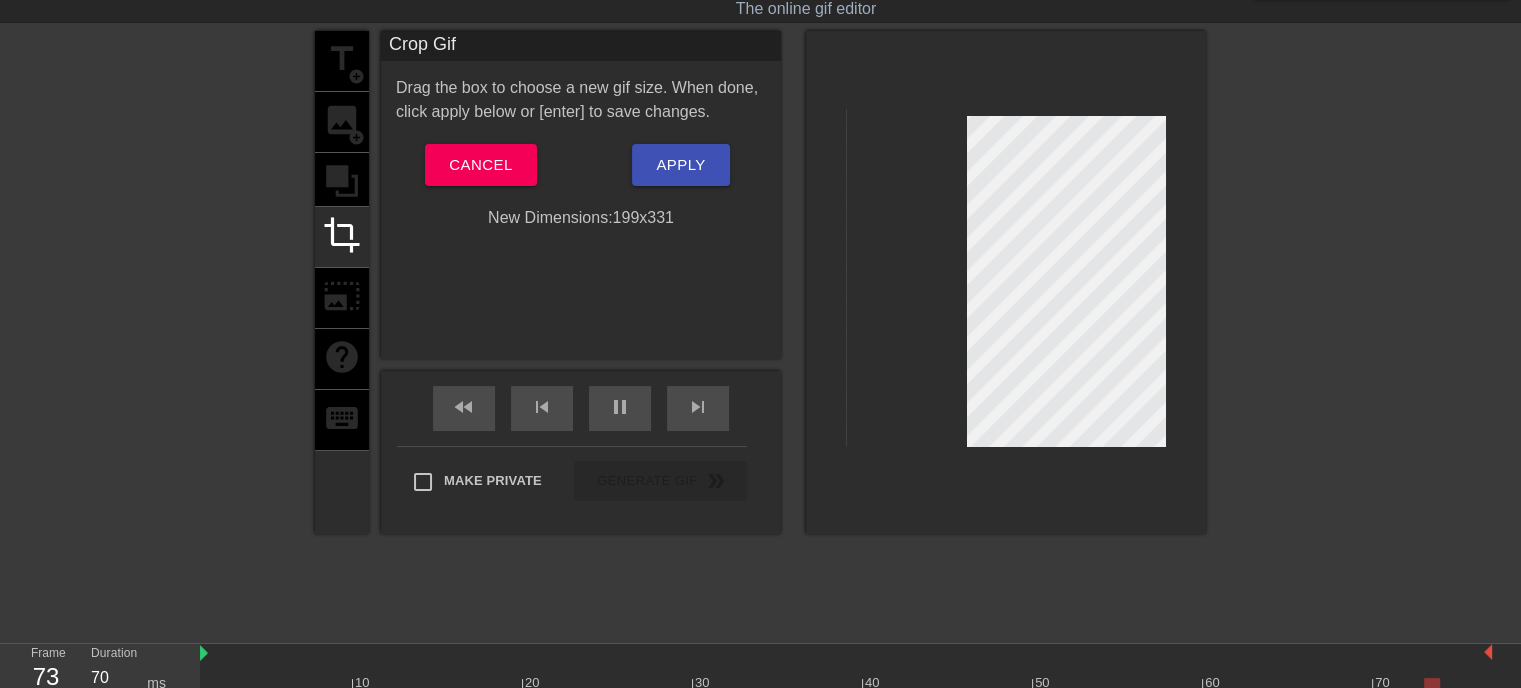drag, startPoint x: 845, startPoint y: 111, endPoint x: 966, endPoint y: 118, distance: 121.20231 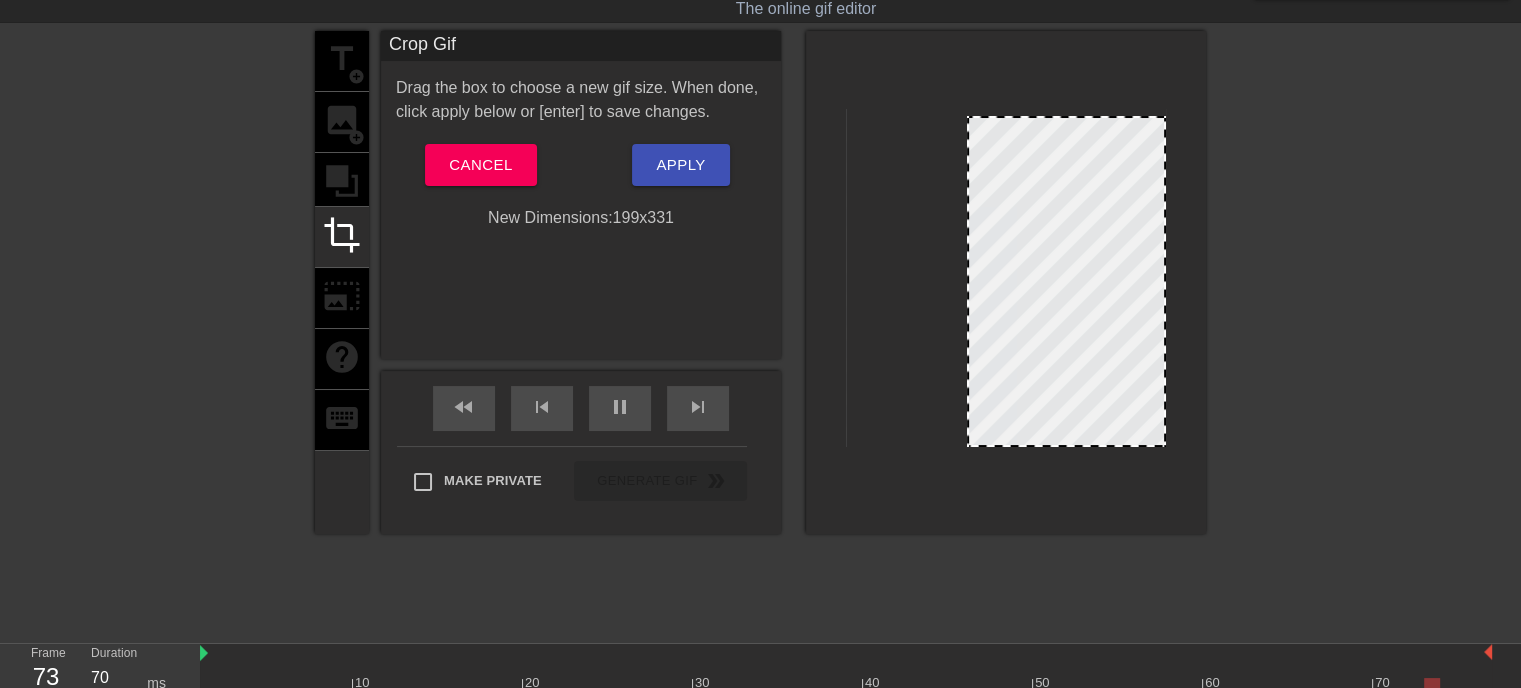 click at bounding box center [969, 118] 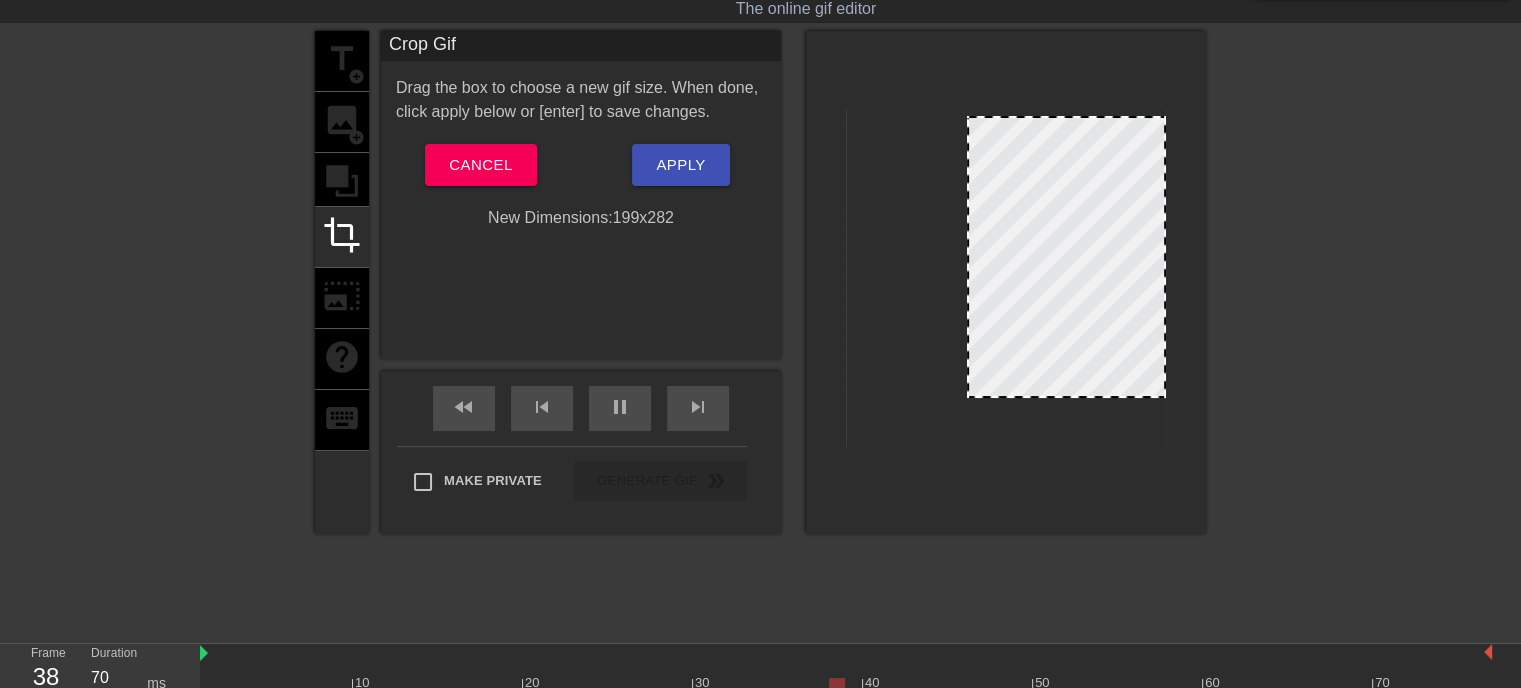 drag, startPoint x: 1079, startPoint y: 443, endPoint x: 1076, endPoint y: 394, distance: 49.09175 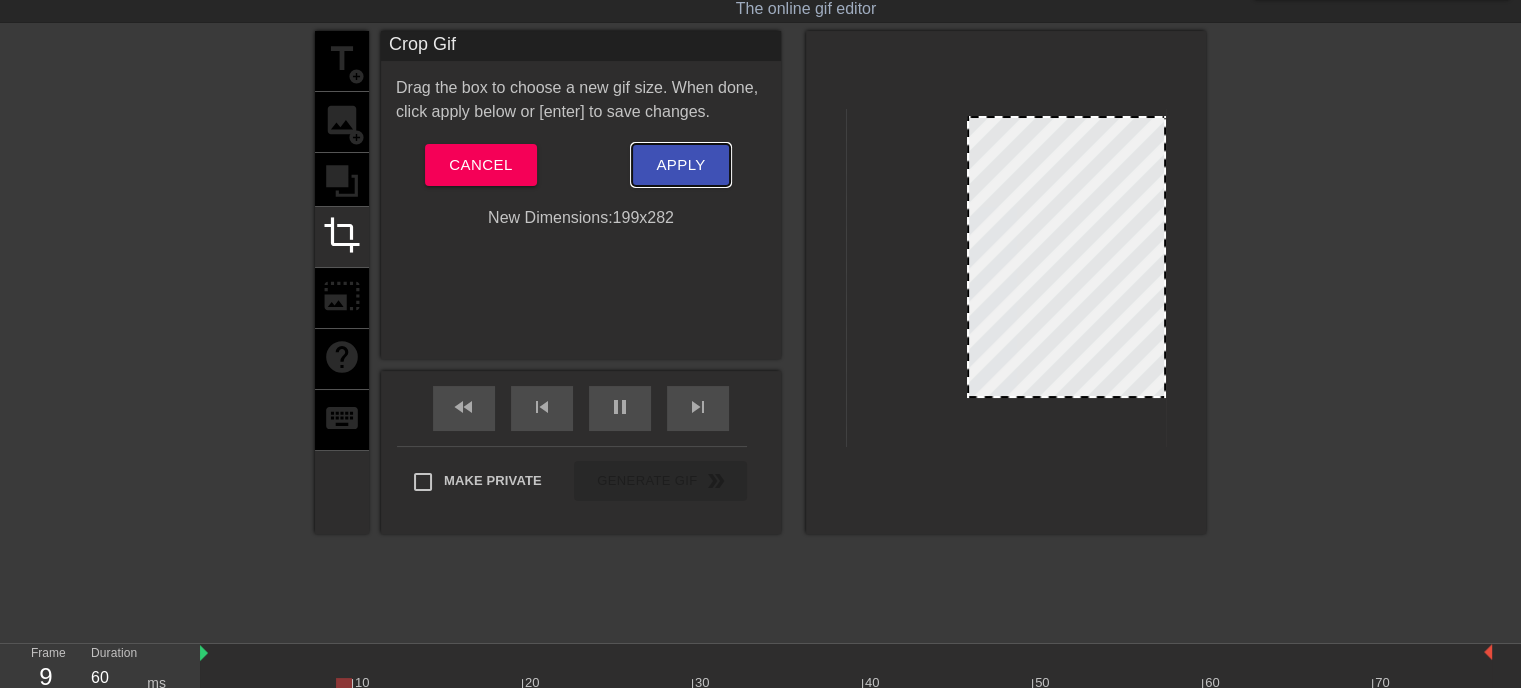 click on "Apply" at bounding box center (680, 165) 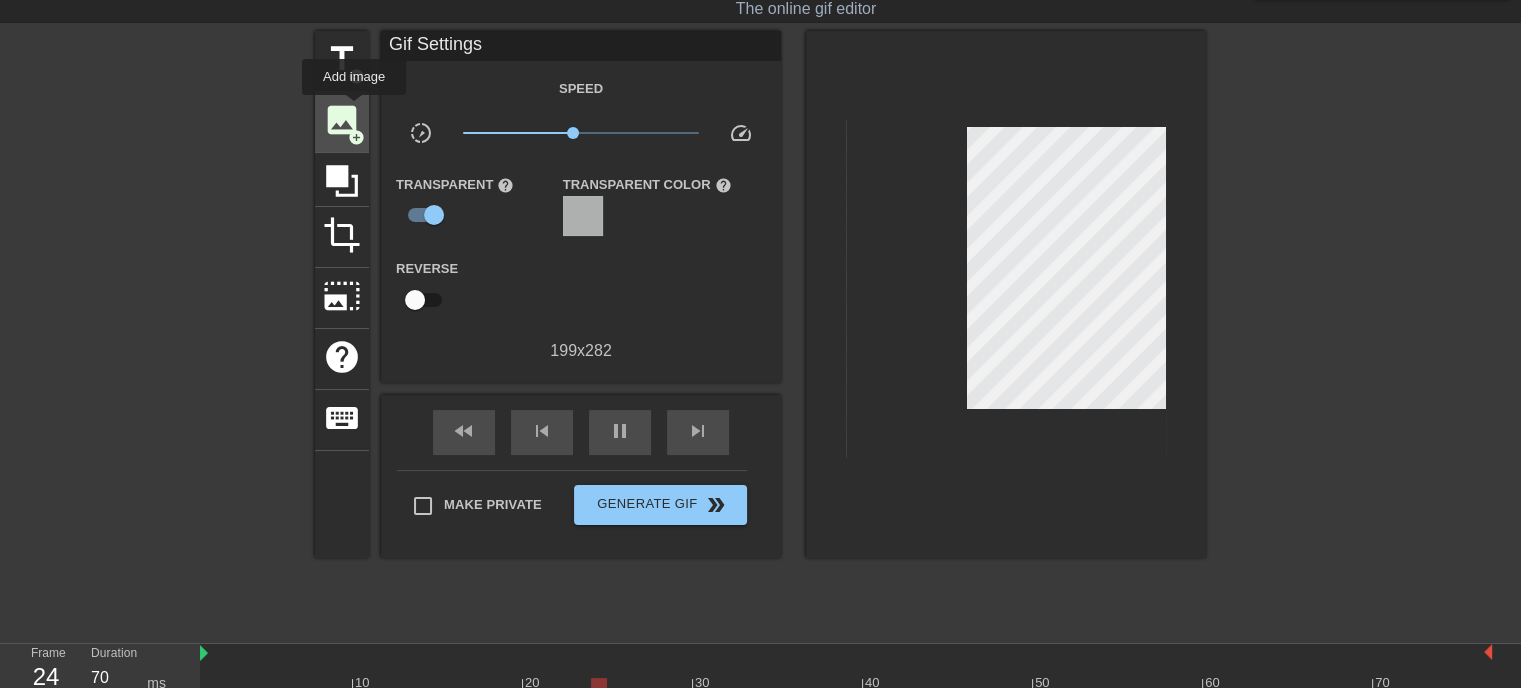 click on "image" at bounding box center (342, 120) 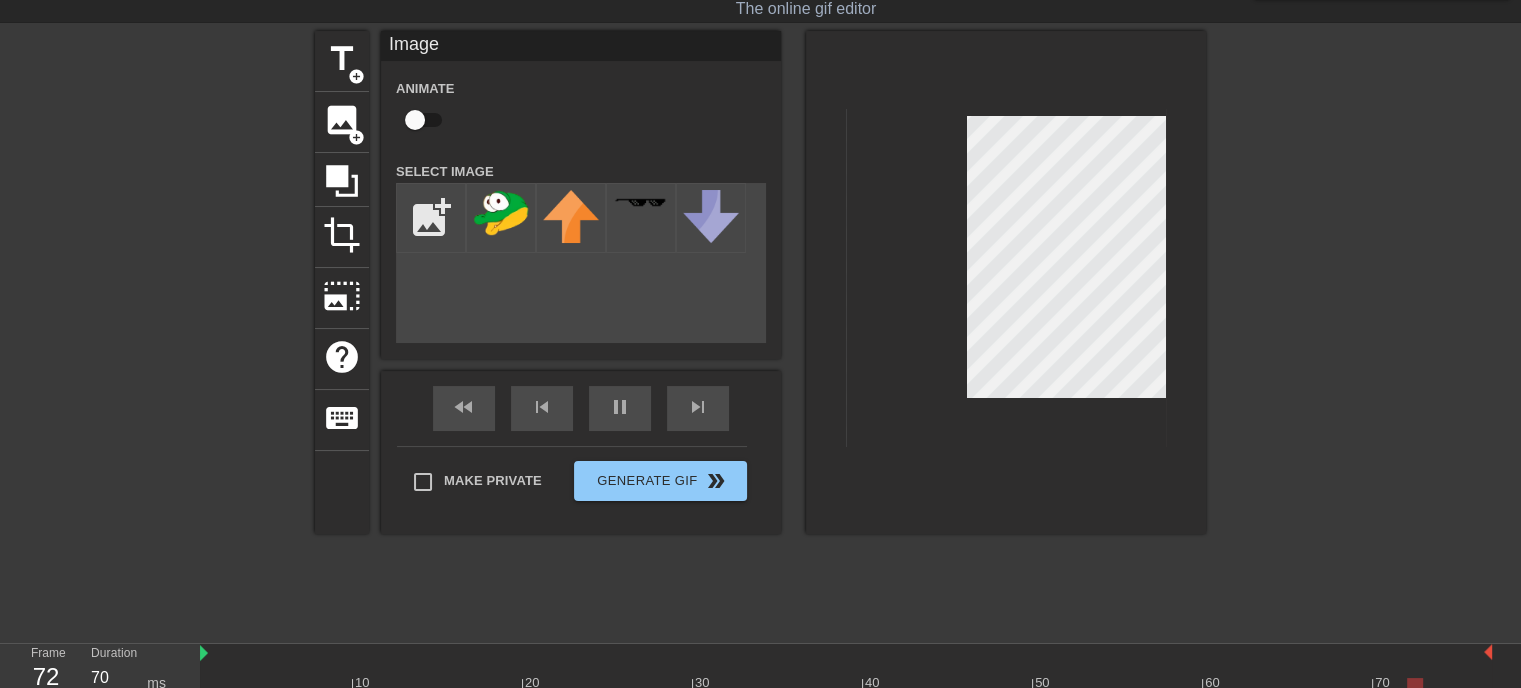 click at bounding box center [1006, 282] 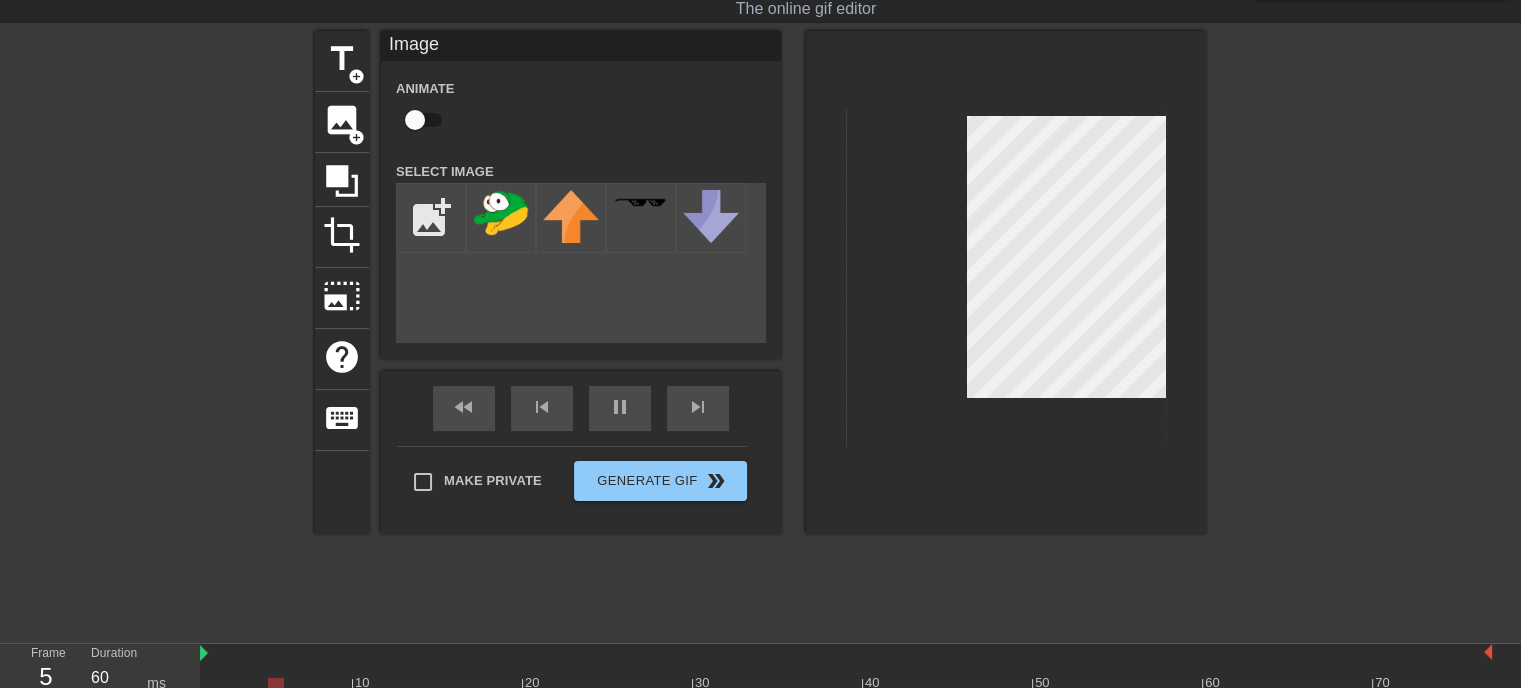 type on "70" 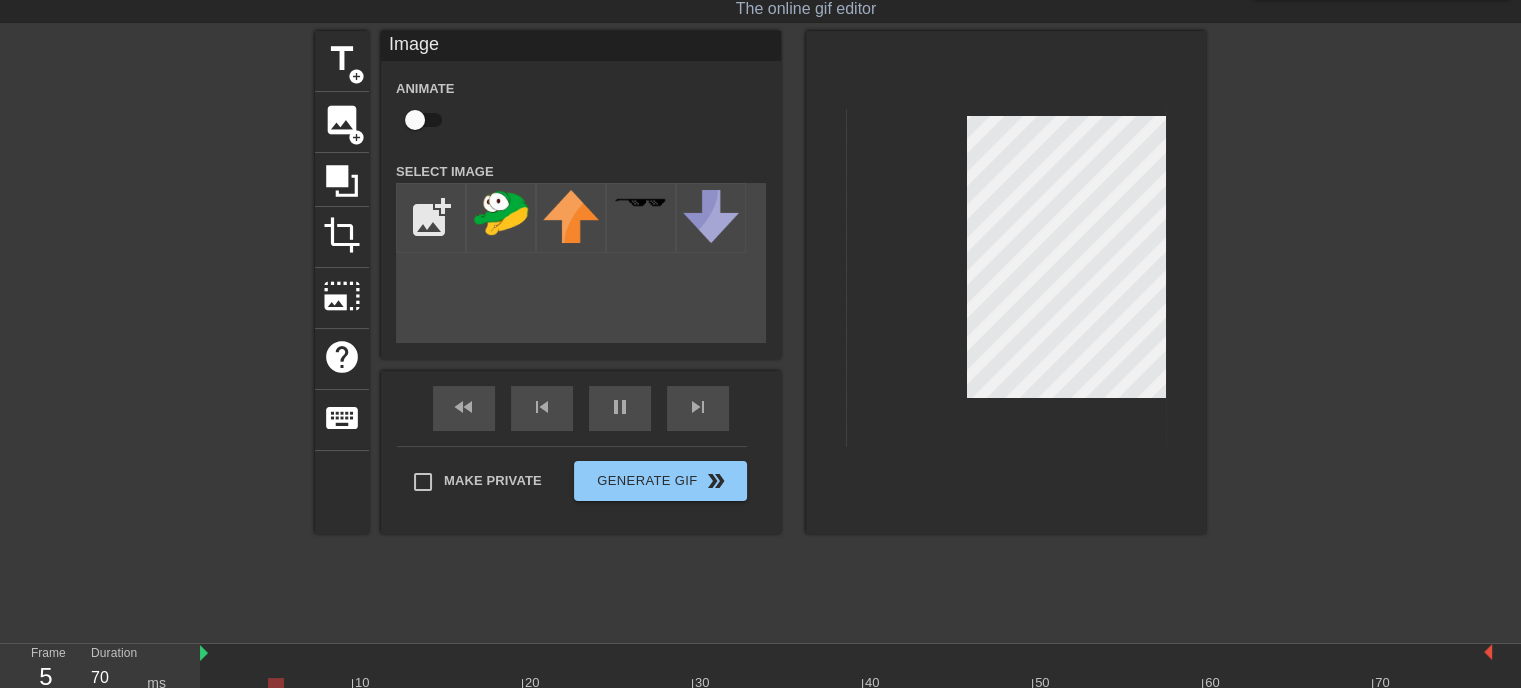 checkbox on "true" 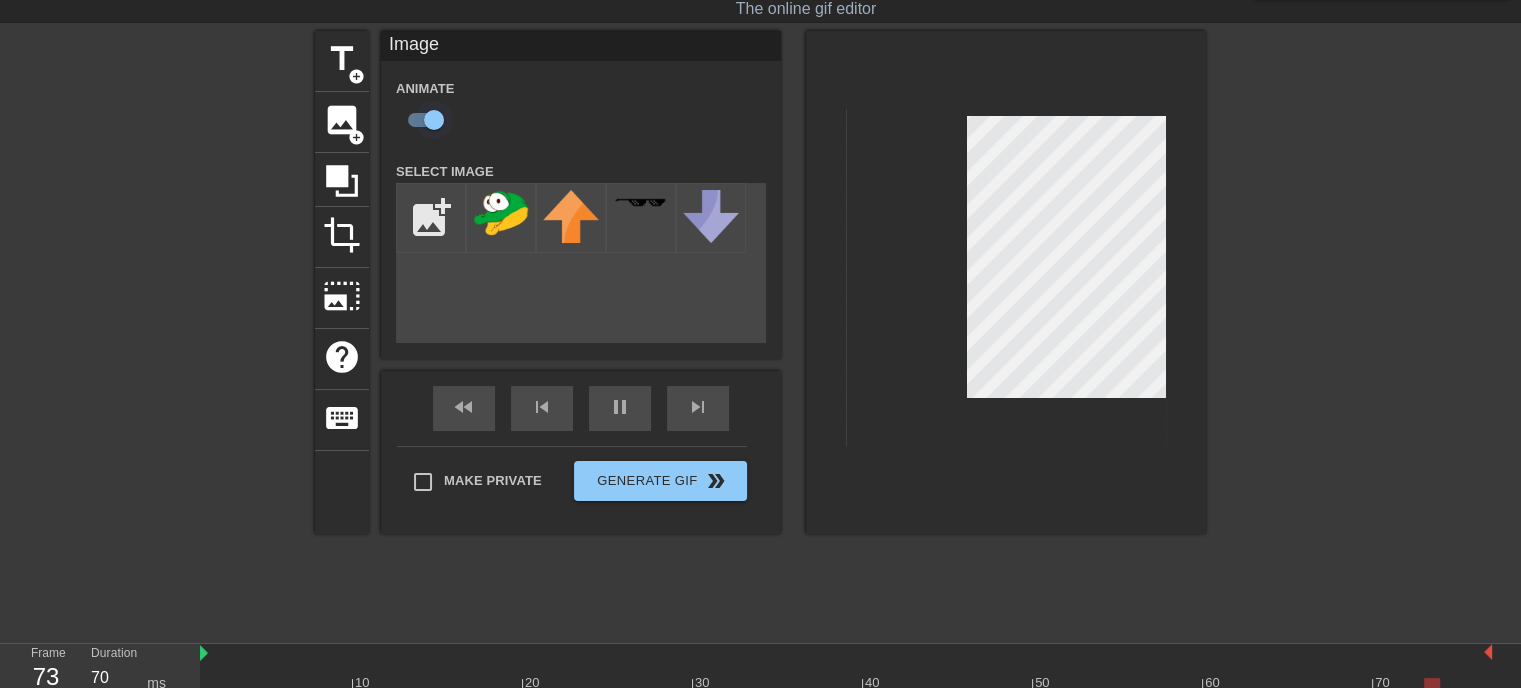type on "60" 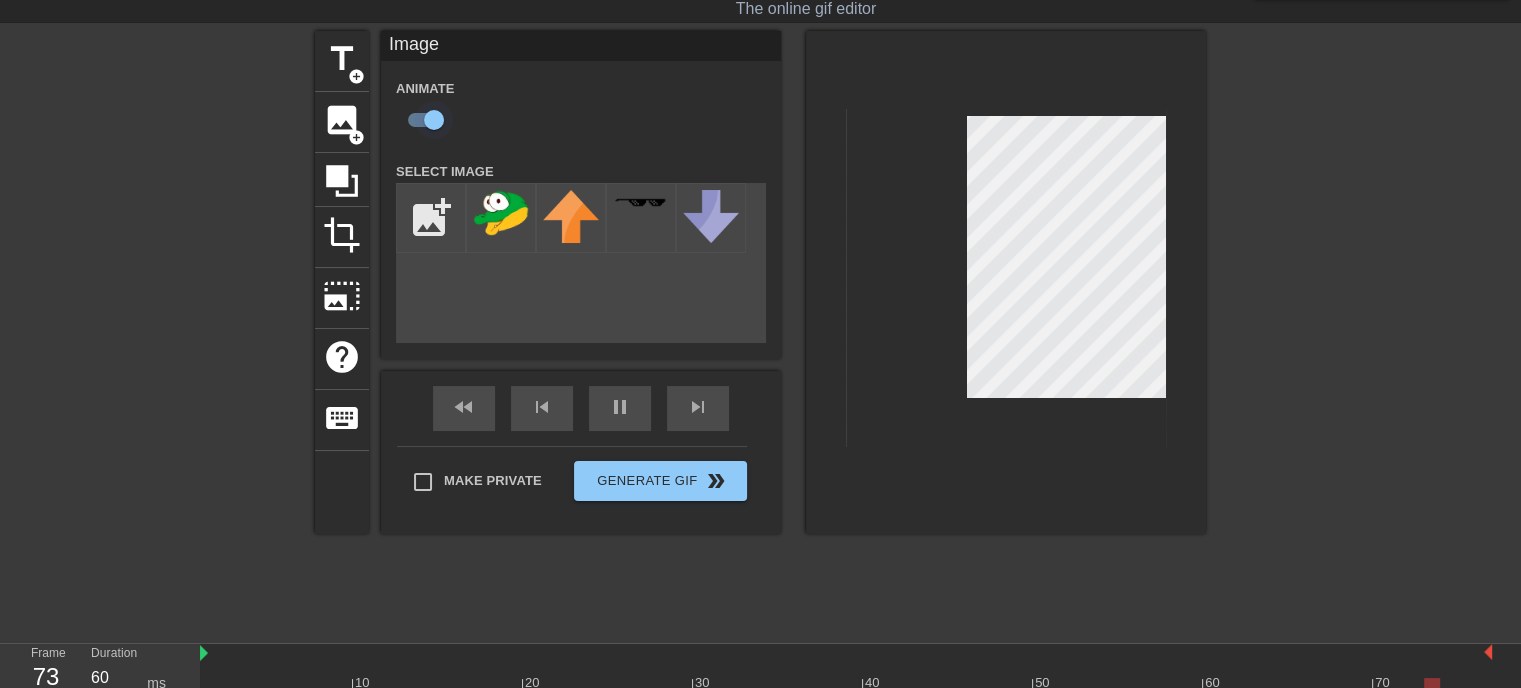 click at bounding box center (434, 120) 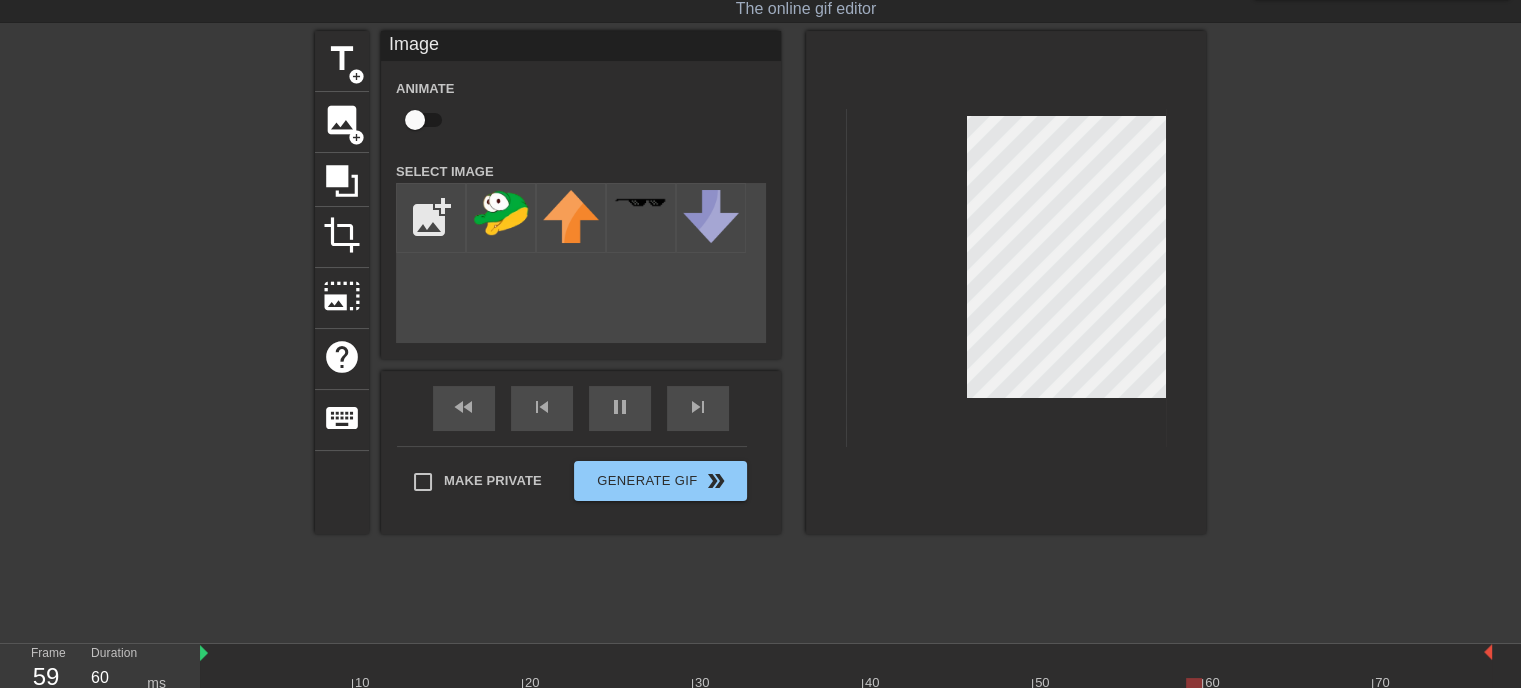 type on "70" 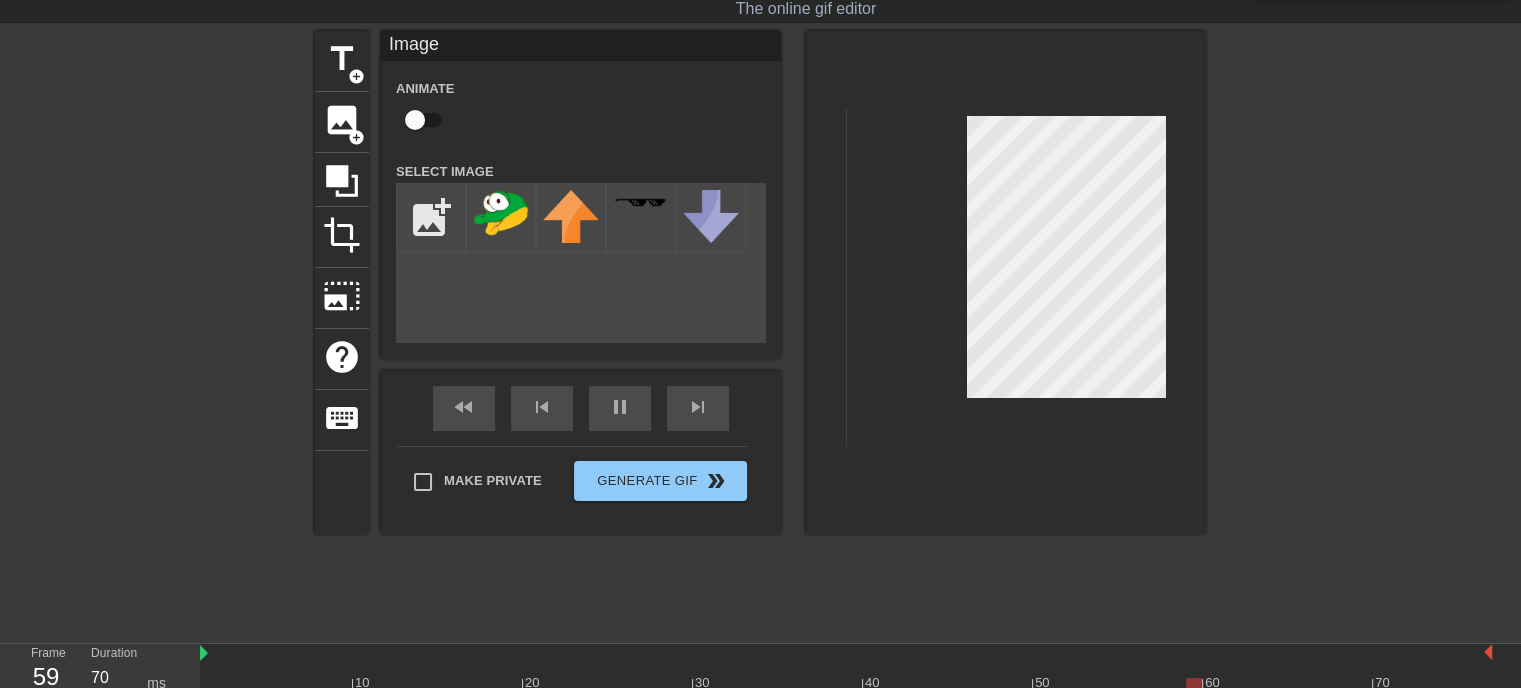 click at bounding box center (415, 120) 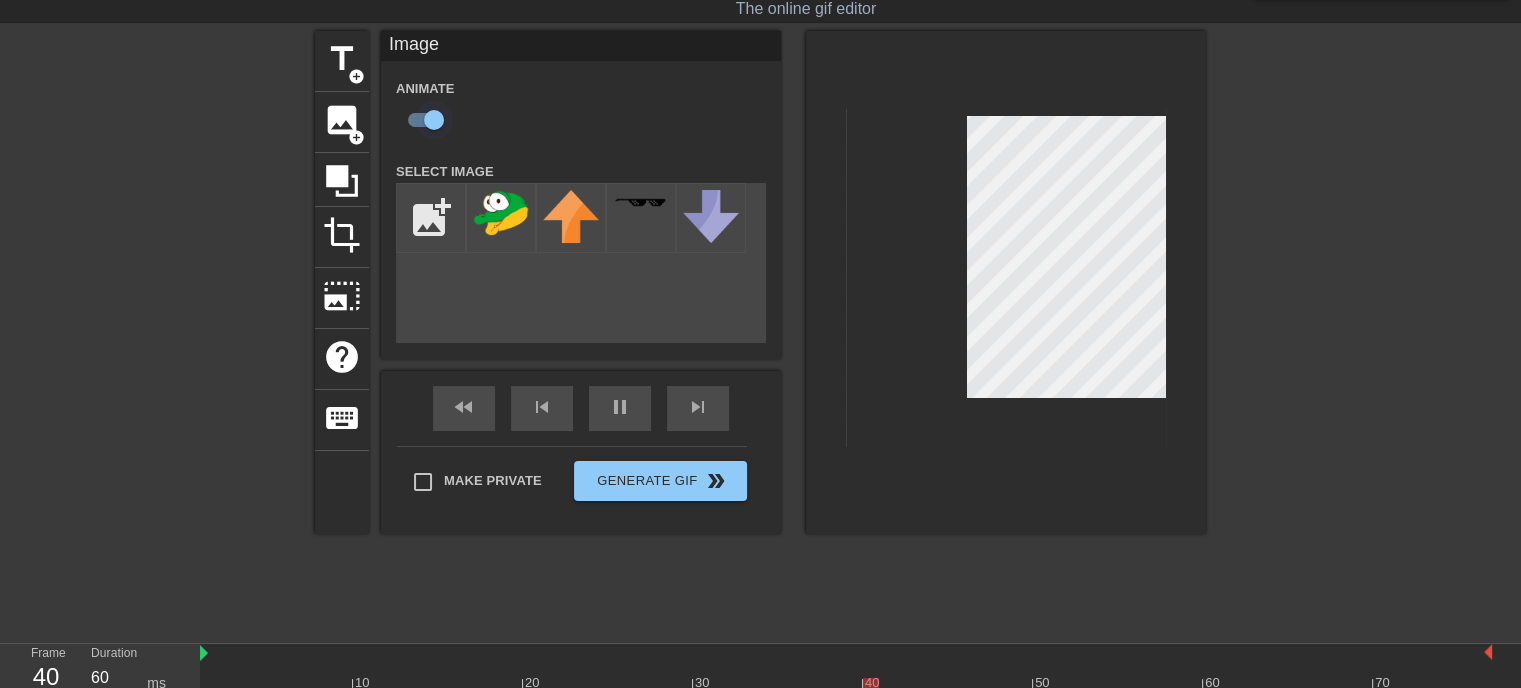 type on "70" 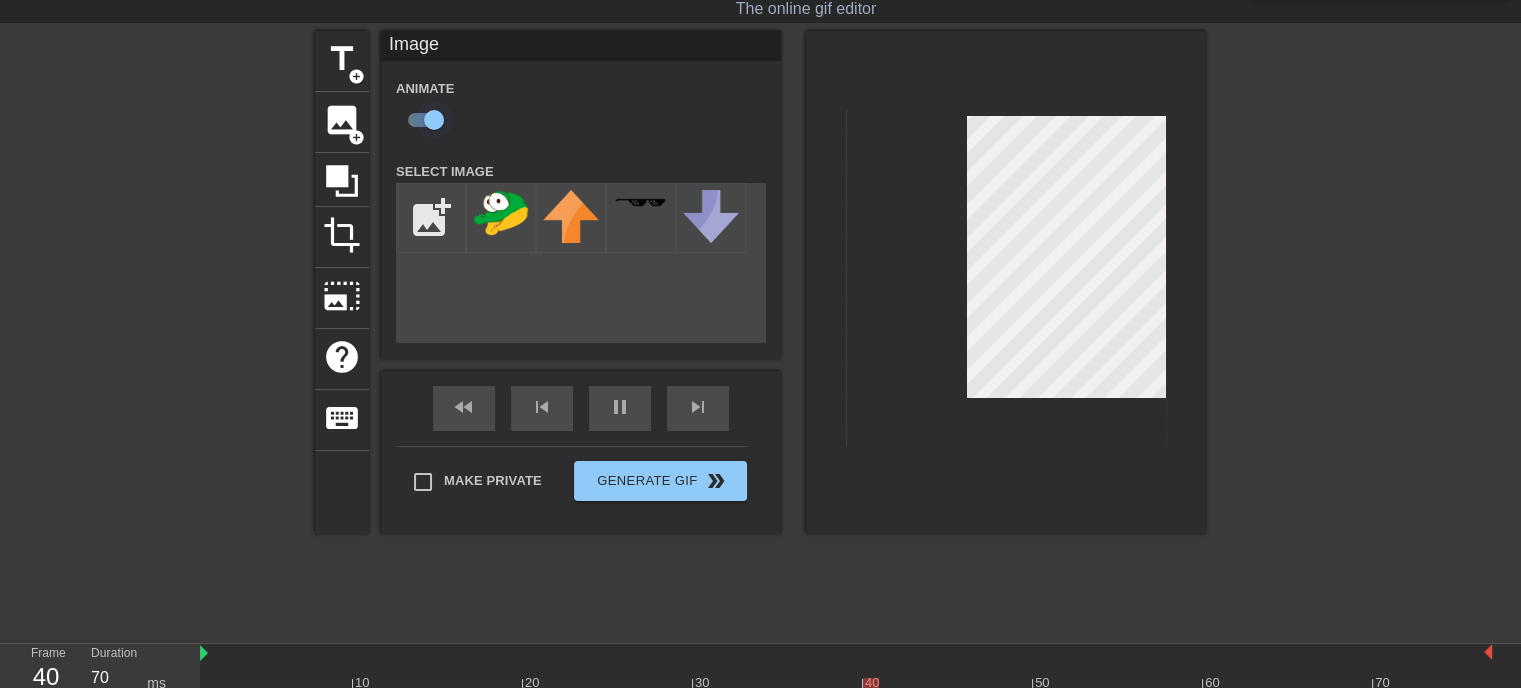 click at bounding box center (434, 120) 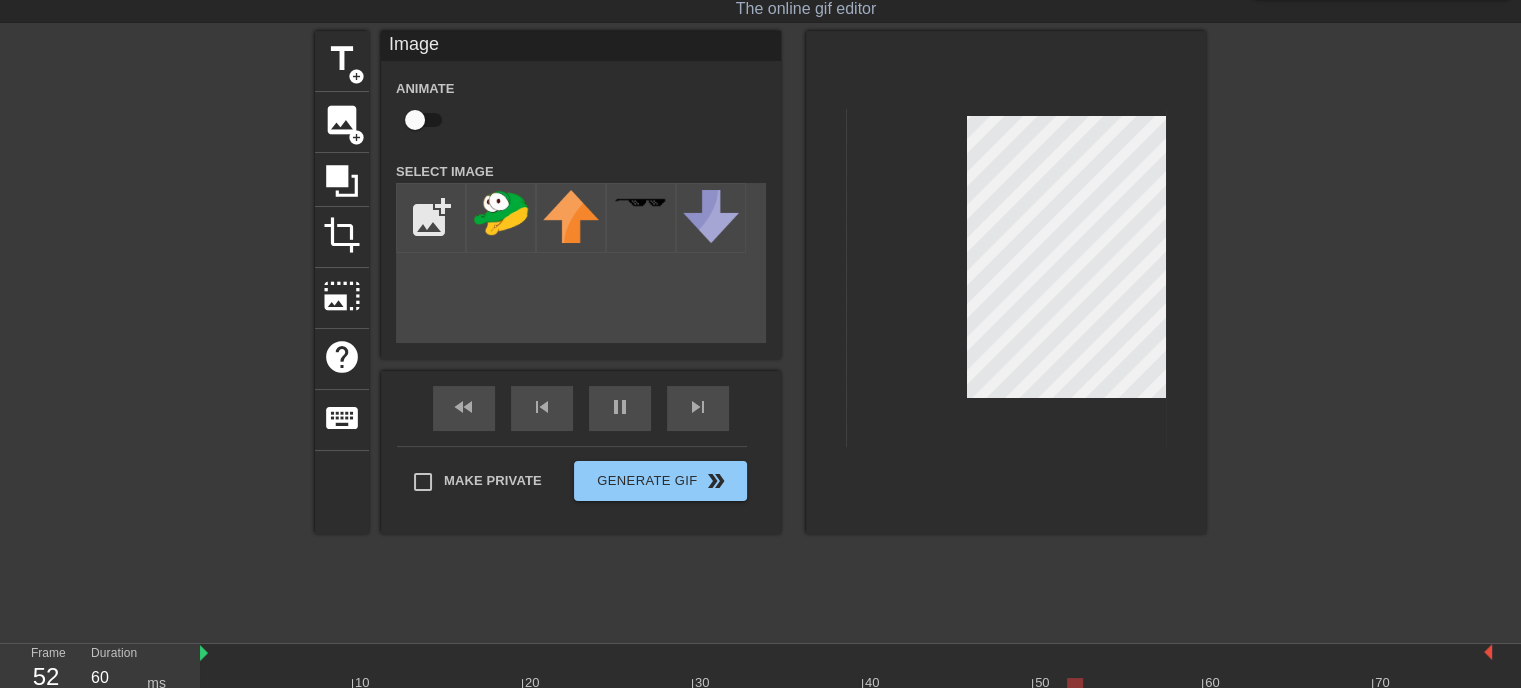 type on "70" 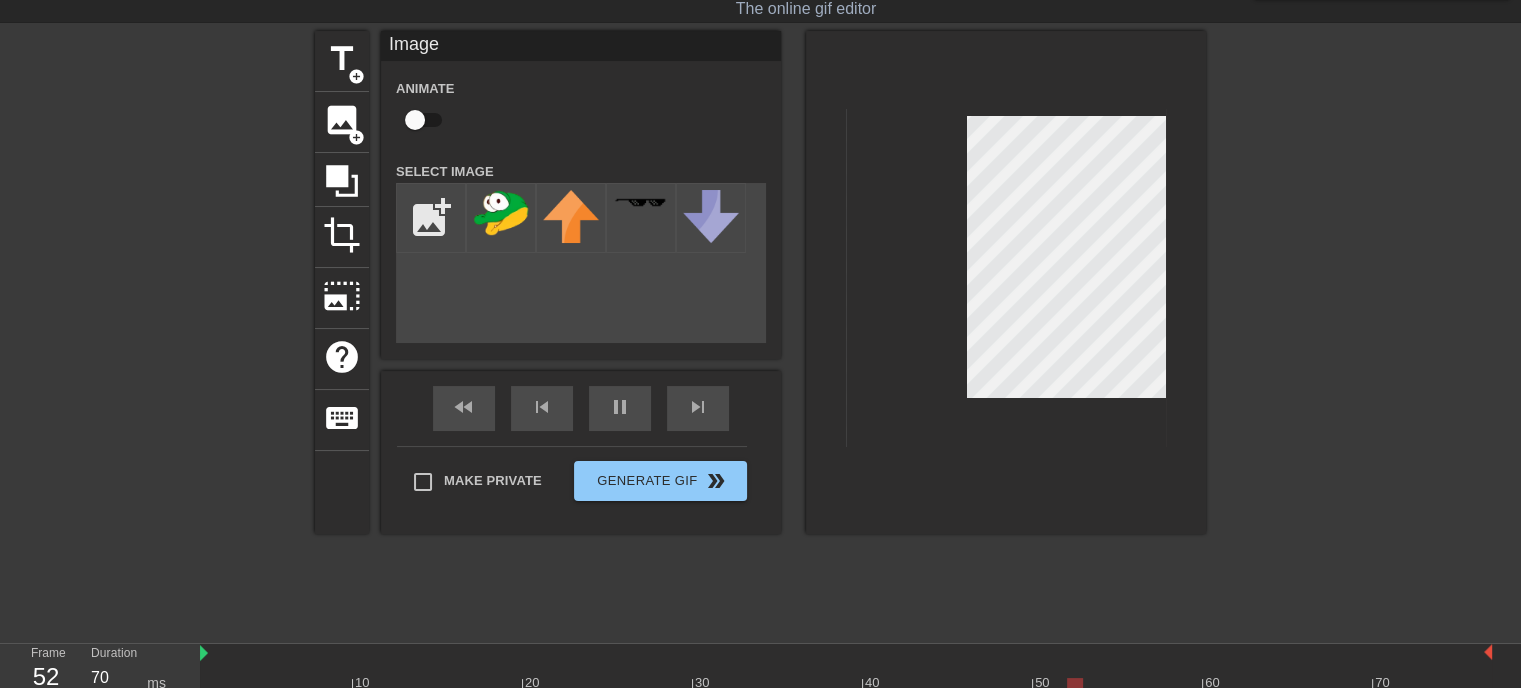 click at bounding box center [415, 120] 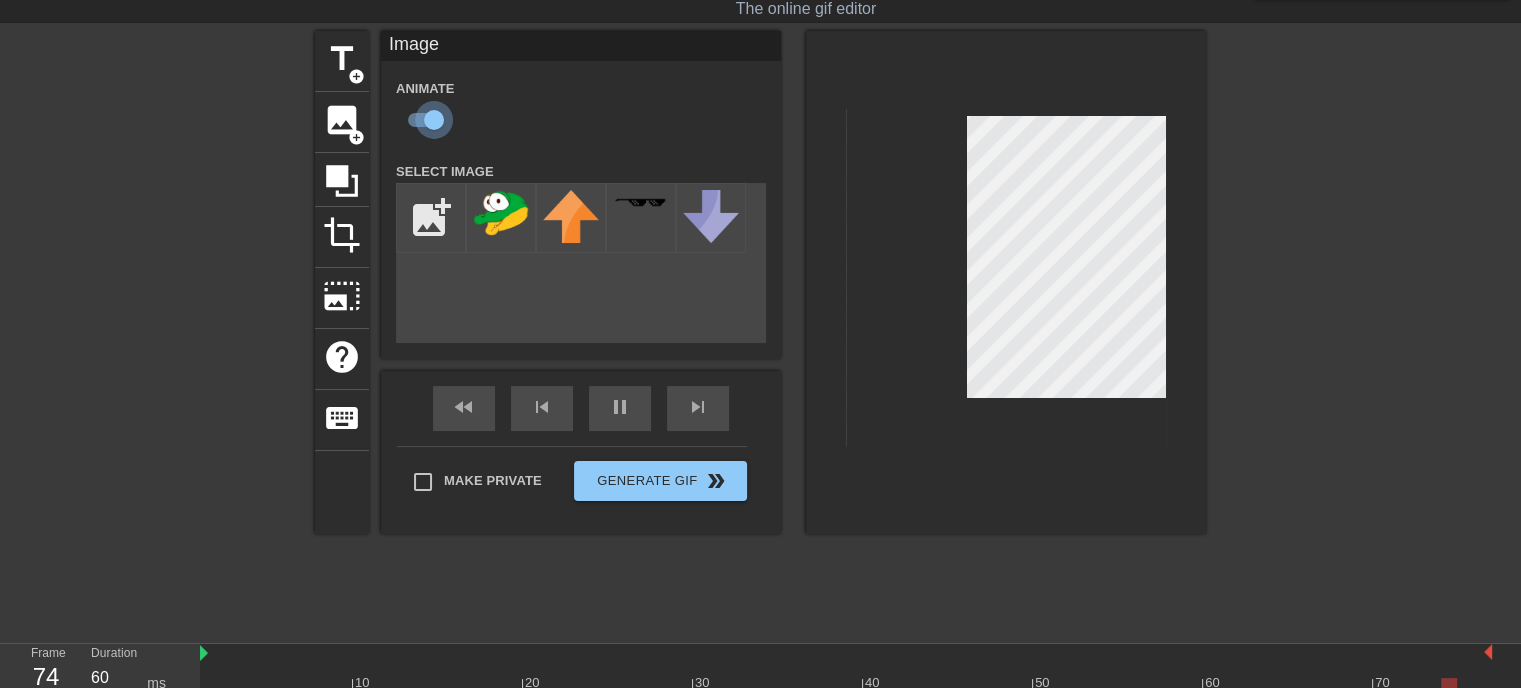 type on "70" 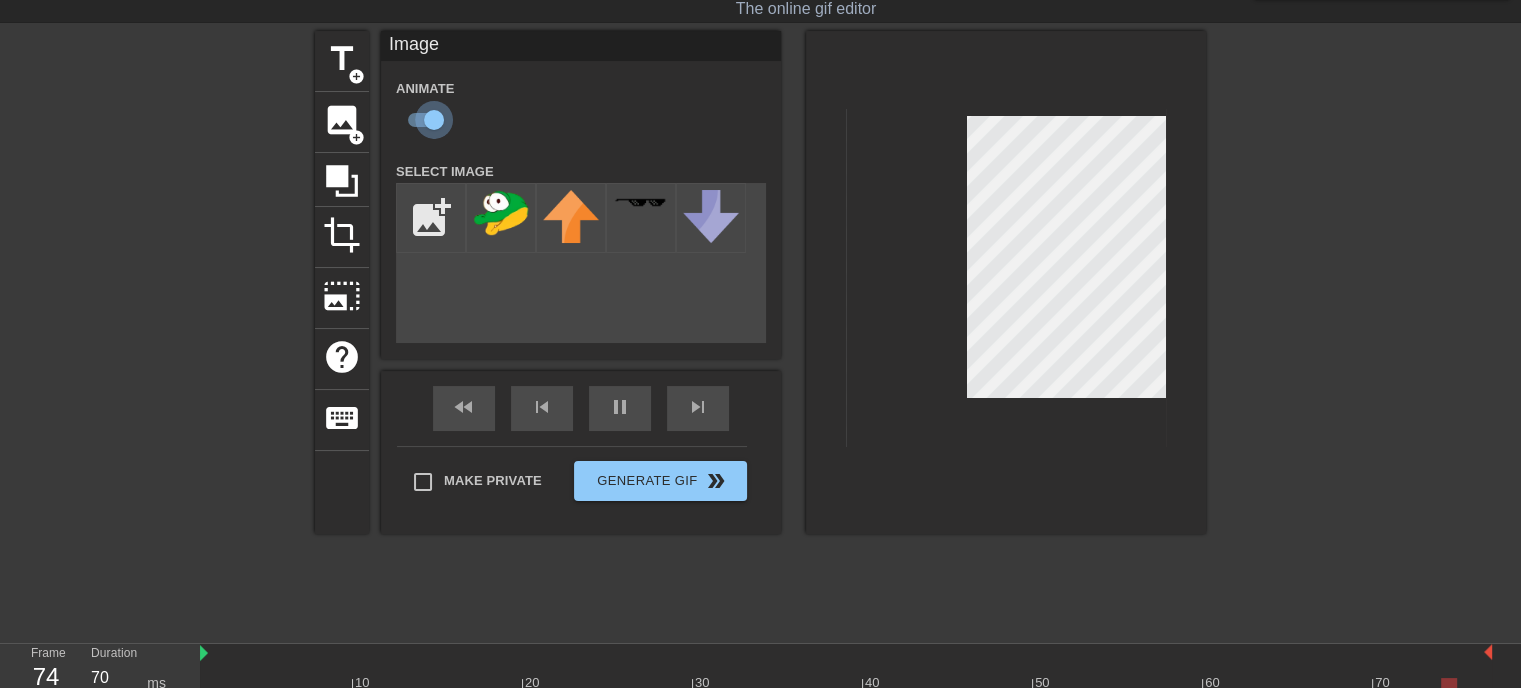 click at bounding box center [434, 120] 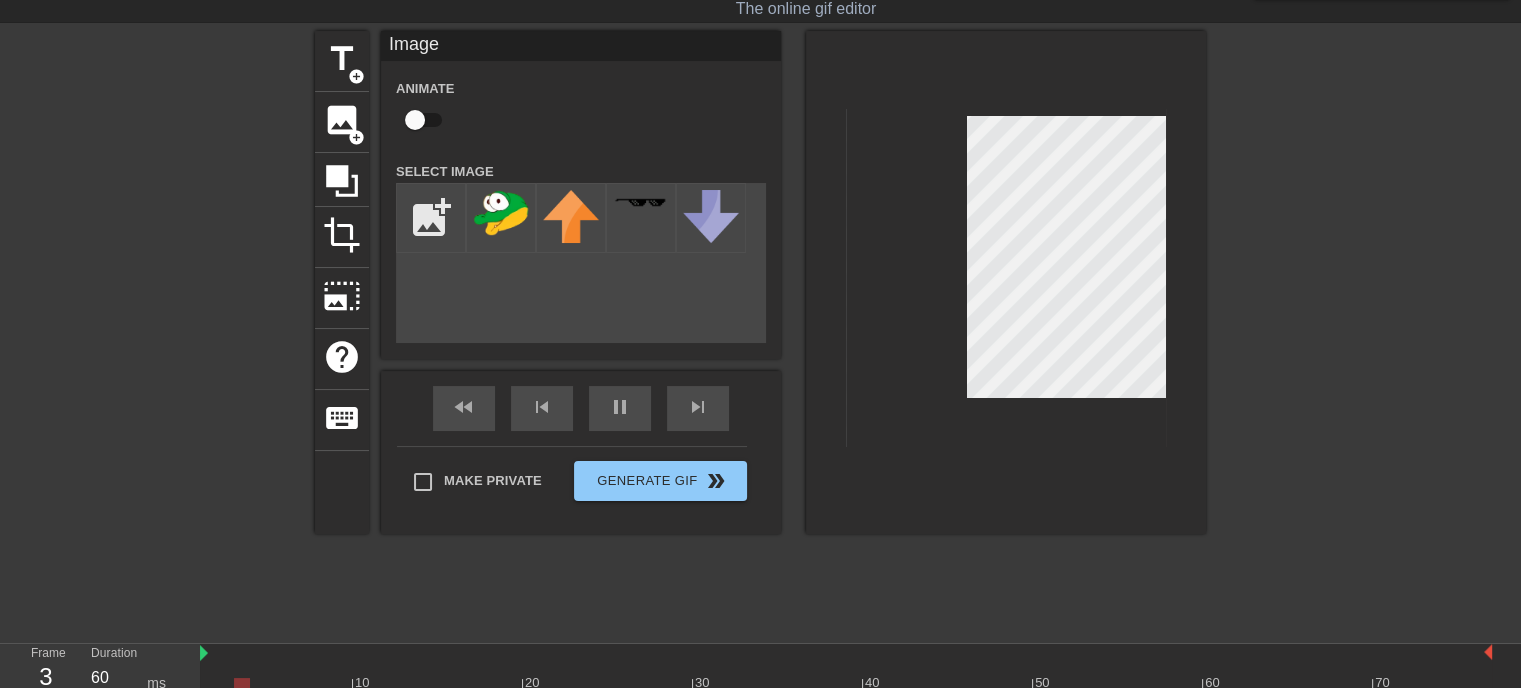 type on "70" 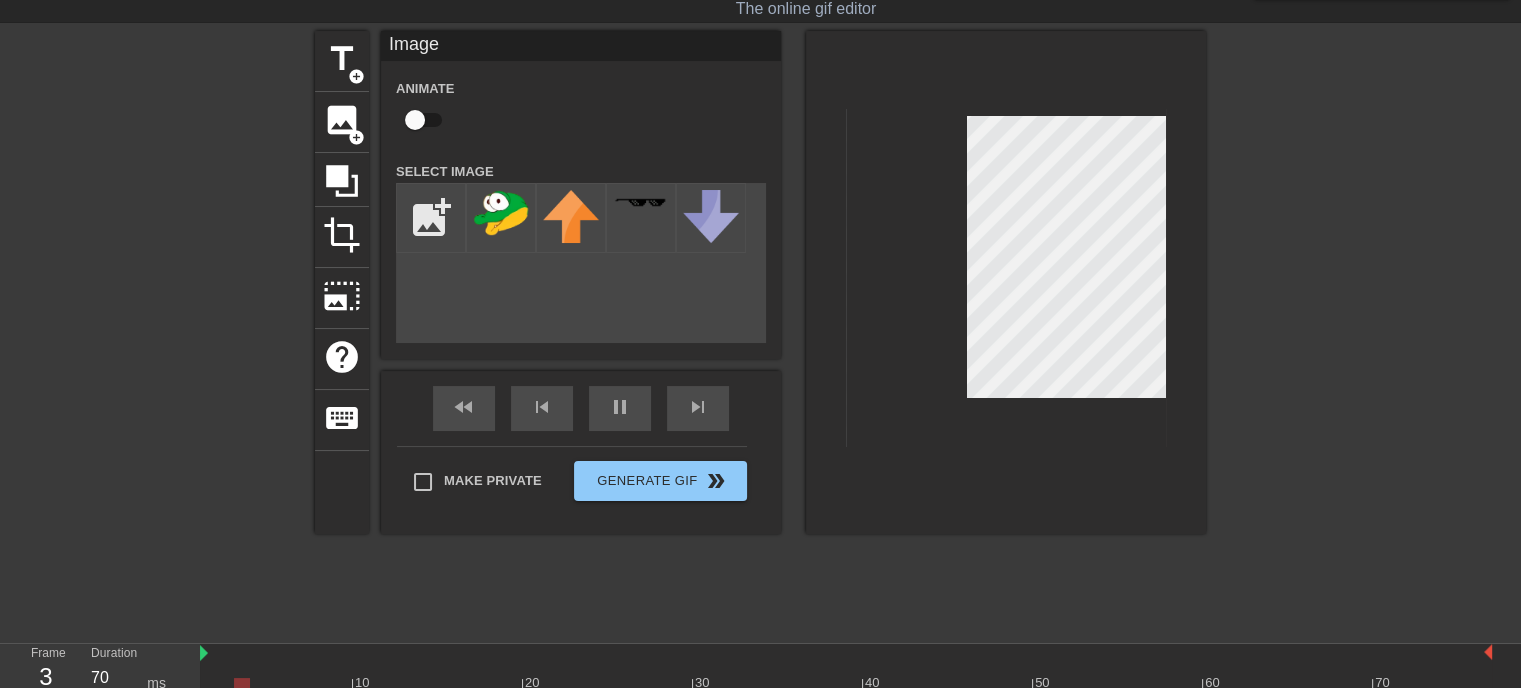 click at bounding box center [415, 120] 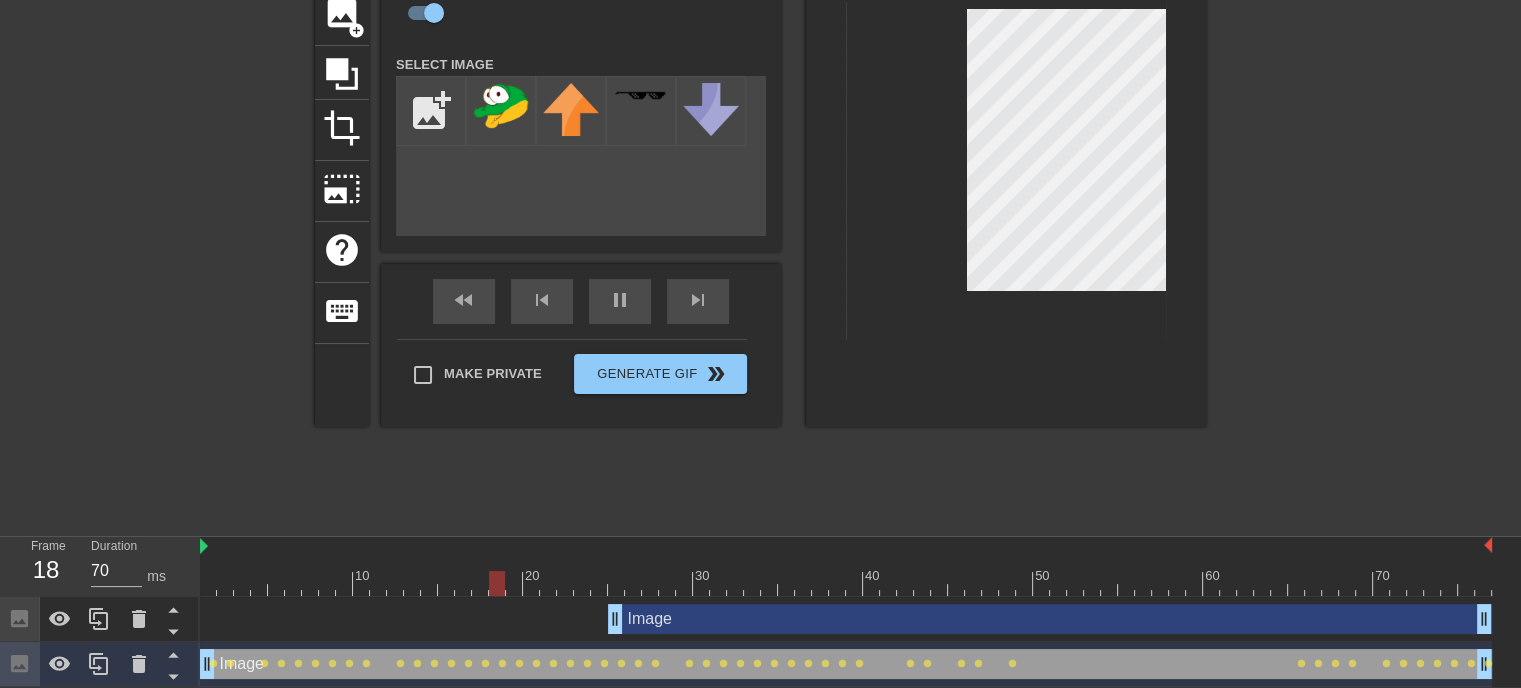scroll, scrollTop: 157, scrollLeft: 0, axis: vertical 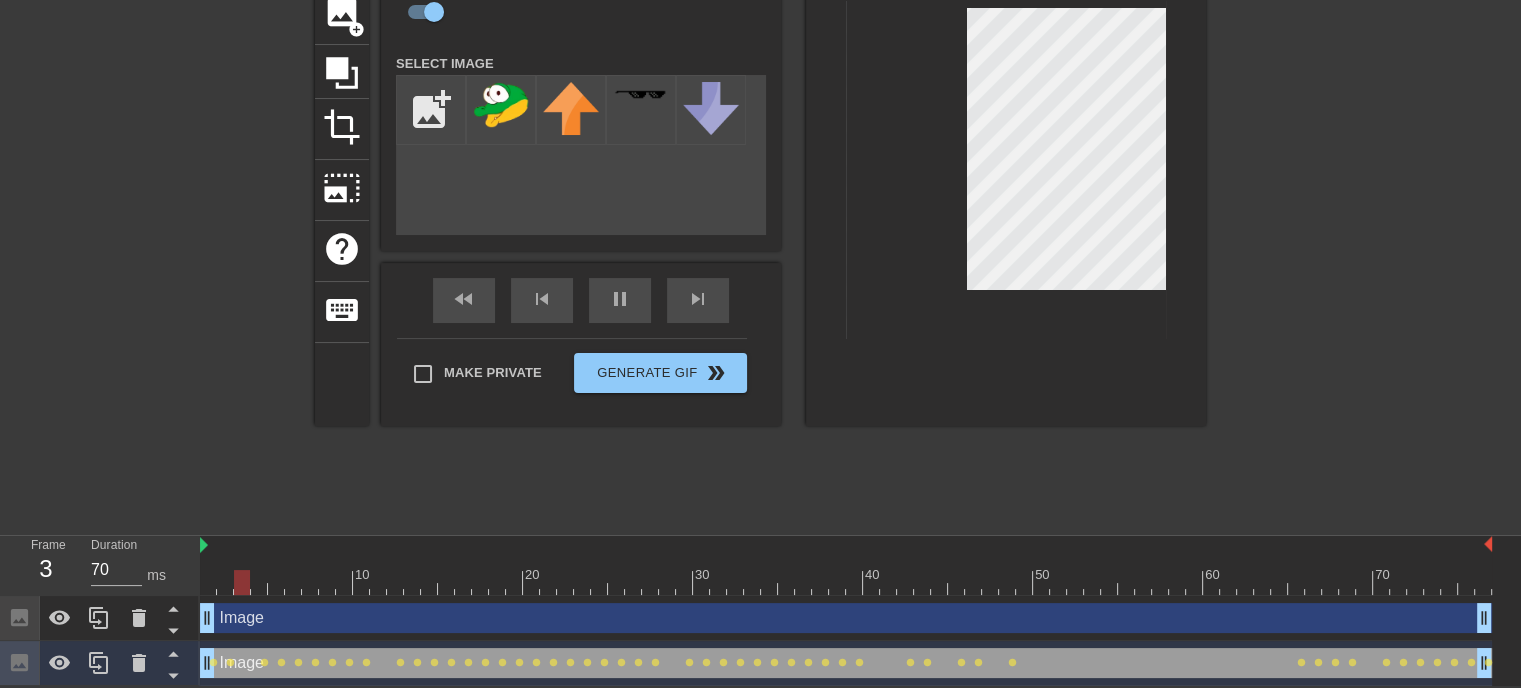 drag, startPoint x: 623, startPoint y: 618, endPoint x: 187, endPoint y: 635, distance: 436.3313 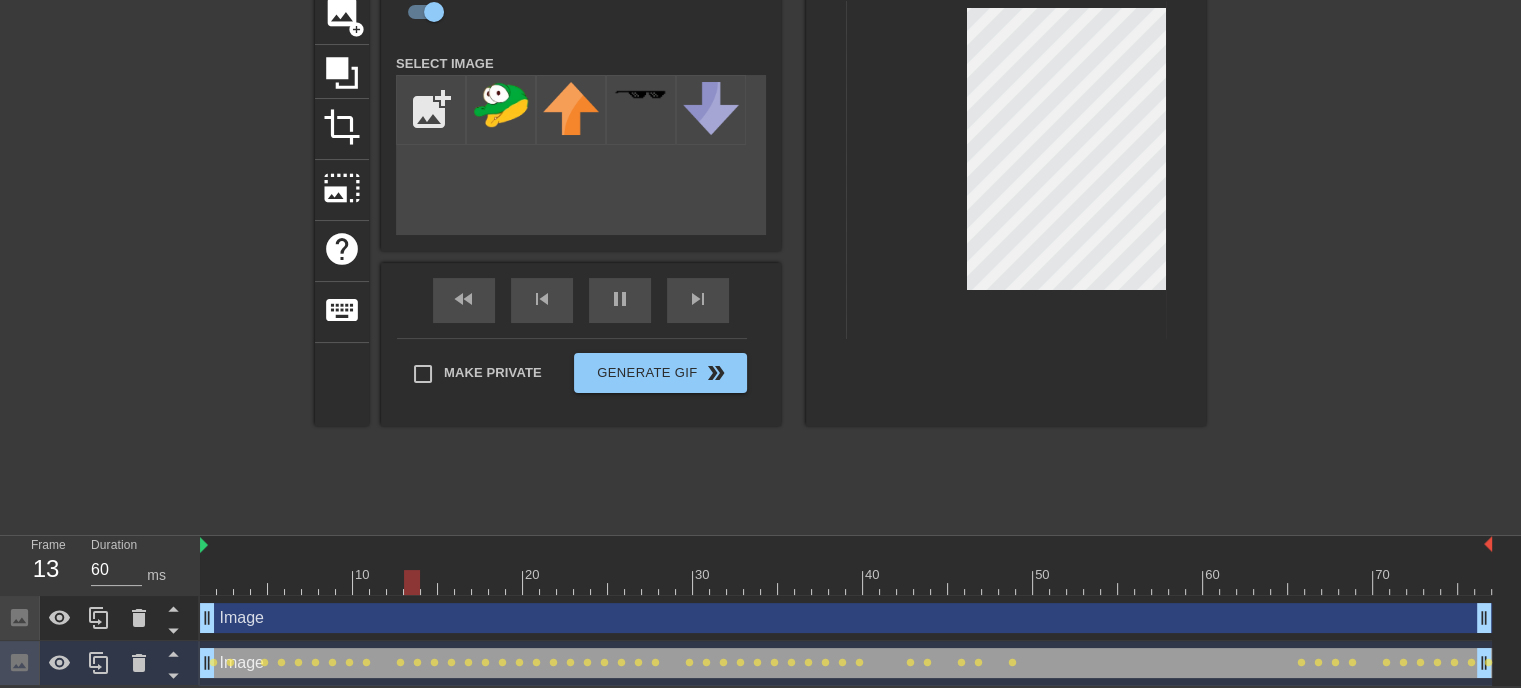 click on "Image drag_handle drag_handle" at bounding box center (846, 663) 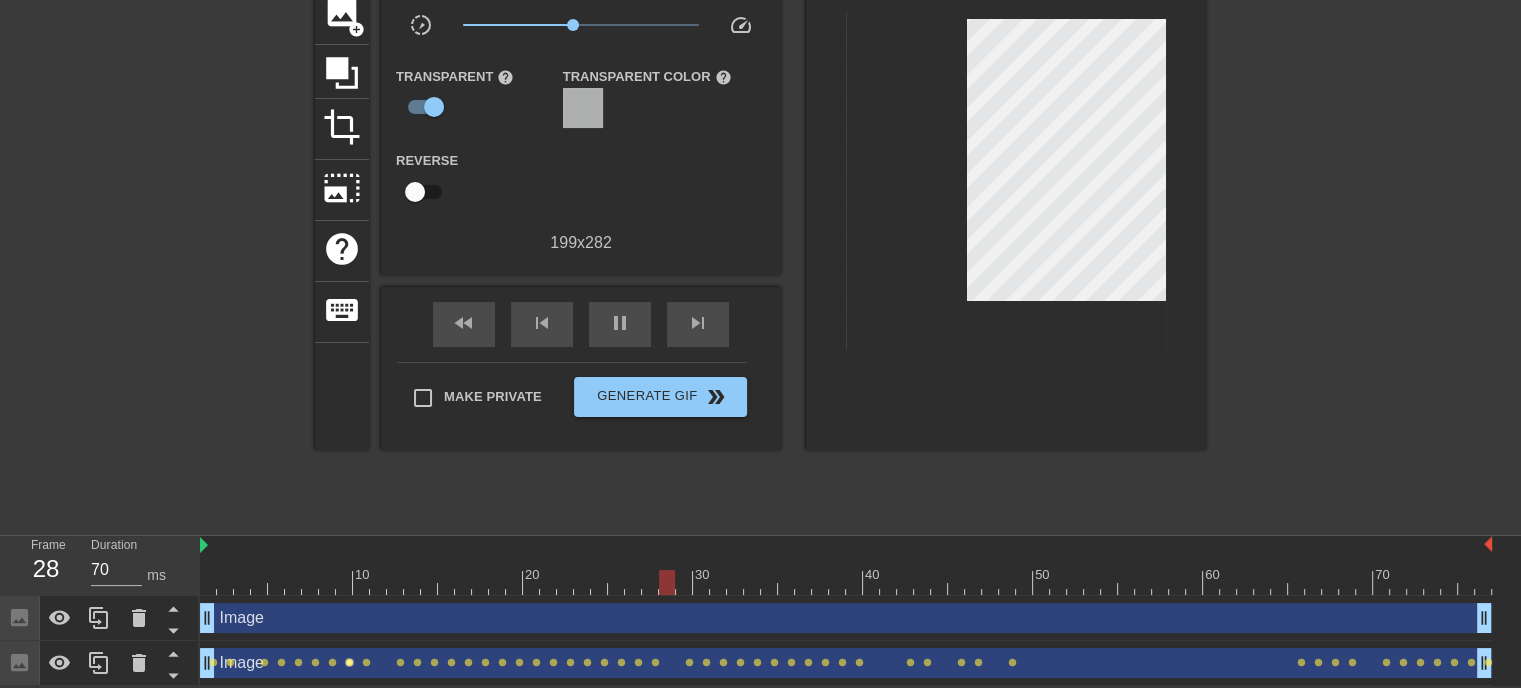 click on "lens" at bounding box center [349, 662] 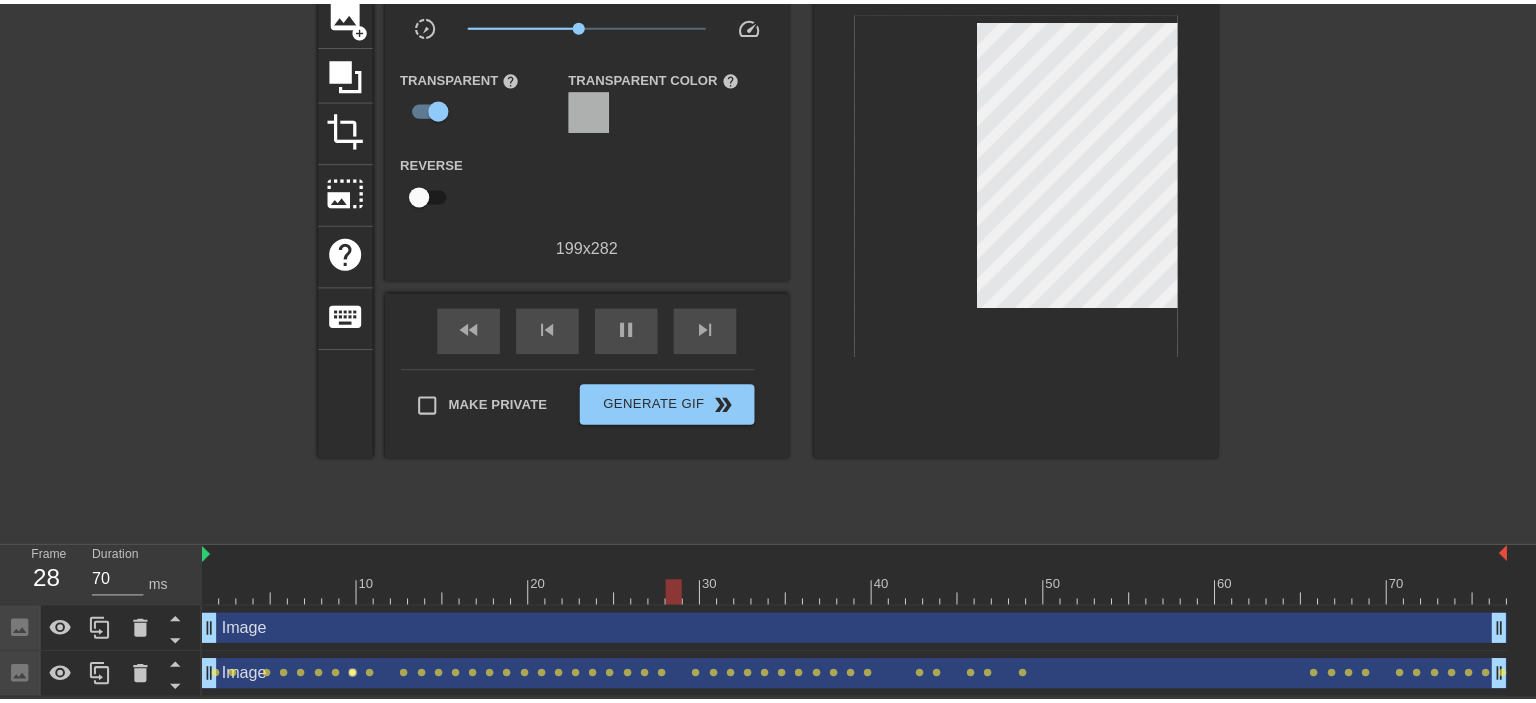 scroll, scrollTop: 142, scrollLeft: 0, axis: vertical 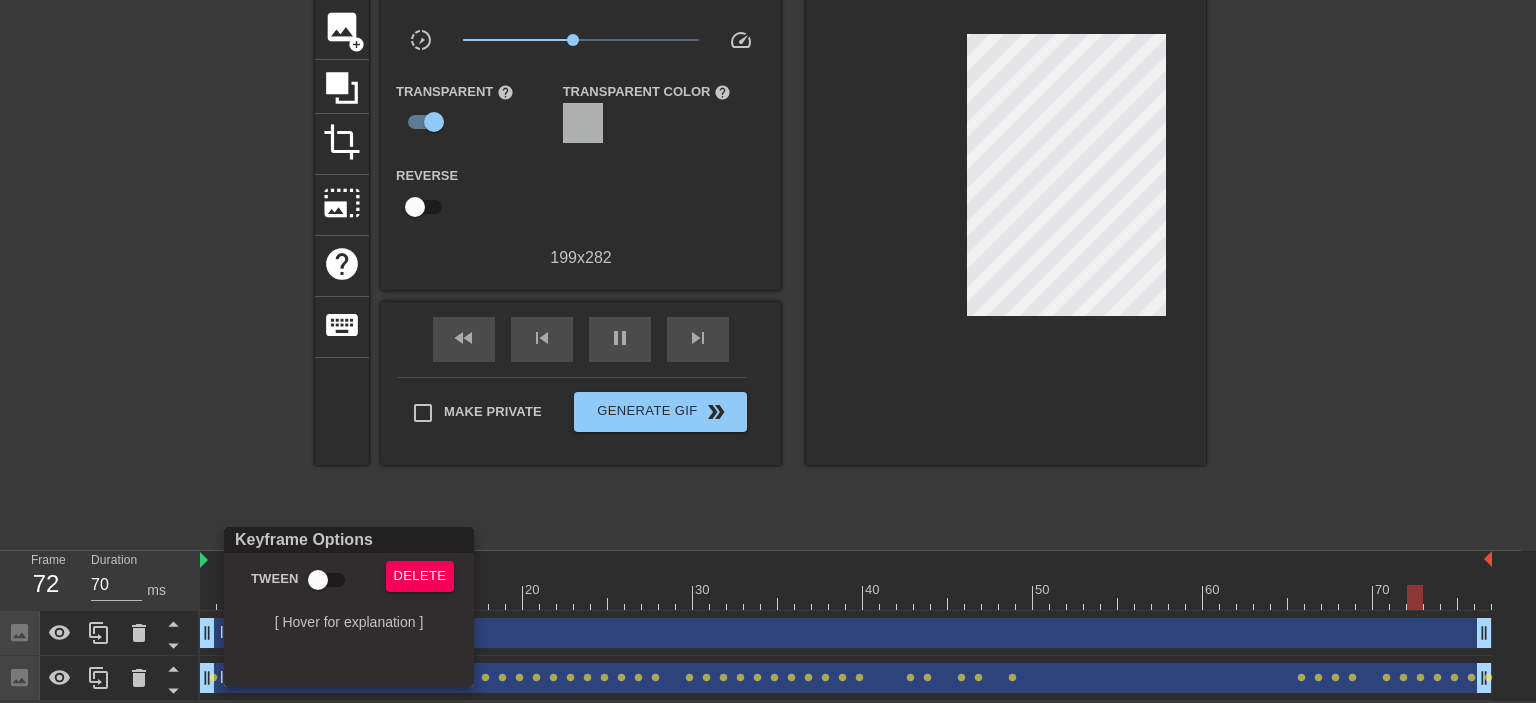 click at bounding box center (768, 351) 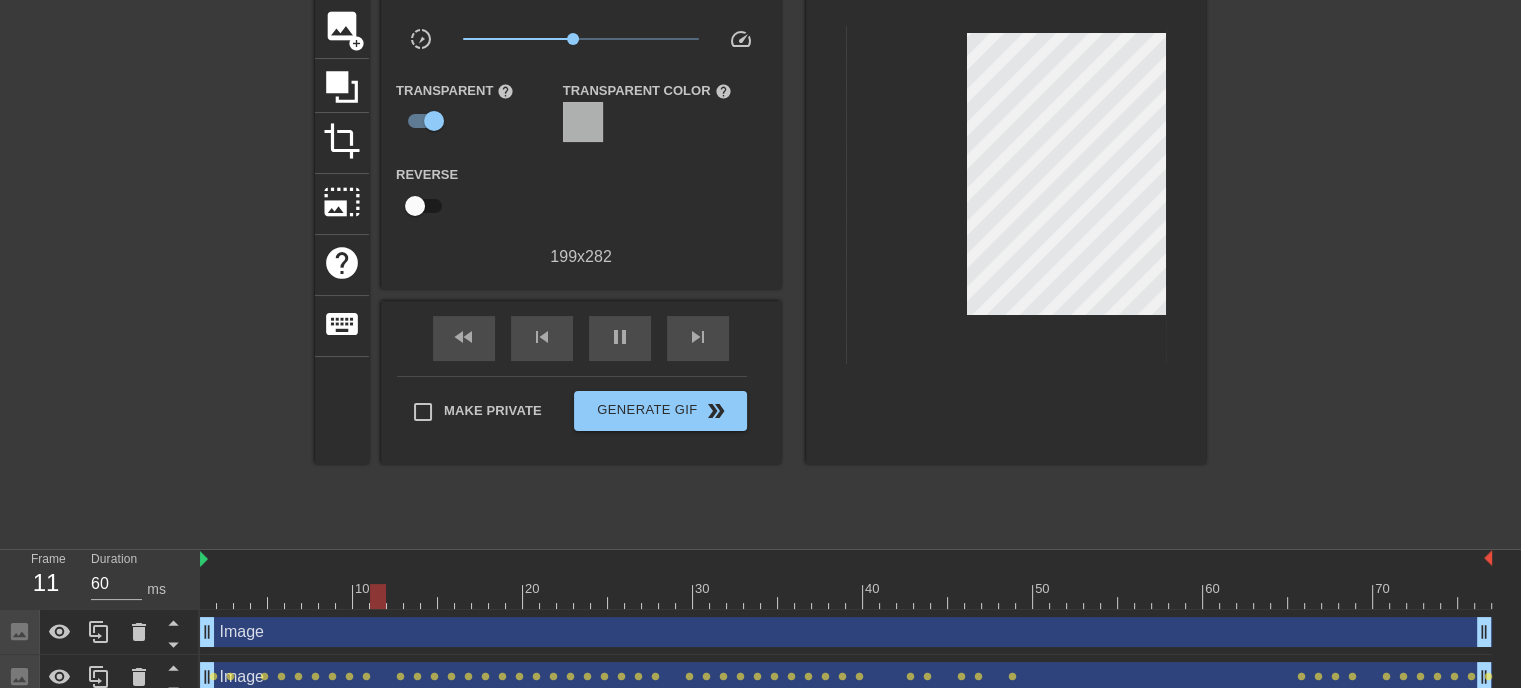 click on "Image drag_handle drag_handle" at bounding box center (846, 632) 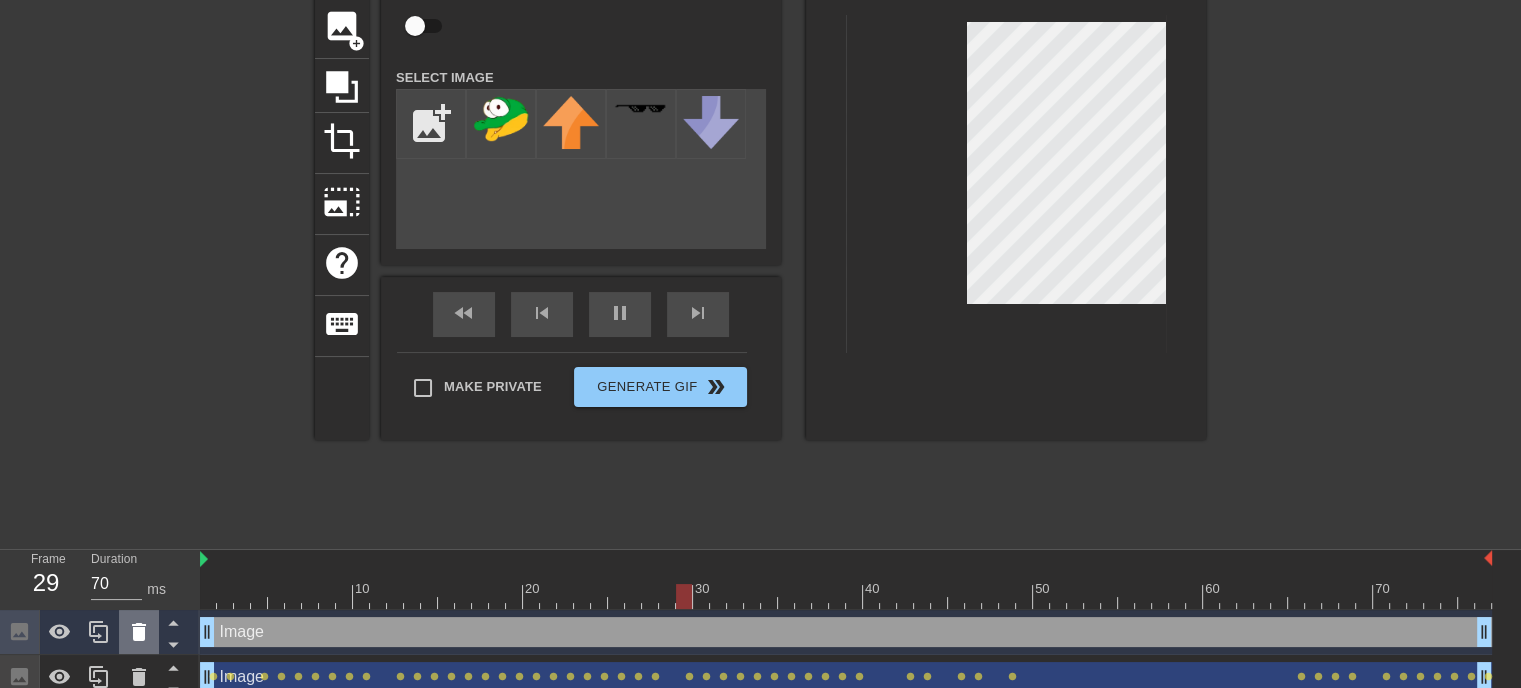 click at bounding box center [139, 632] 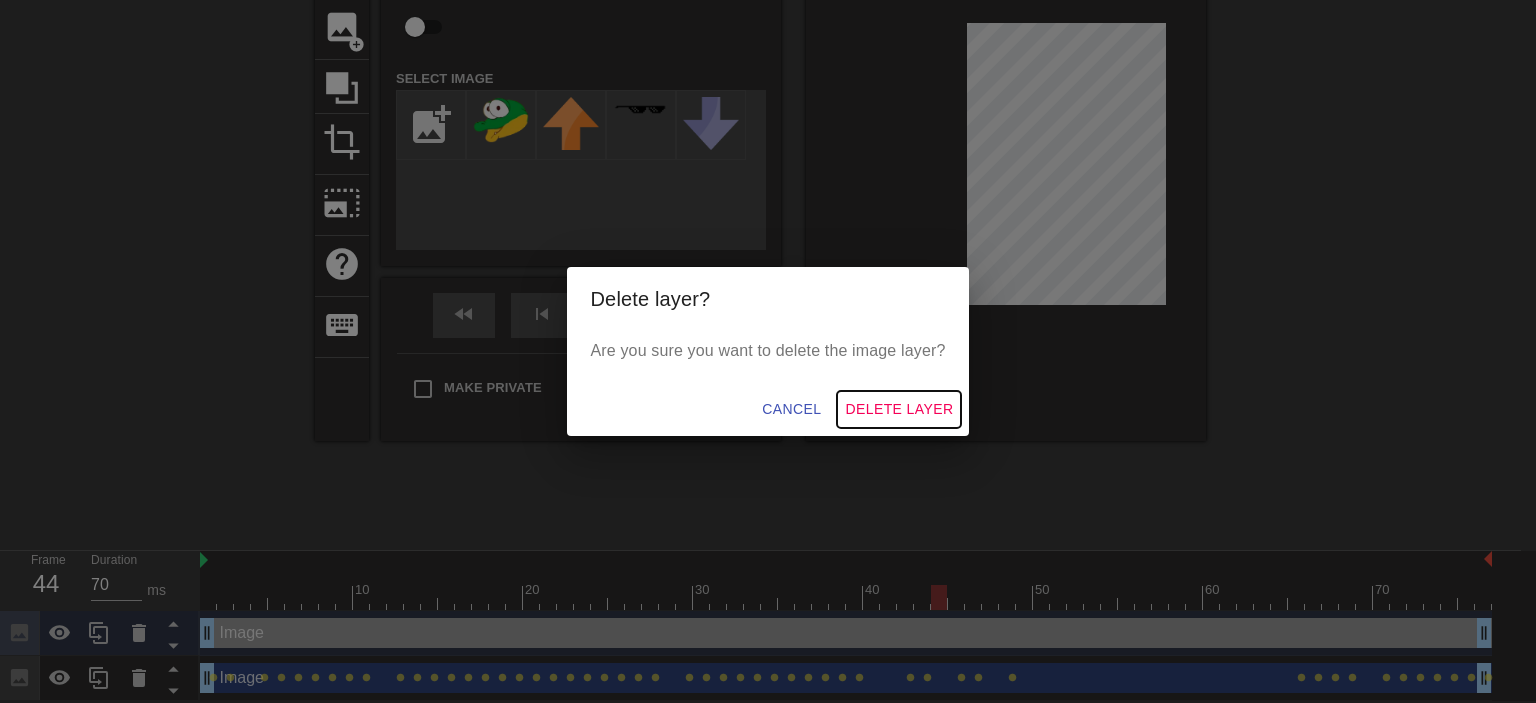 click on "Delete Layer" at bounding box center [899, 409] 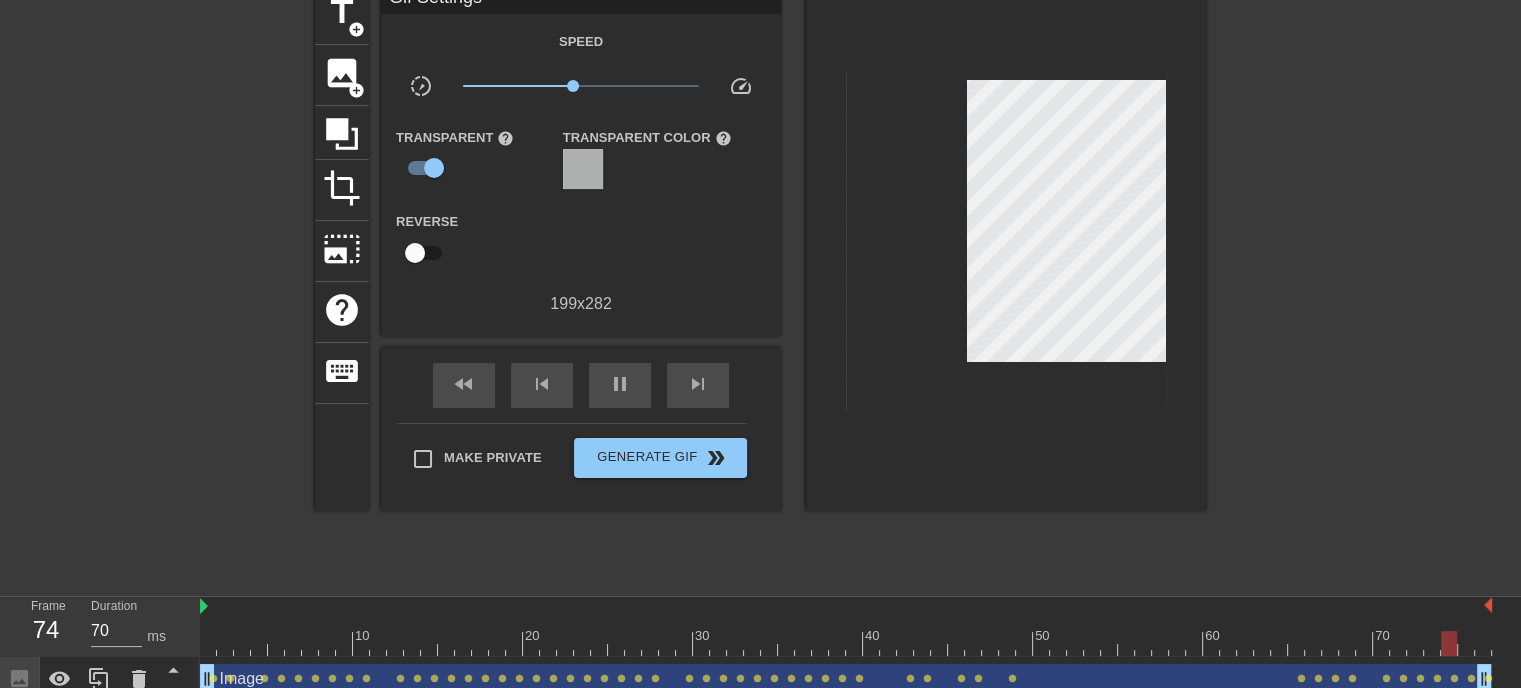 scroll, scrollTop: 112, scrollLeft: 0, axis: vertical 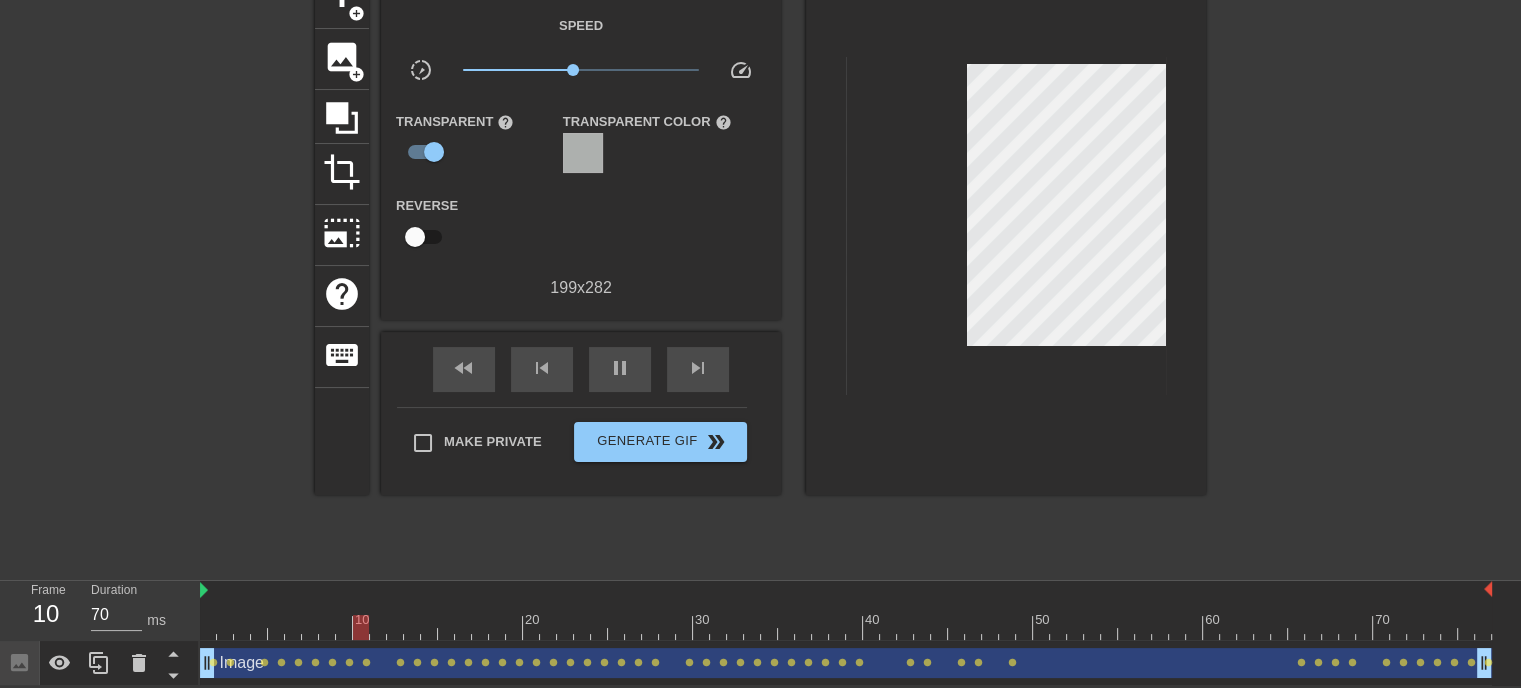 click on "Image drag_handle drag_handle" at bounding box center [846, 663] 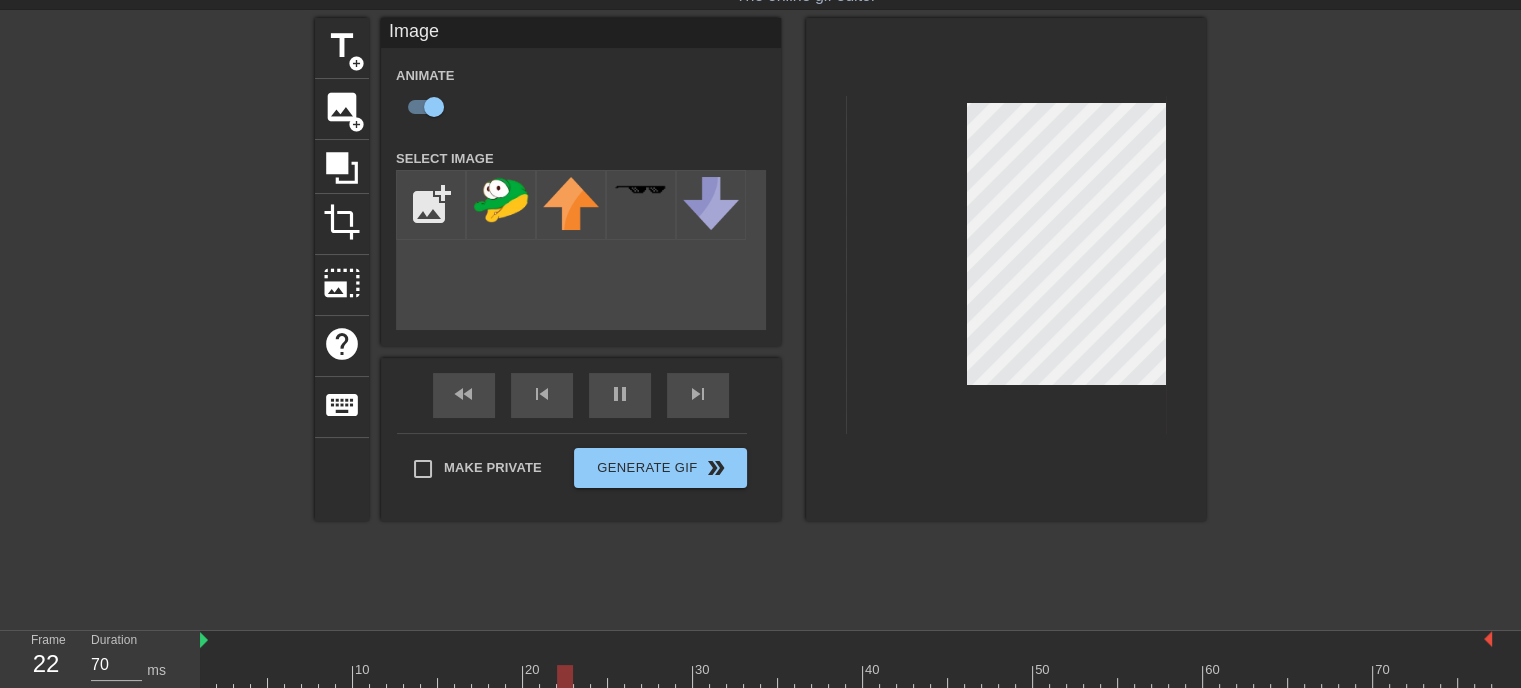 scroll, scrollTop: 12, scrollLeft: 0, axis: vertical 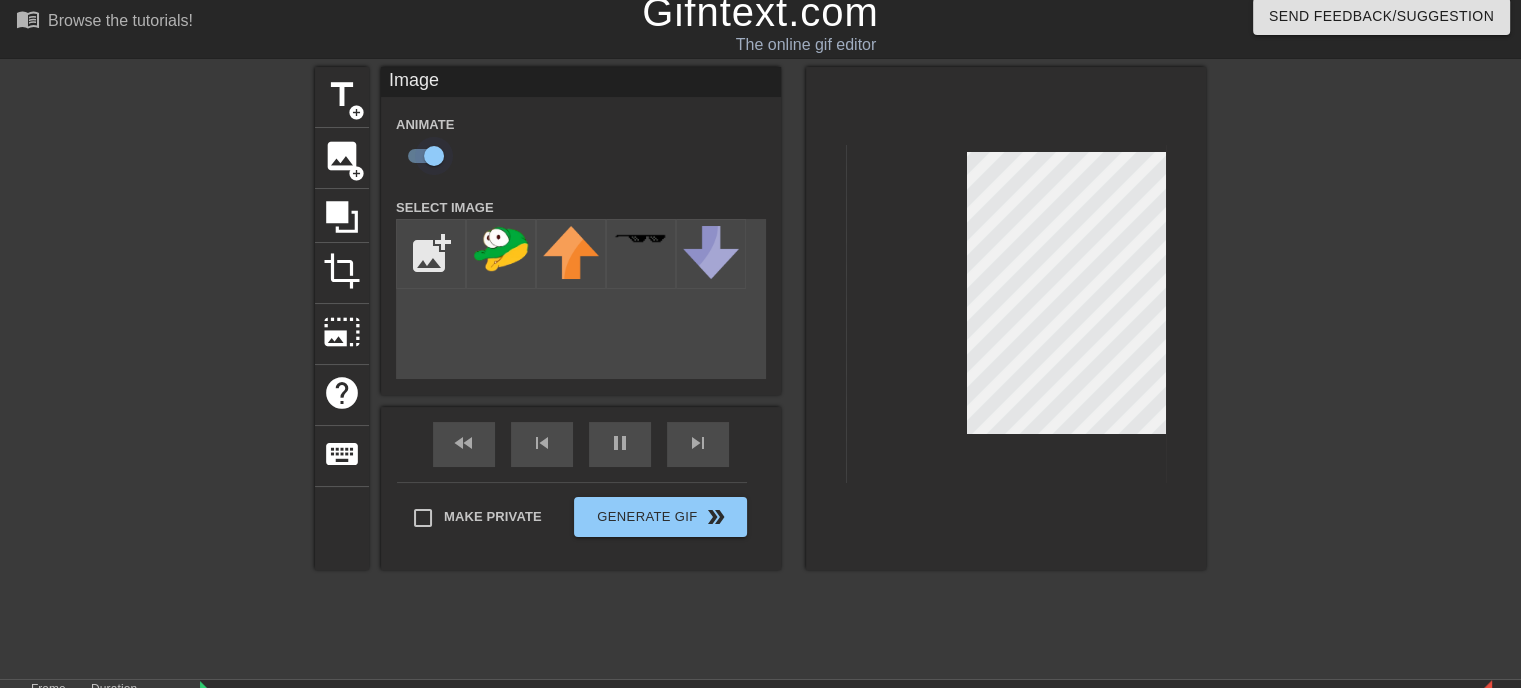 type on "60" 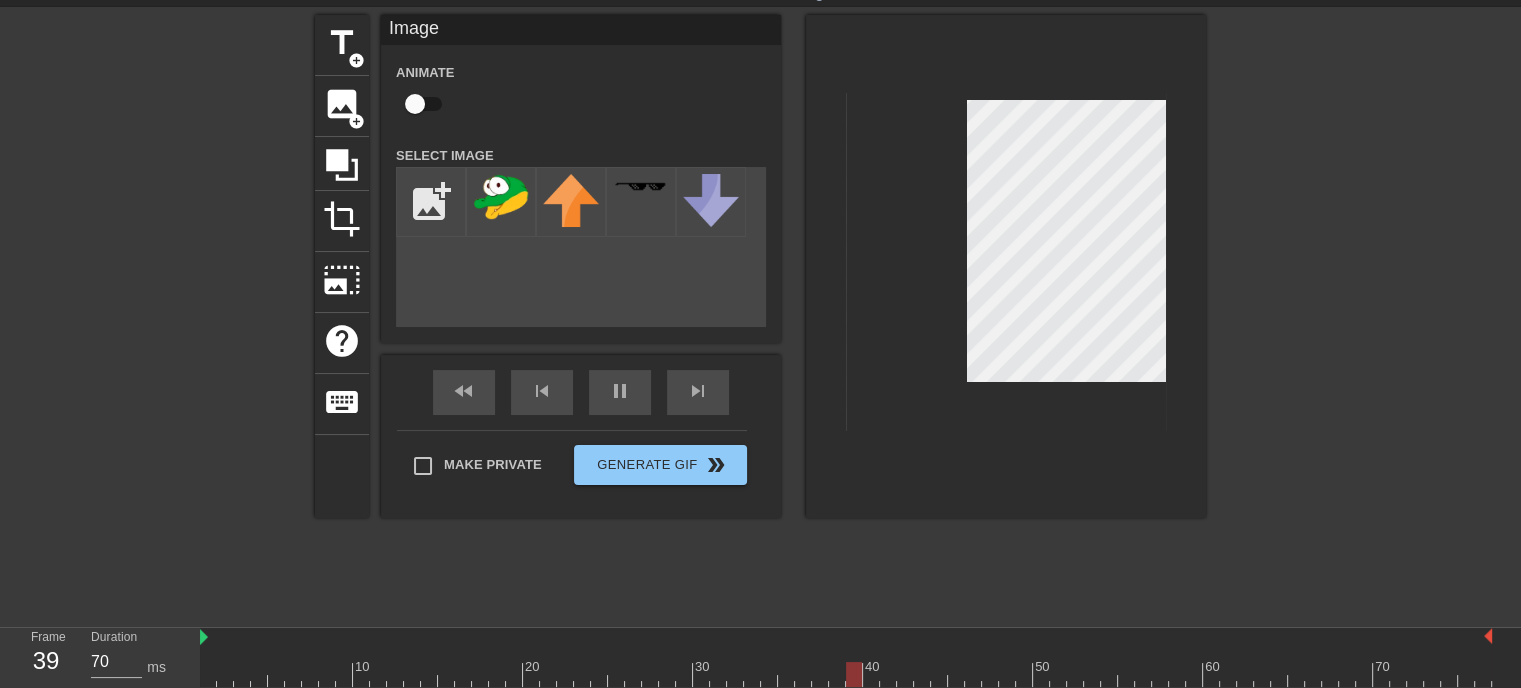scroll, scrollTop: 112, scrollLeft: 0, axis: vertical 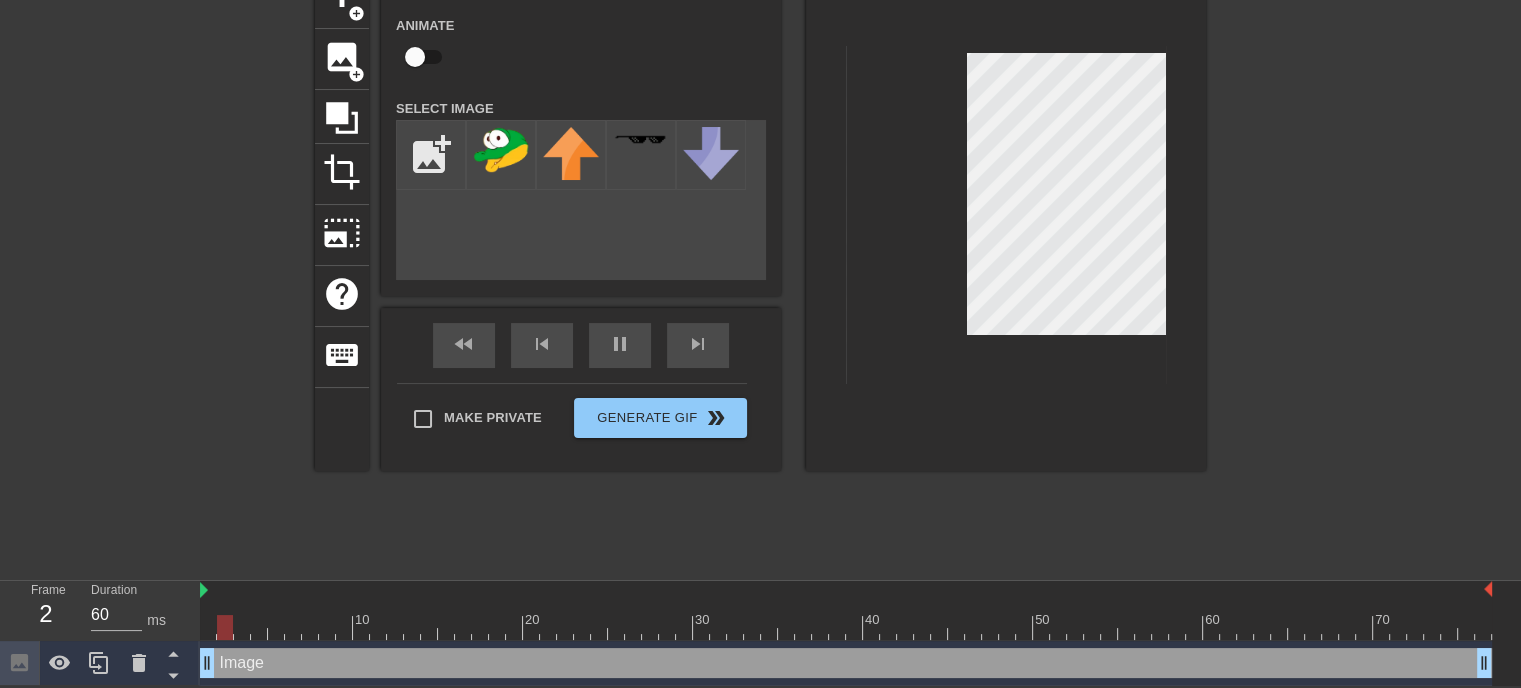 type on "70" 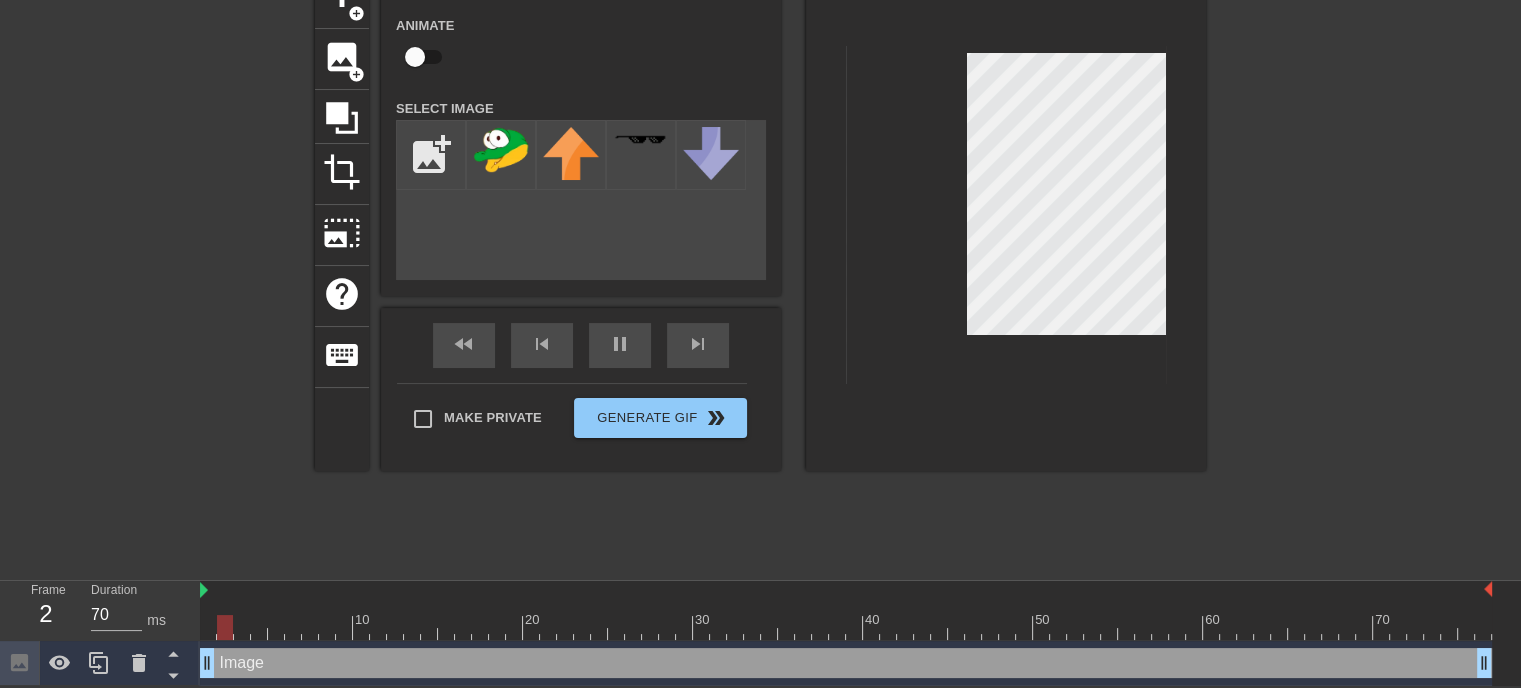 click at bounding box center (415, 57) 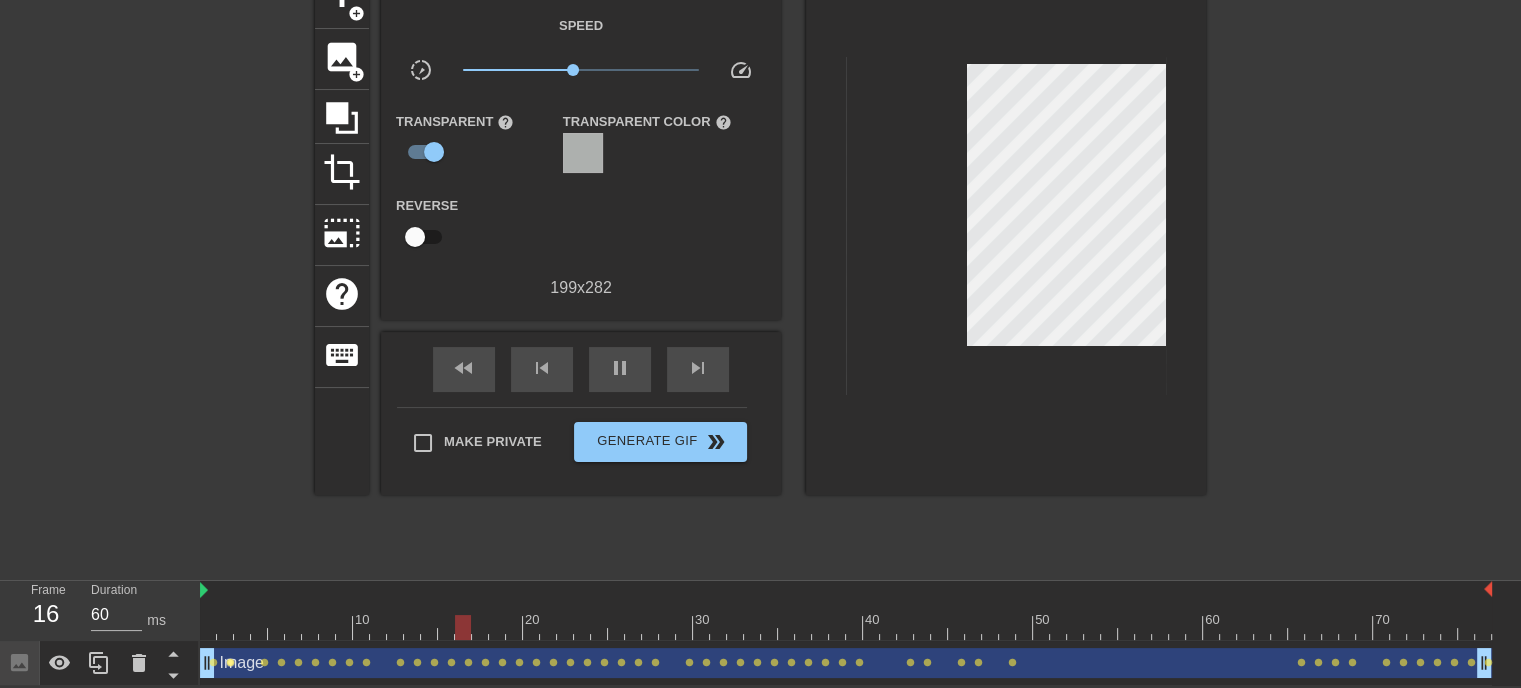 click on "lens" at bounding box center (230, 662) 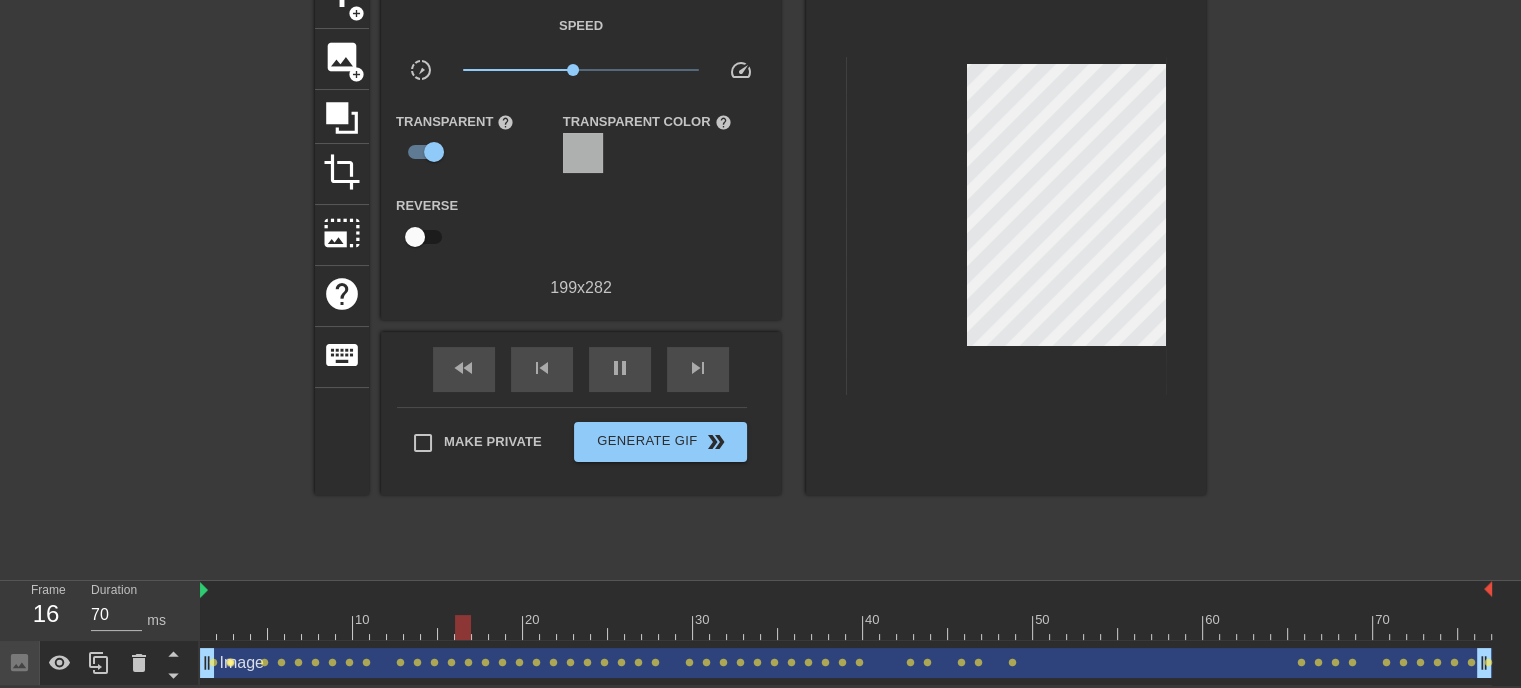 scroll, scrollTop: 97, scrollLeft: 0, axis: vertical 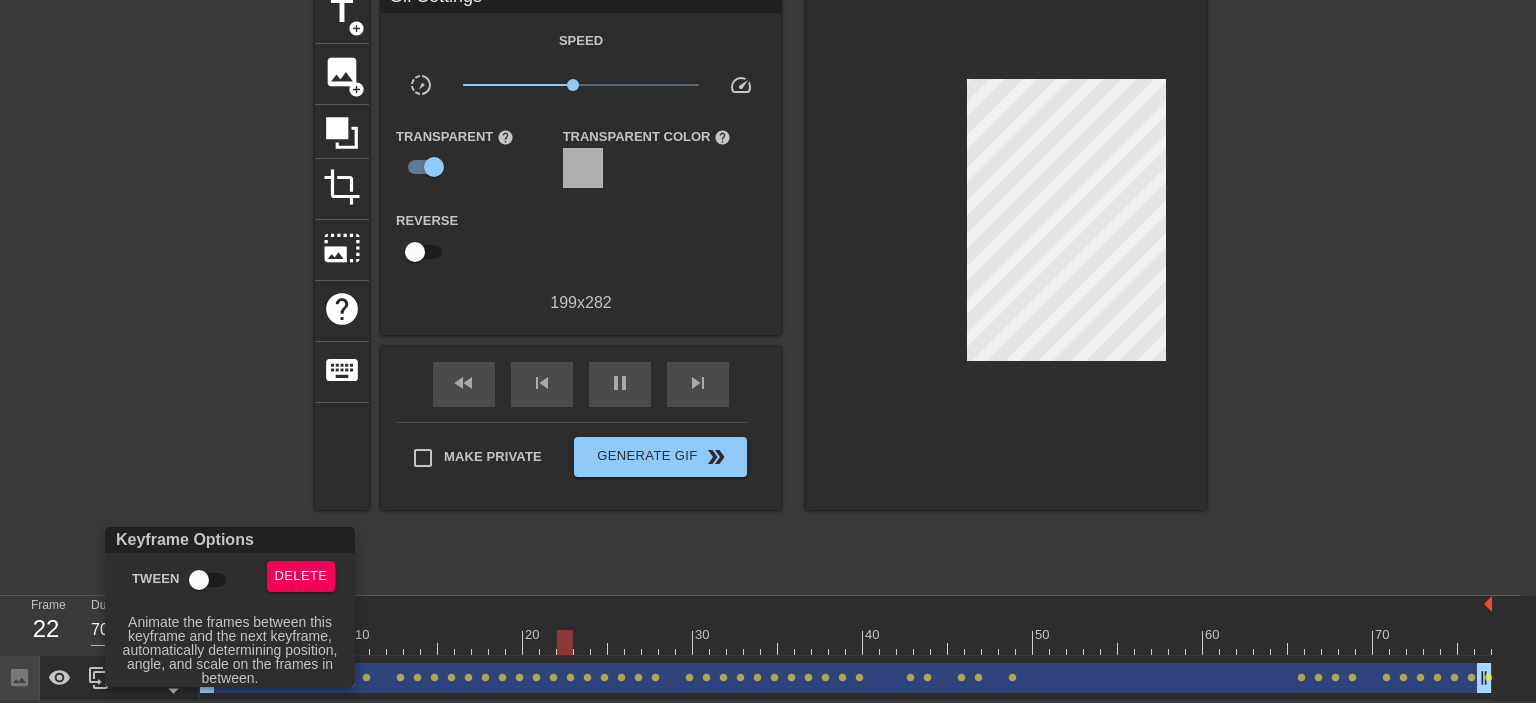 type on "60" 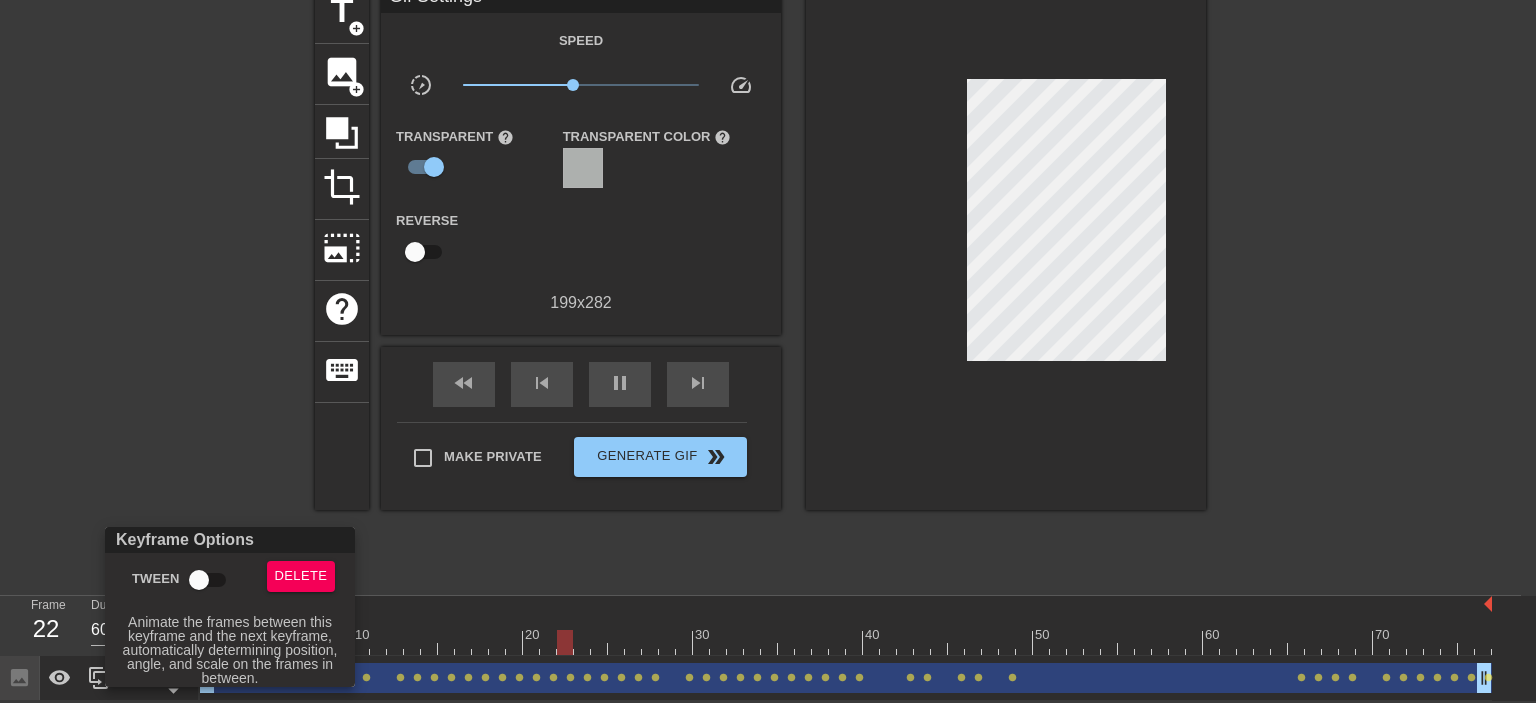 click on "Tween" at bounding box center [199, 580] 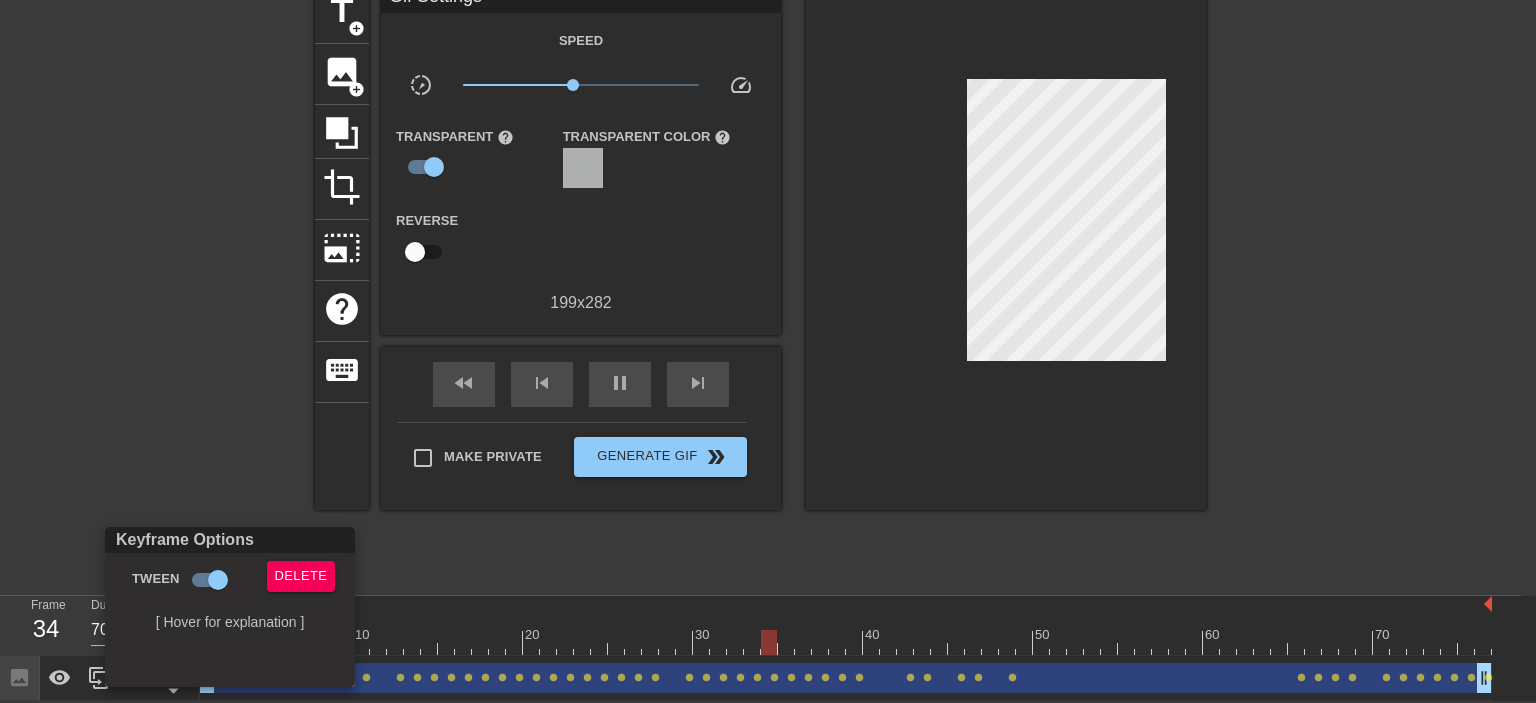 drag, startPoint x: 1068, startPoint y: 127, endPoint x: 1056, endPoint y: 131, distance: 12.649111 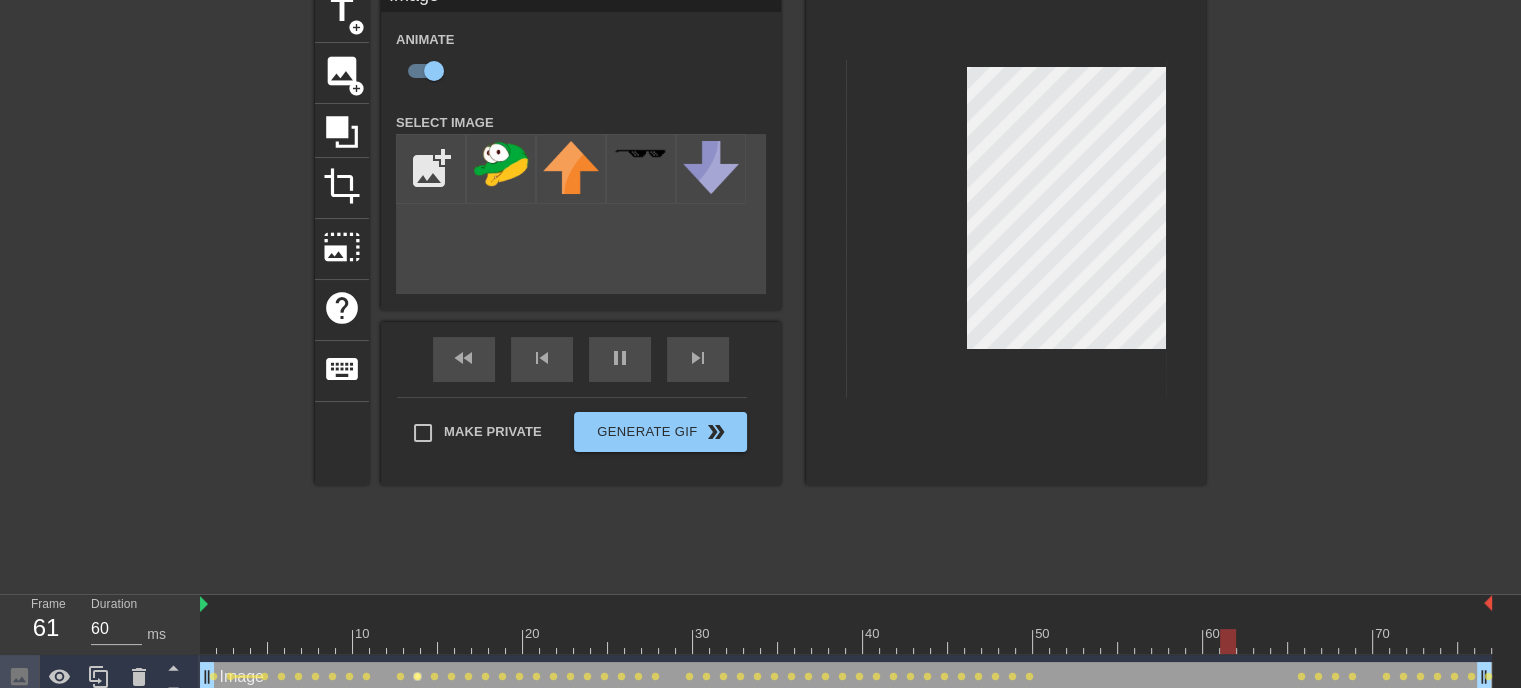 click on "lens" at bounding box center [417, 676] 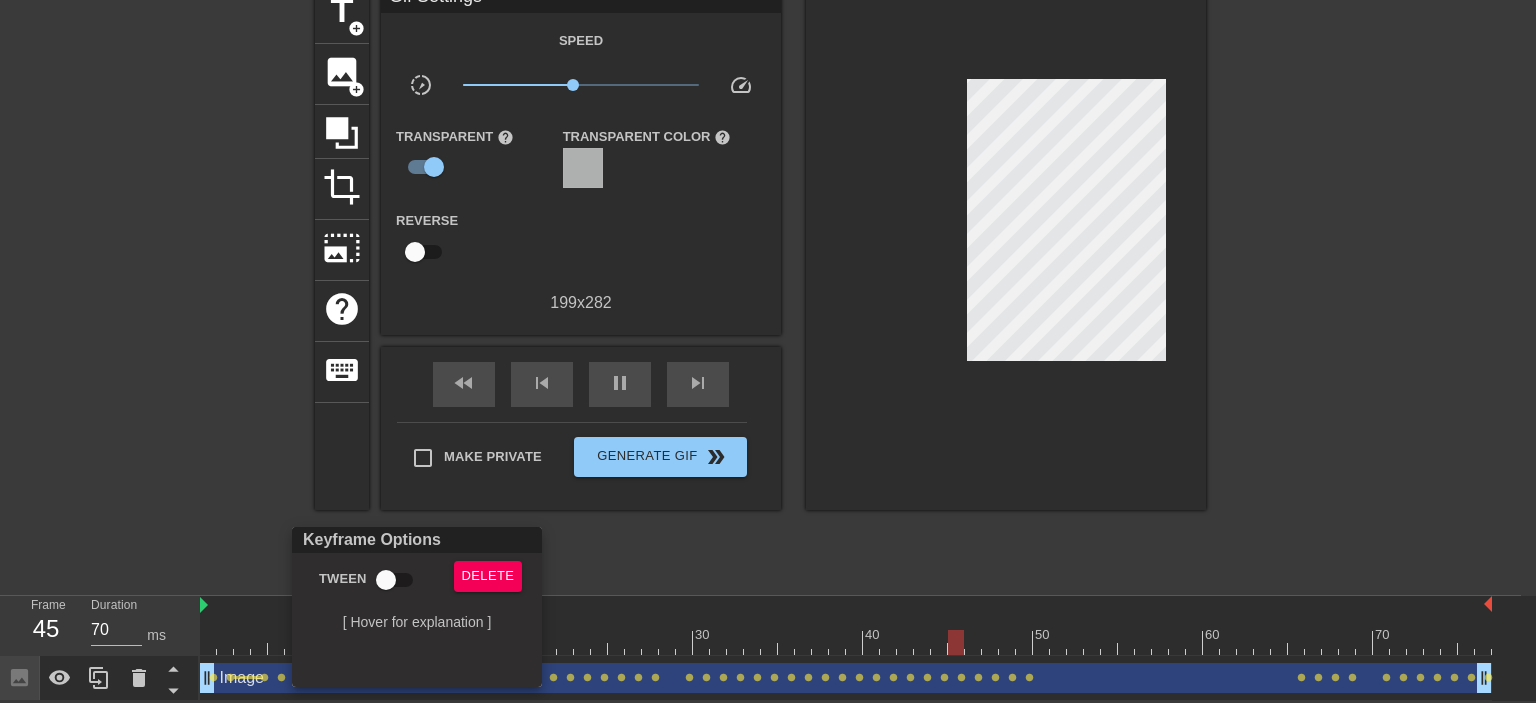 drag, startPoint x: 1072, startPoint y: 130, endPoint x: 1085, endPoint y: 142, distance: 17.691807 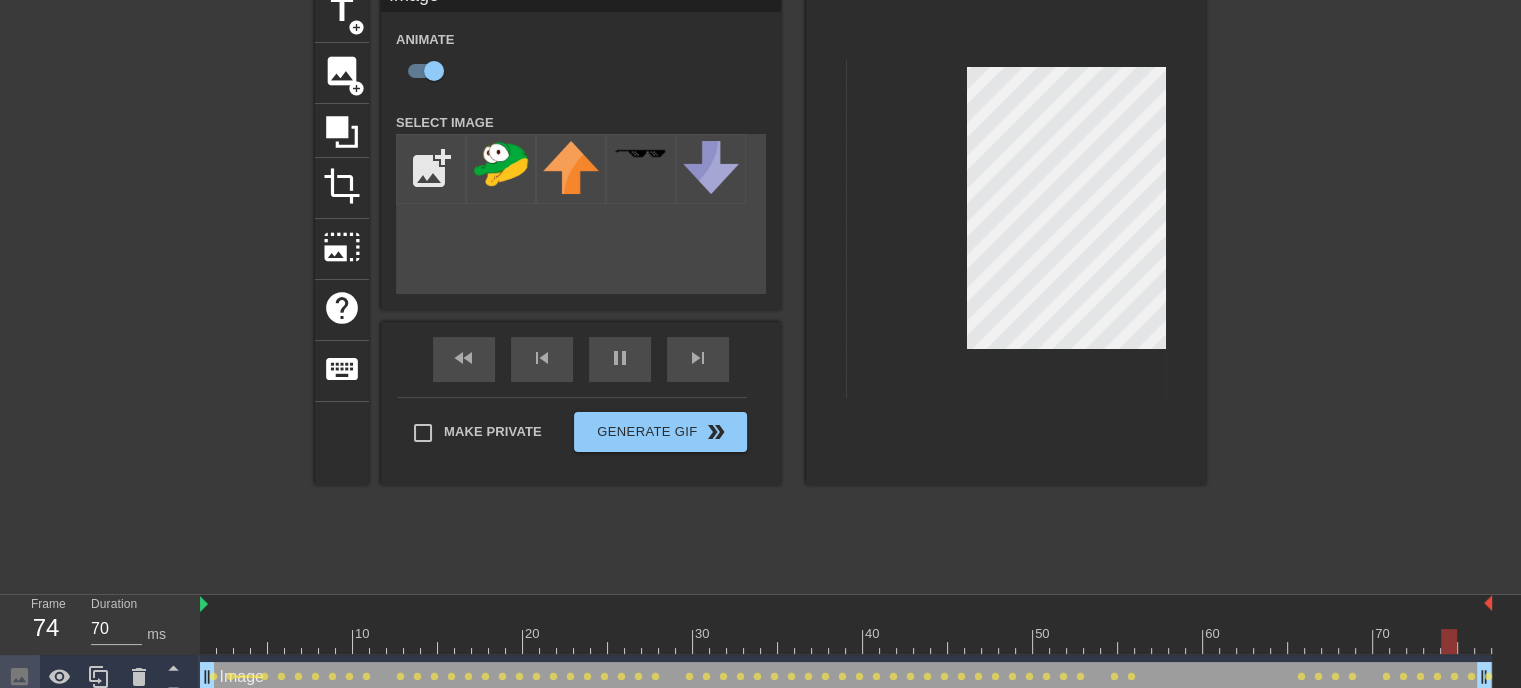 click on "Image drag_handle drag_handle" at bounding box center (846, 677) 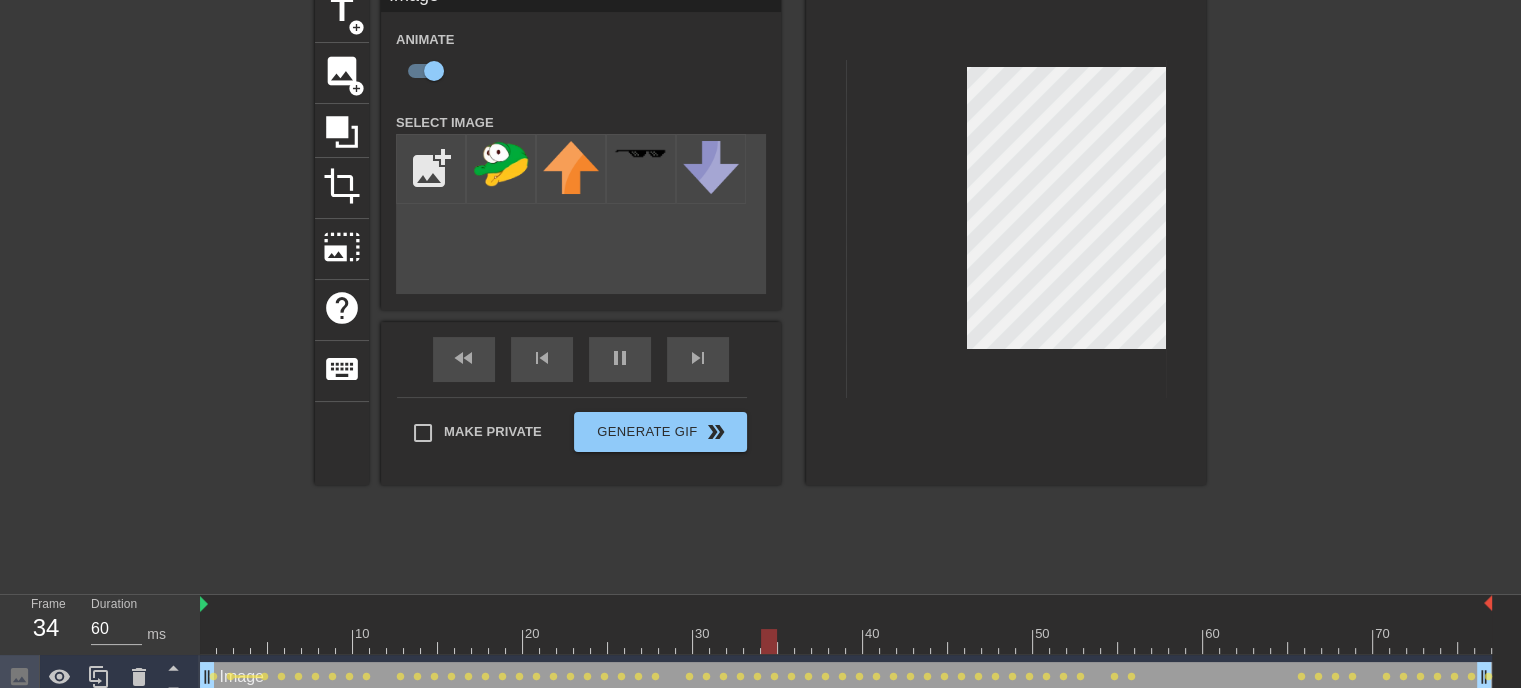 click on "Image drag_handle drag_handle" at bounding box center [846, 677] 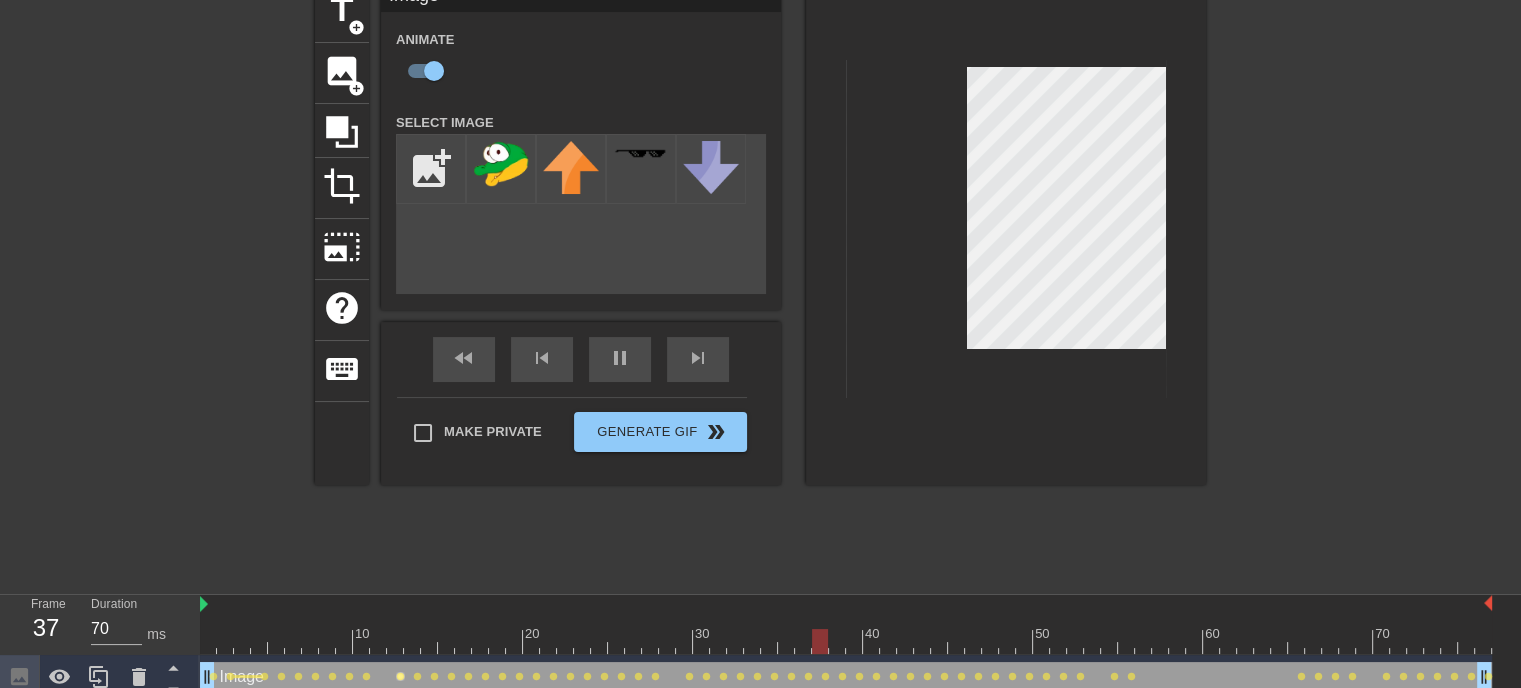 click on "lens" at bounding box center (400, 676) 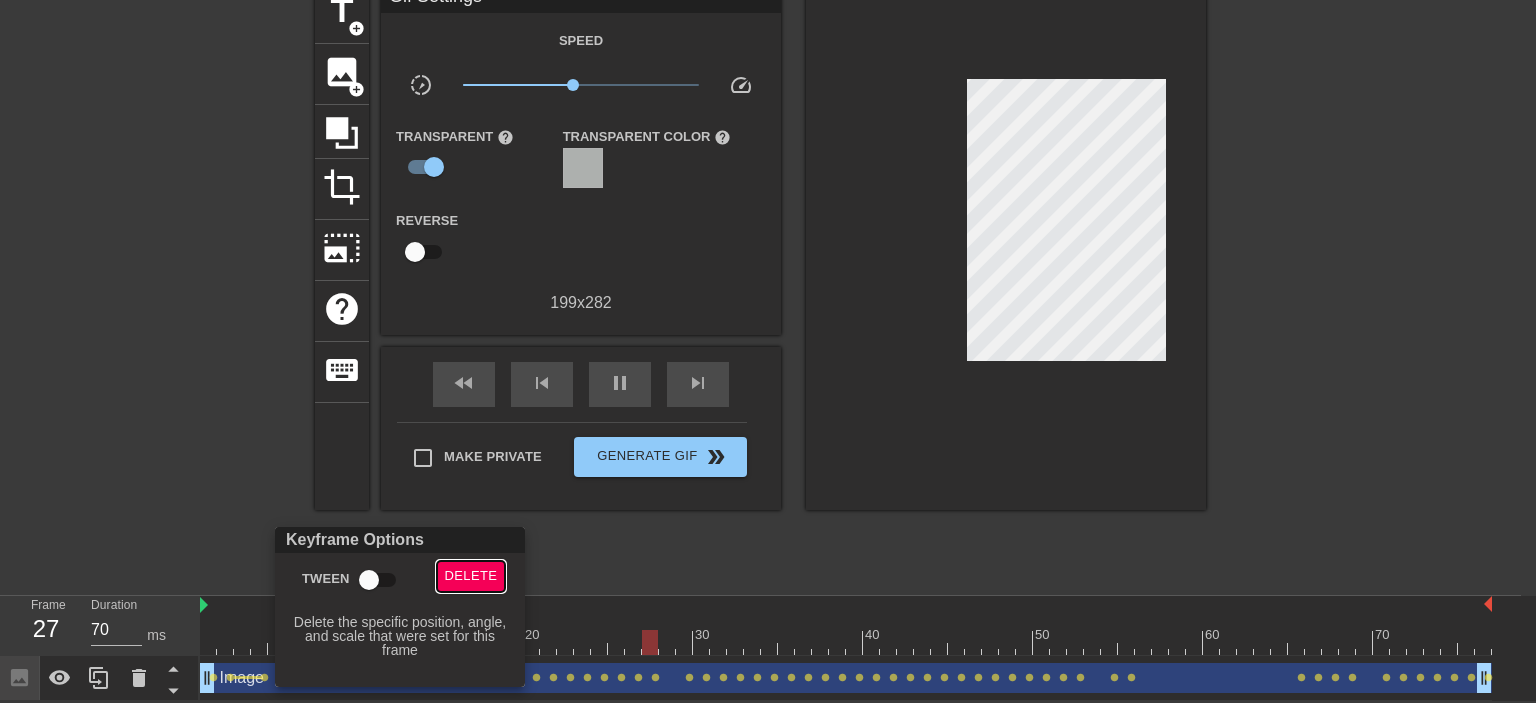 click on "Delete" at bounding box center [471, 576] 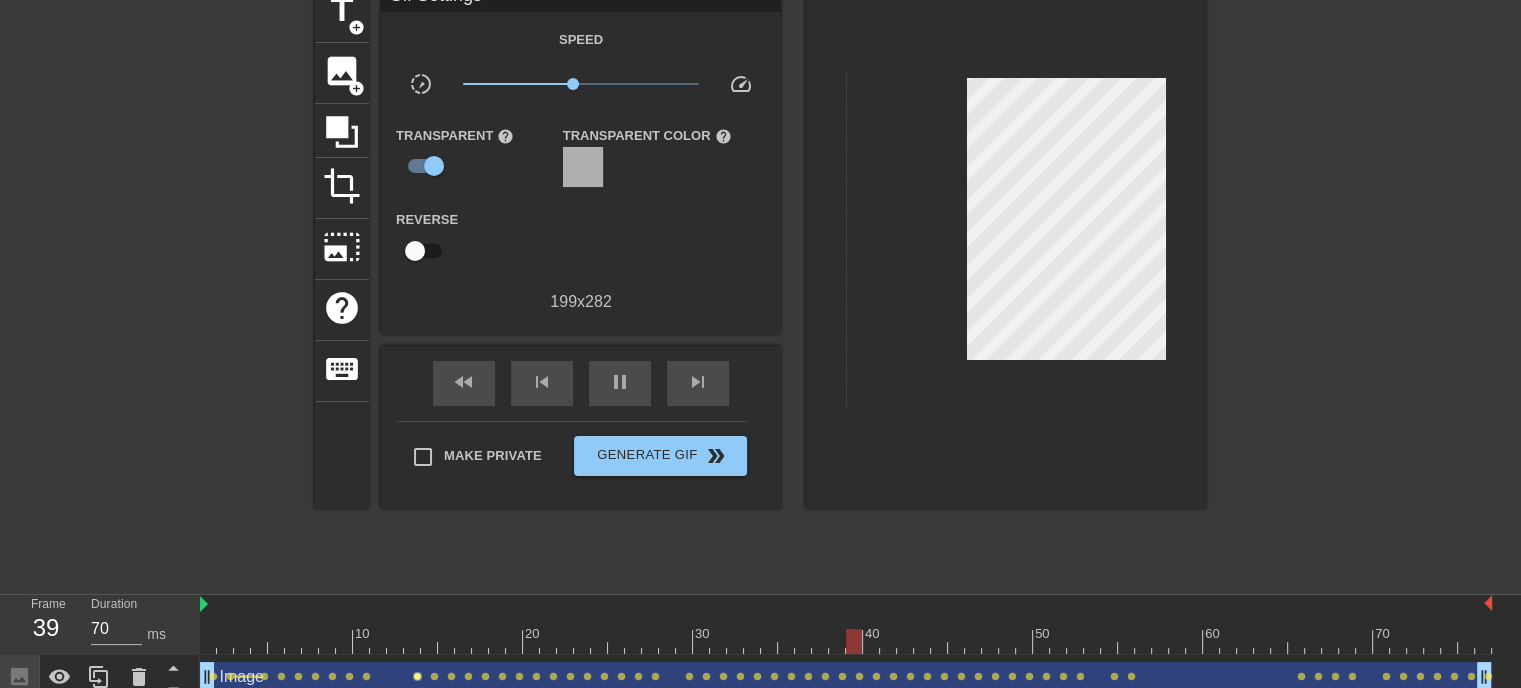 click on "lens" at bounding box center [417, 676] 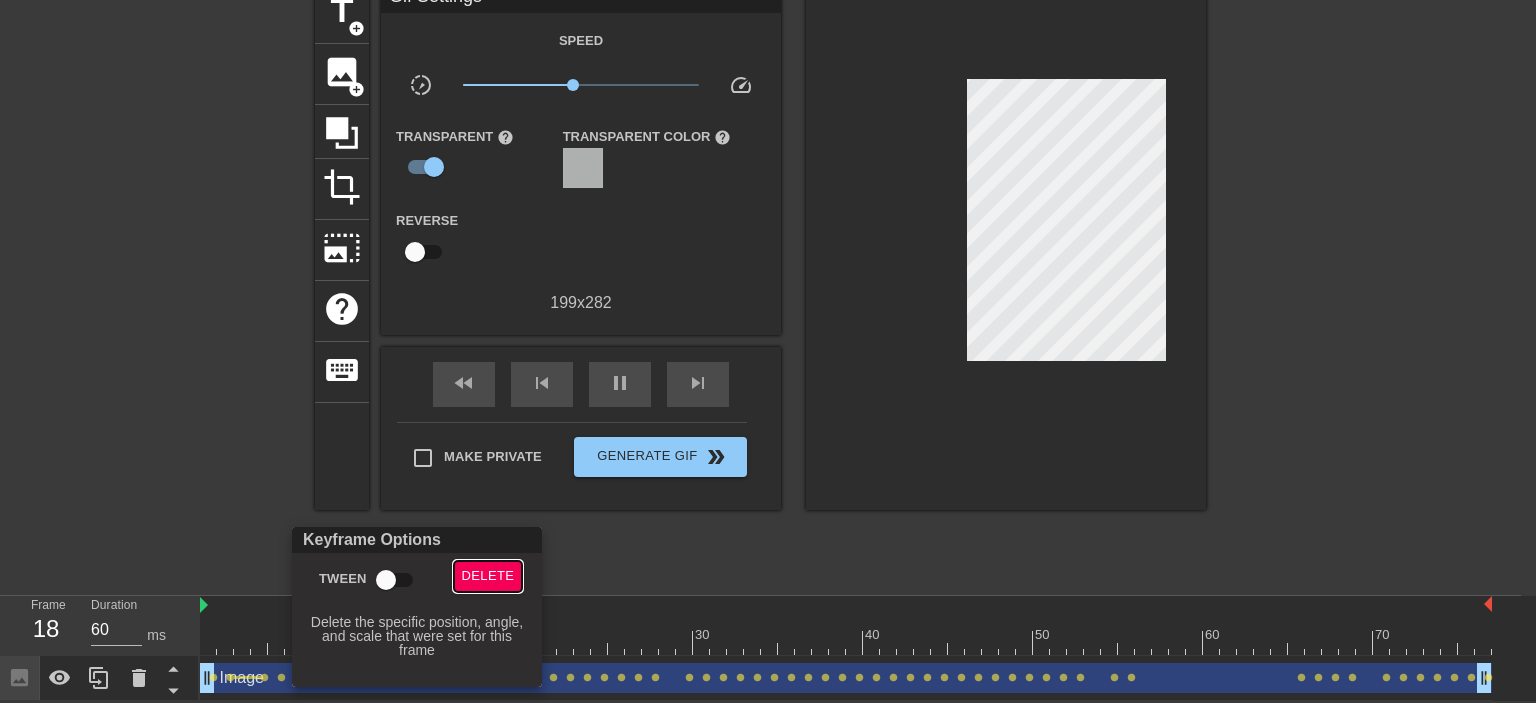 click on "Delete" at bounding box center (488, 576) 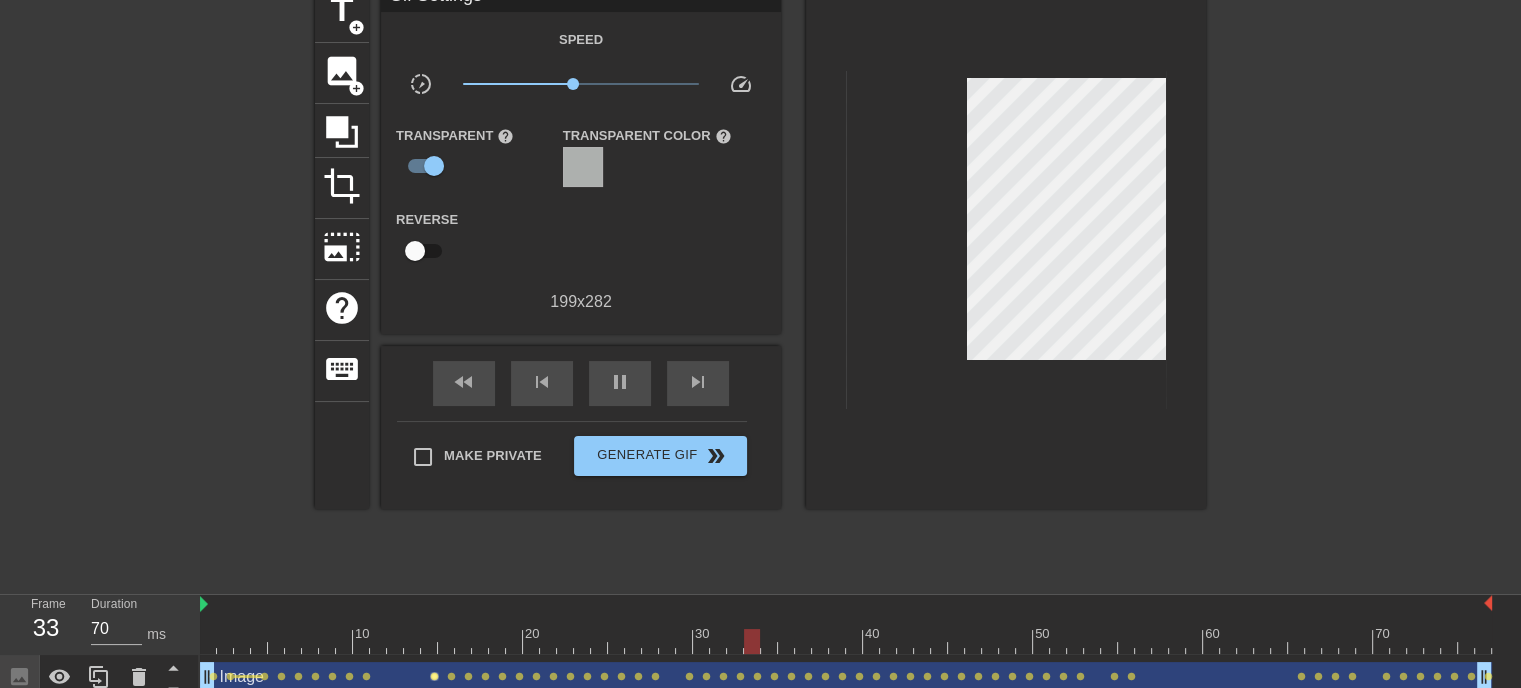 click on "lens" at bounding box center (434, 676) 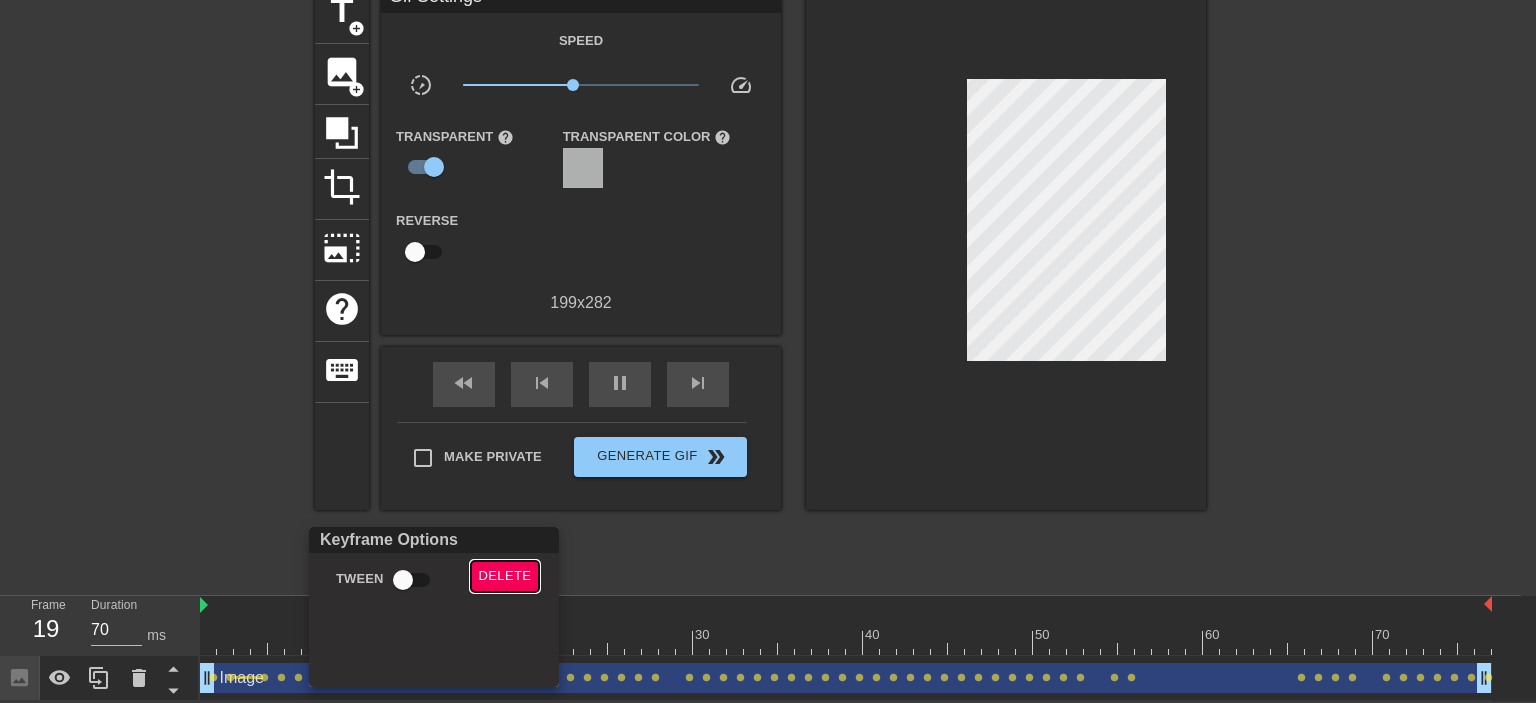 click on "Delete" at bounding box center (505, 576) 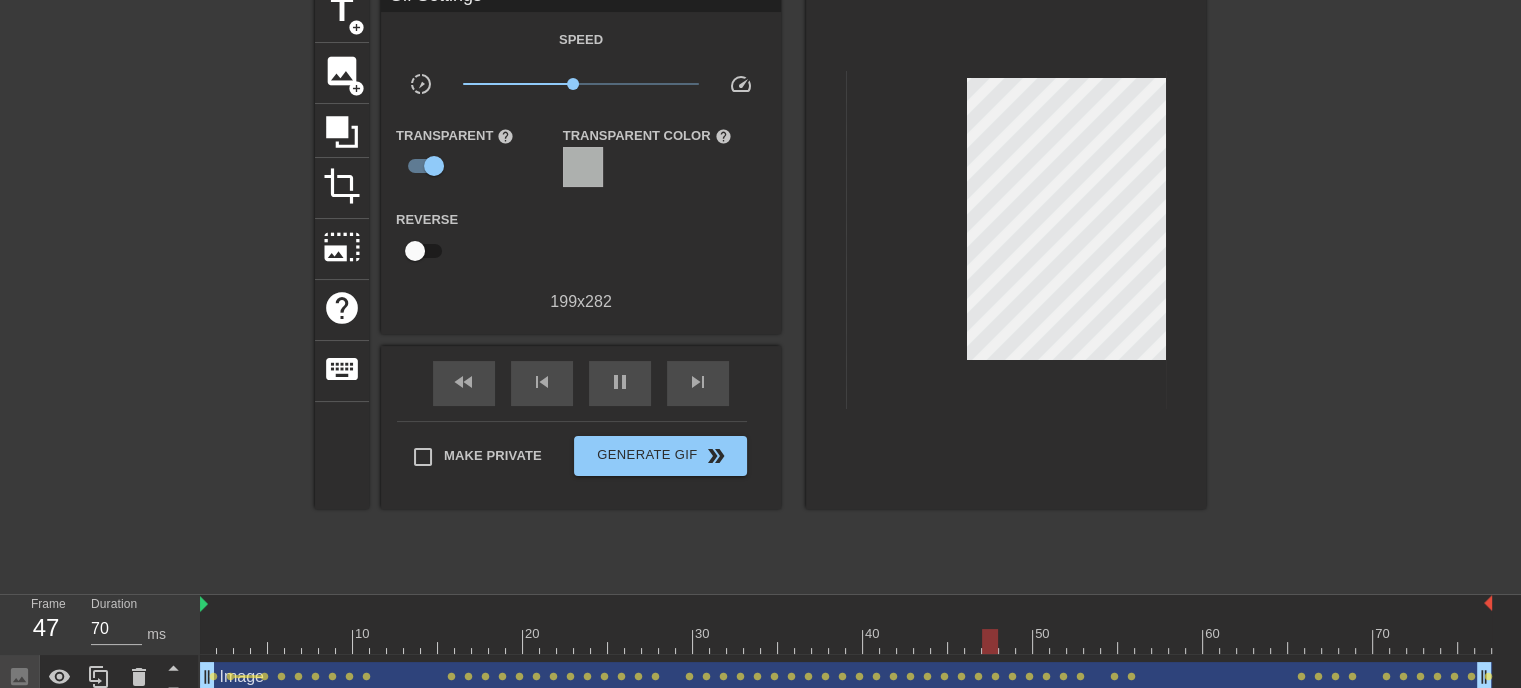 click on "lens" at bounding box center [468, 676] 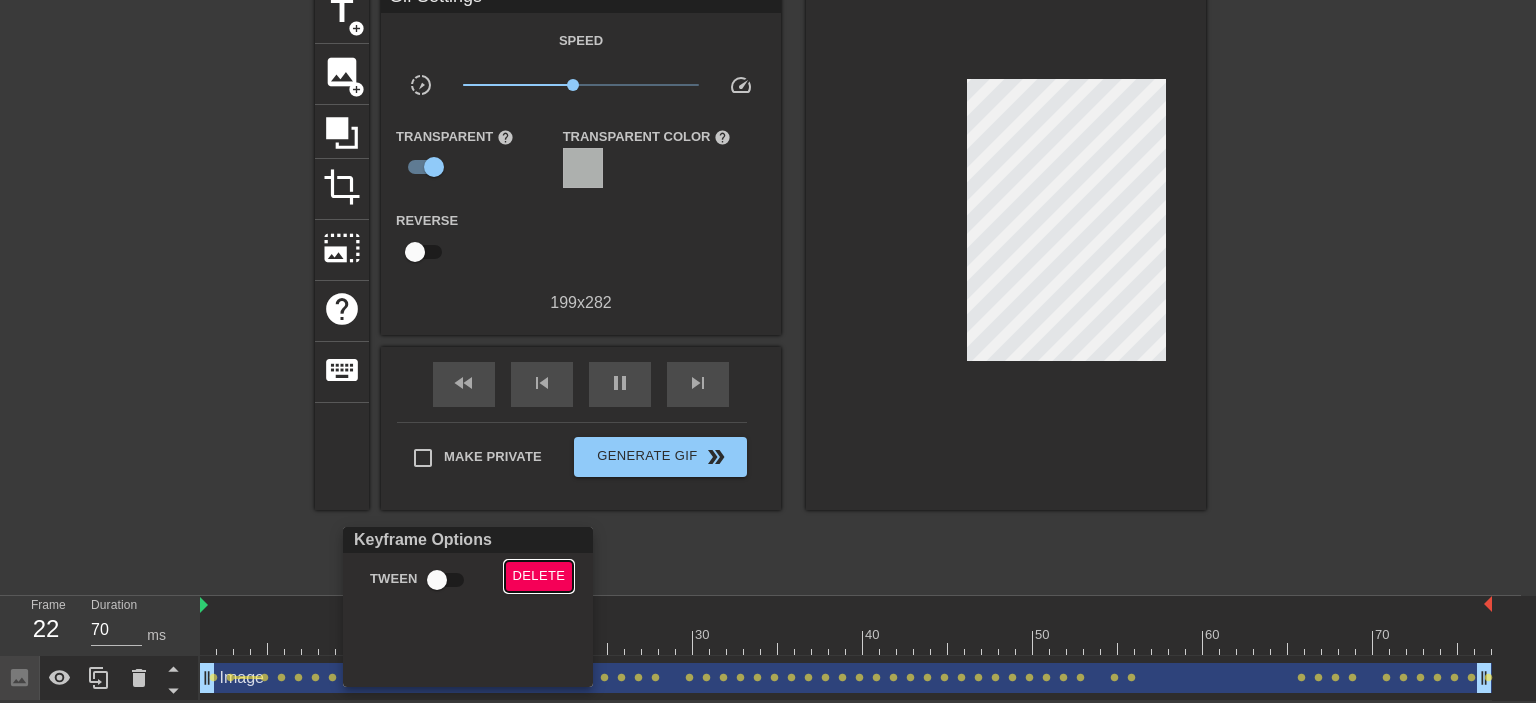 click on "Delete" at bounding box center [539, 576] 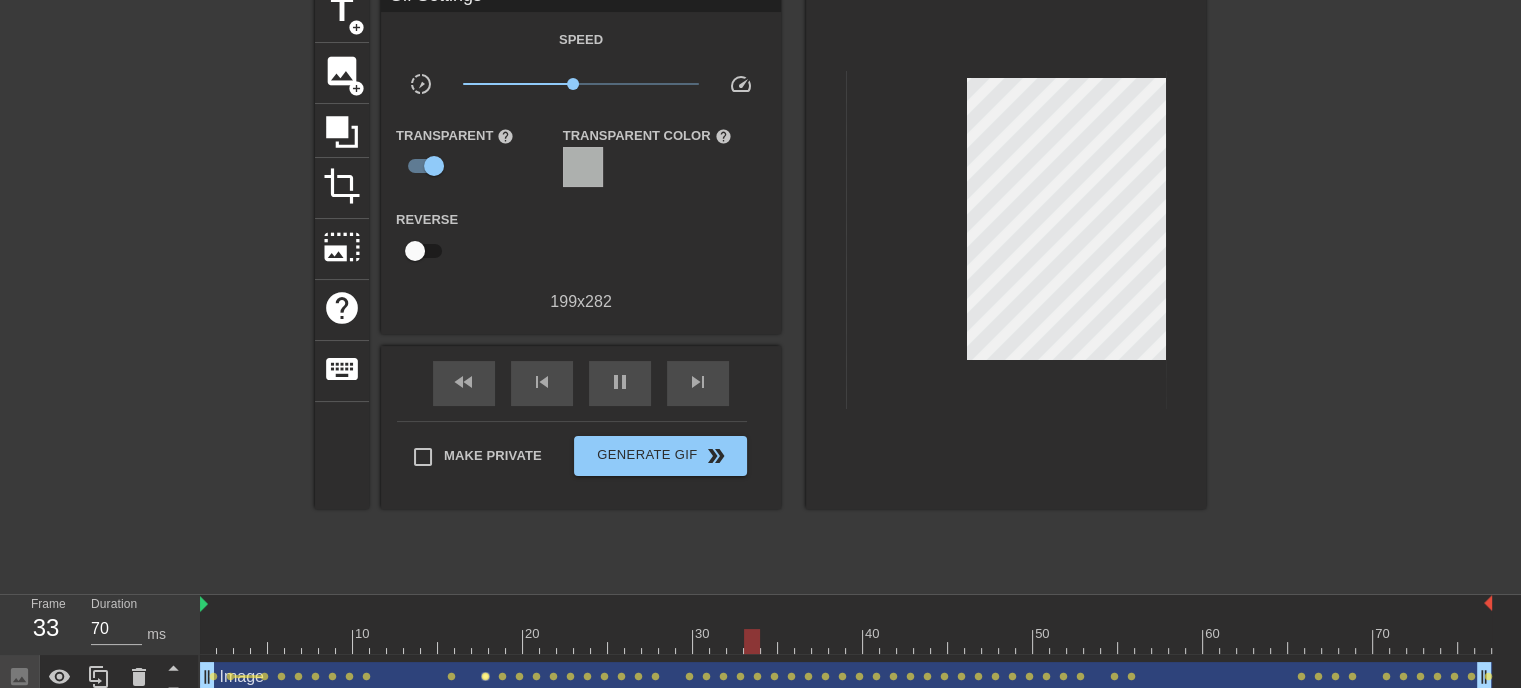 click on "lens" at bounding box center (485, 676) 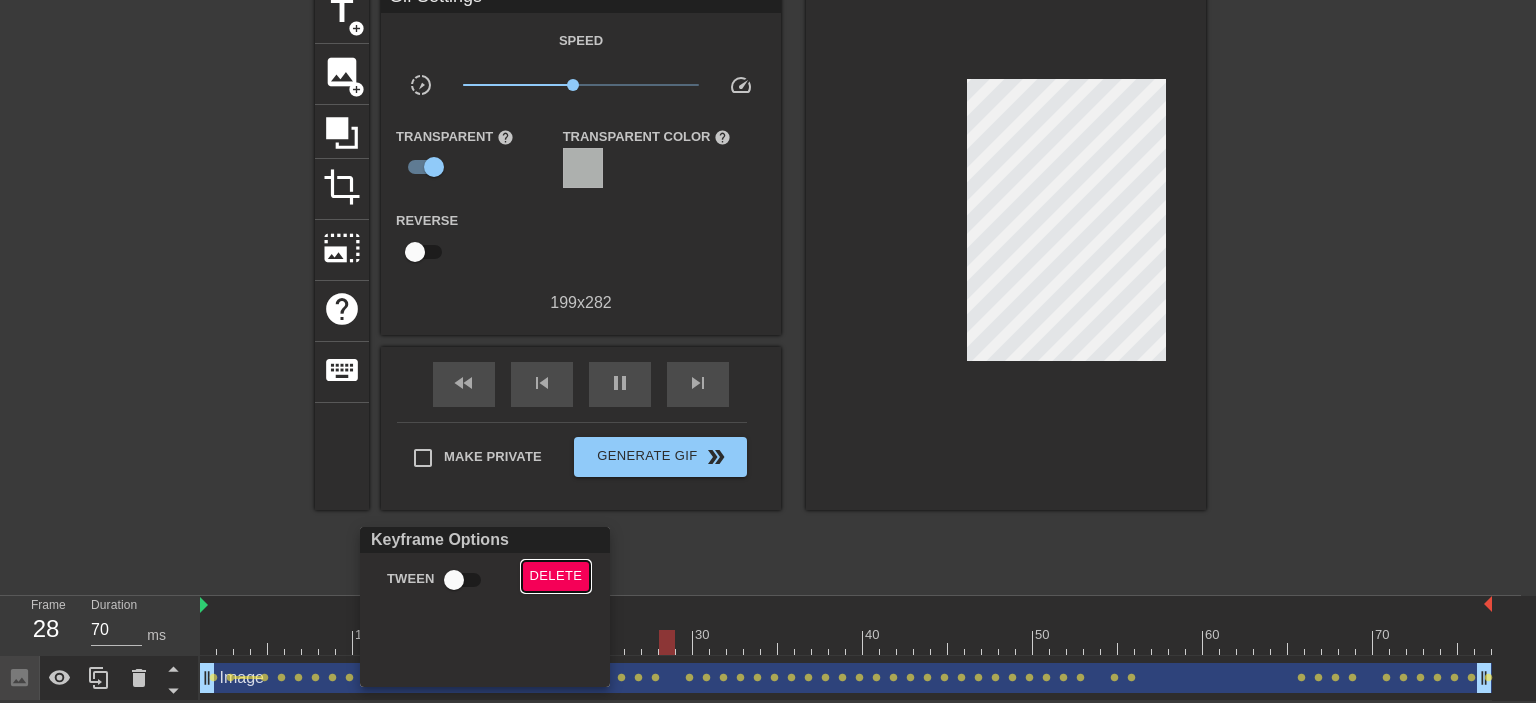 click on "Delete" at bounding box center [556, 576] 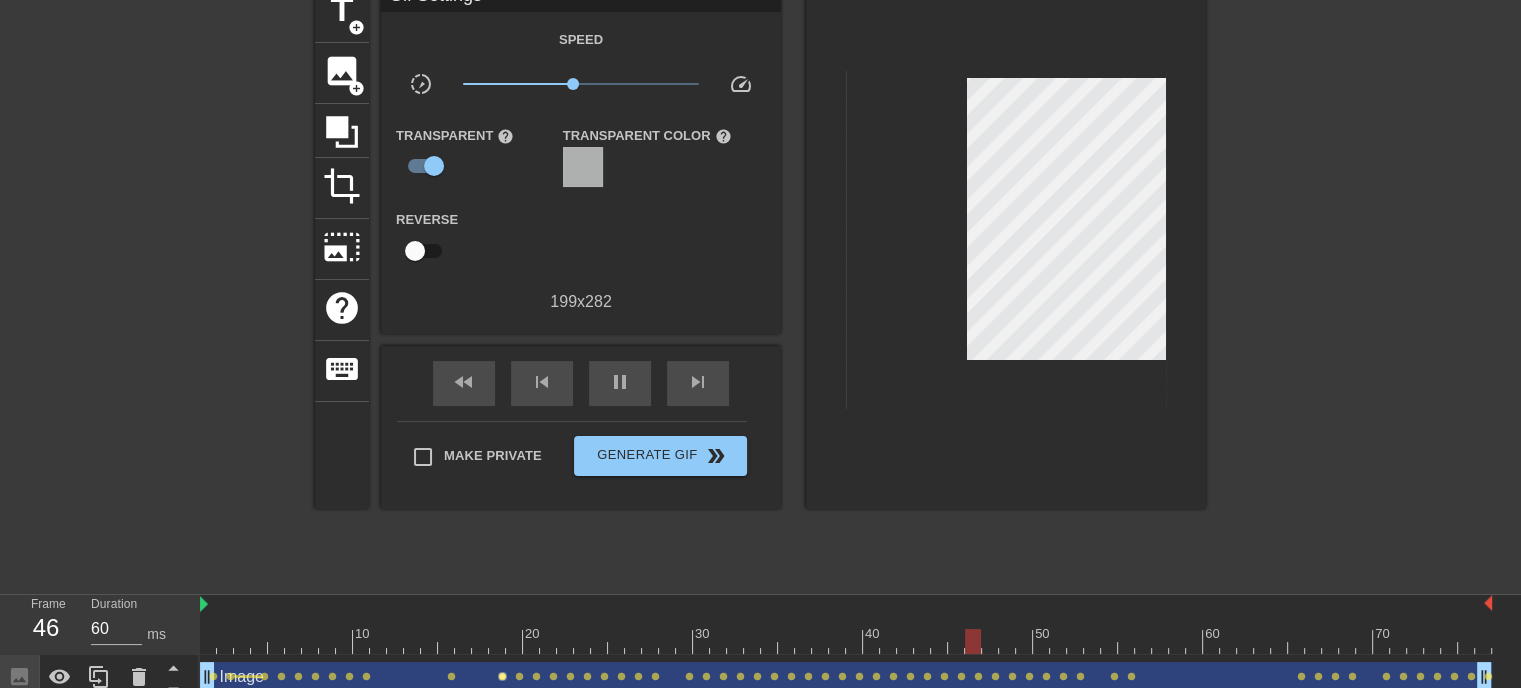 click on "lens" at bounding box center (502, 676) 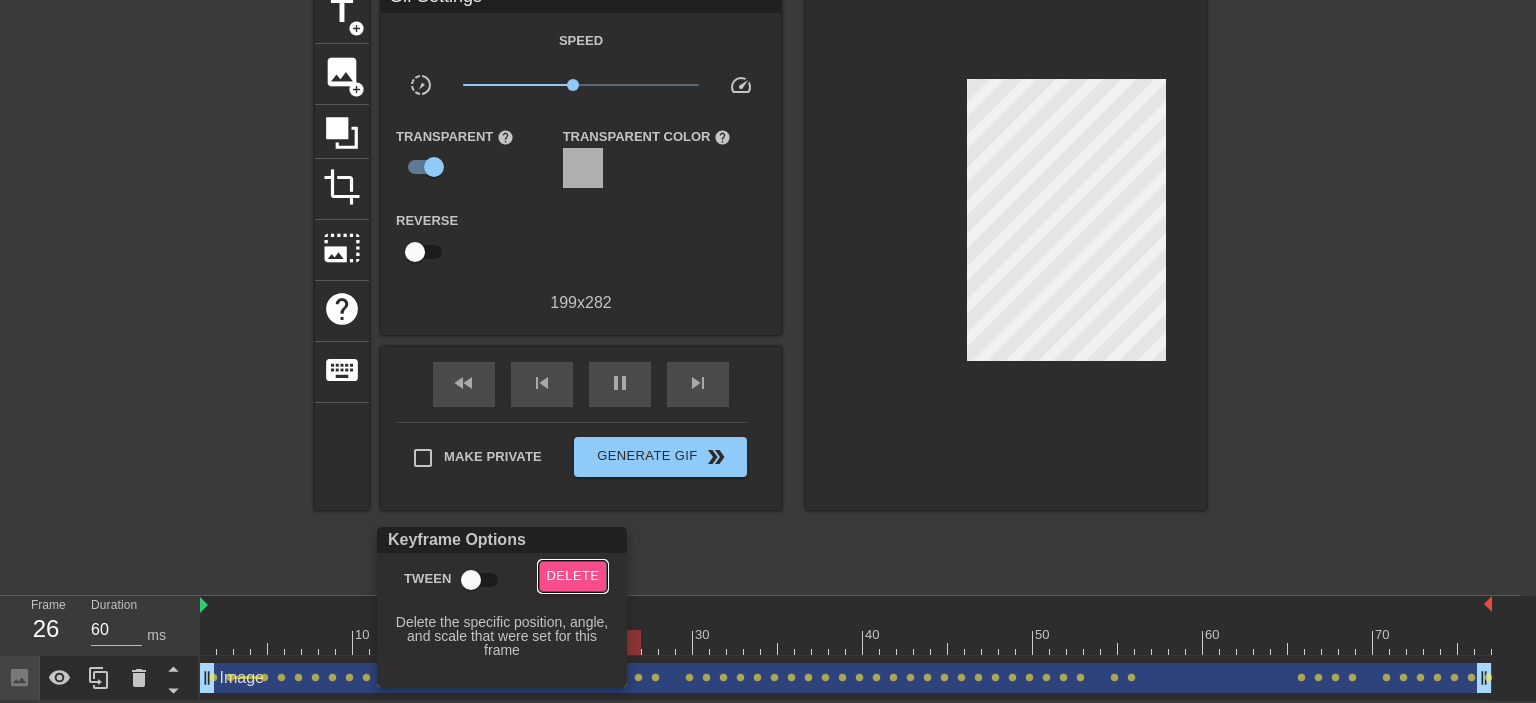 click on "Delete" at bounding box center (573, 576) 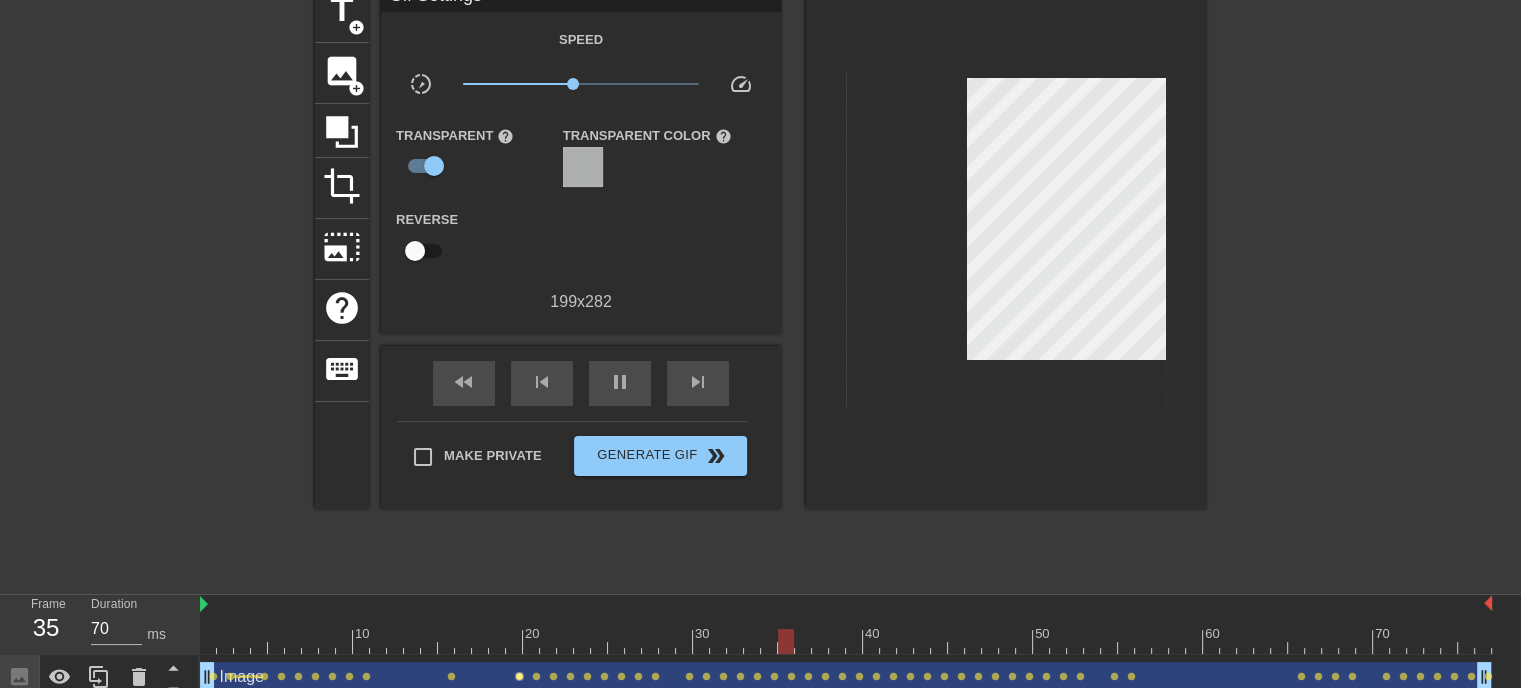 click on "lens" at bounding box center (519, 676) 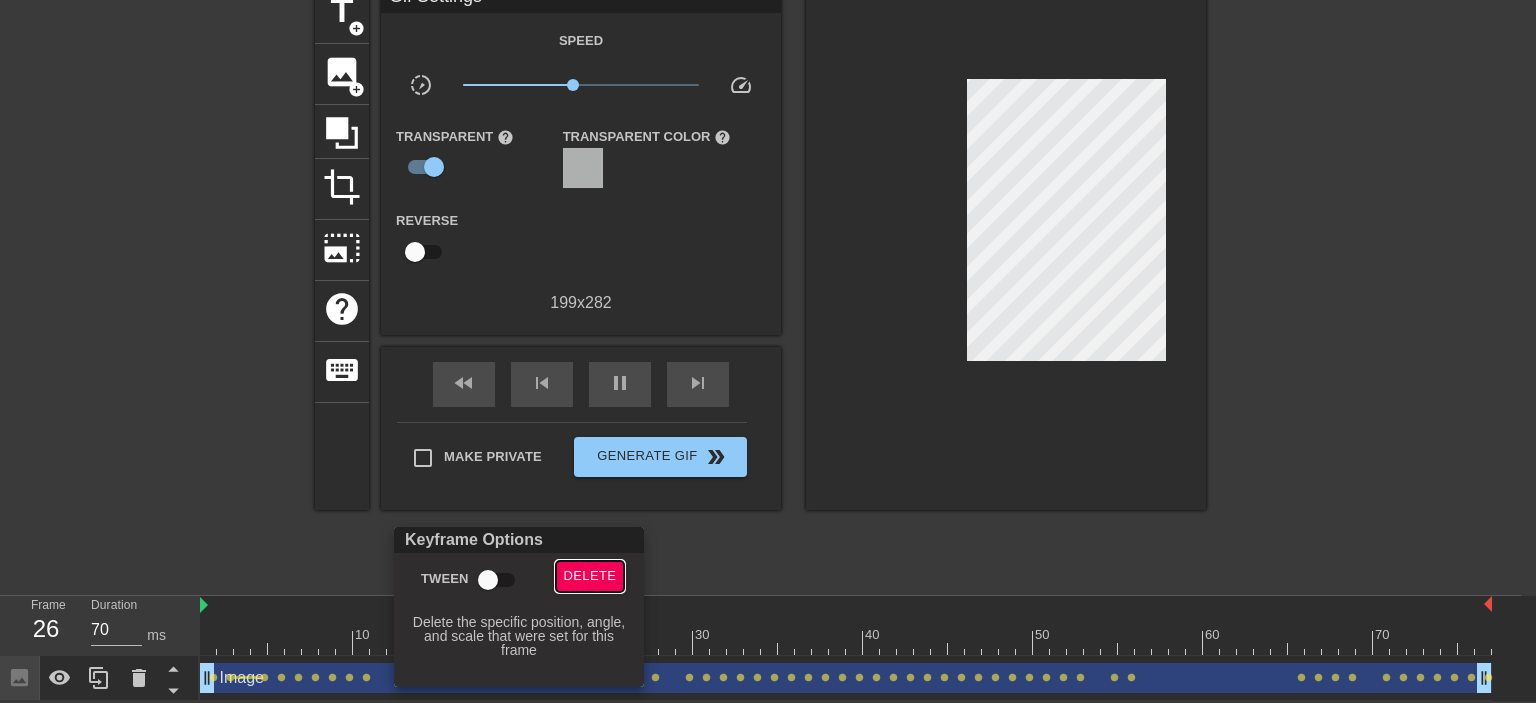click on "Delete" at bounding box center [590, 576] 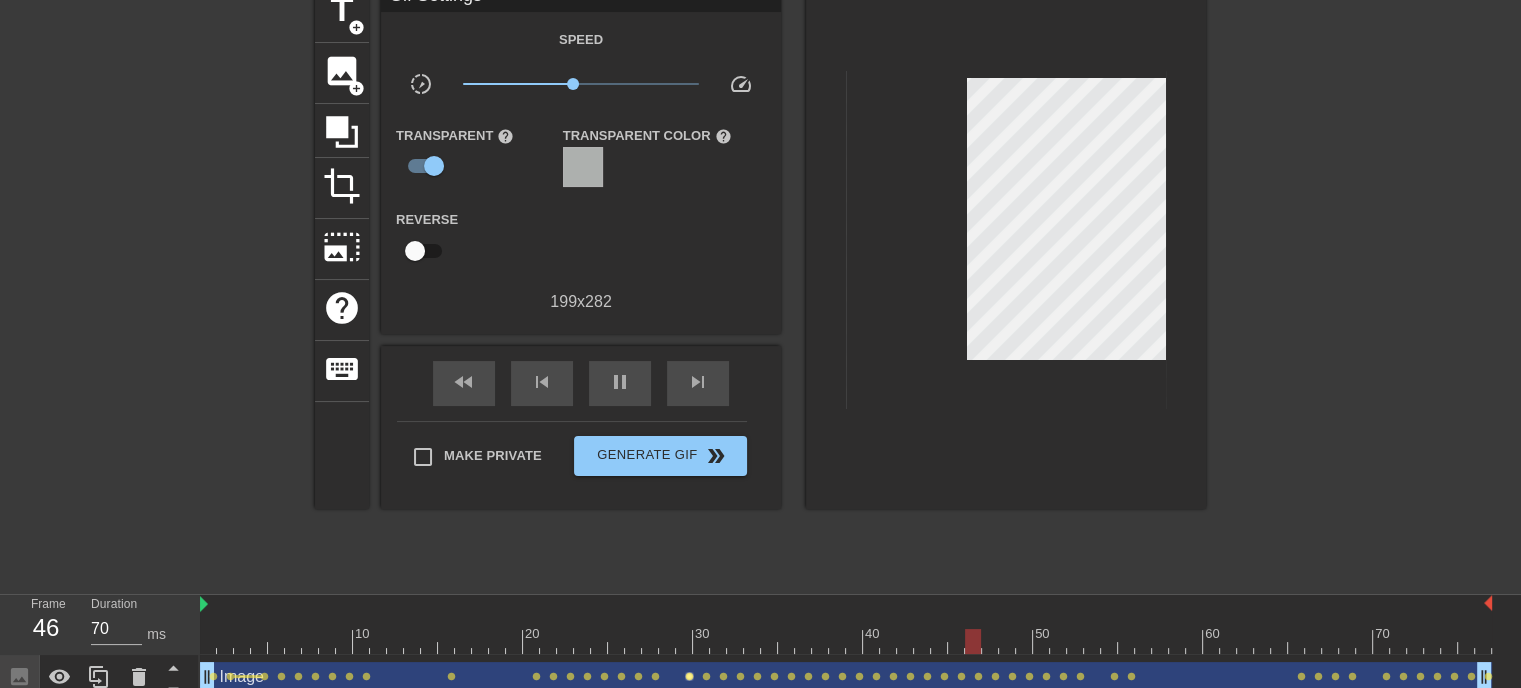 click on "lens" at bounding box center (689, 676) 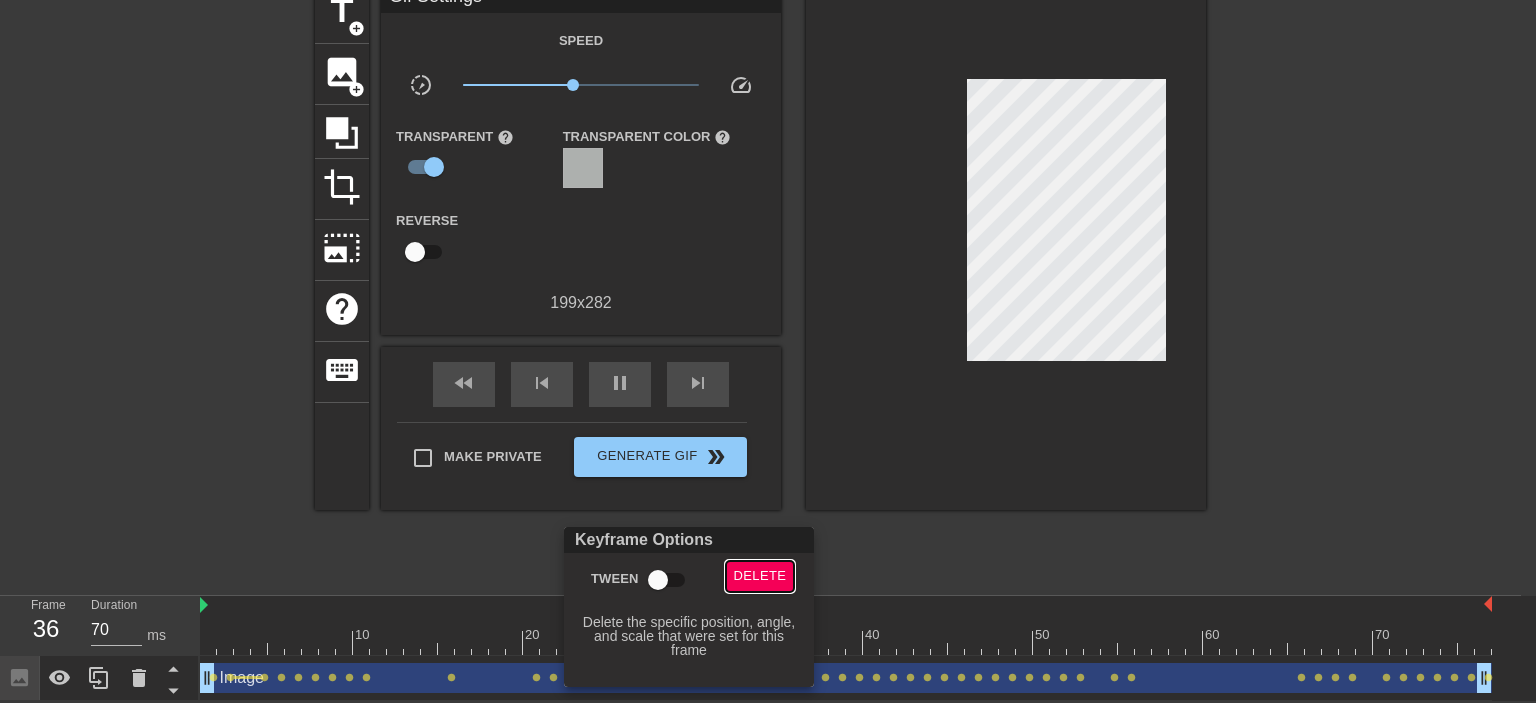 click on "Delete" at bounding box center (760, 576) 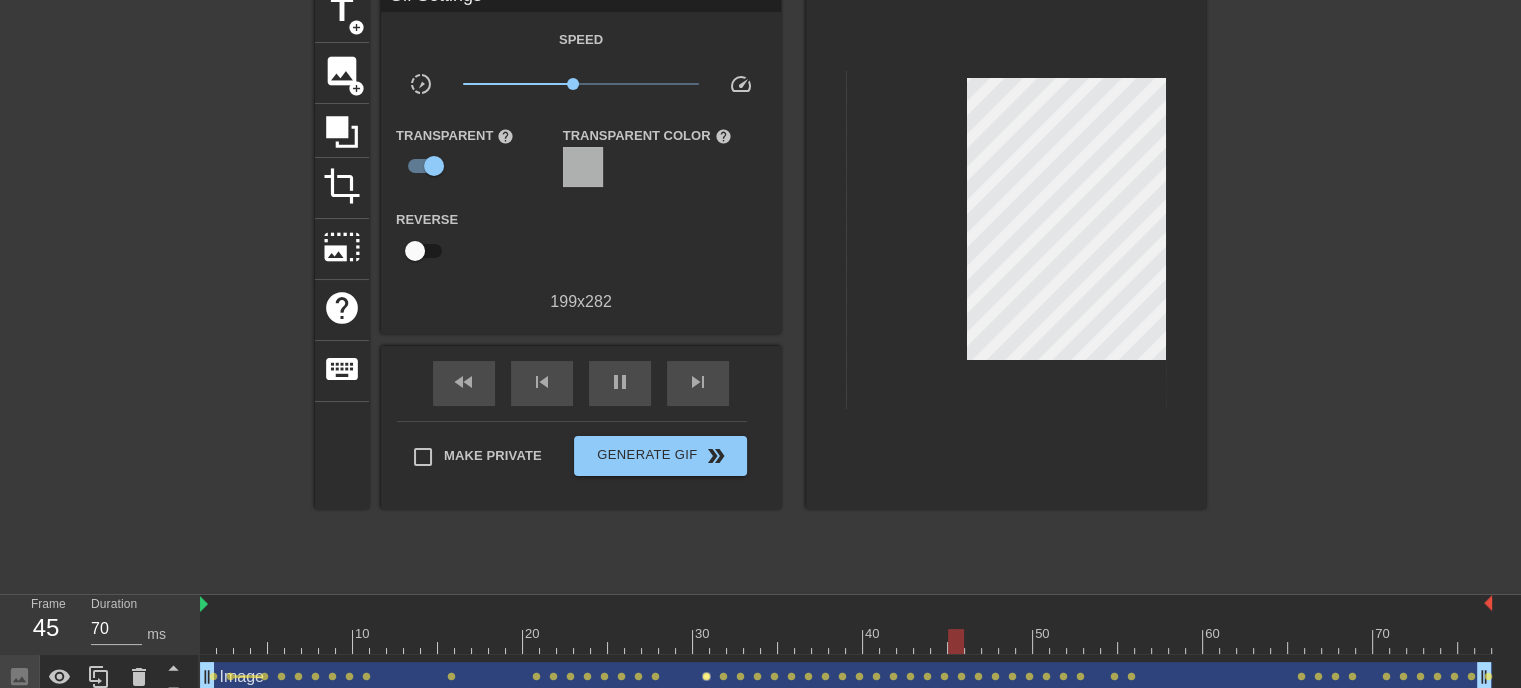 click on "lens" at bounding box center (706, 676) 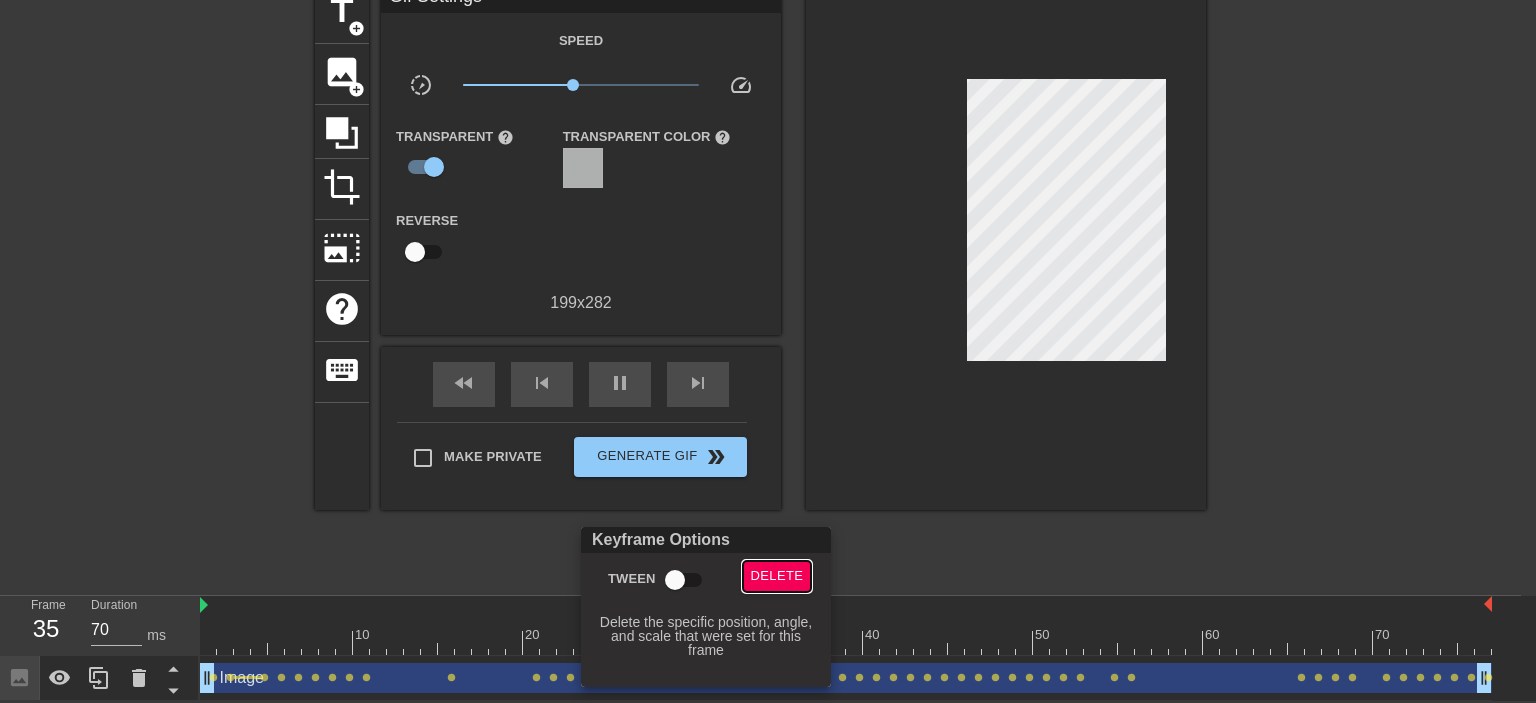 click on "Delete" at bounding box center [777, 576] 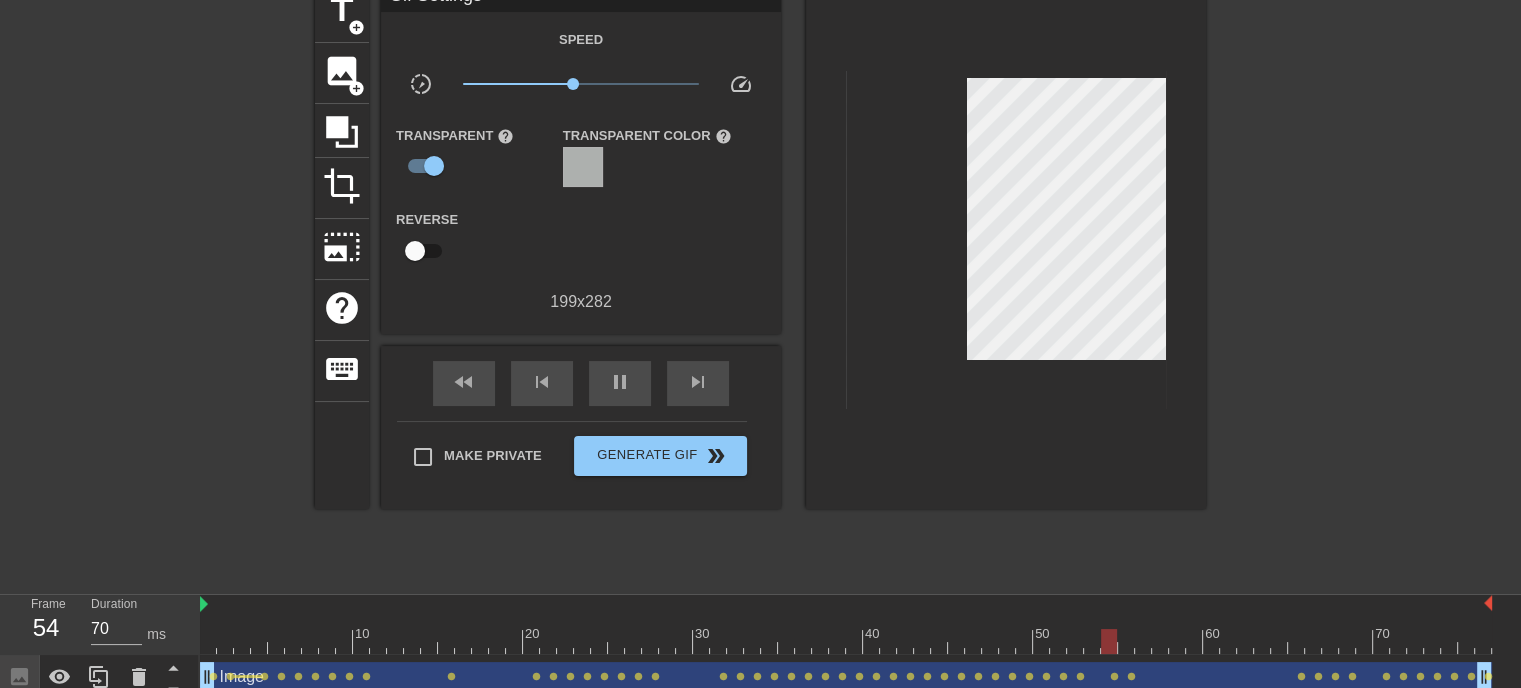 click at bounding box center [846, 641] 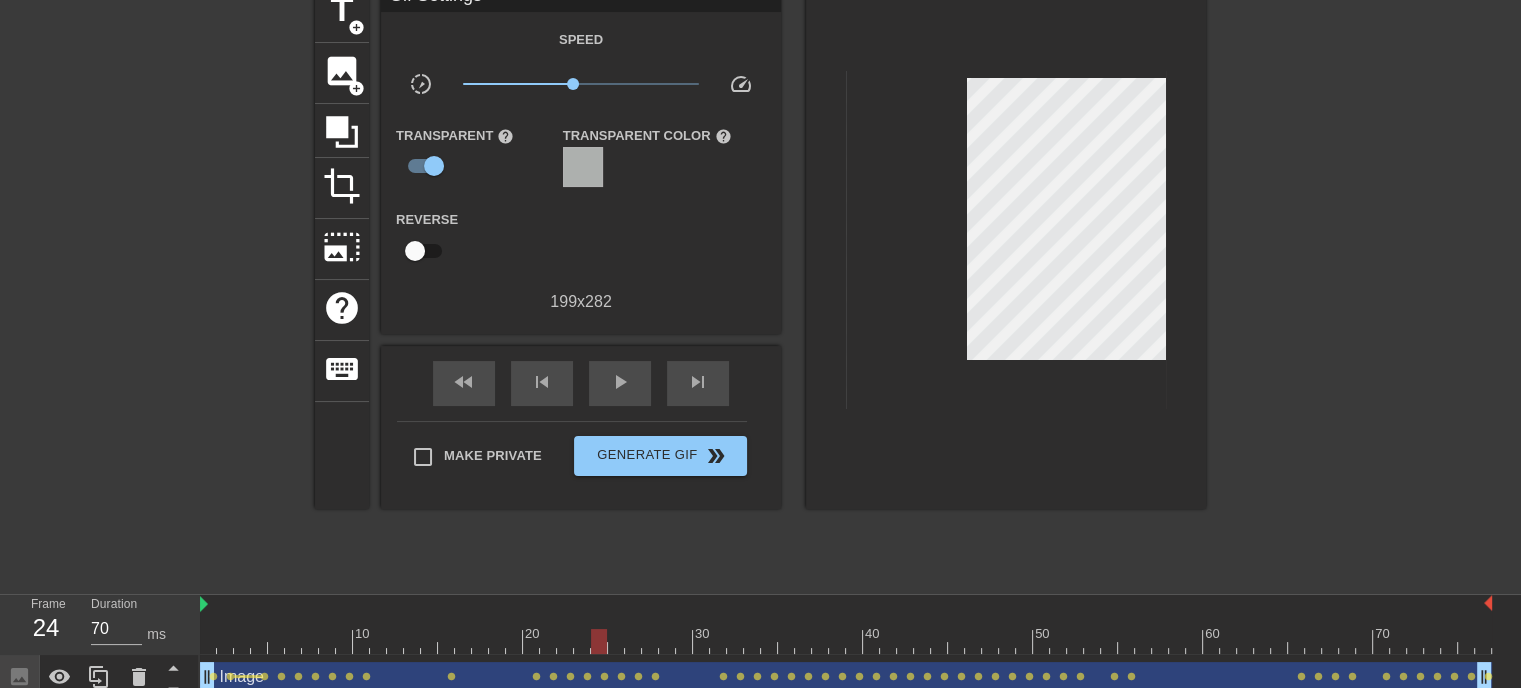 click at bounding box center (846, 641) 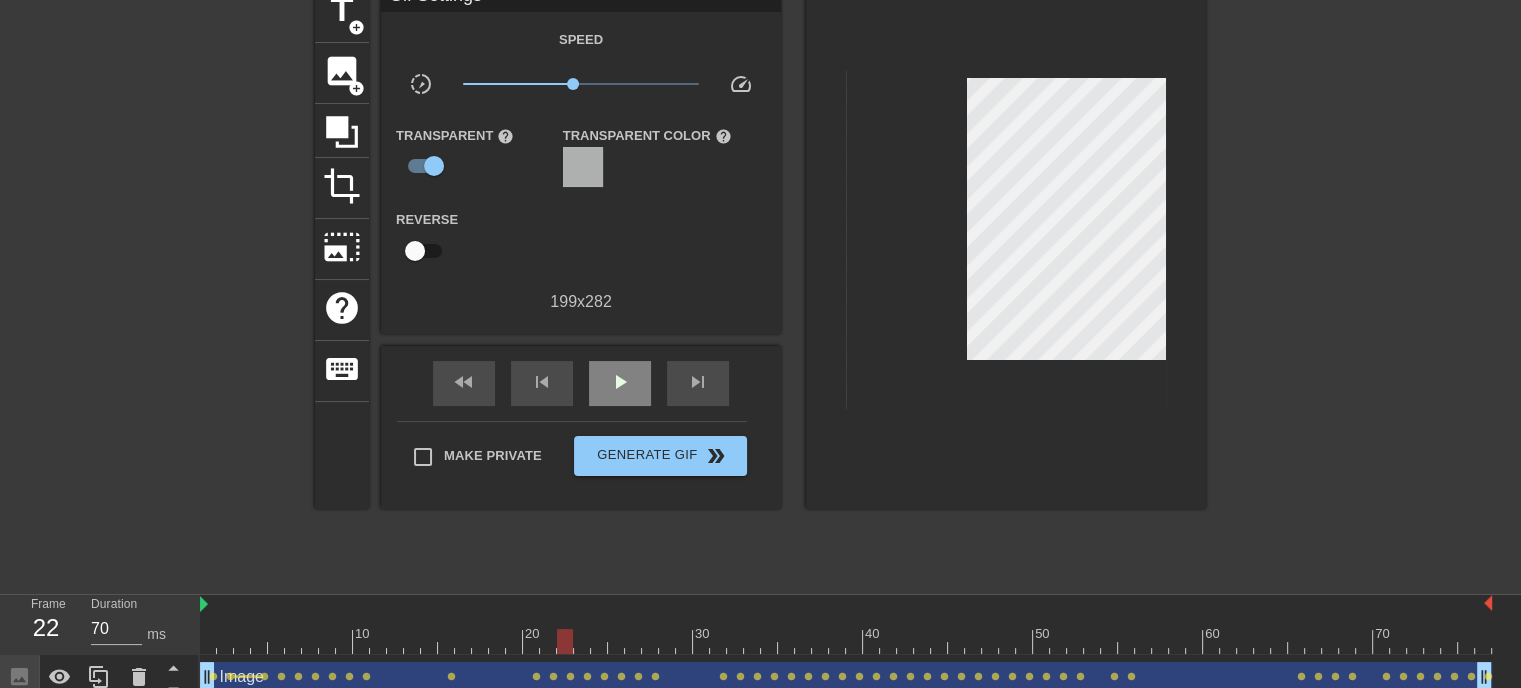 click on "play_arrow" at bounding box center (620, 383) 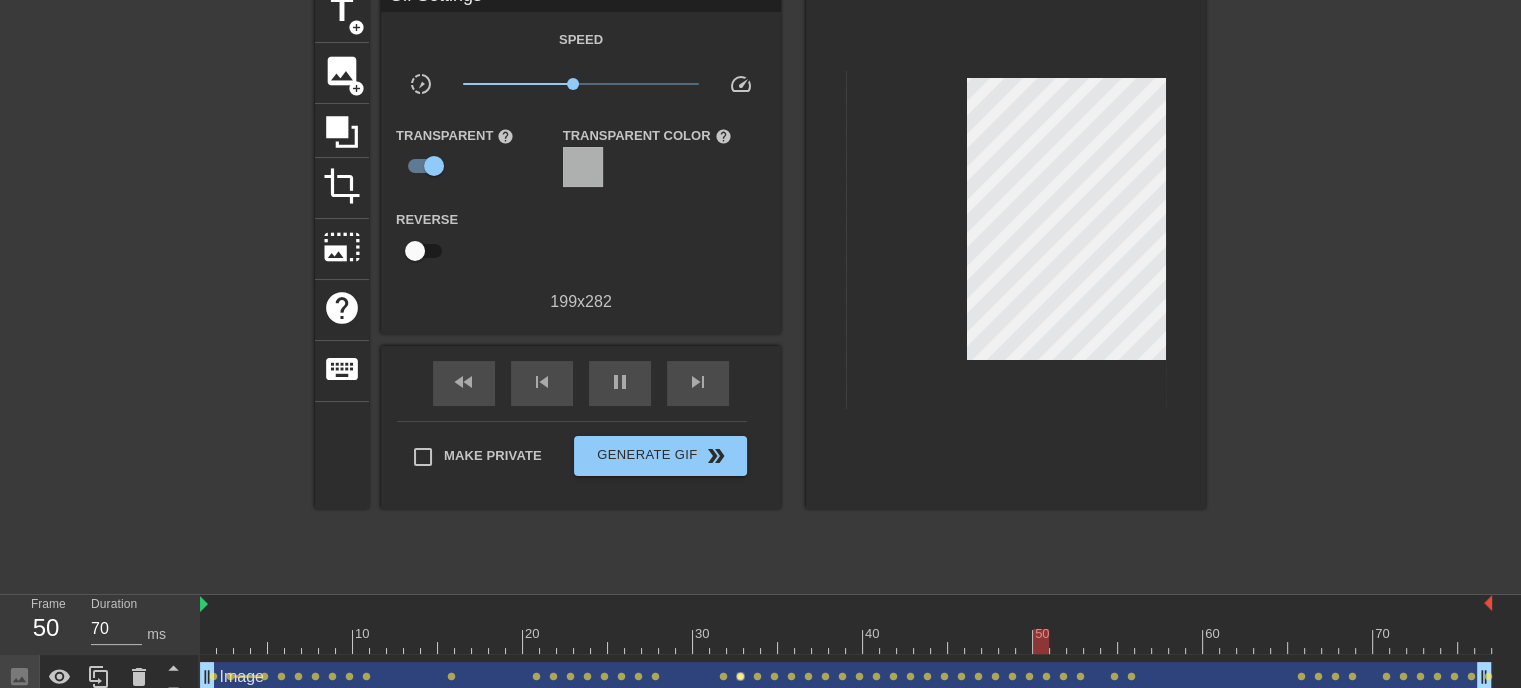 click on "lens" at bounding box center (740, 676) 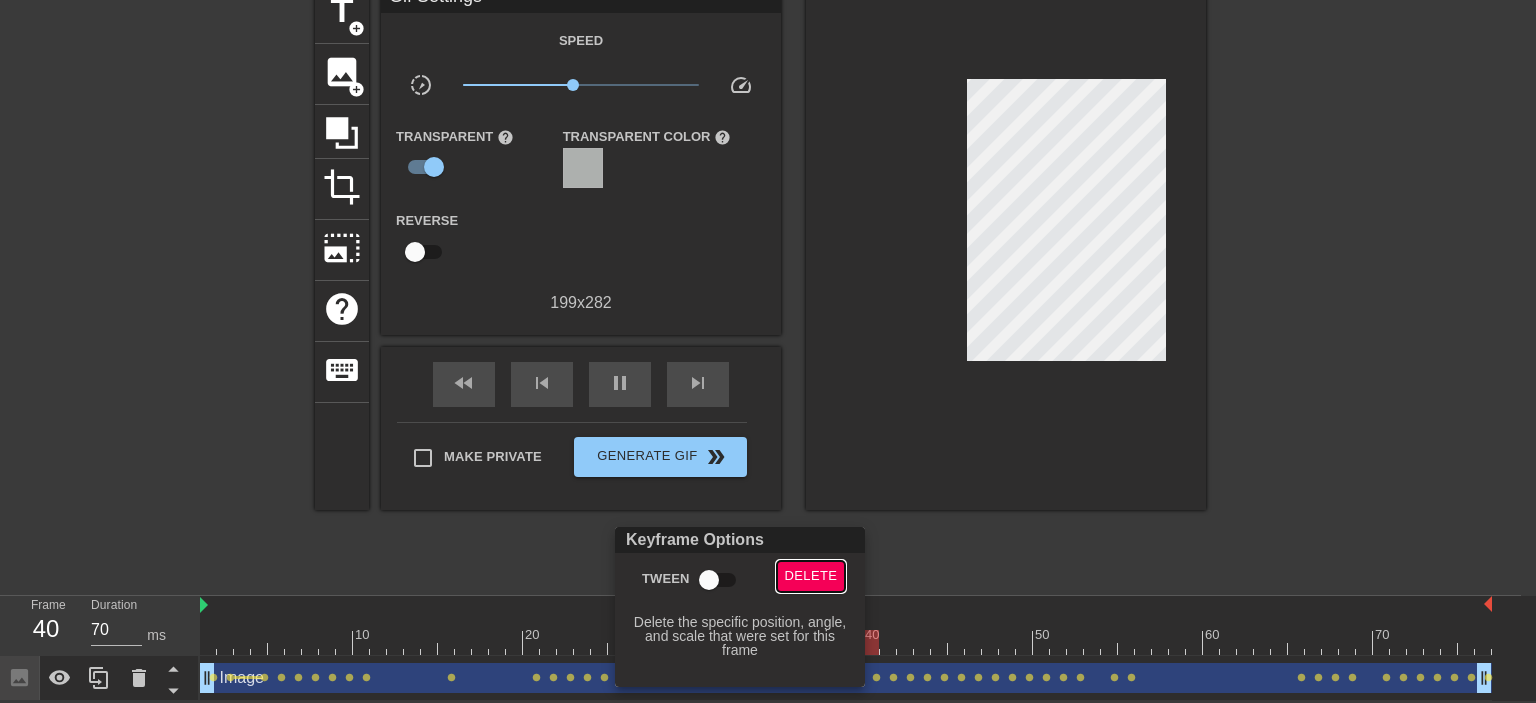 click on "Delete" at bounding box center (811, 576) 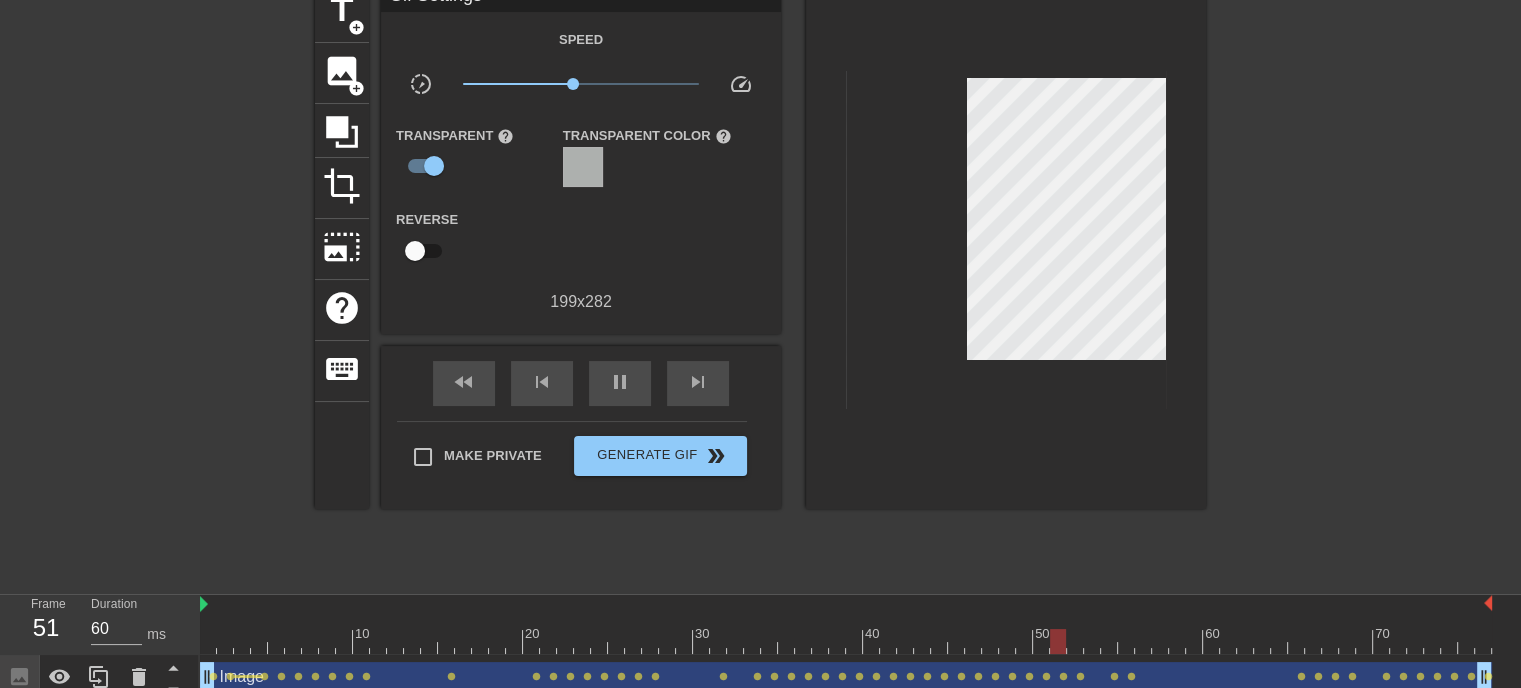 click on "Image drag_handle drag_handle" at bounding box center (846, 677) 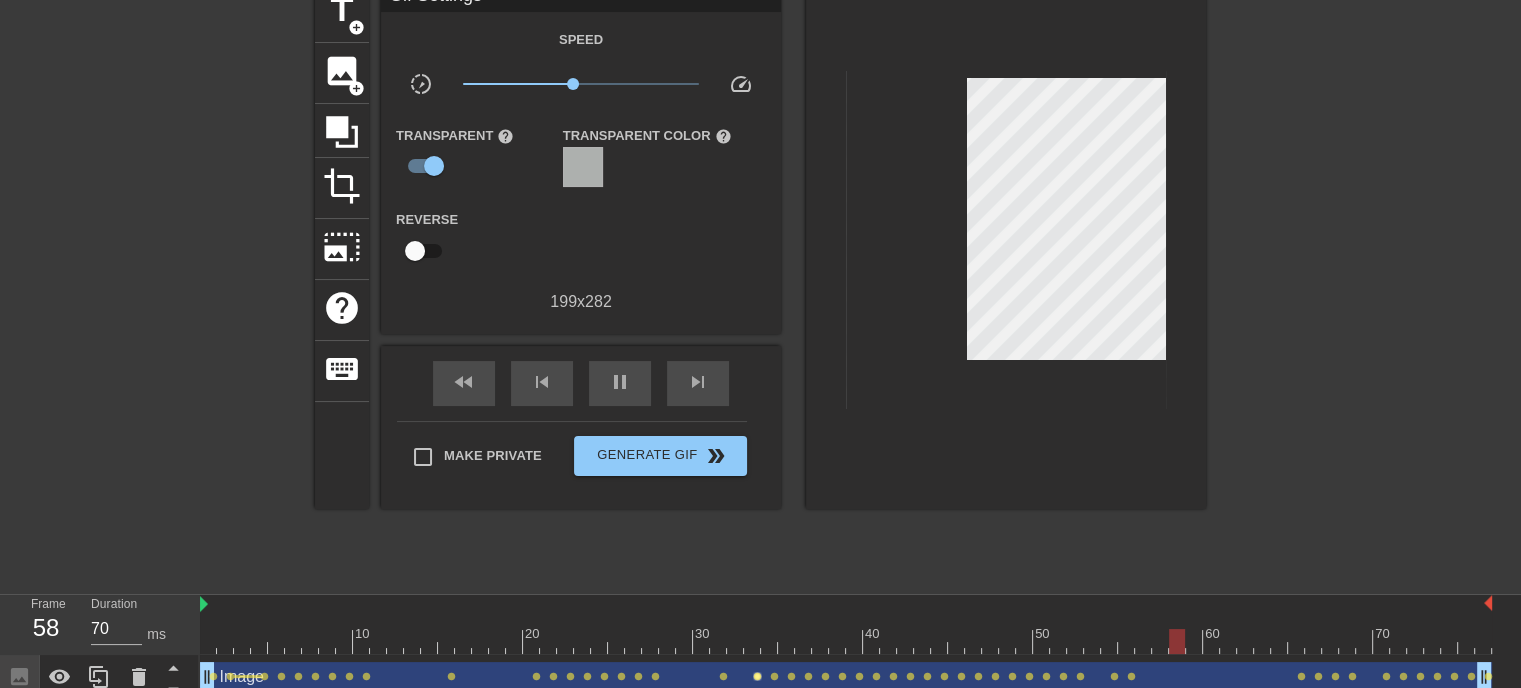 click on "lens" at bounding box center (757, 676) 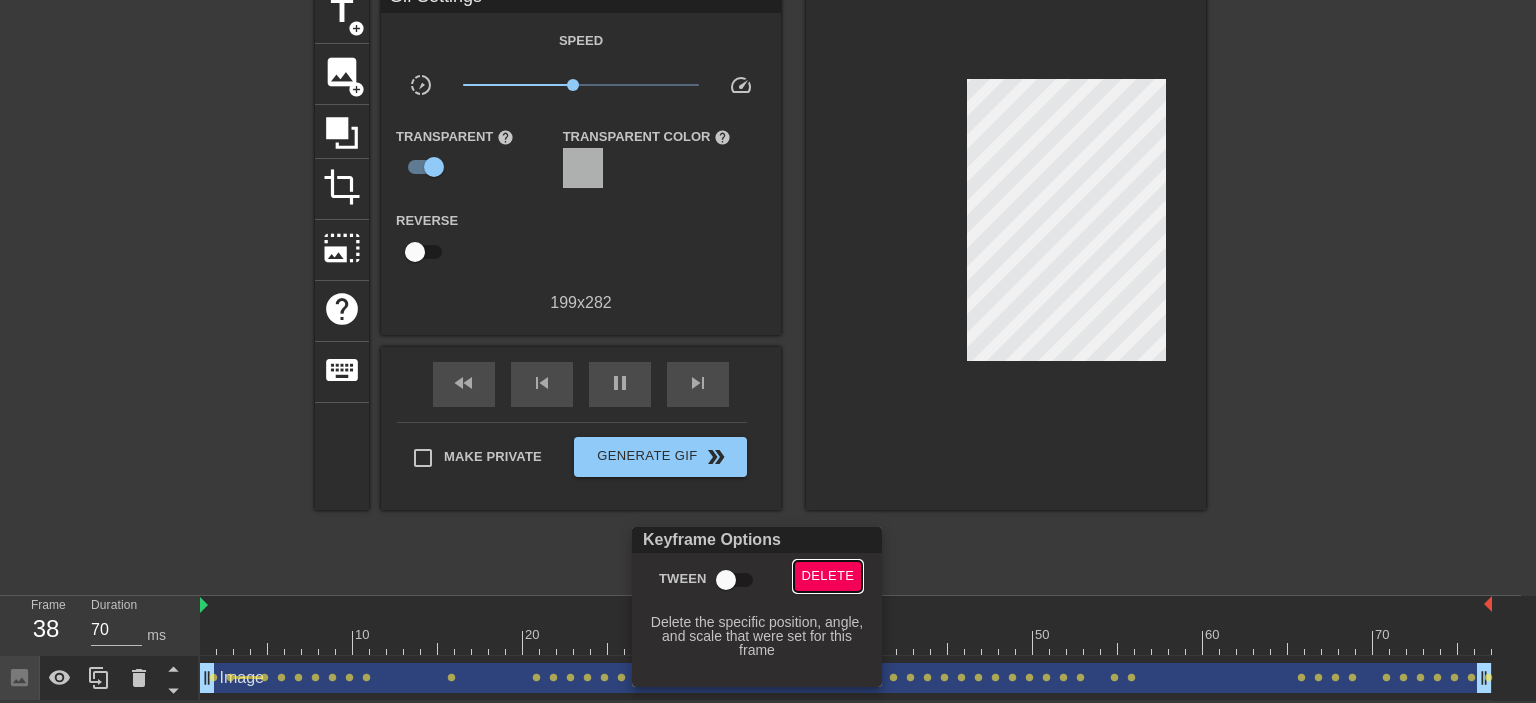 drag, startPoint x: 819, startPoint y: 576, endPoint x: 819, endPoint y: 587, distance: 11 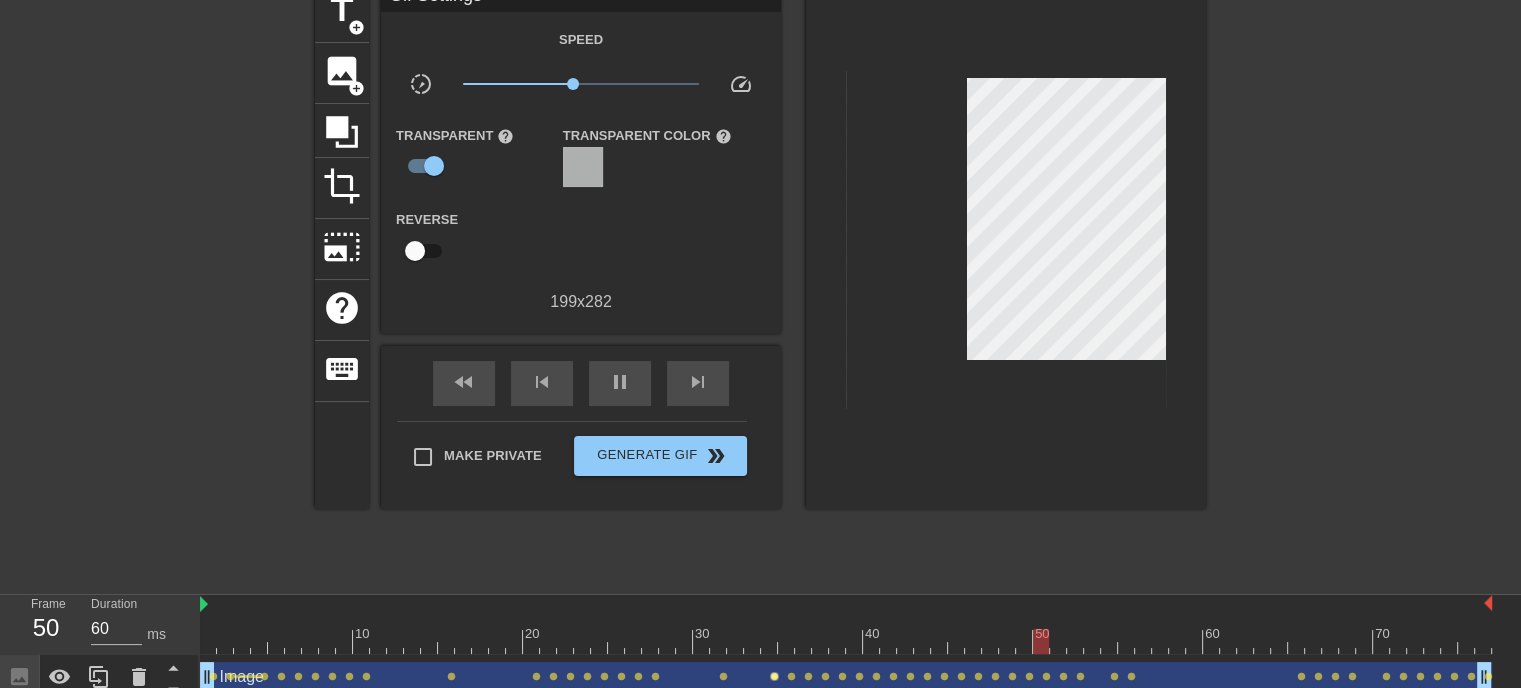 click on "lens" at bounding box center (774, 676) 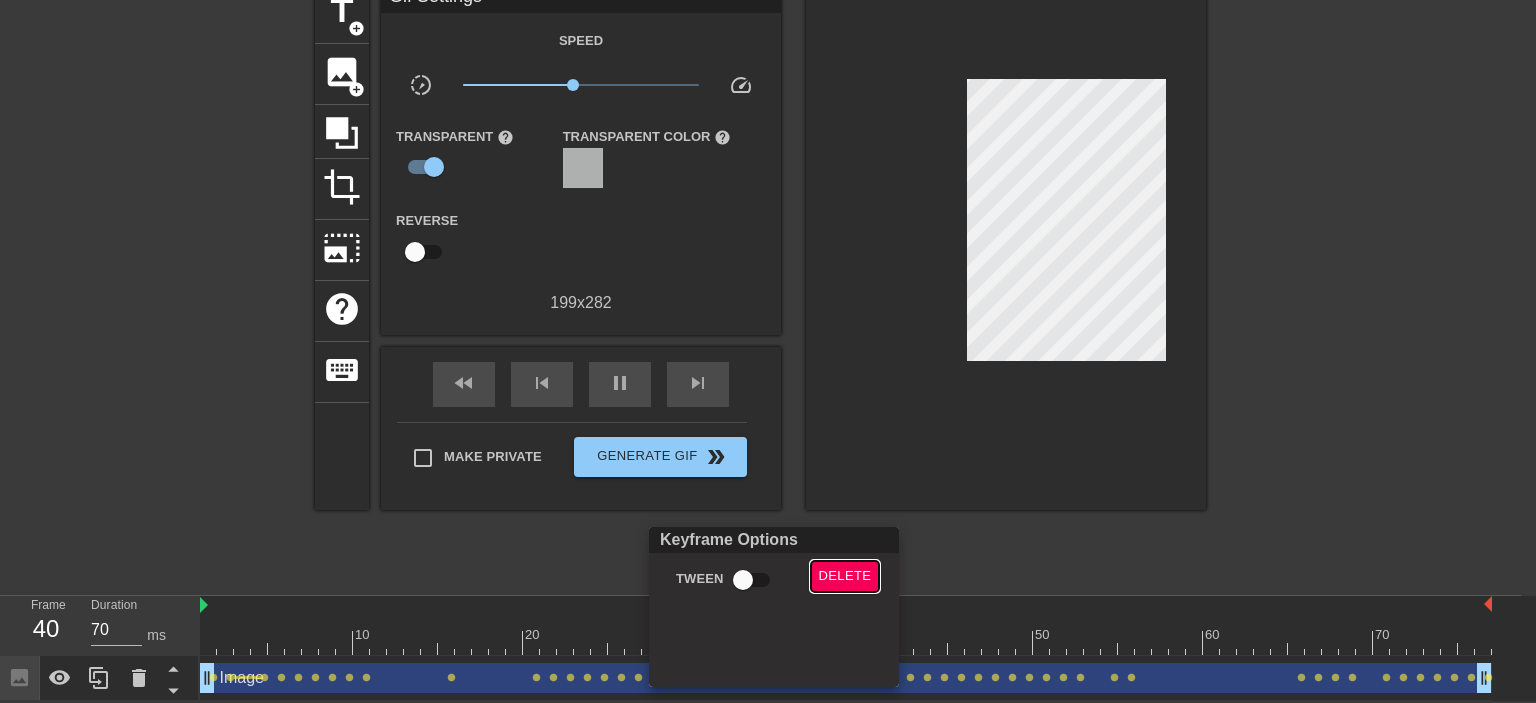 click on "Delete" at bounding box center [845, 576] 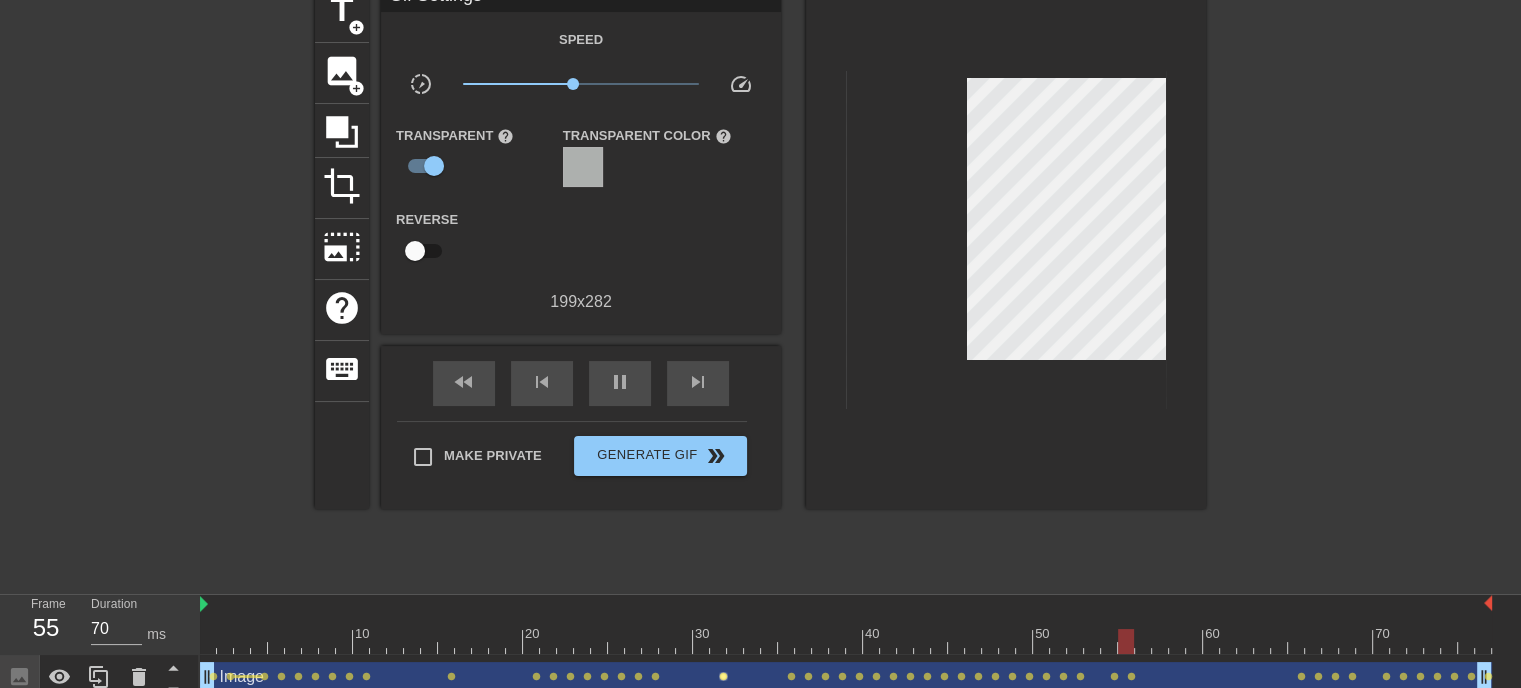 click on "lens" at bounding box center [723, 676] 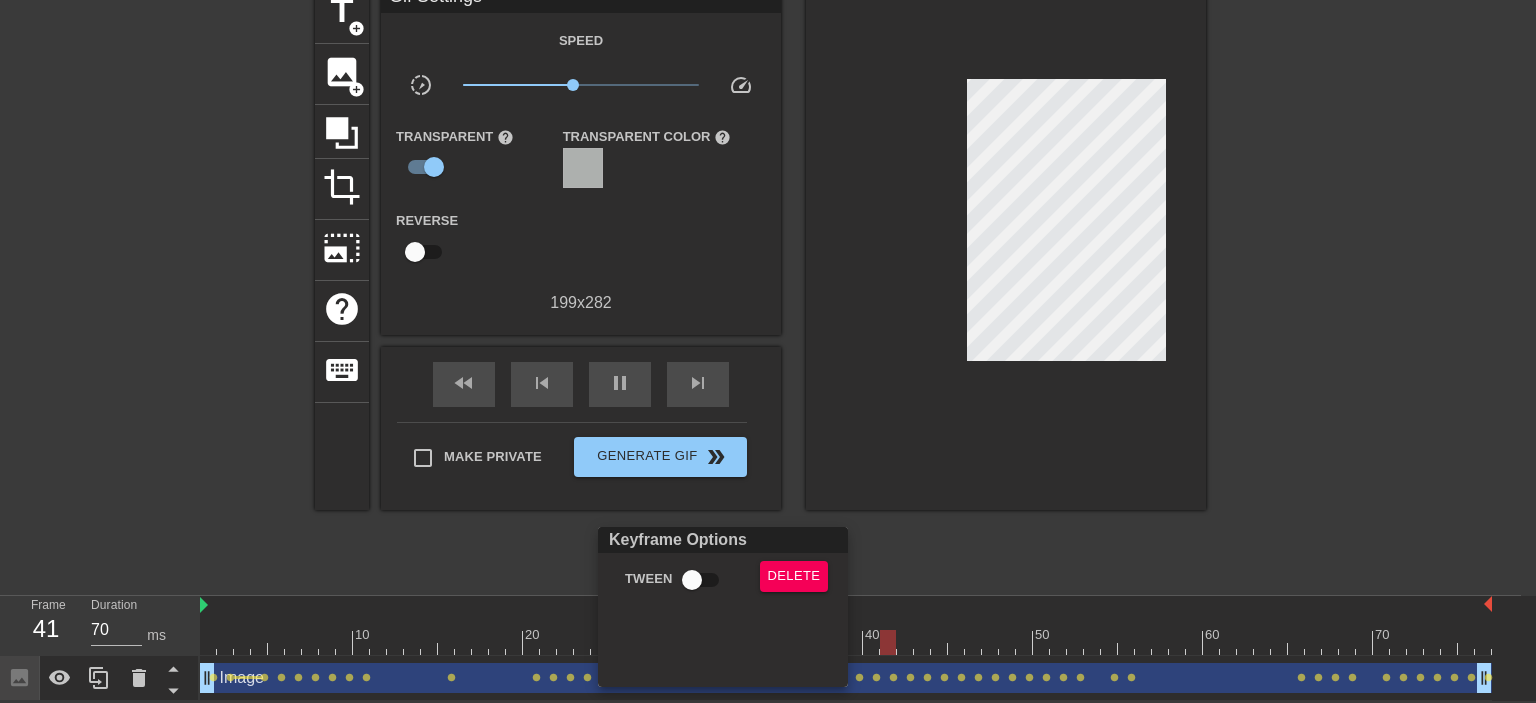 click on "Keyframe Options Tween Delete" at bounding box center [723, 607] 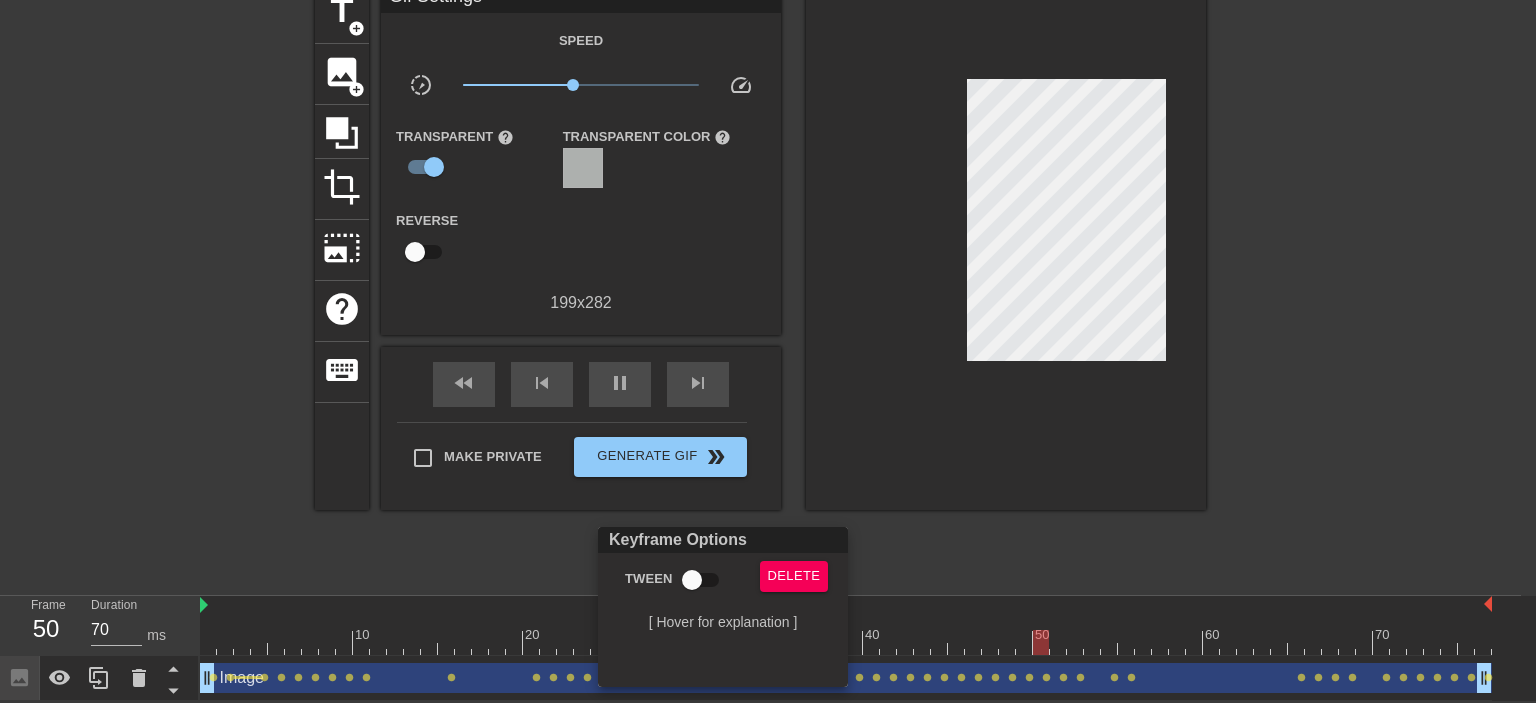 click at bounding box center (768, 351) 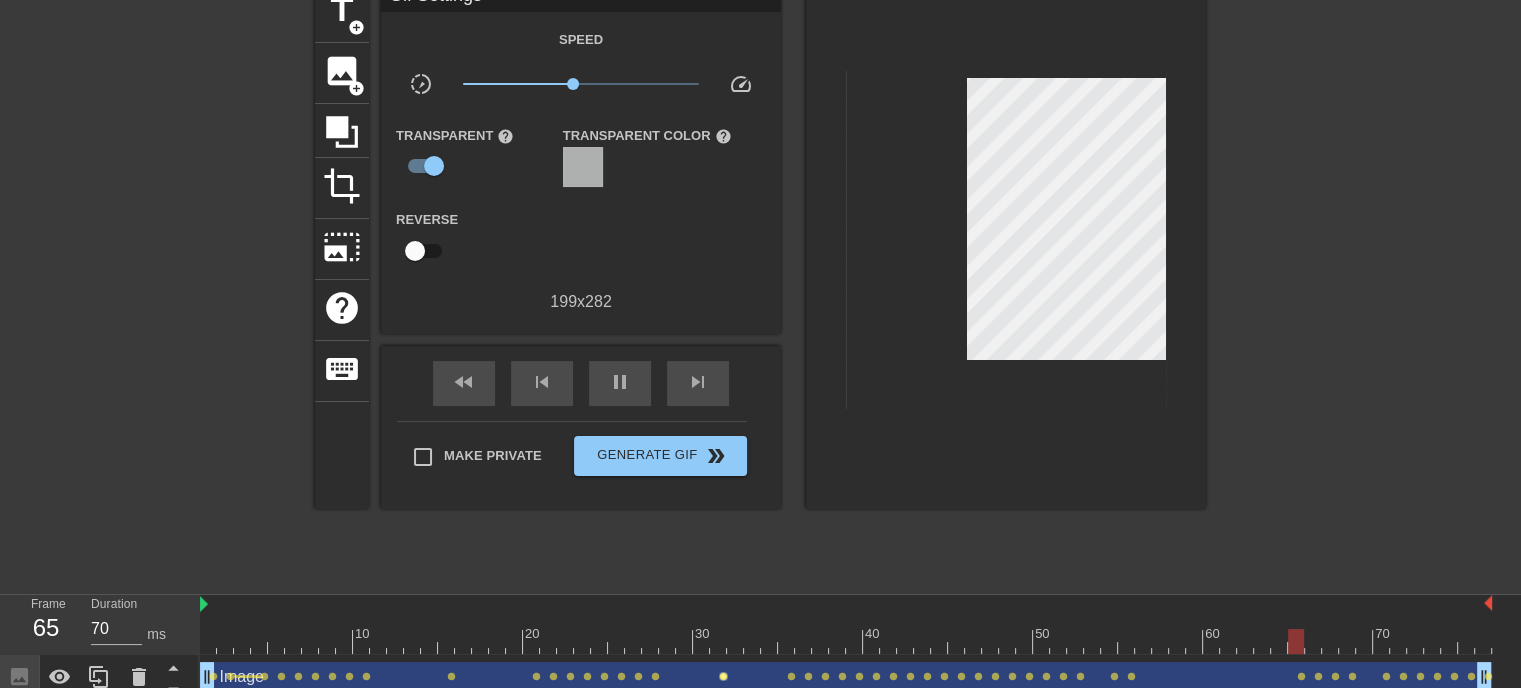 click on "lens" at bounding box center (723, 676) 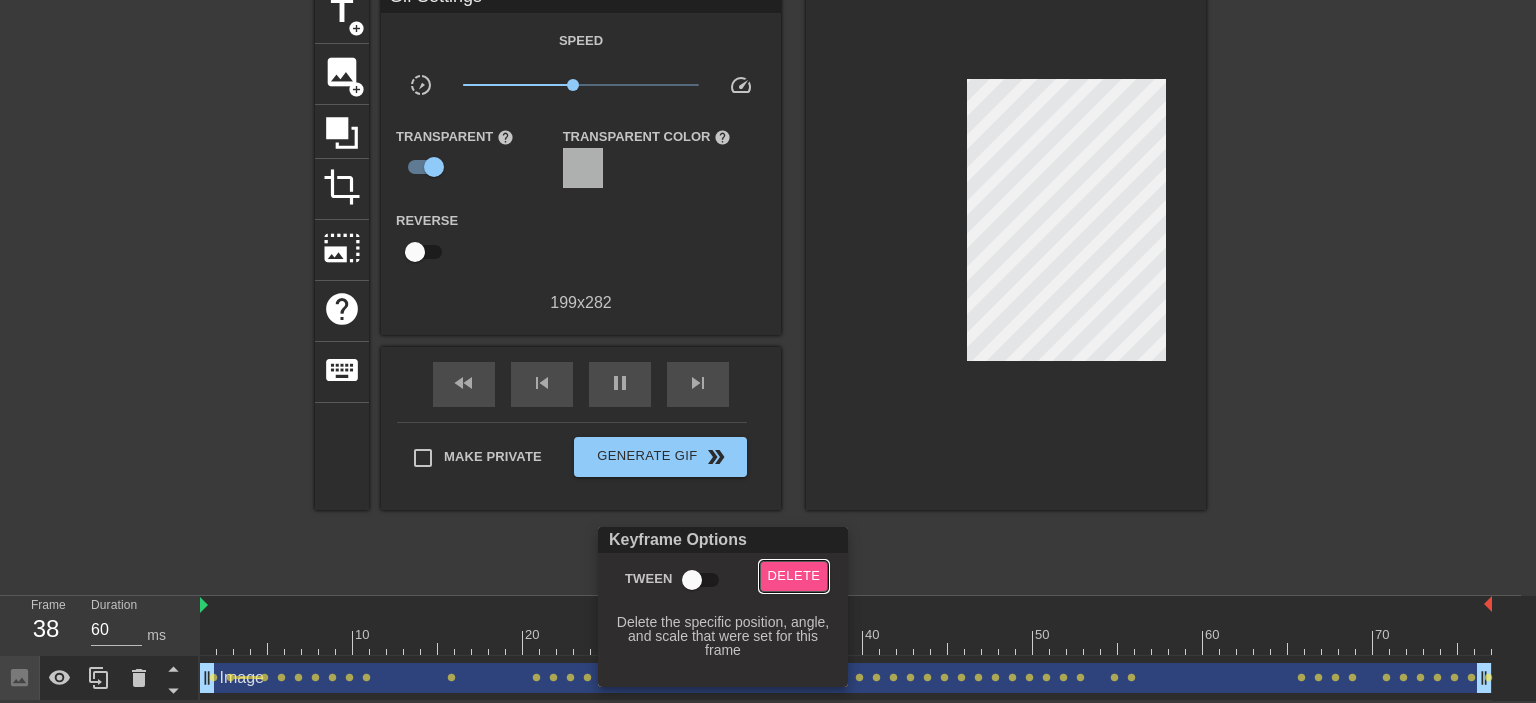 click on "Delete" at bounding box center [794, 576] 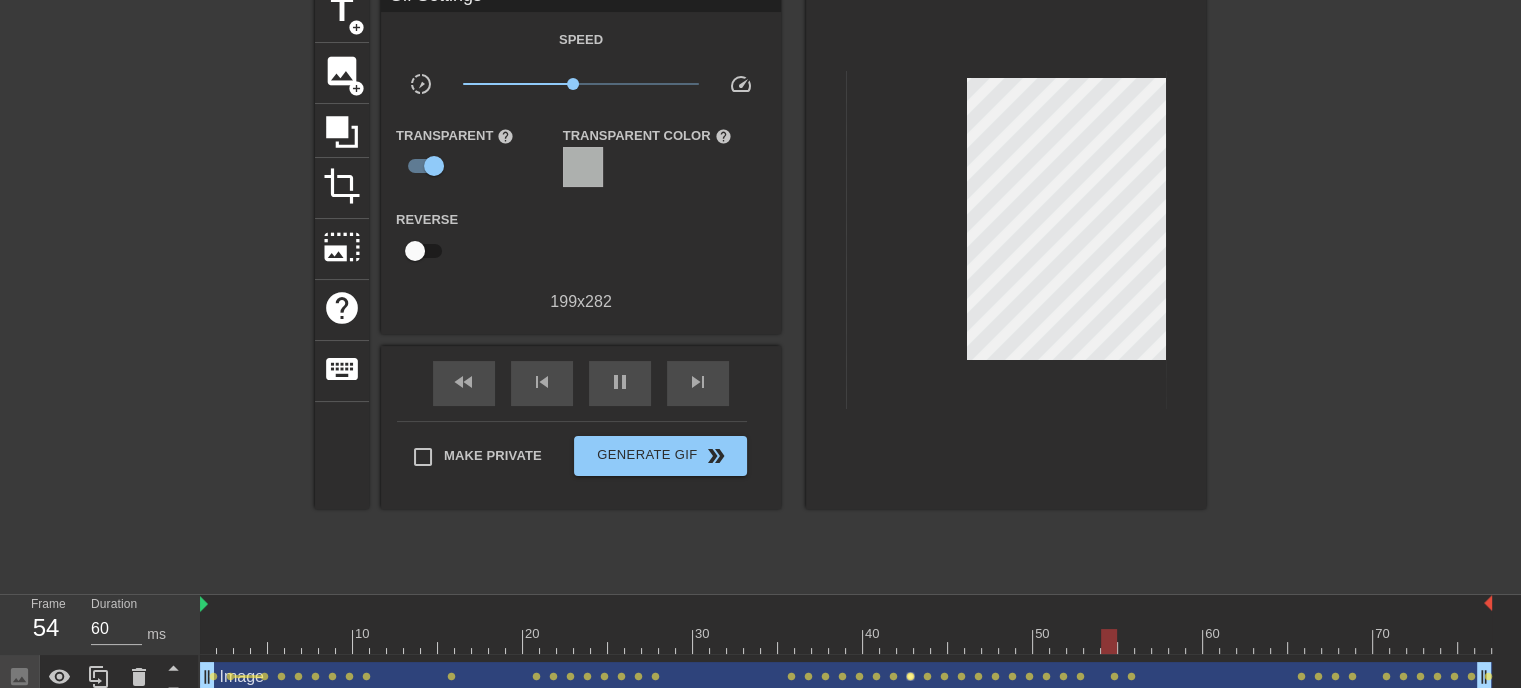 click on "lens" at bounding box center (910, 676) 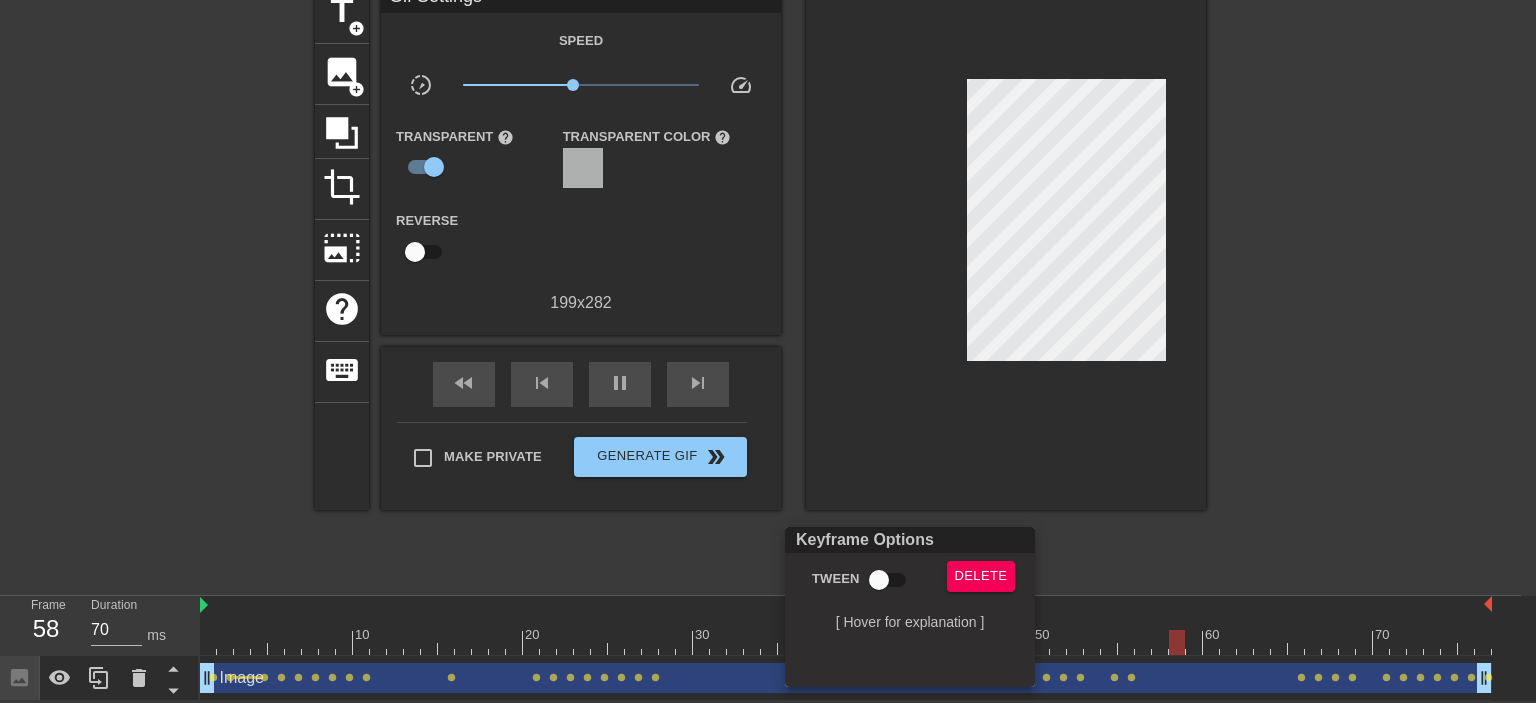 click at bounding box center [768, 351] 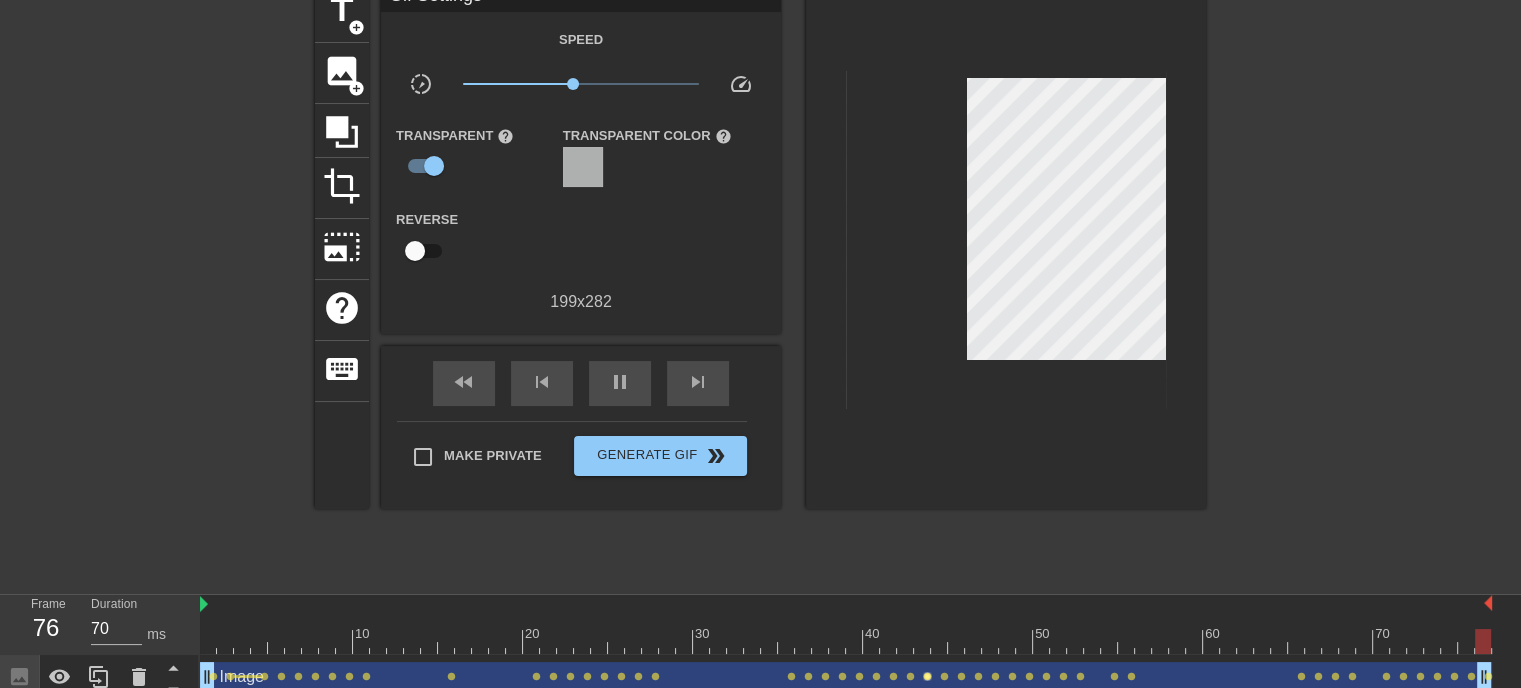 click on "lens" at bounding box center [927, 676] 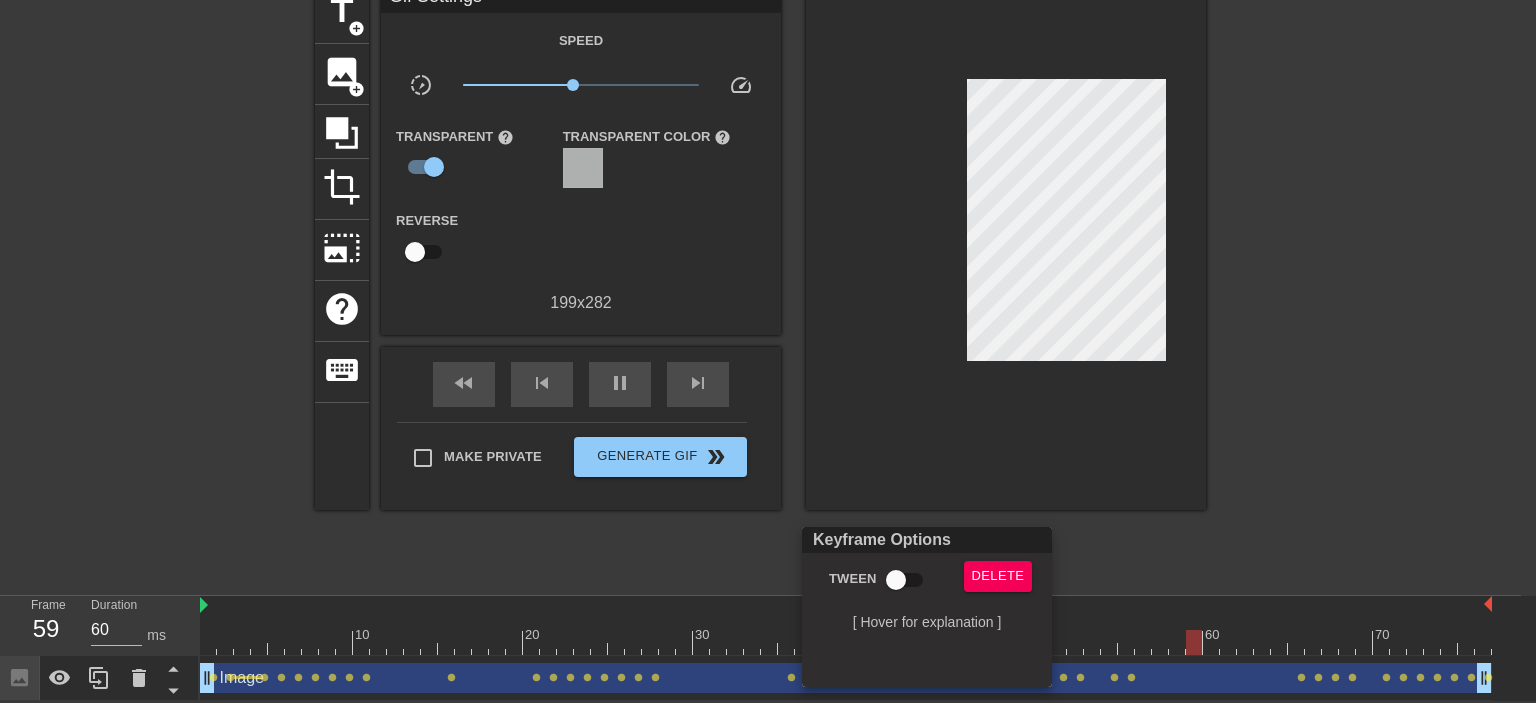 click at bounding box center (768, 351) 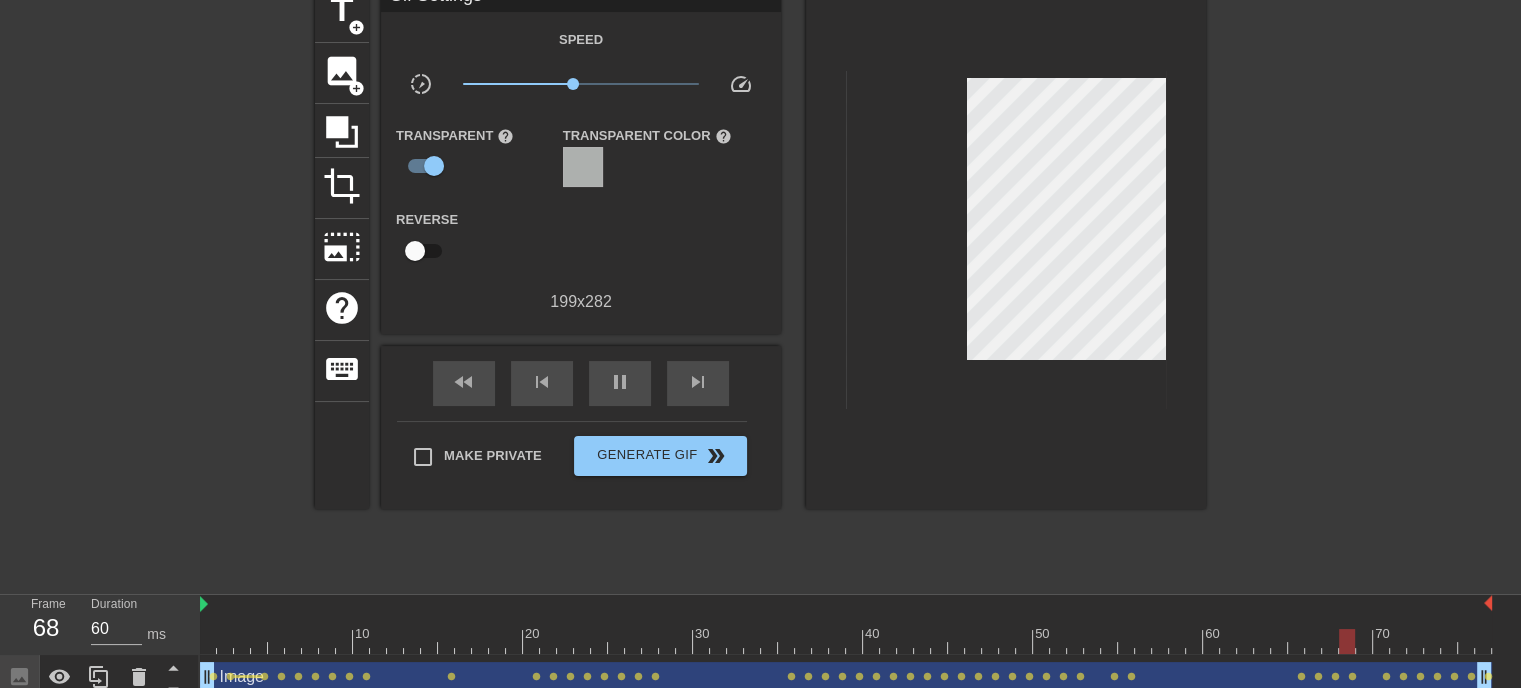 click at bounding box center (846, 641) 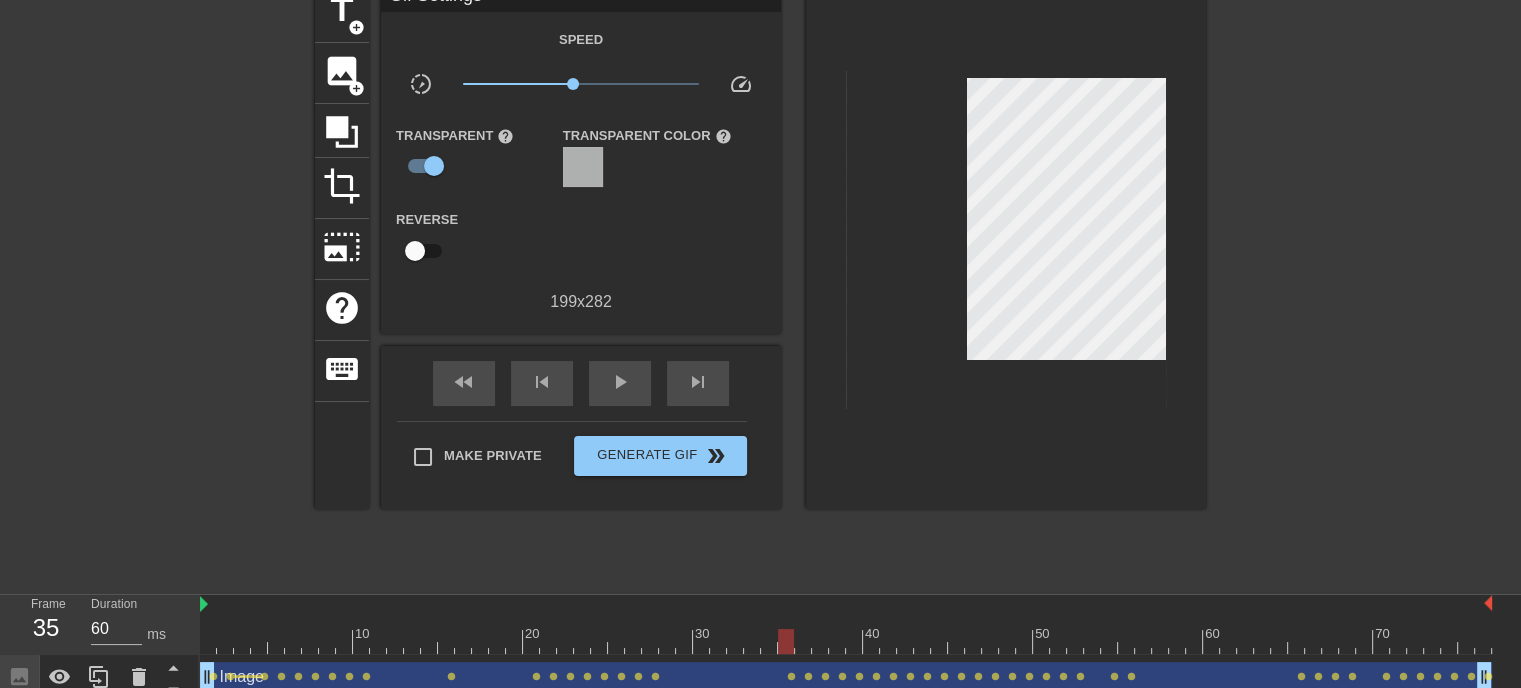 click at bounding box center (846, 605) 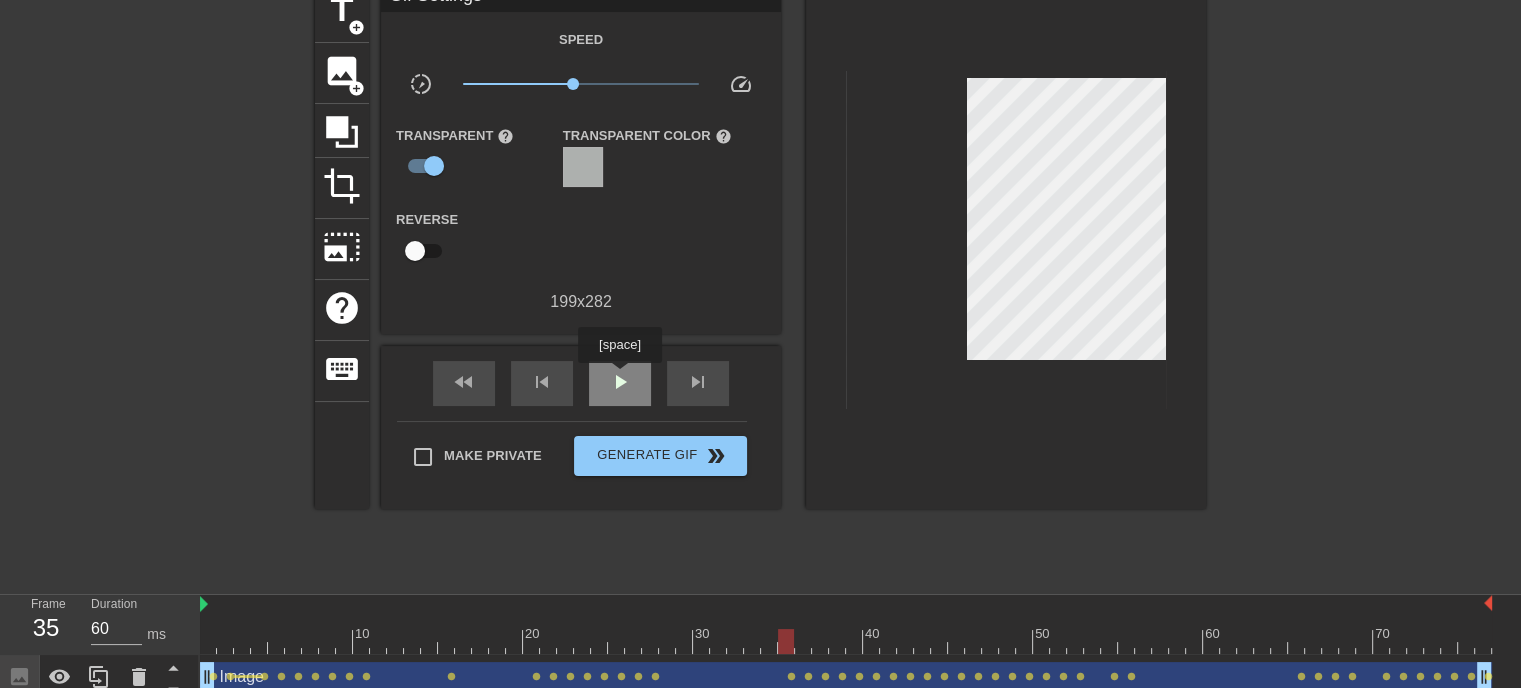 click on "play_arrow" at bounding box center [620, 382] 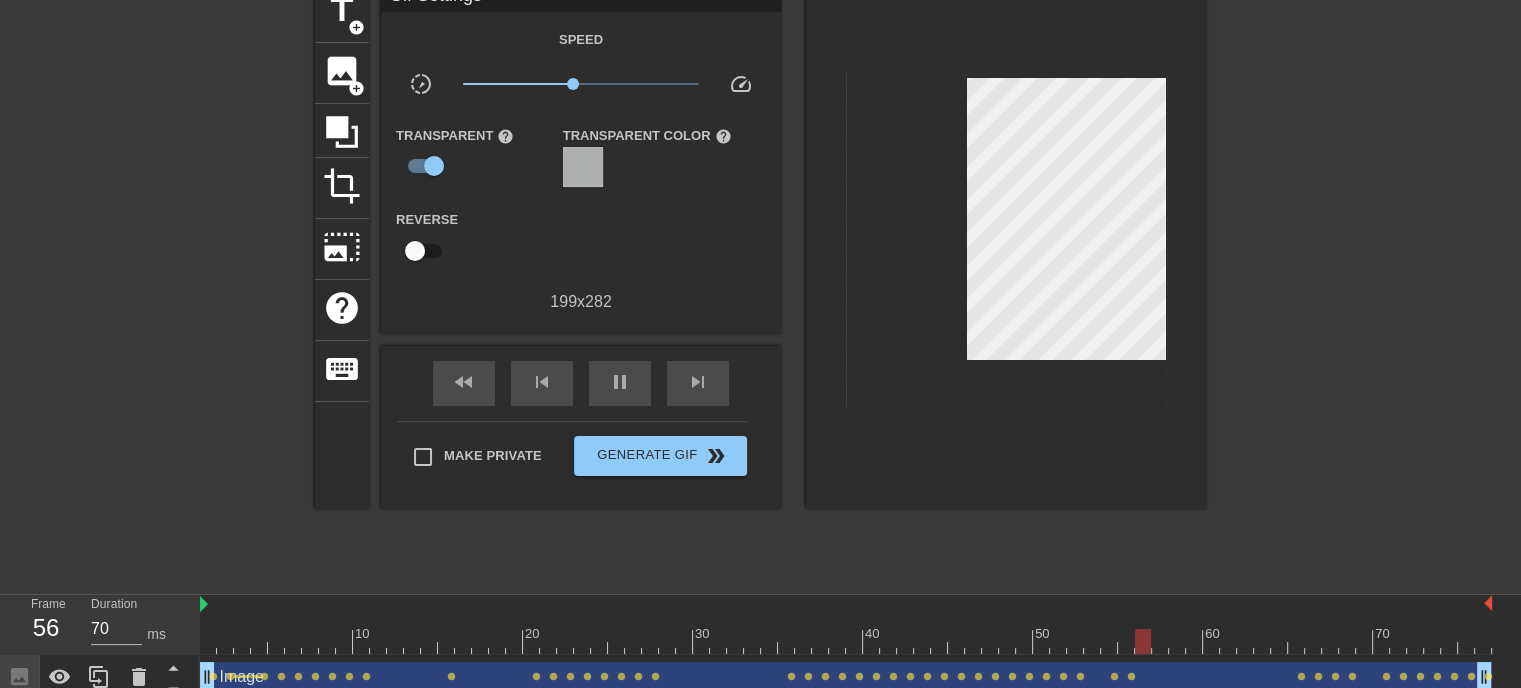 click on "Image drag_handle drag_handle" at bounding box center [846, 677] 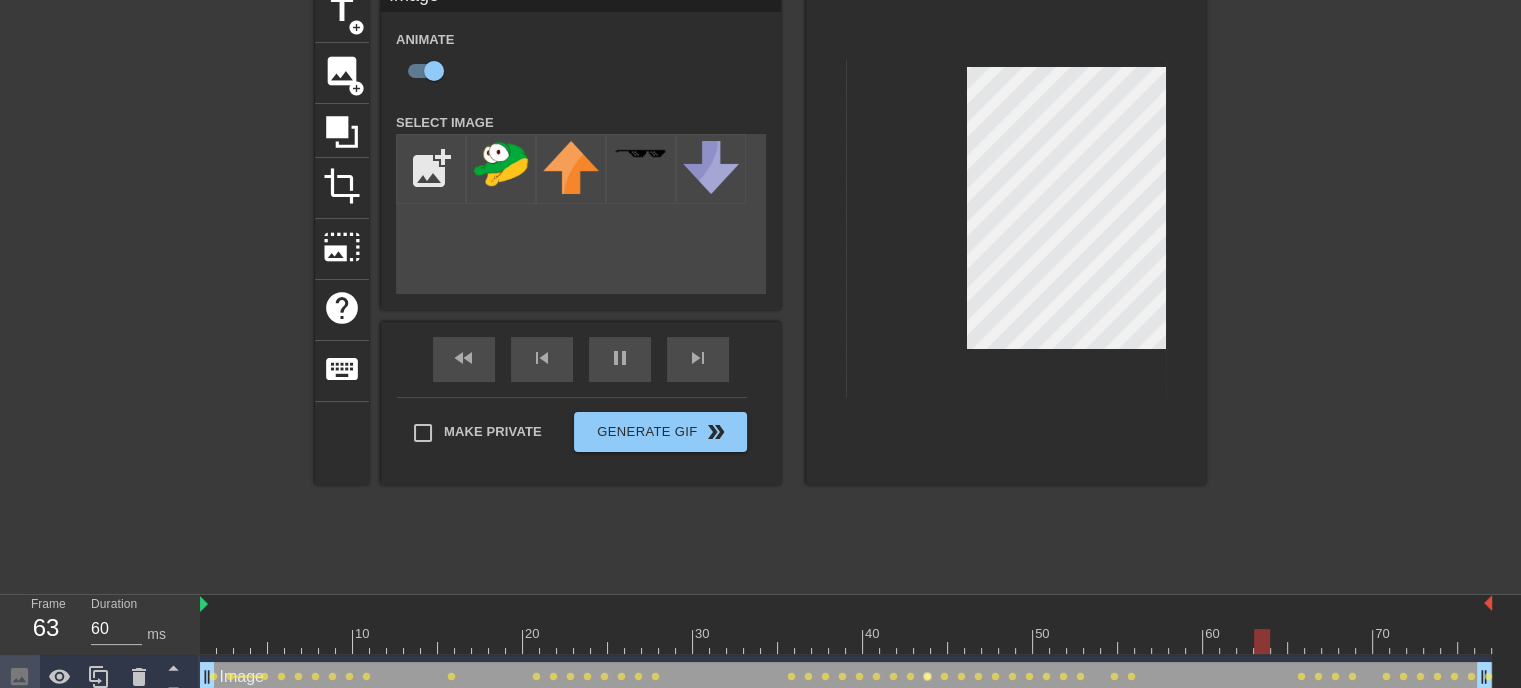 click on "lens" at bounding box center [927, 676] 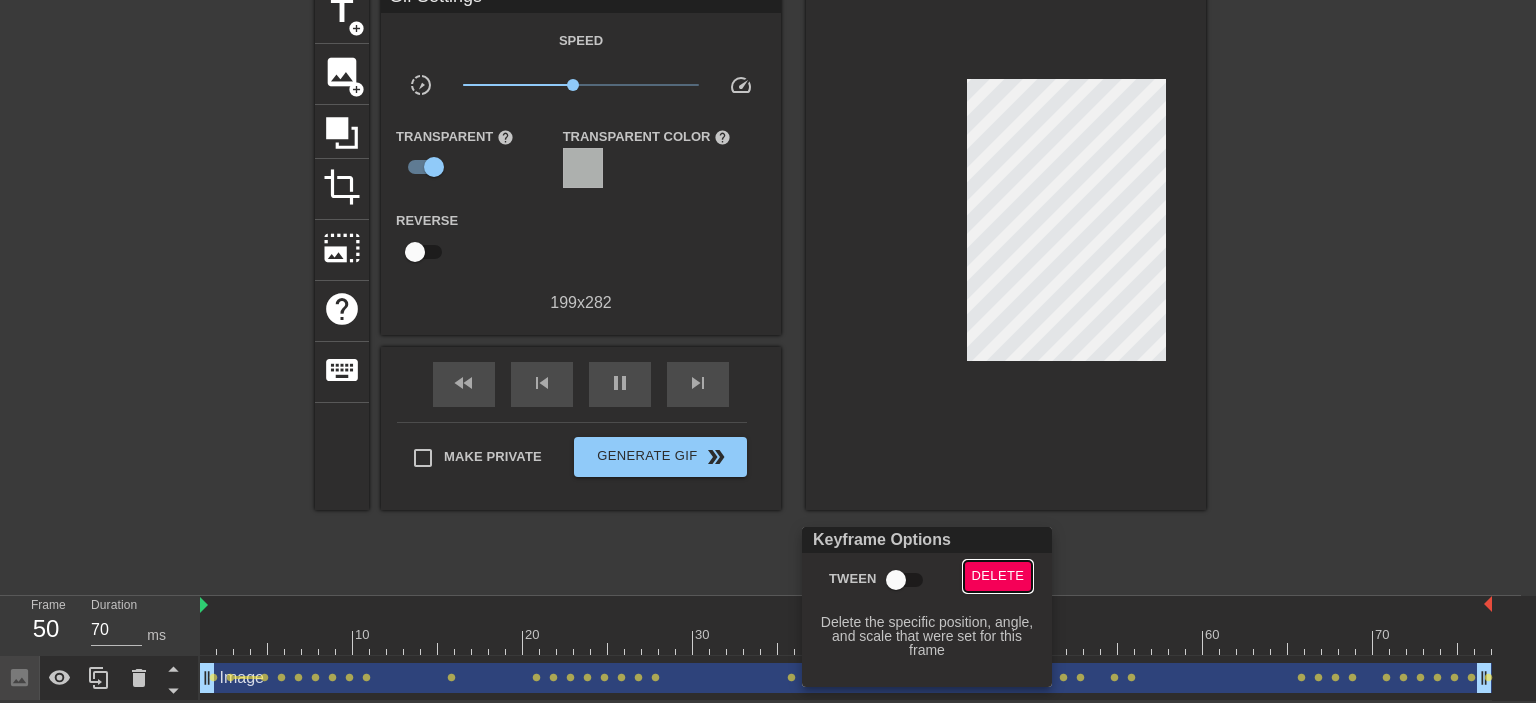 click on "Delete" at bounding box center [998, 576] 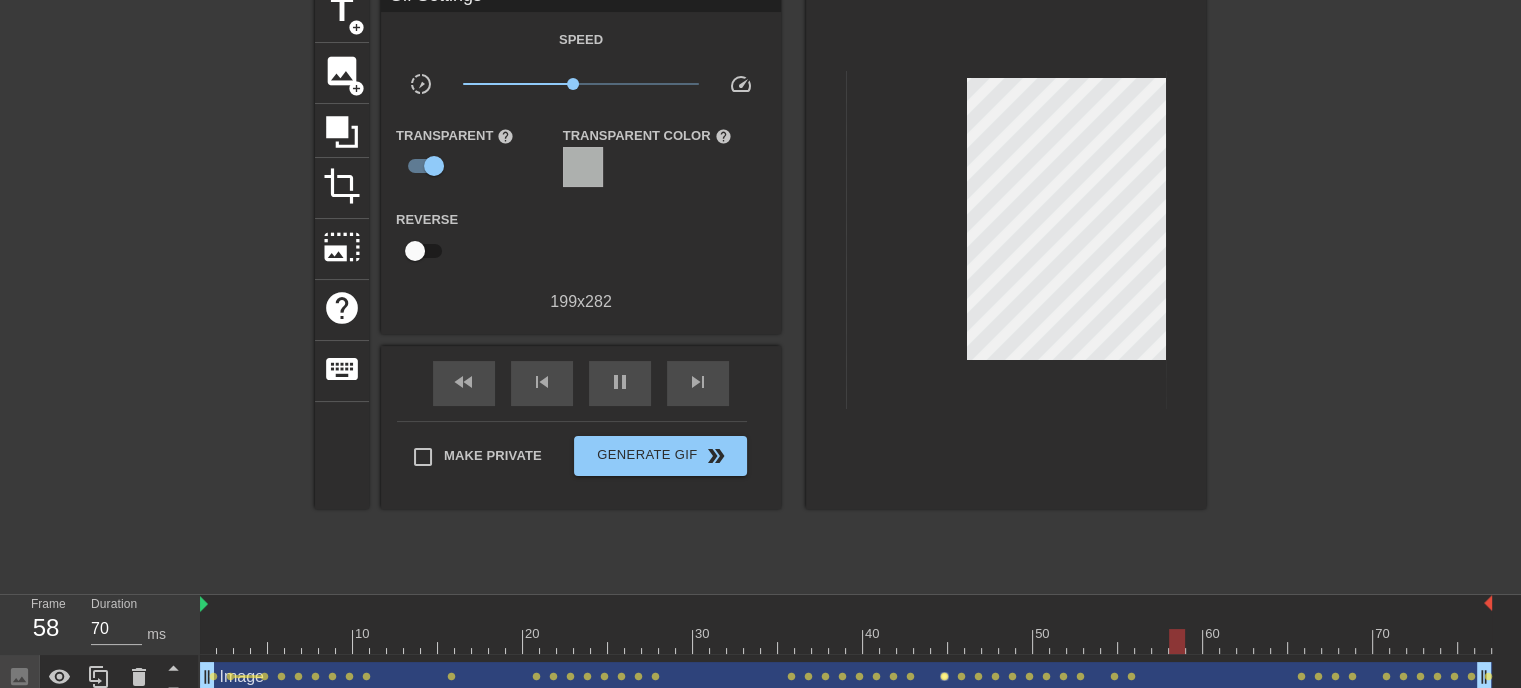 click on "lens" at bounding box center (944, 676) 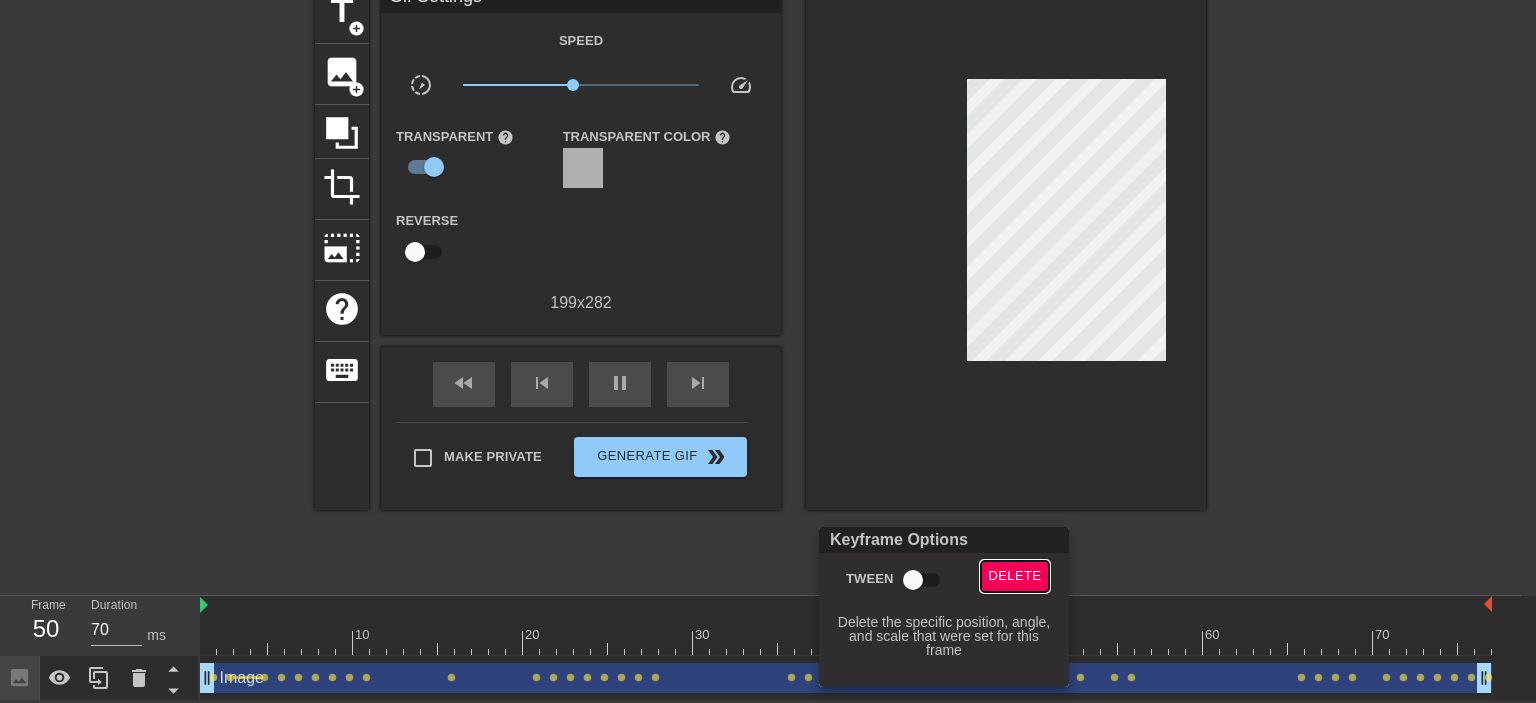 click on "Delete" at bounding box center (1015, 576) 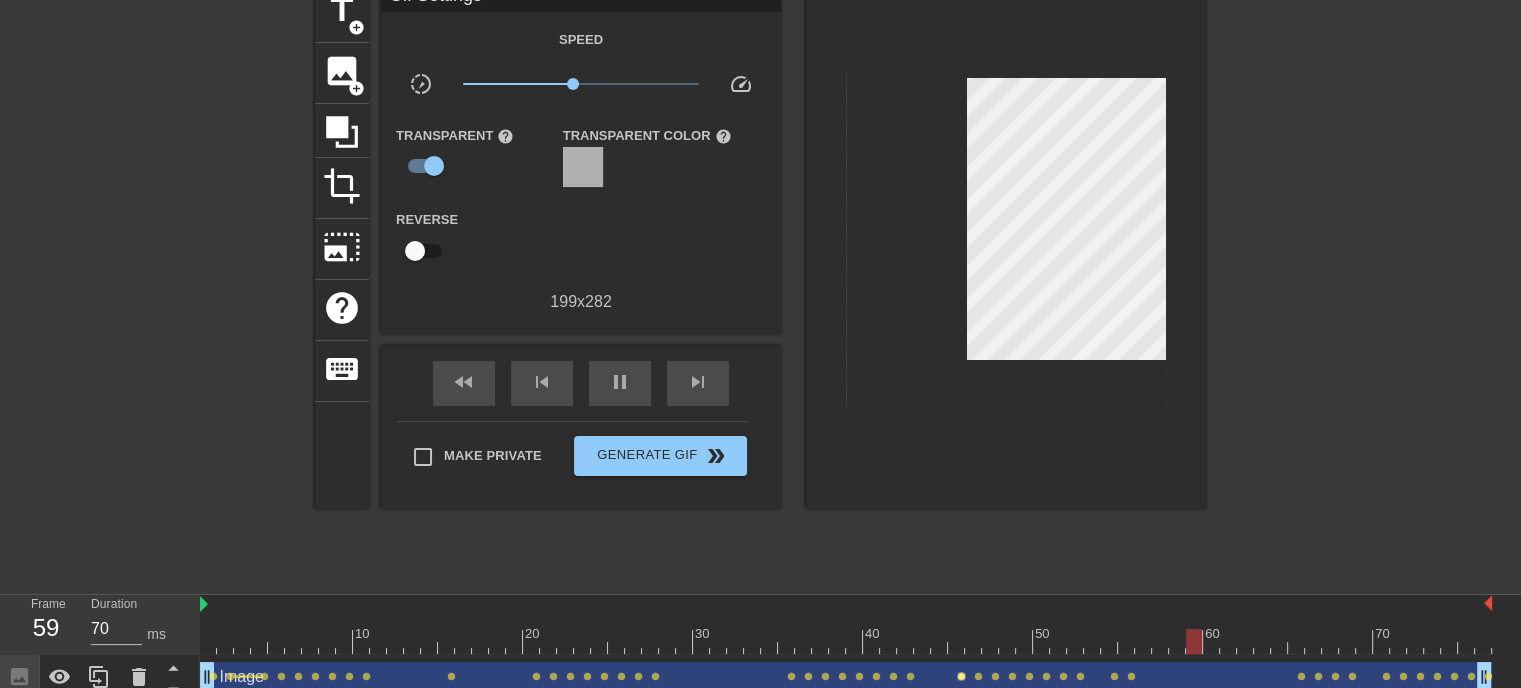 click on "lens" at bounding box center [961, 676] 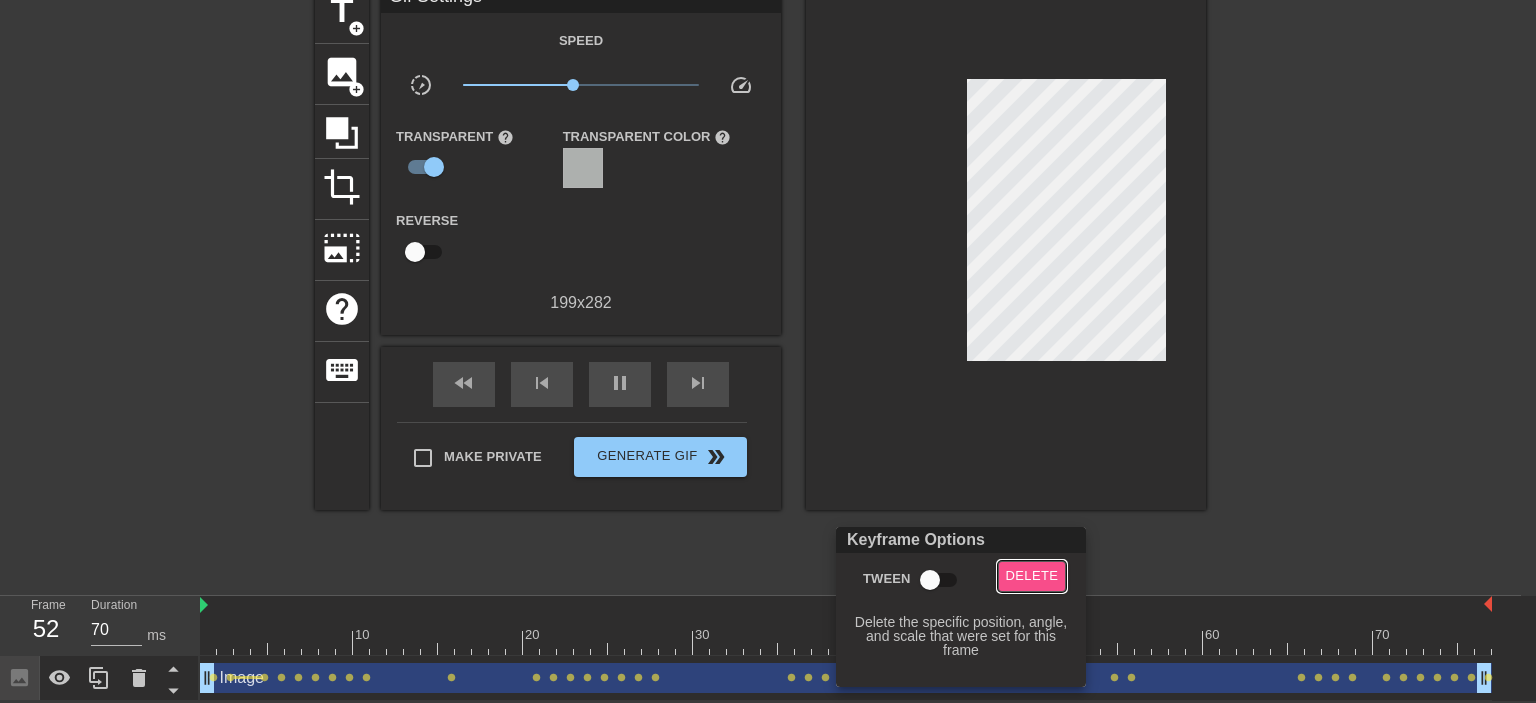 click on "Delete" at bounding box center (1032, 576) 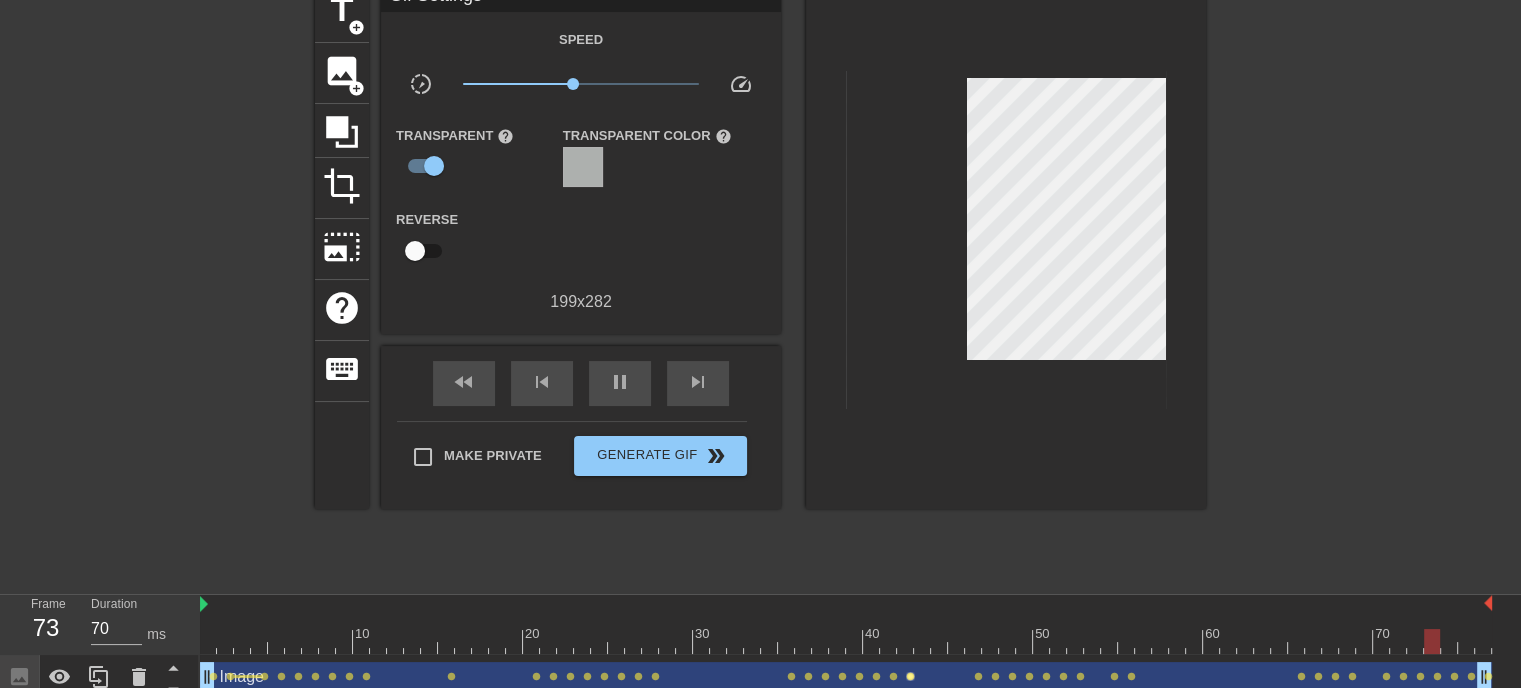 click on "lens" at bounding box center (910, 676) 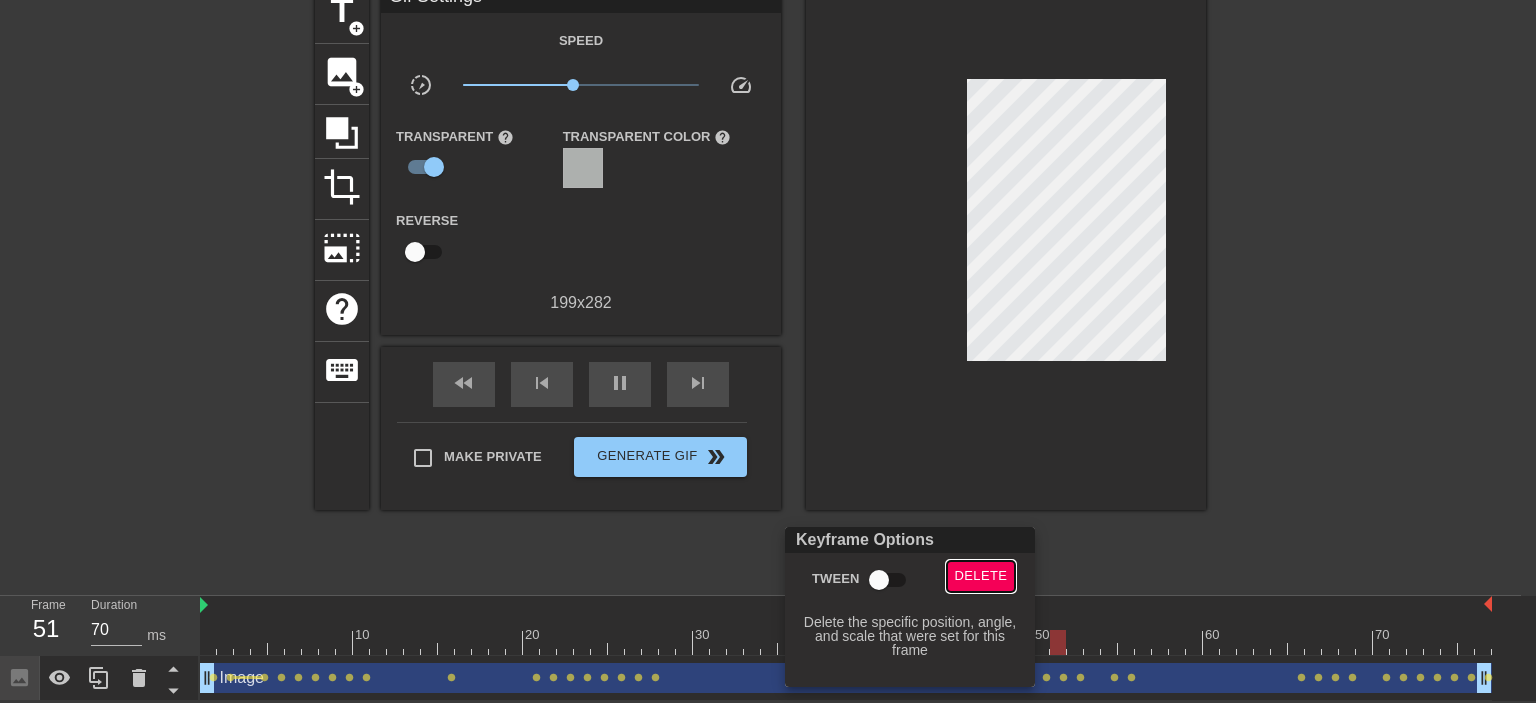 click on "Delete" at bounding box center (981, 576) 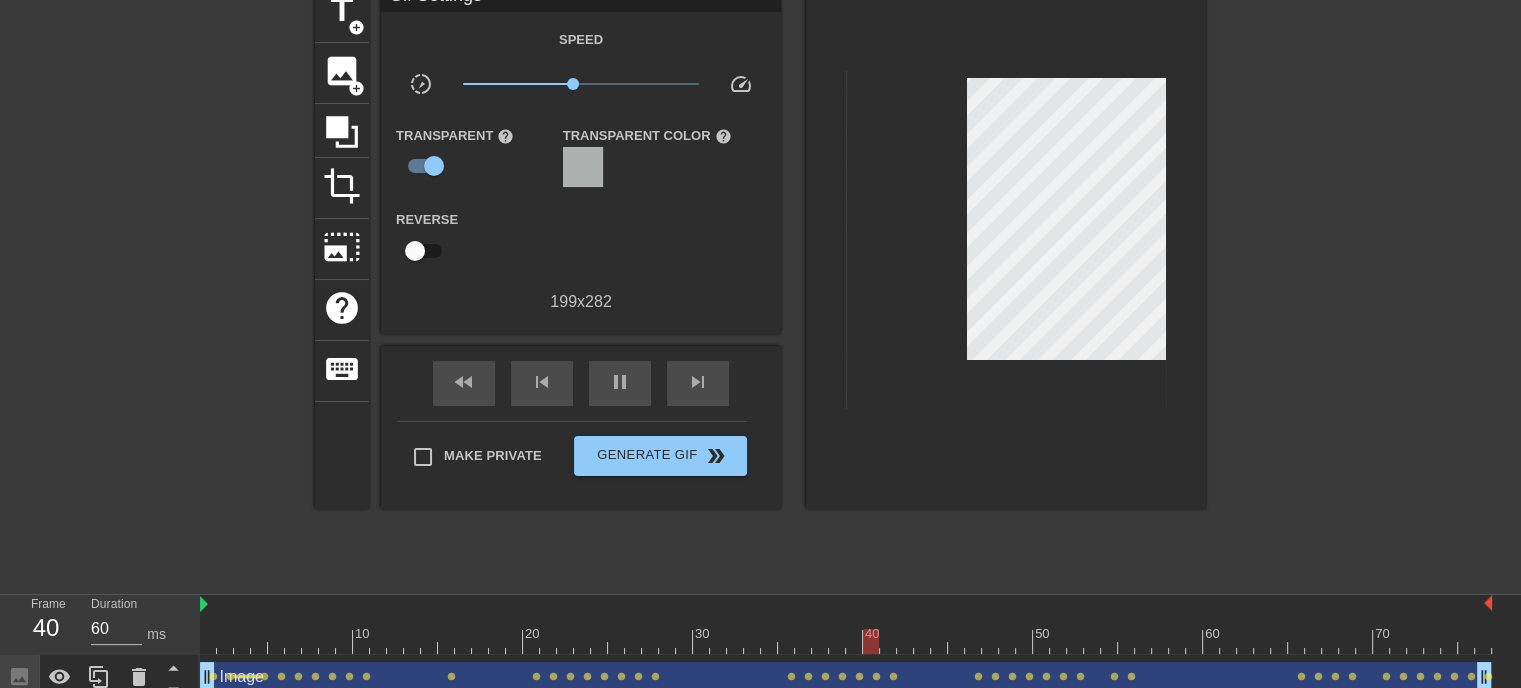 click at bounding box center [247, 676] 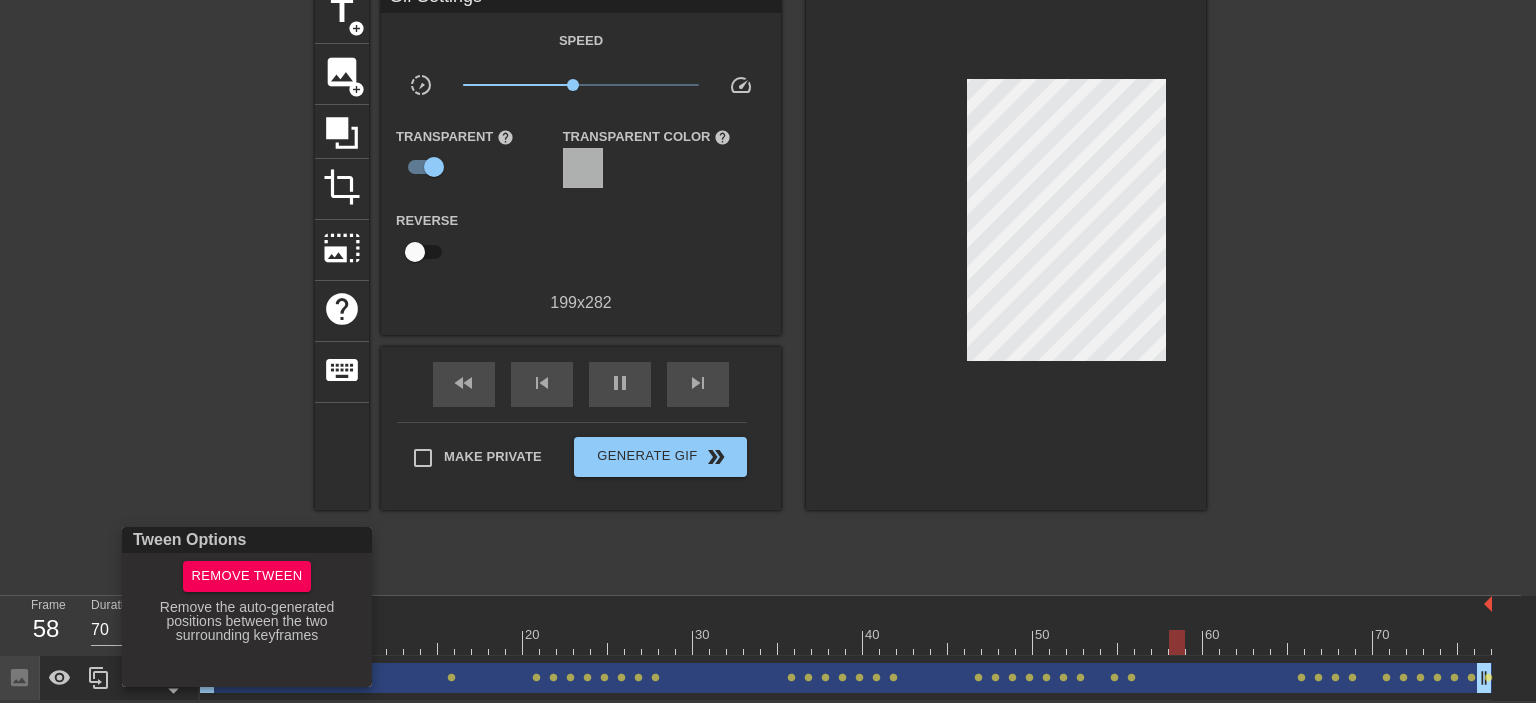 click at bounding box center (768, 351) 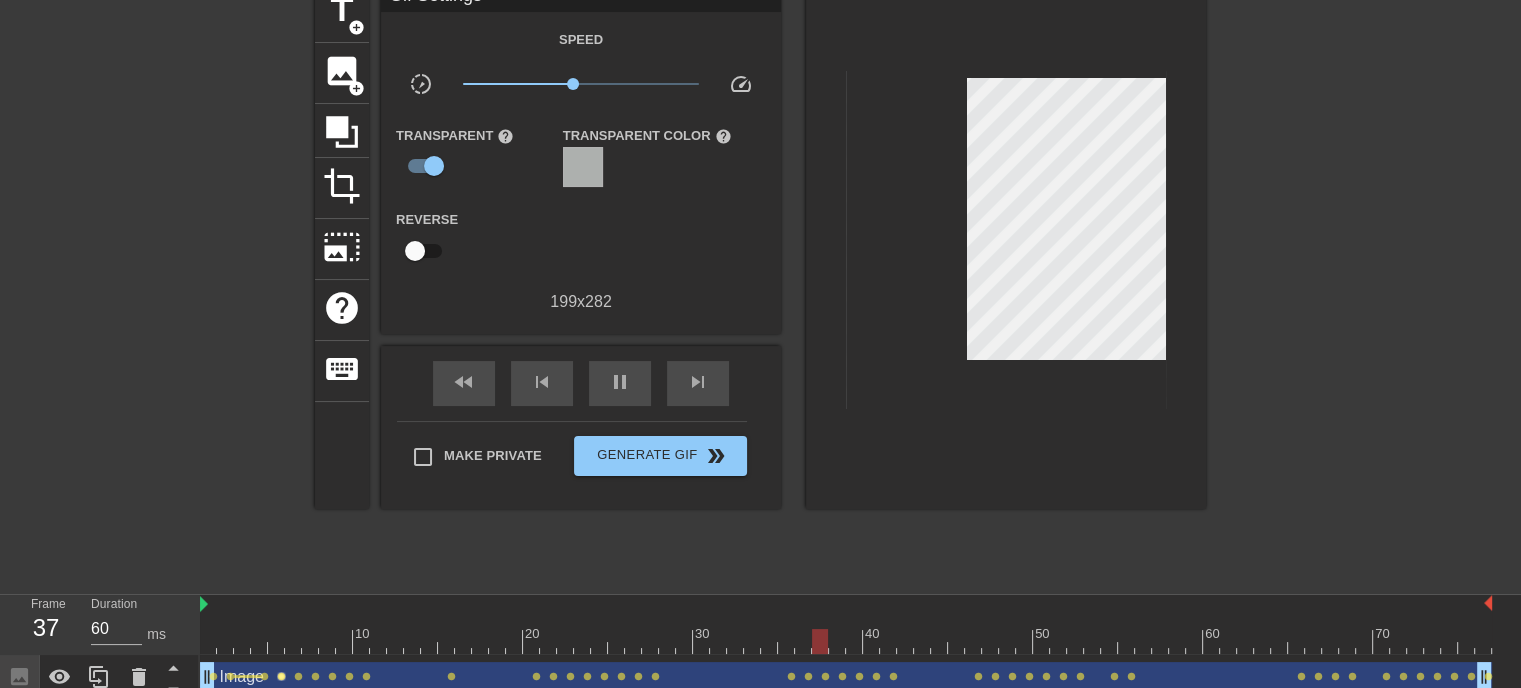 click on "lens" at bounding box center (281, 676) 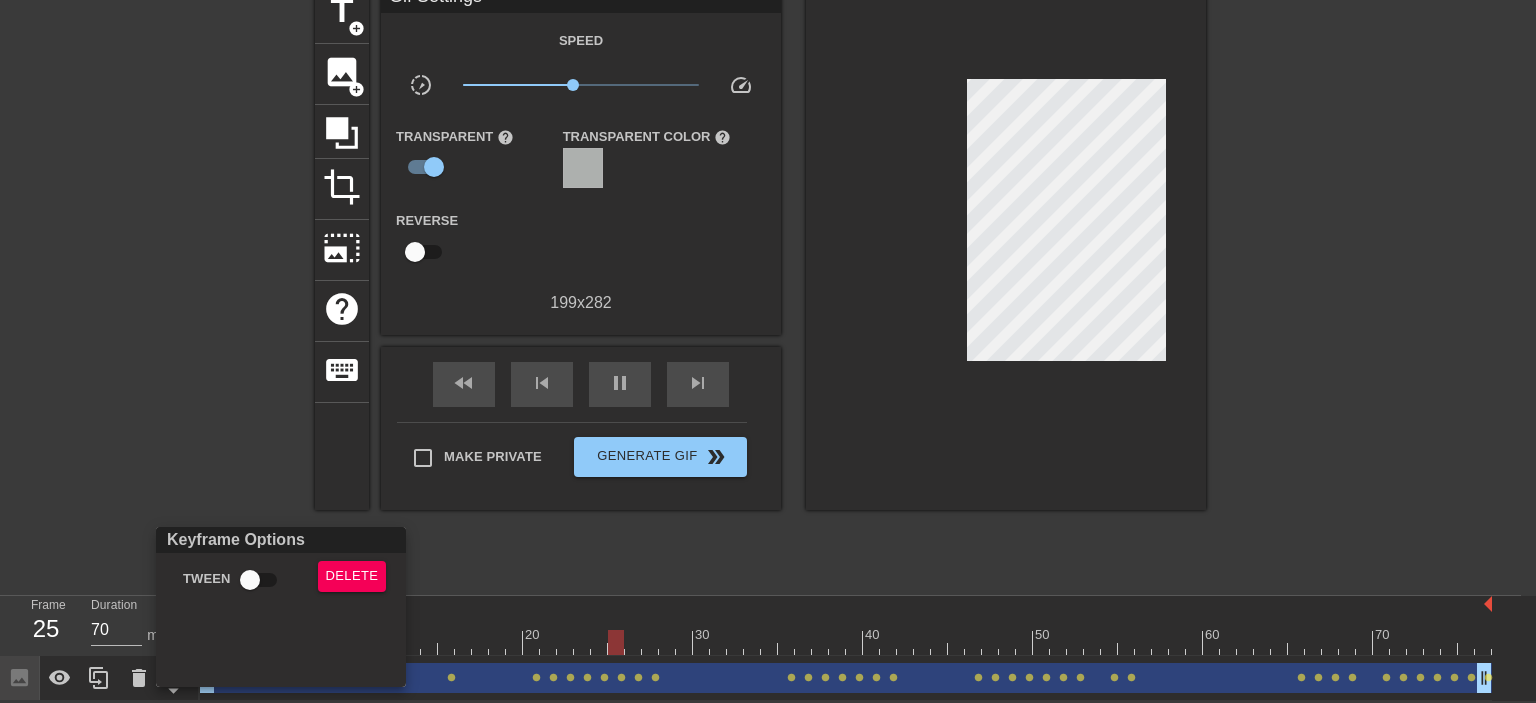 click at bounding box center (768, 351) 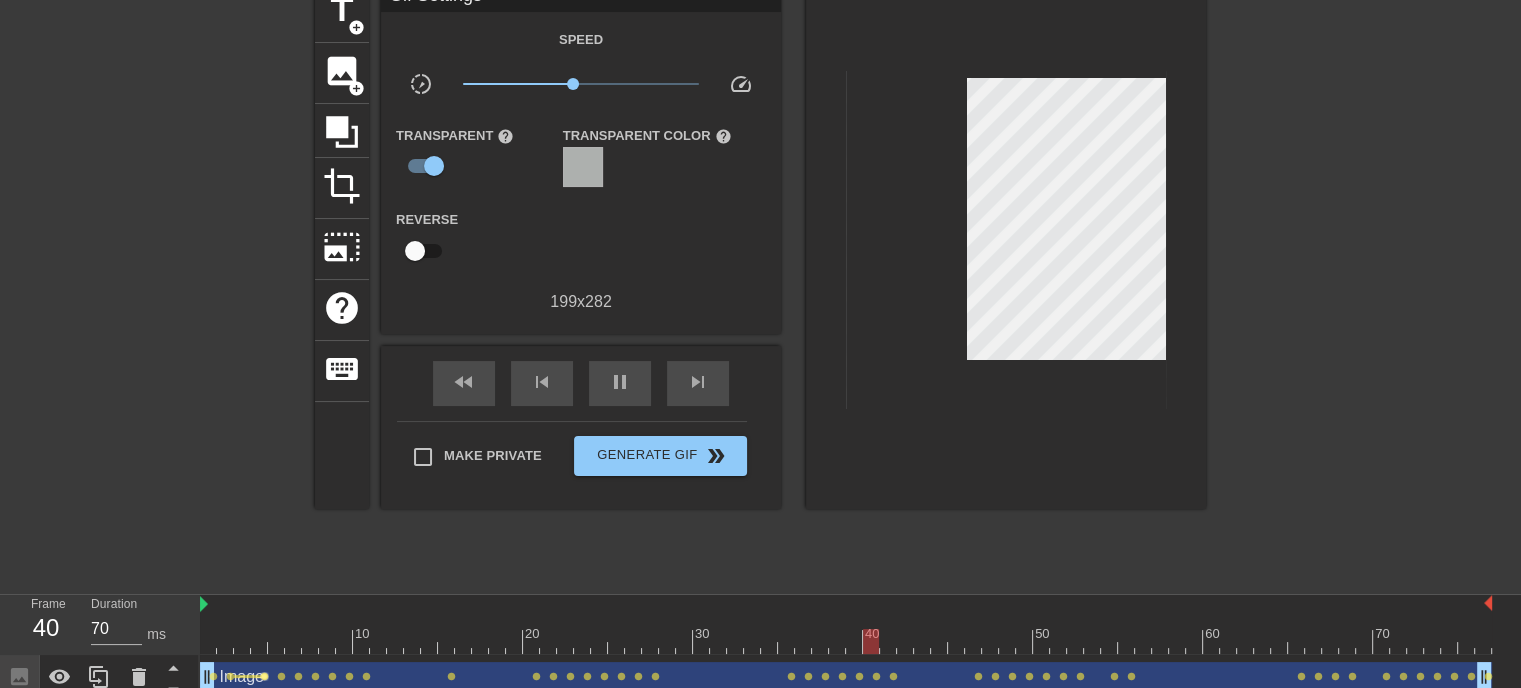 click on "lens" at bounding box center [264, 676] 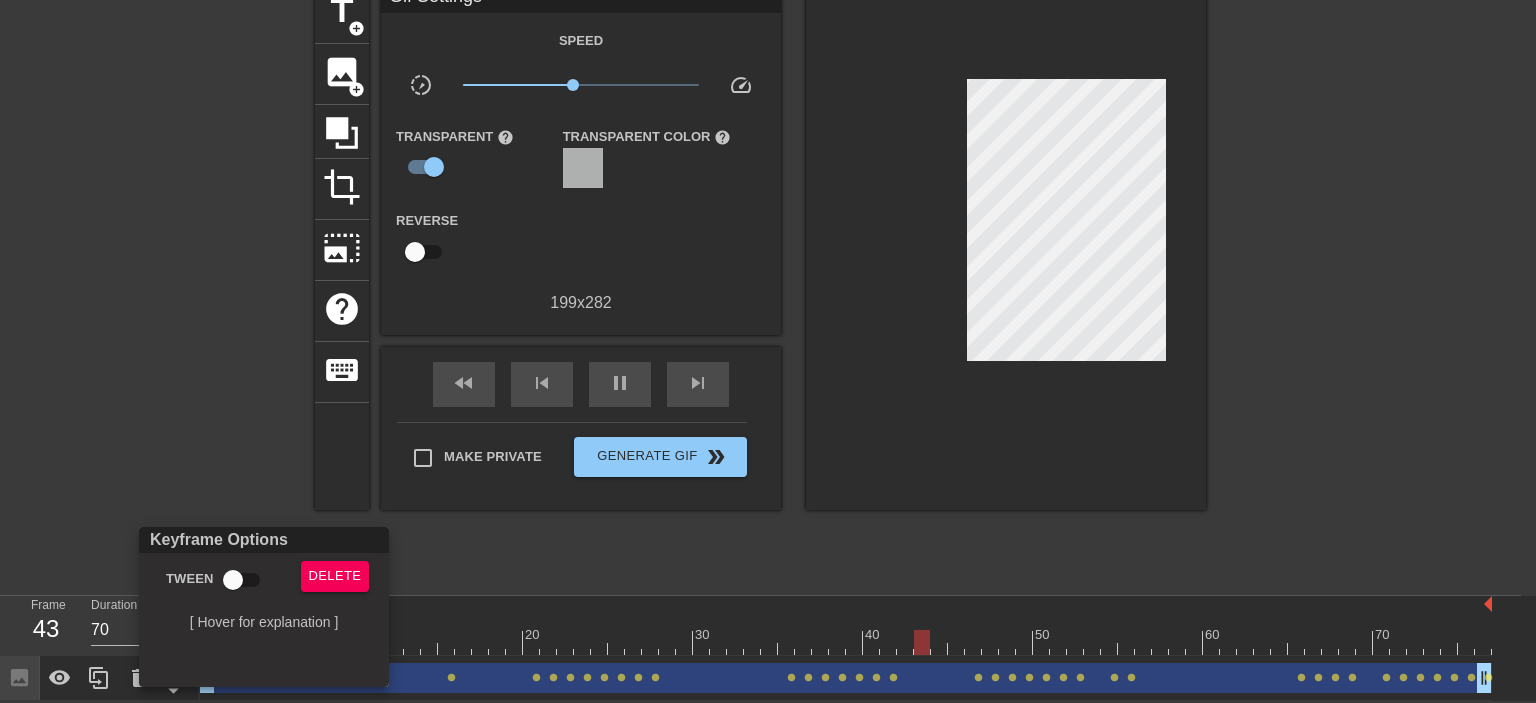 click at bounding box center (768, 351) 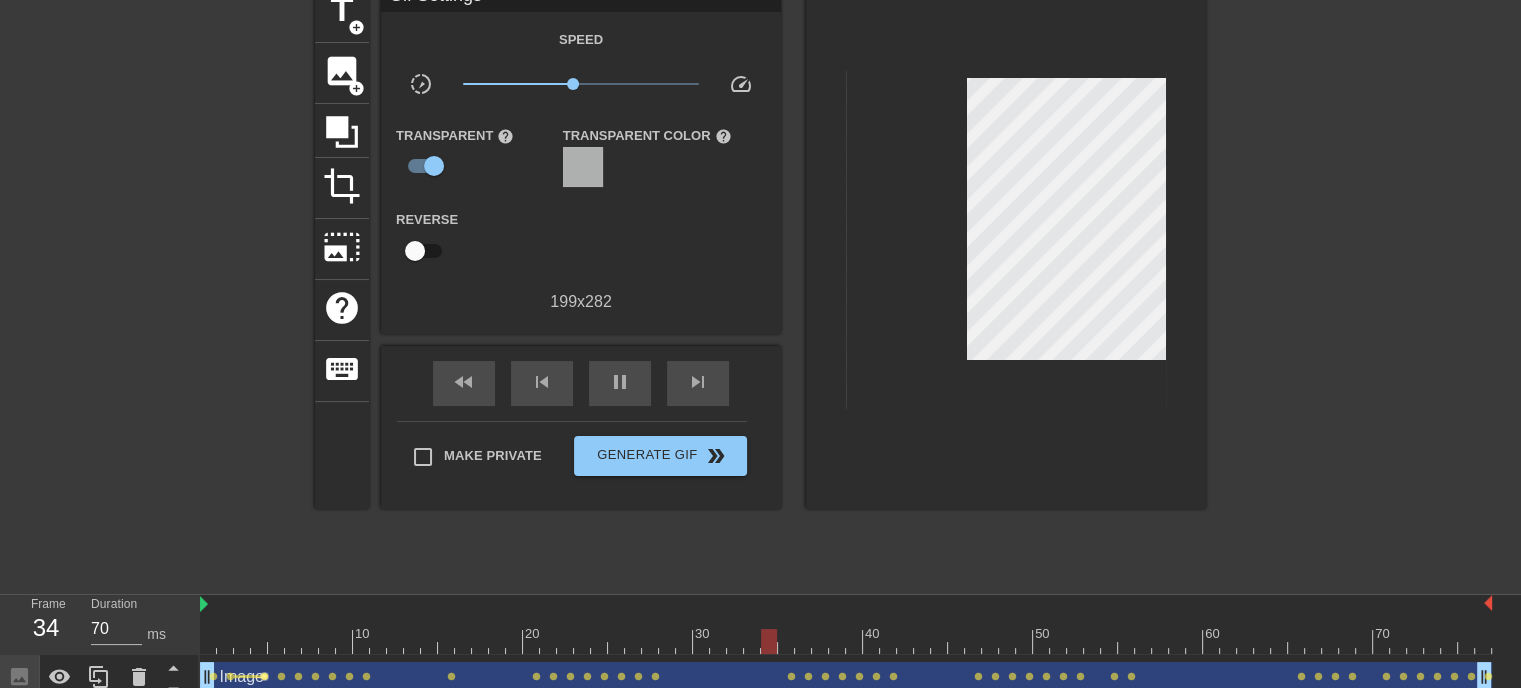 click on "lens" at bounding box center (264, 676) 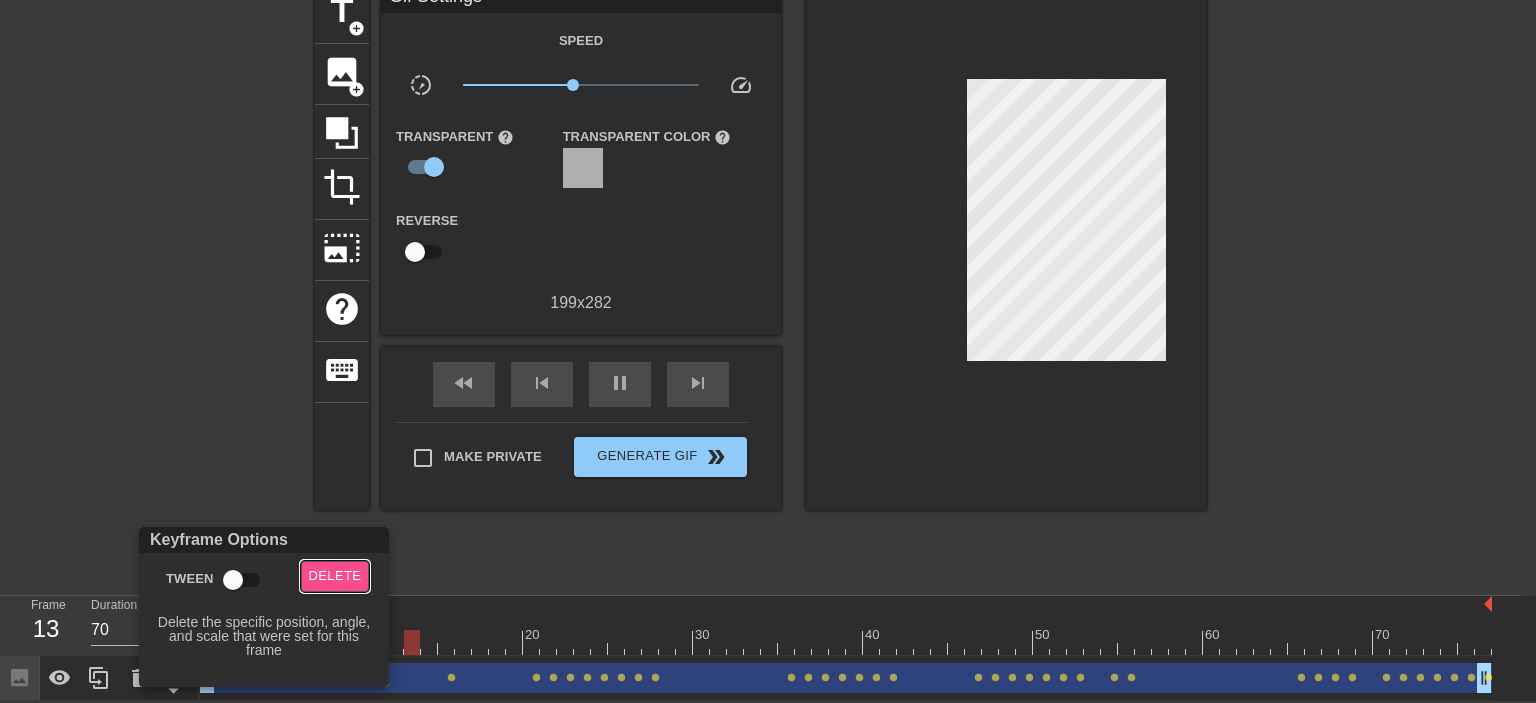click on "Delete" at bounding box center (335, 576) 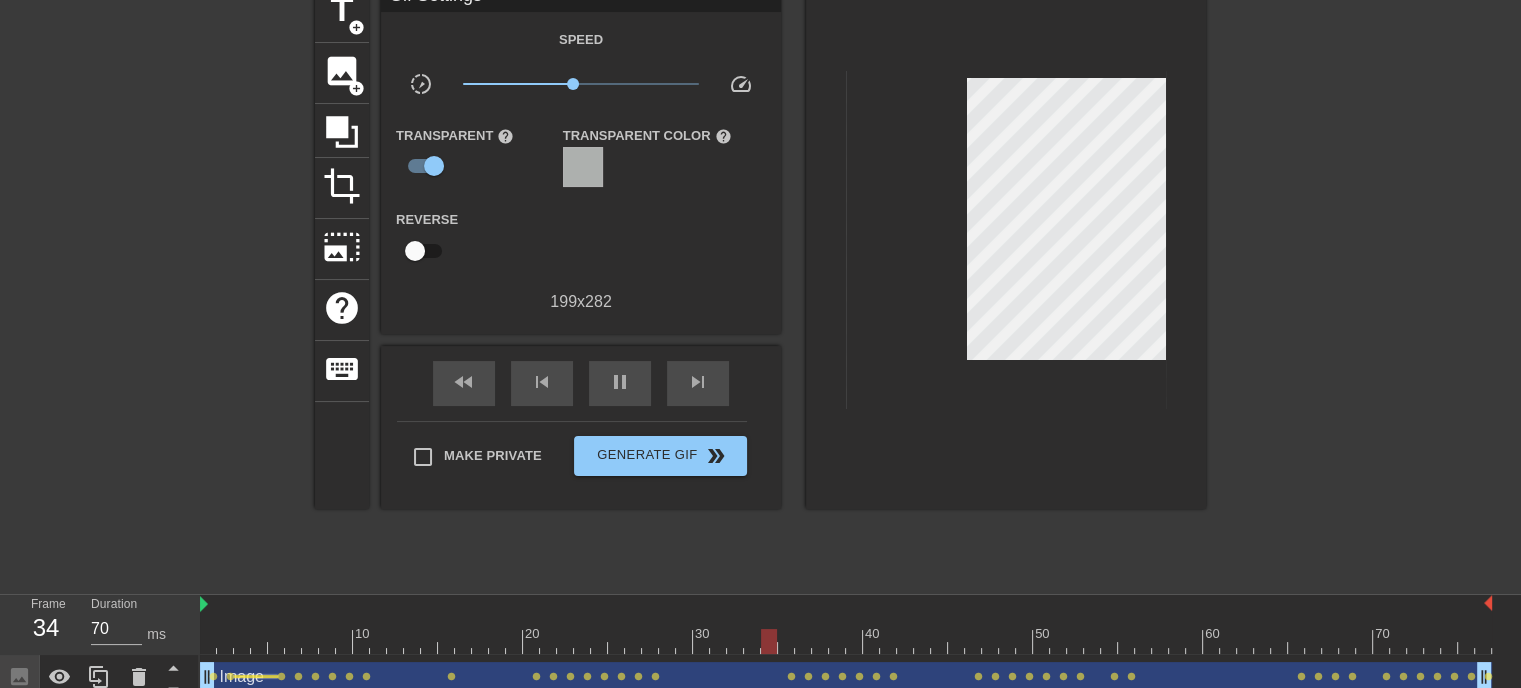 click at bounding box center (256, 676) 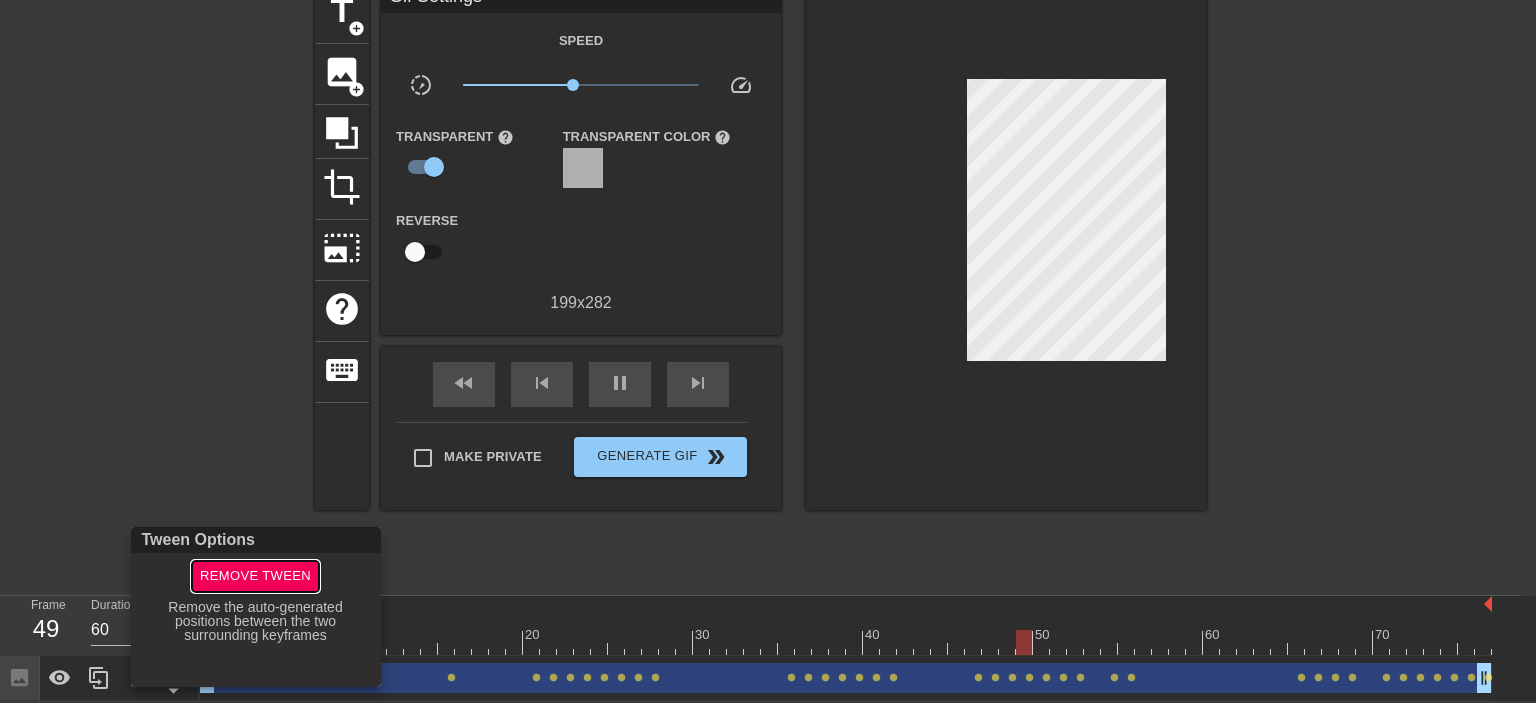 click on "Remove Tween" at bounding box center [255, 576] 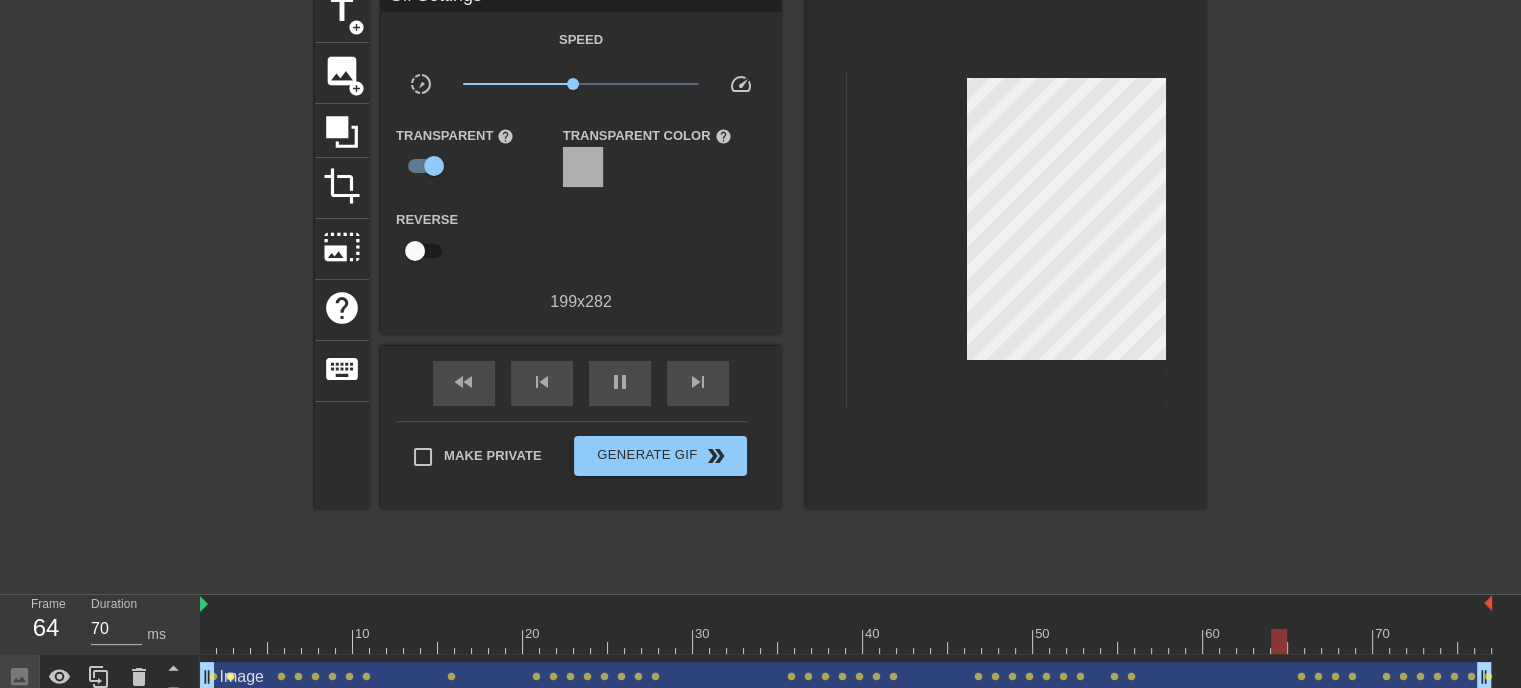 click on "lens" at bounding box center (230, 676) 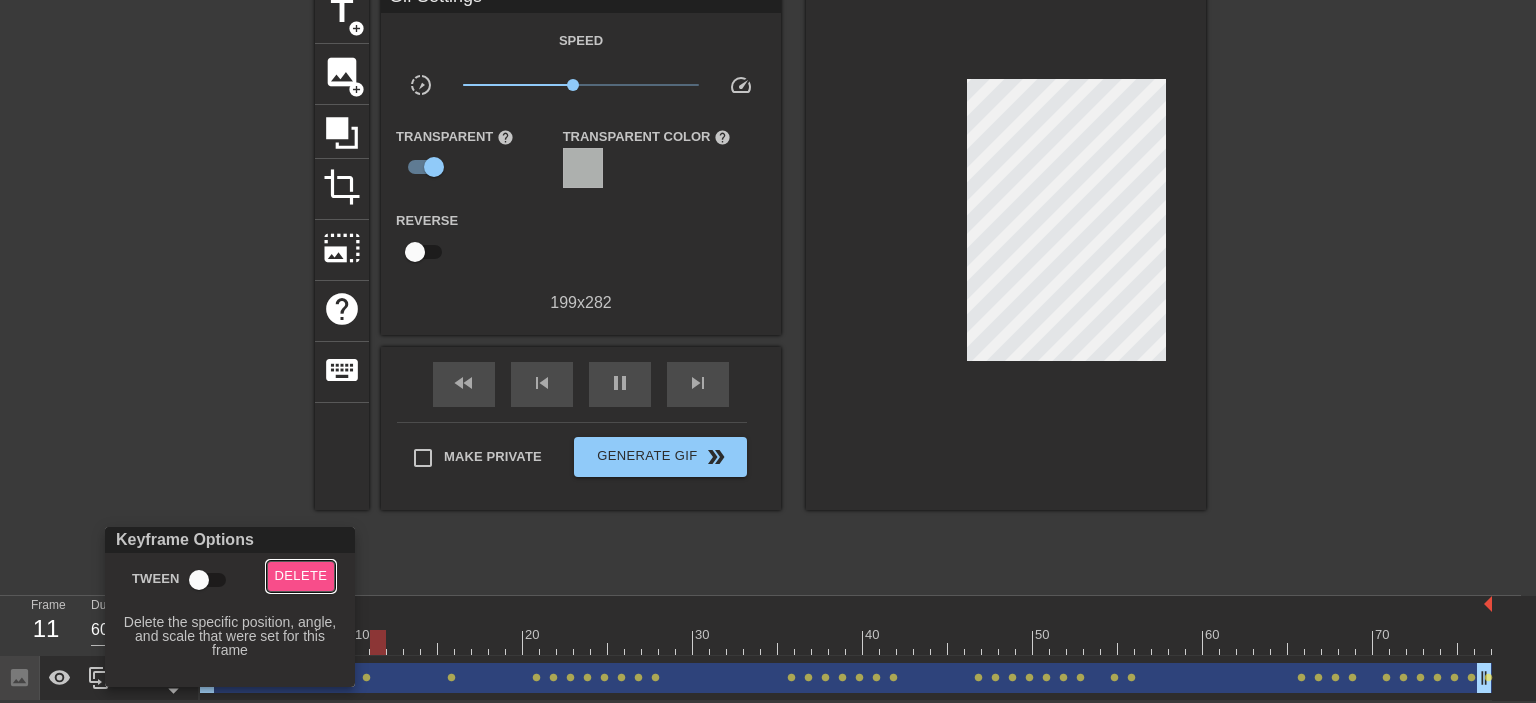 click on "Delete" at bounding box center (301, 576) 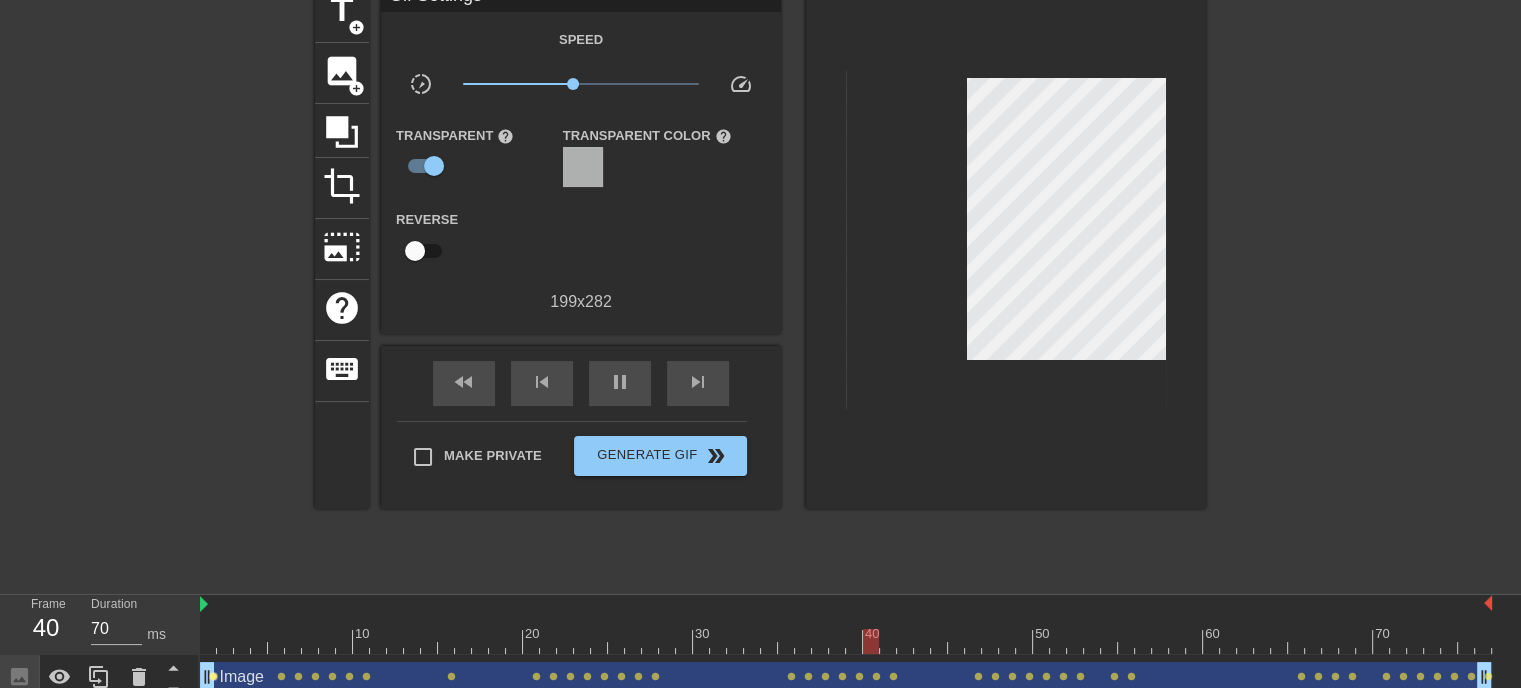 click on "lens" at bounding box center [213, 676] 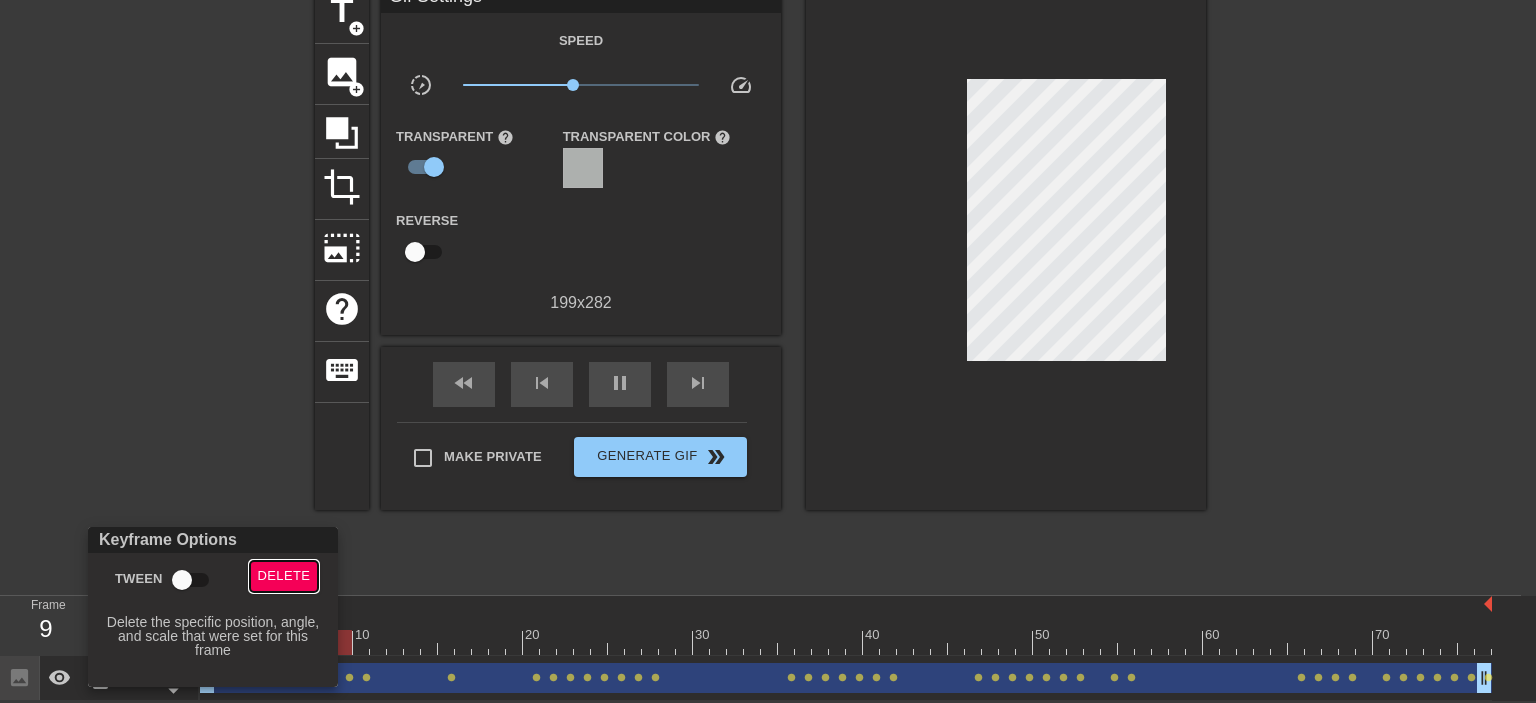 click on "Delete" at bounding box center (284, 576) 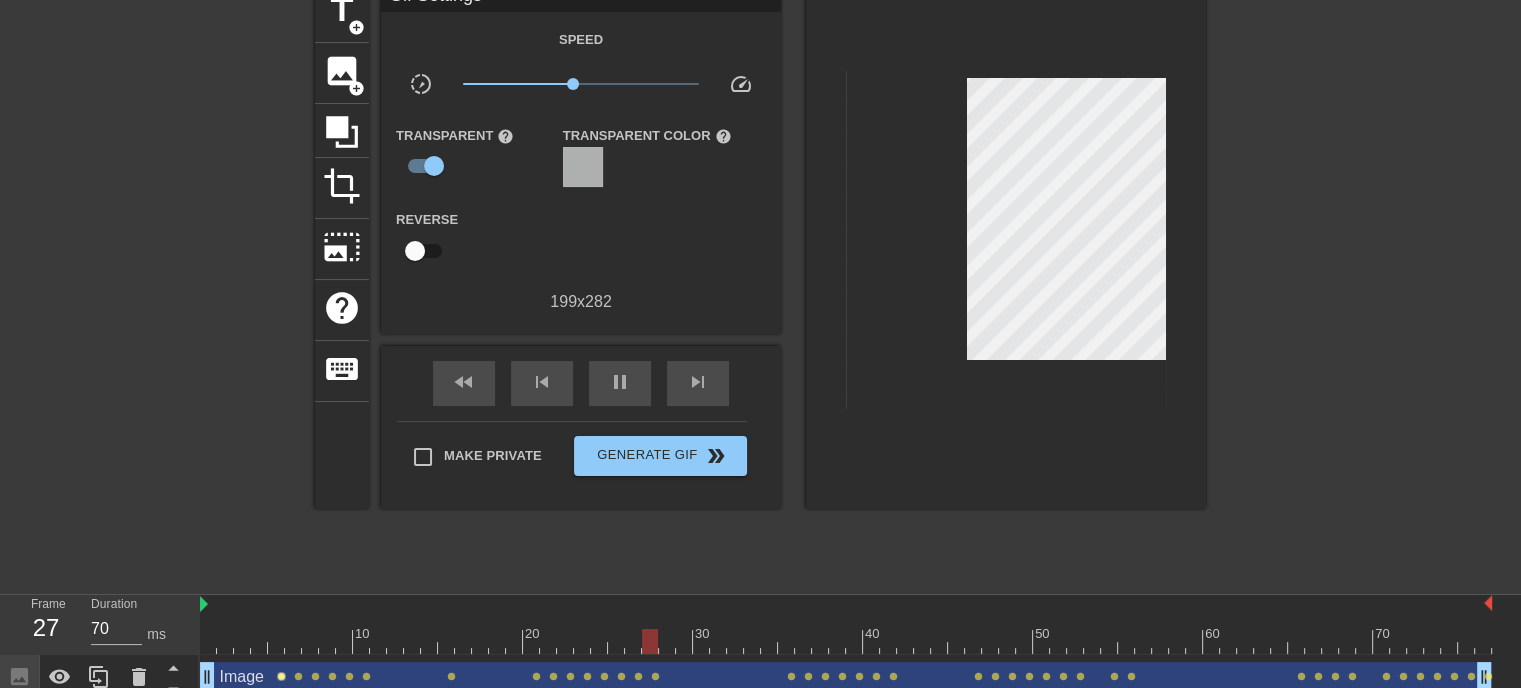 click on "lens" at bounding box center [281, 676] 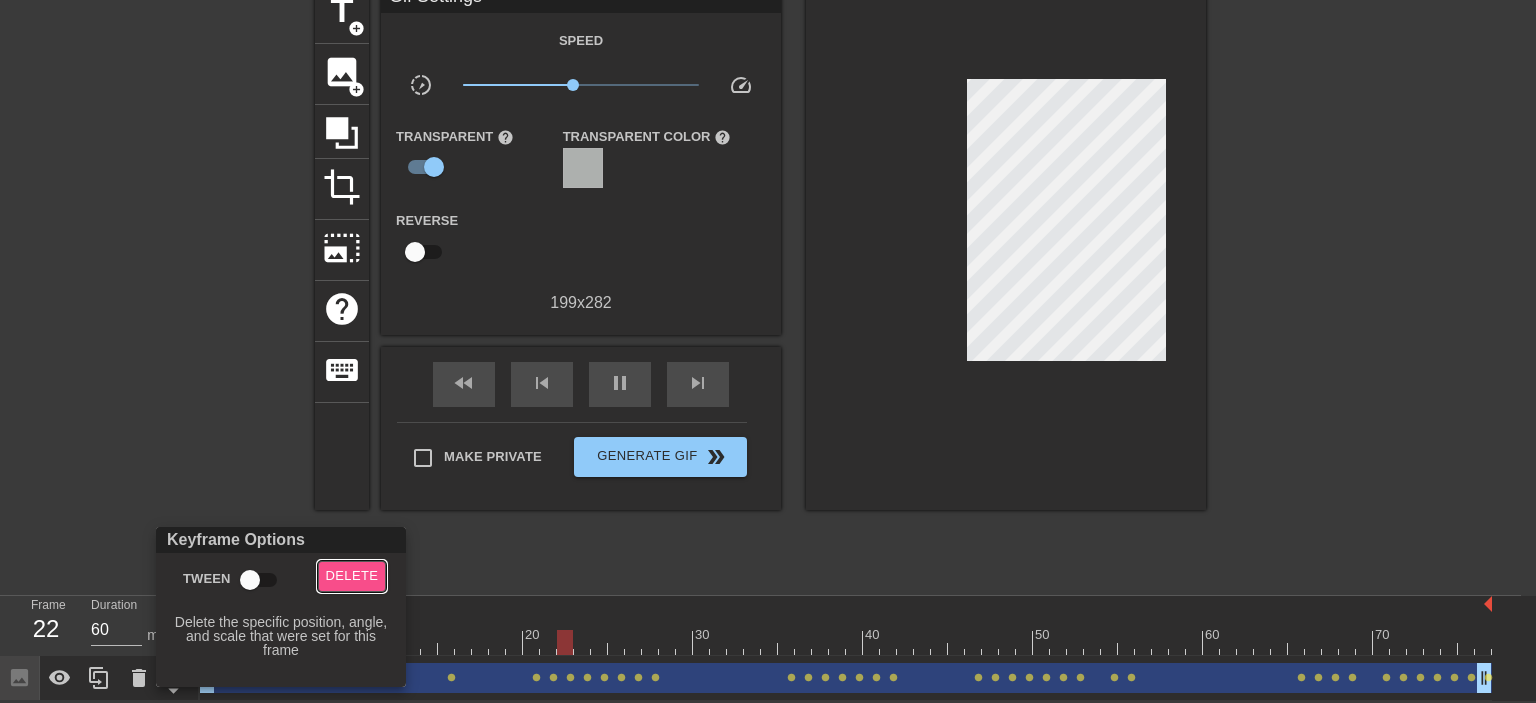 click on "Delete" at bounding box center (352, 576) 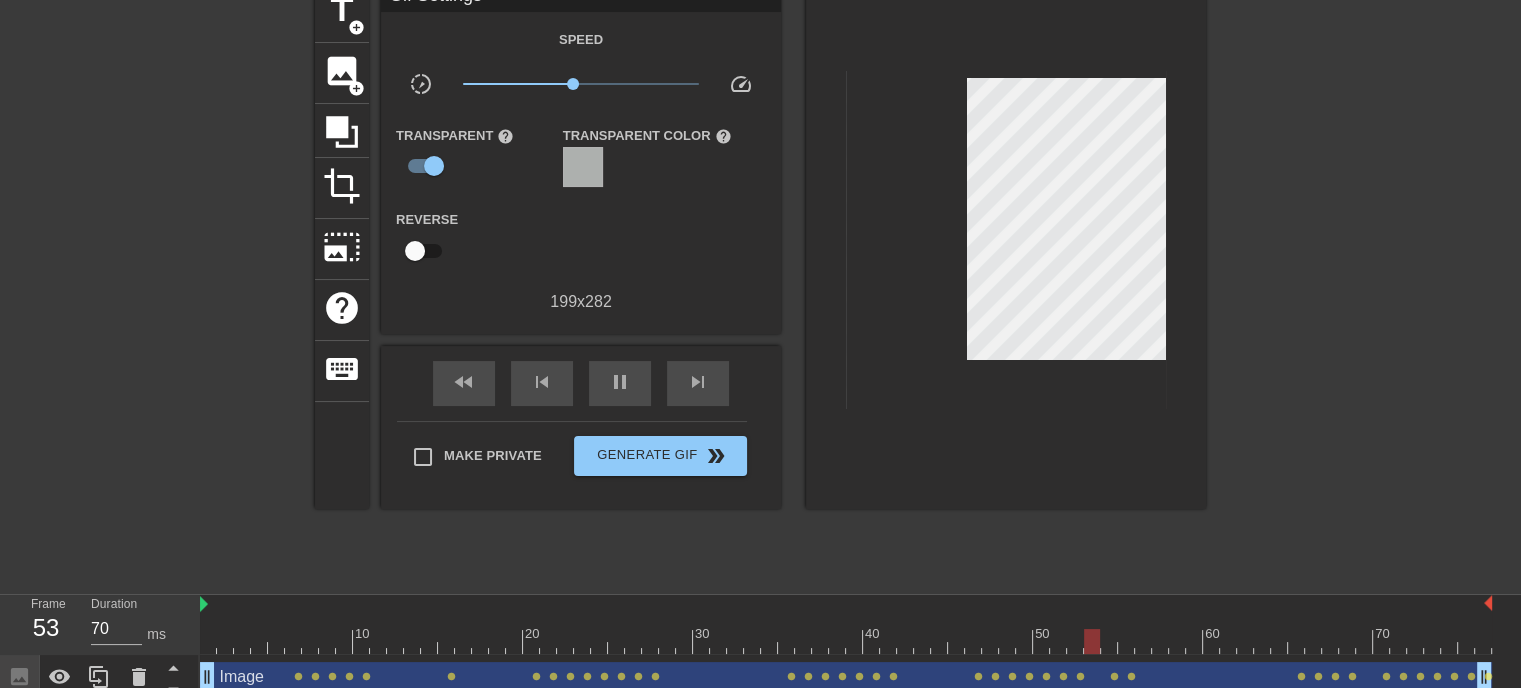 click on "Image drag_handle drag_handle" at bounding box center [846, 677] 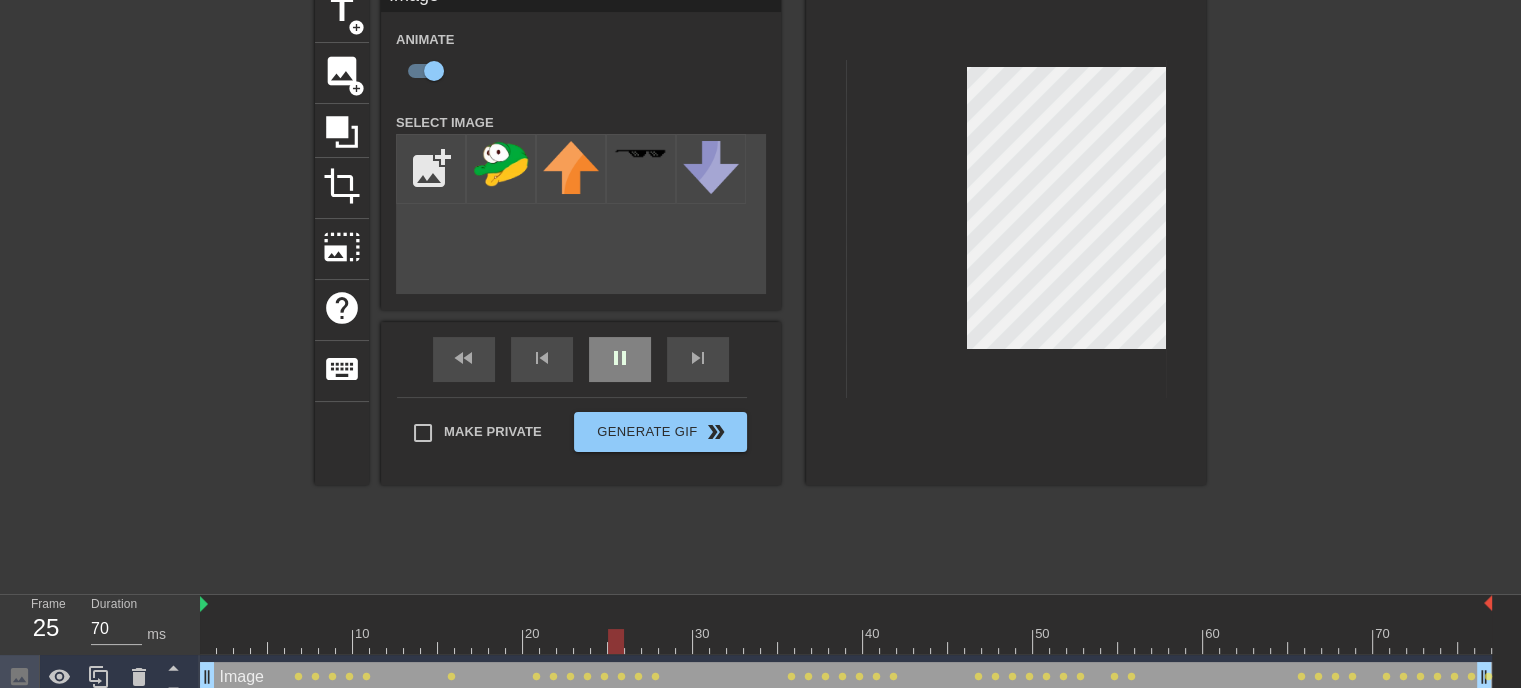 click on "fast_rewind skip_previous pause skip_next" at bounding box center [581, 359] 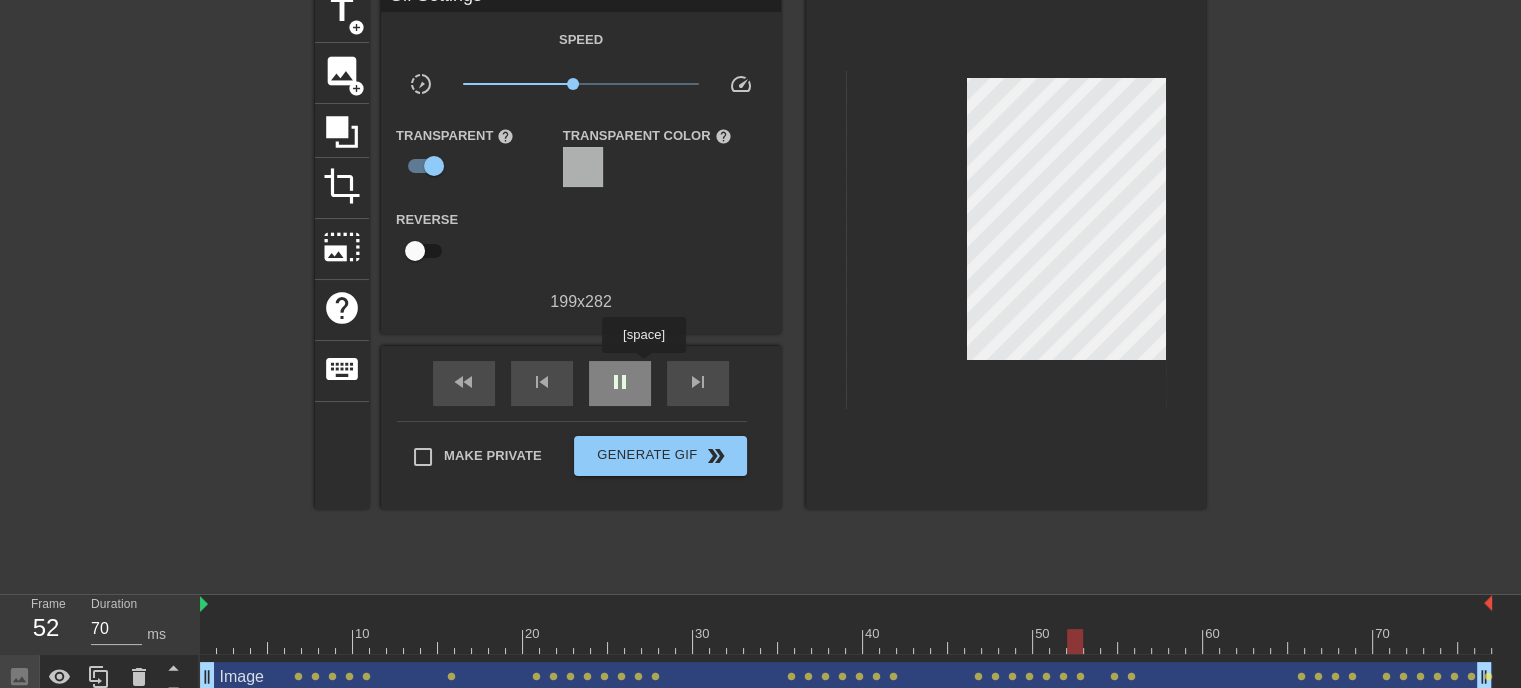 click on "pause" at bounding box center (620, 383) 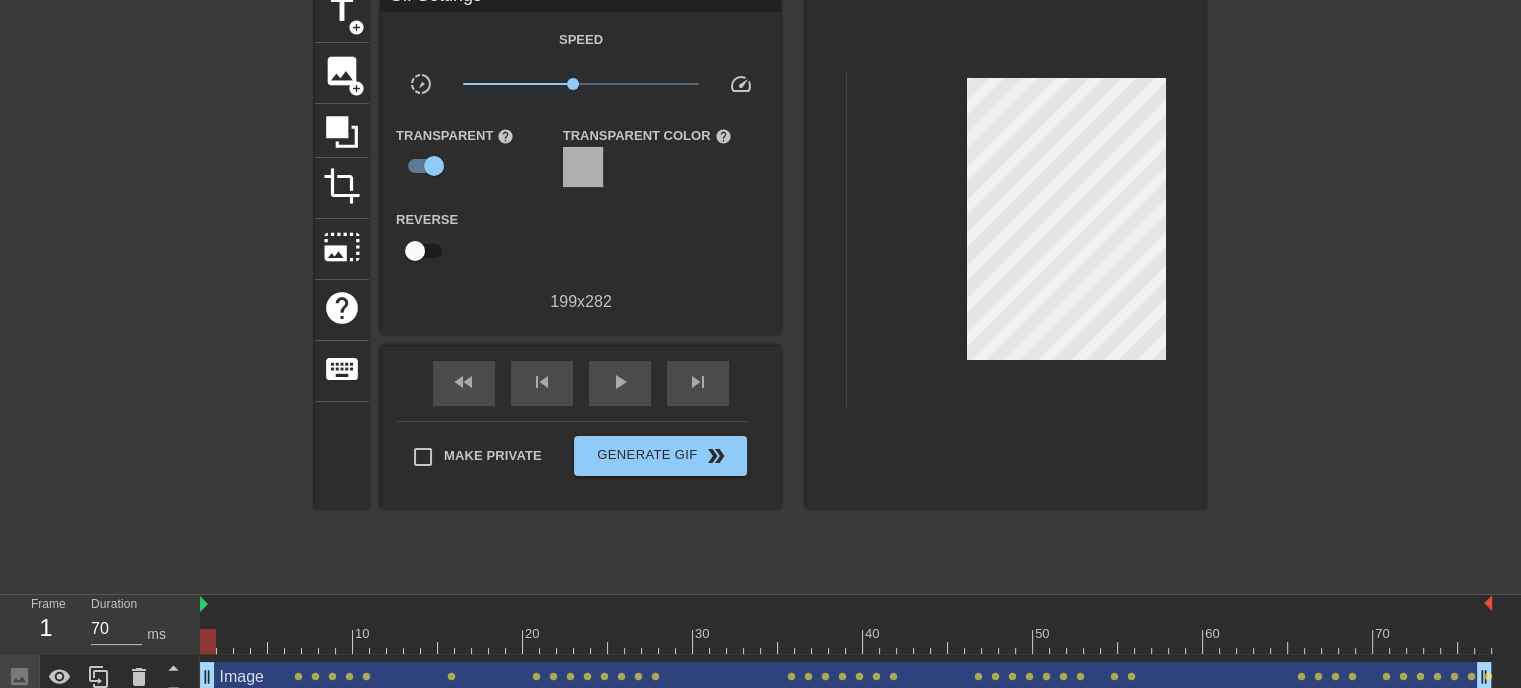 drag, startPoint x: 1112, startPoint y: 638, endPoint x: 201, endPoint y: 719, distance: 914.5939 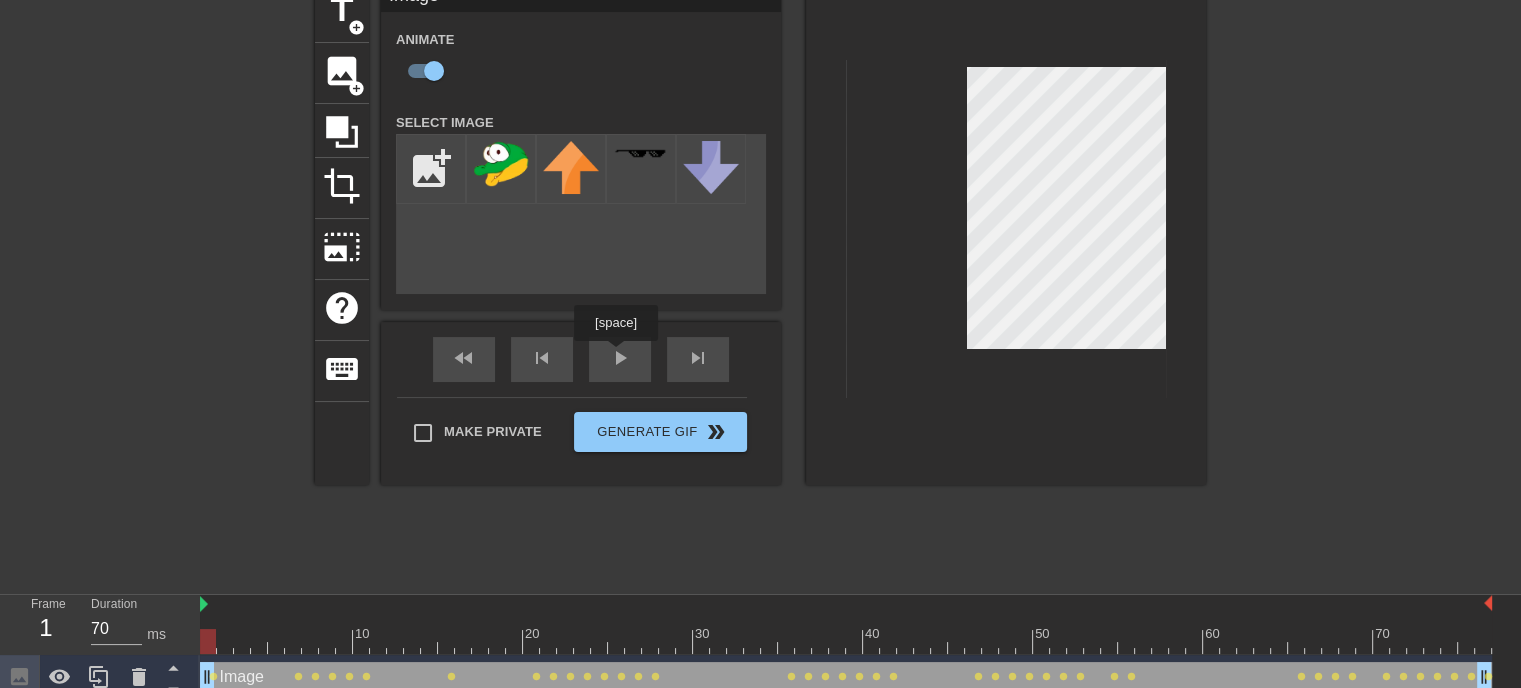 click on "fast_rewind skip_previous play_arrow skip_next" at bounding box center [581, 359] 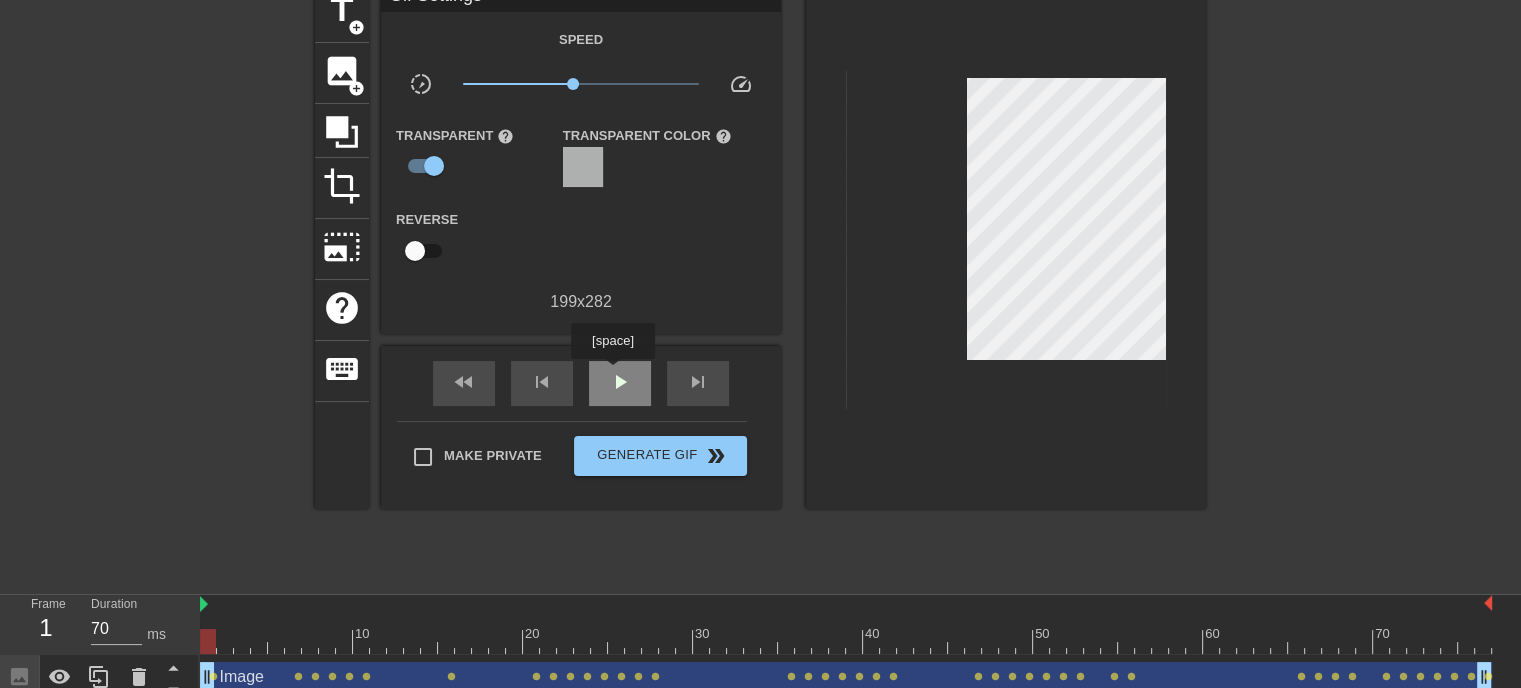click on "play_arrow" at bounding box center [620, 382] 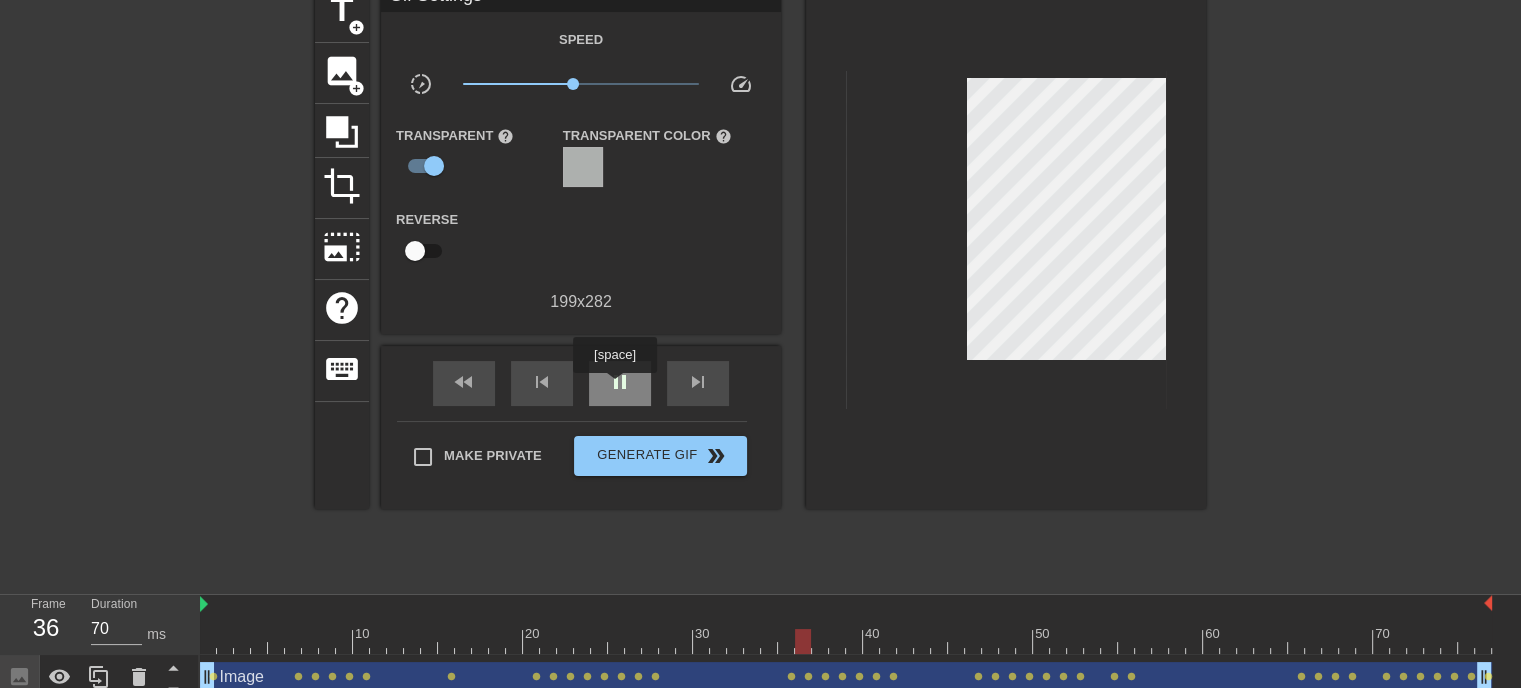 click on "pause" at bounding box center [620, 382] 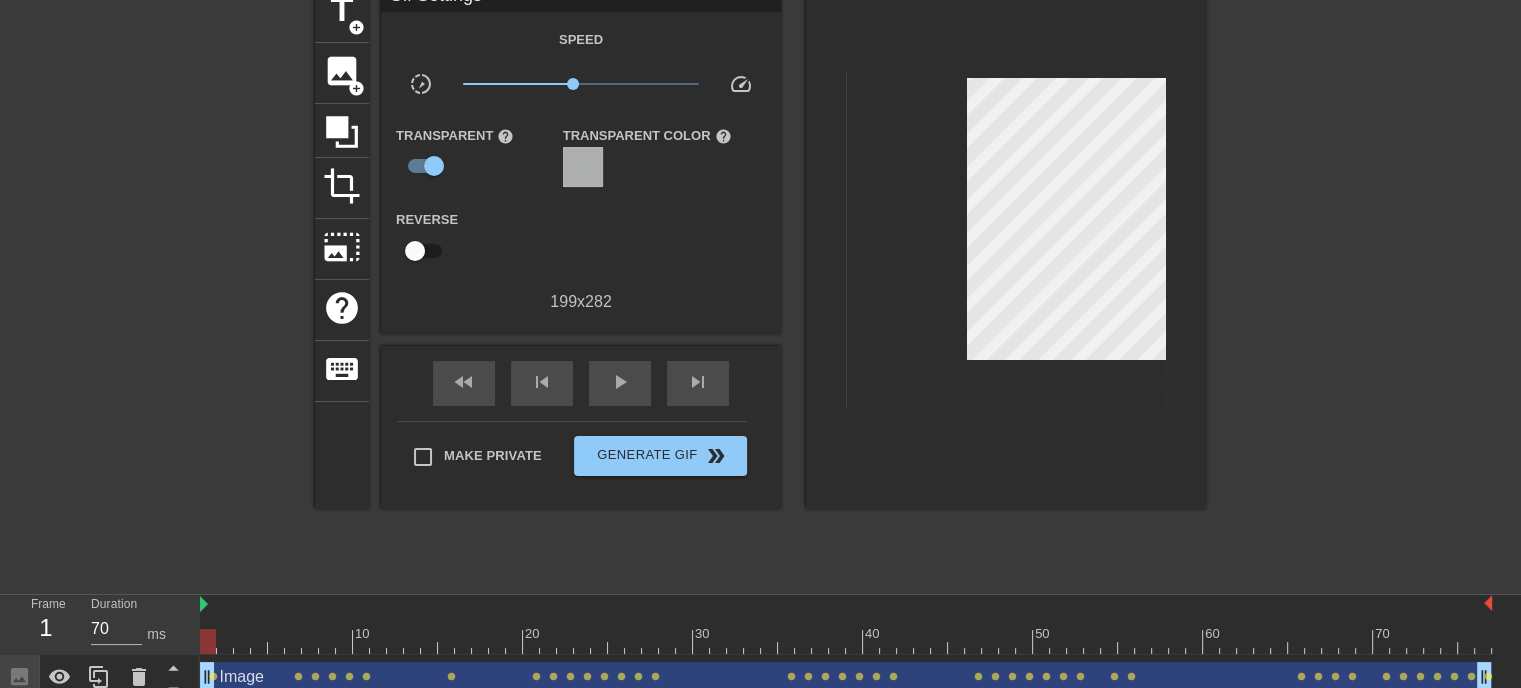 drag, startPoint x: 819, startPoint y: 638, endPoint x: 196, endPoint y: 666, distance: 623.6289 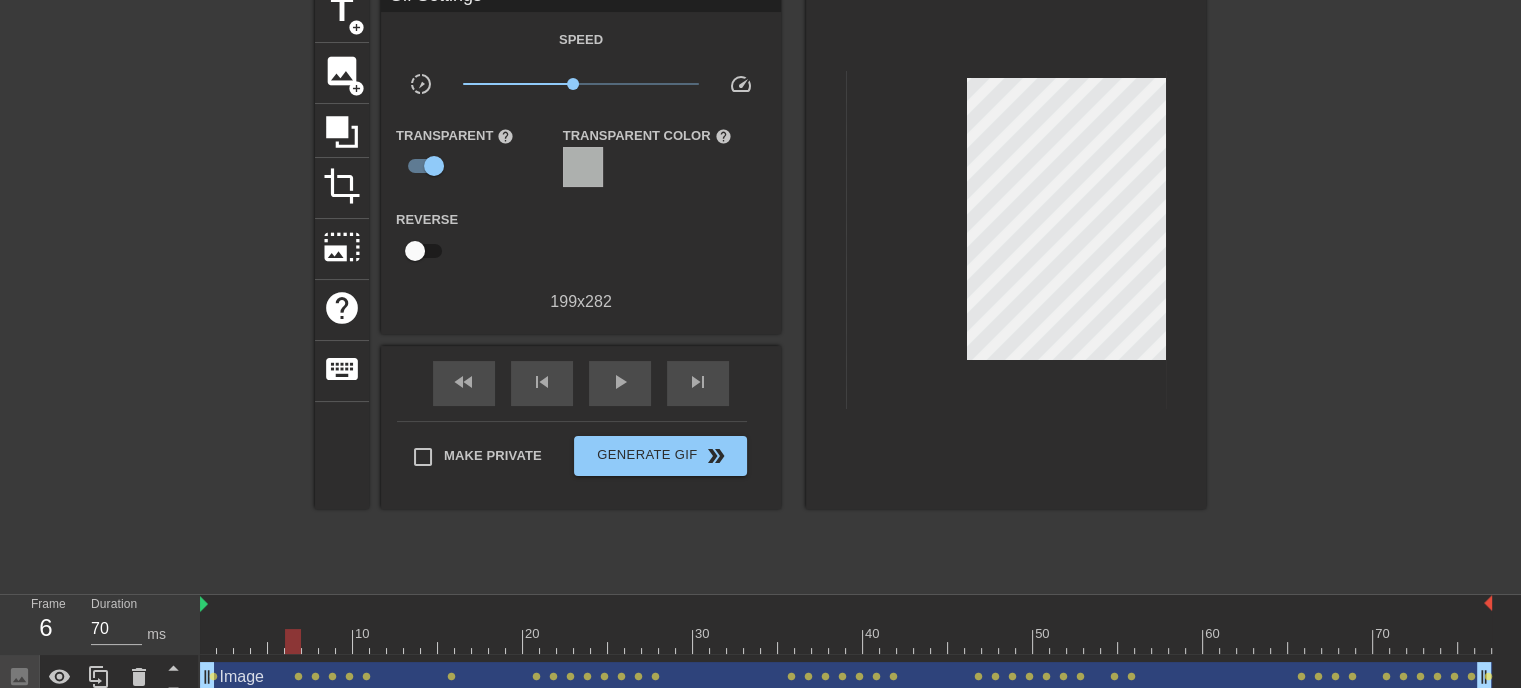drag, startPoint x: 207, startPoint y: 642, endPoint x: 292, endPoint y: 625, distance: 86.683334 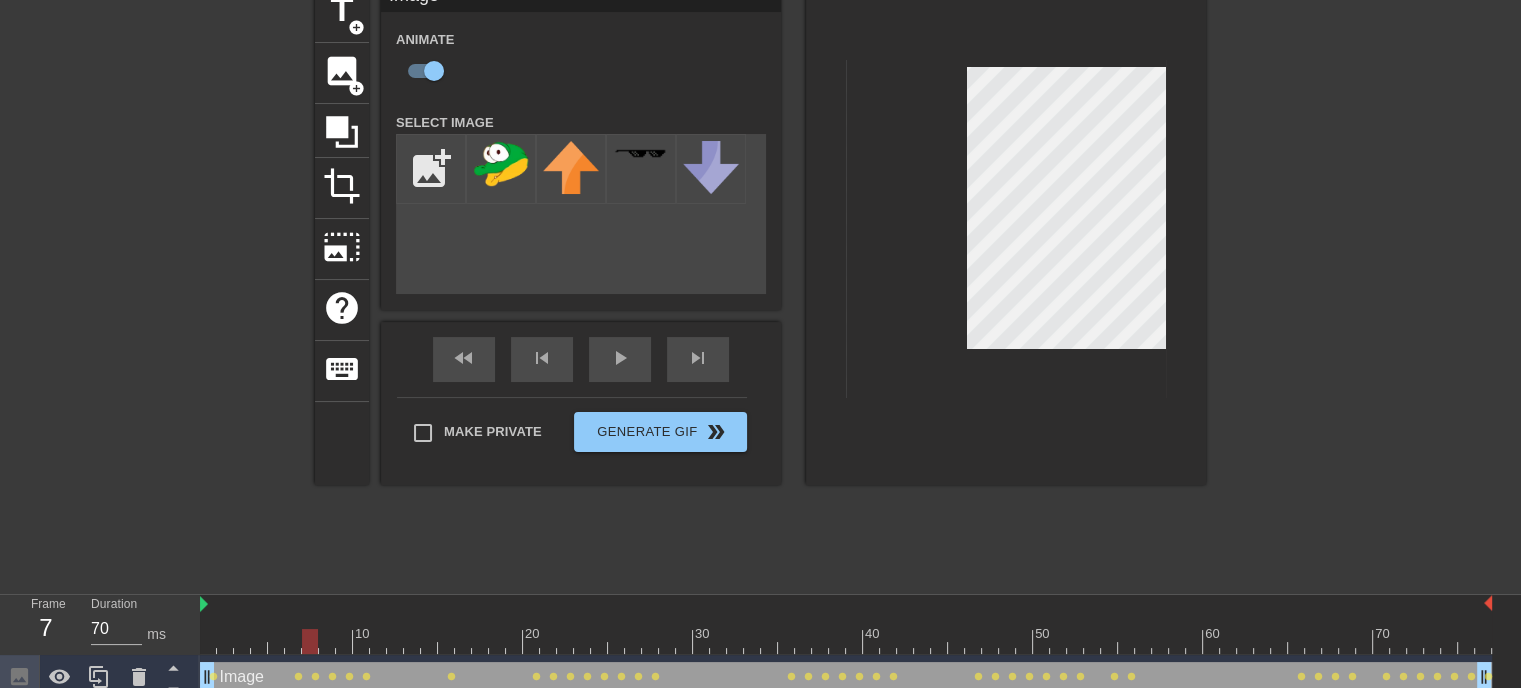 drag, startPoint x: 292, startPoint y: 643, endPoint x: 304, endPoint y: 641, distance: 12.165525 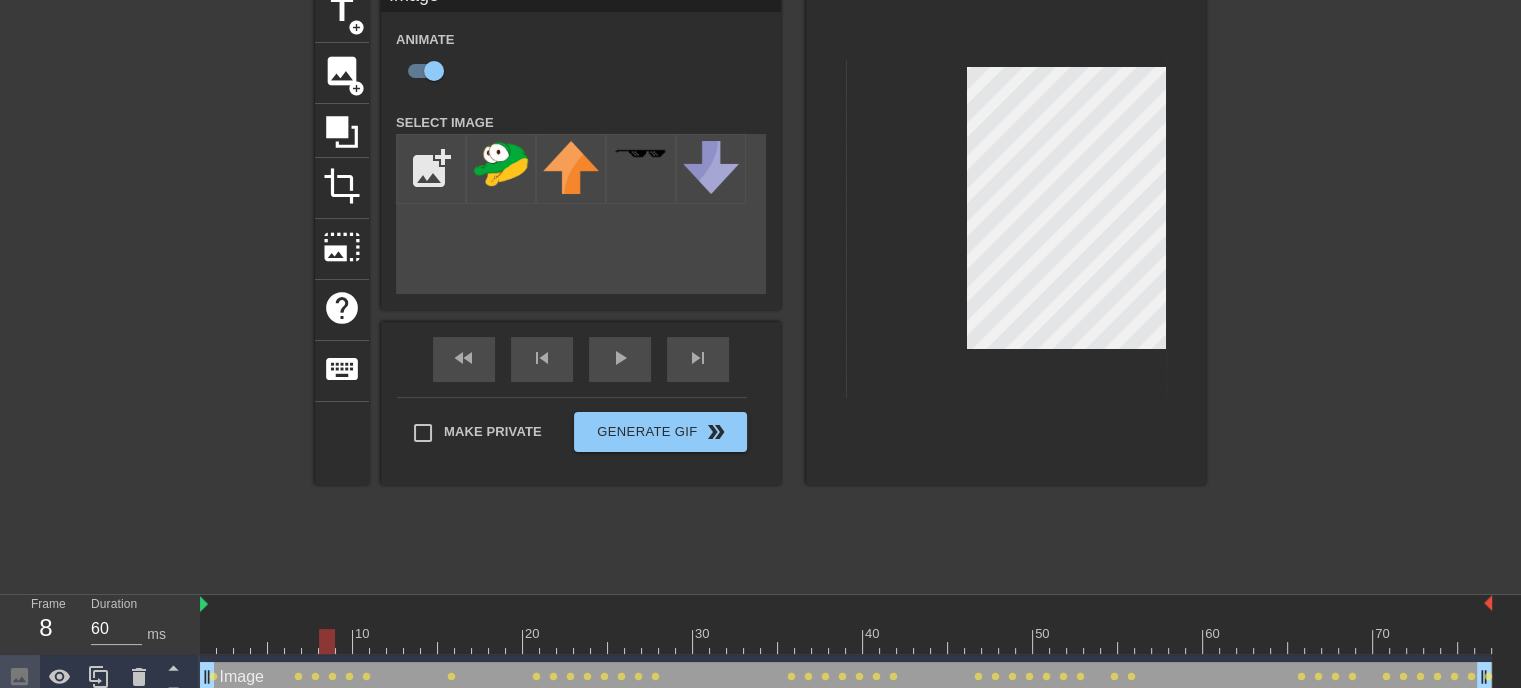 drag, startPoint x: 315, startPoint y: 647, endPoint x: 325, endPoint y: 644, distance: 10.440307 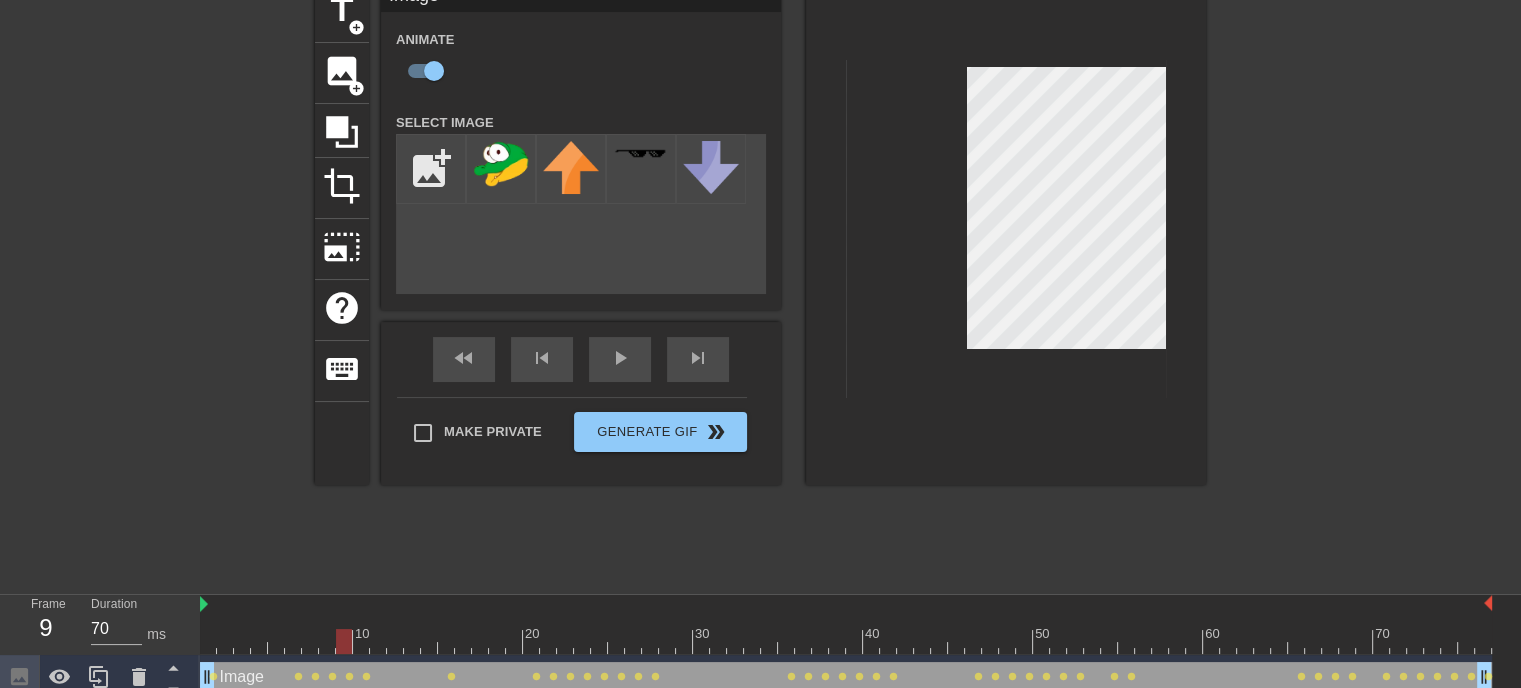 drag, startPoint x: 322, startPoint y: 643, endPoint x: 336, endPoint y: 643, distance: 14 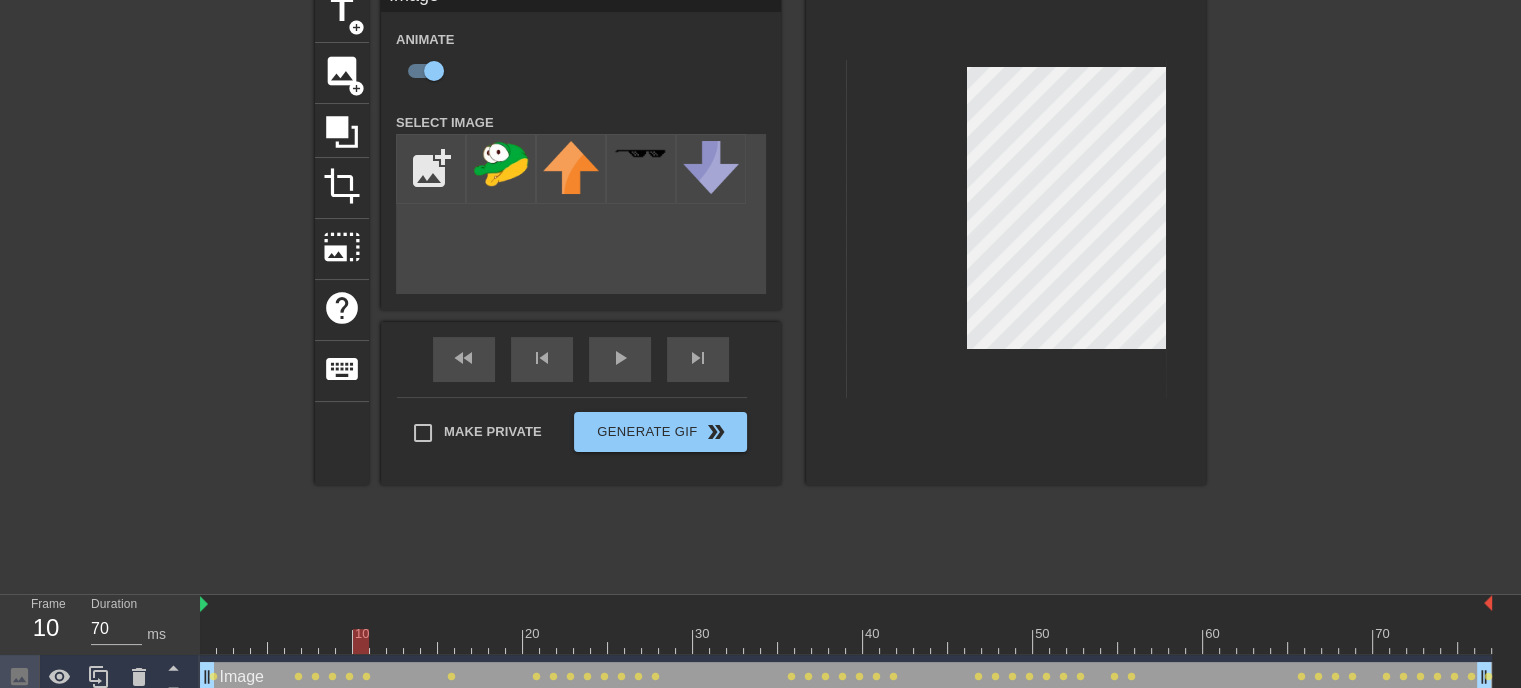 drag, startPoint x: 340, startPoint y: 631, endPoint x: 356, endPoint y: 631, distance: 16 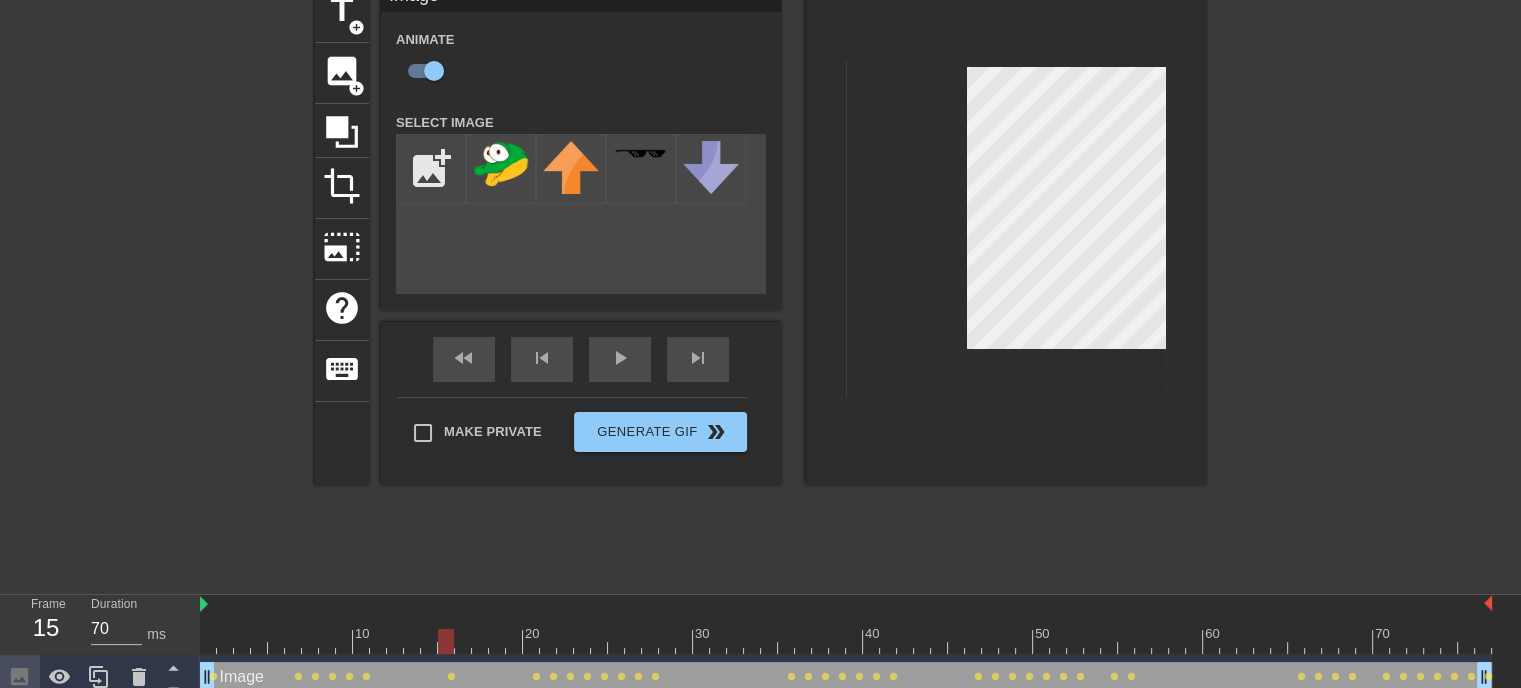 drag, startPoint x: 365, startPoint y: 640, endPoint x: 441, endPoint y: 629, distance: 76.79192 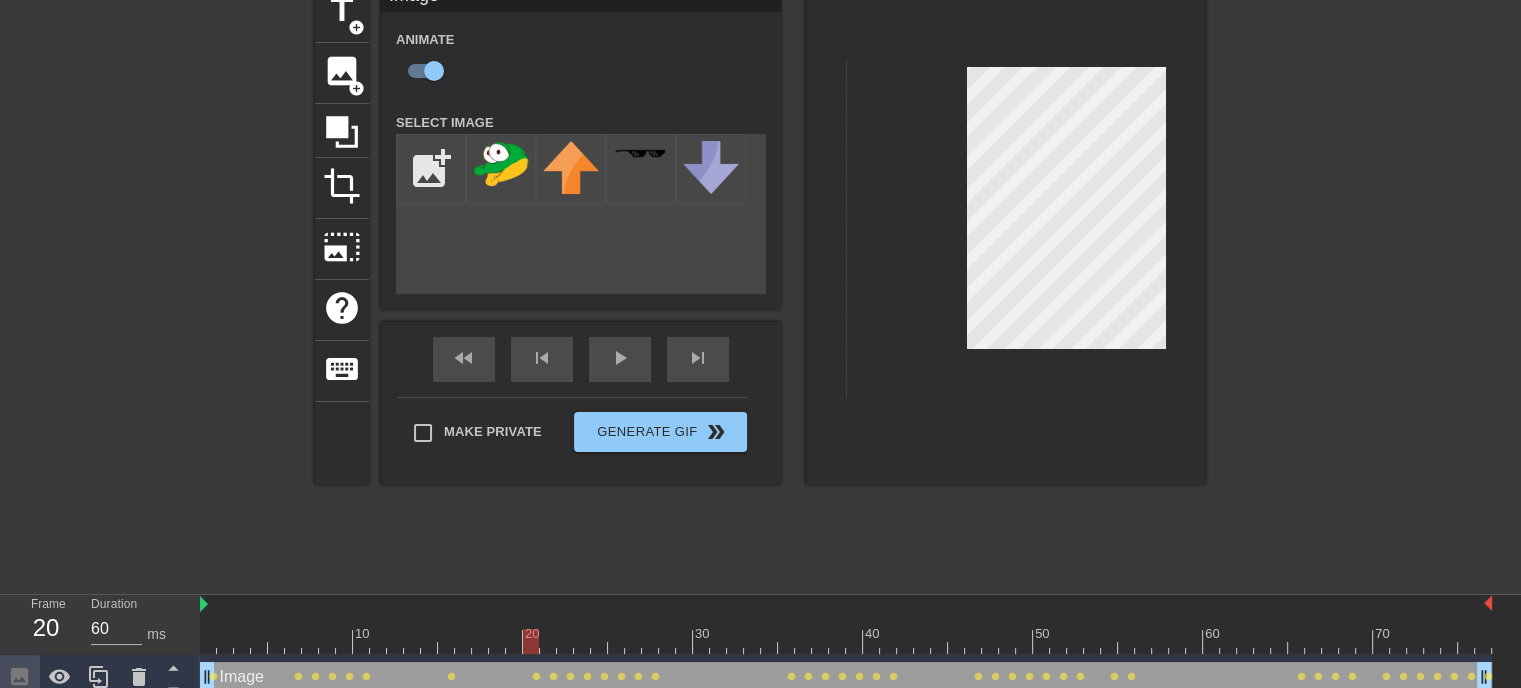 drag, startPoint x: 444, startPoint y: 640, endPoint x: 524, endPoint y: 631, distance: 80.50466 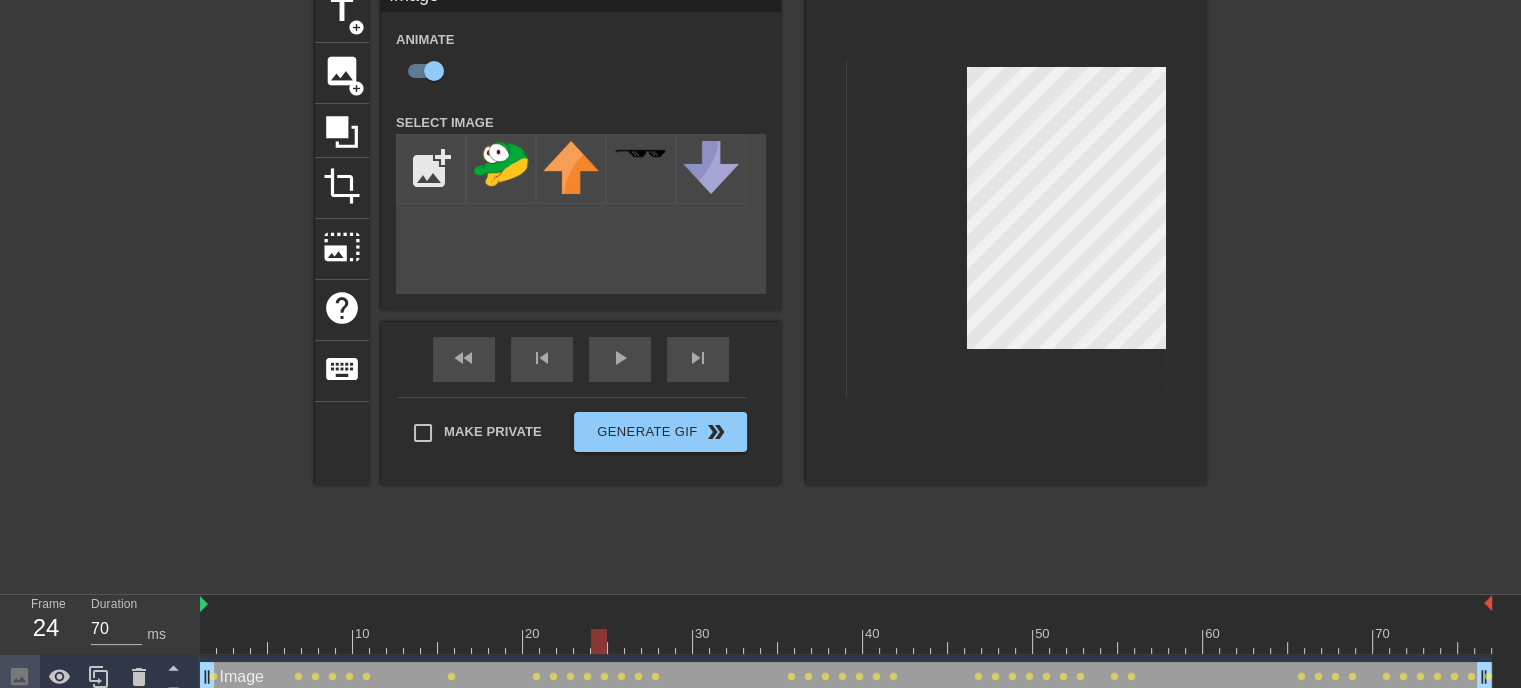 drag, startPoint x: 532, startPoint y: 635, endPoint x: 600, endPoint y: 627, distance: 68.46897 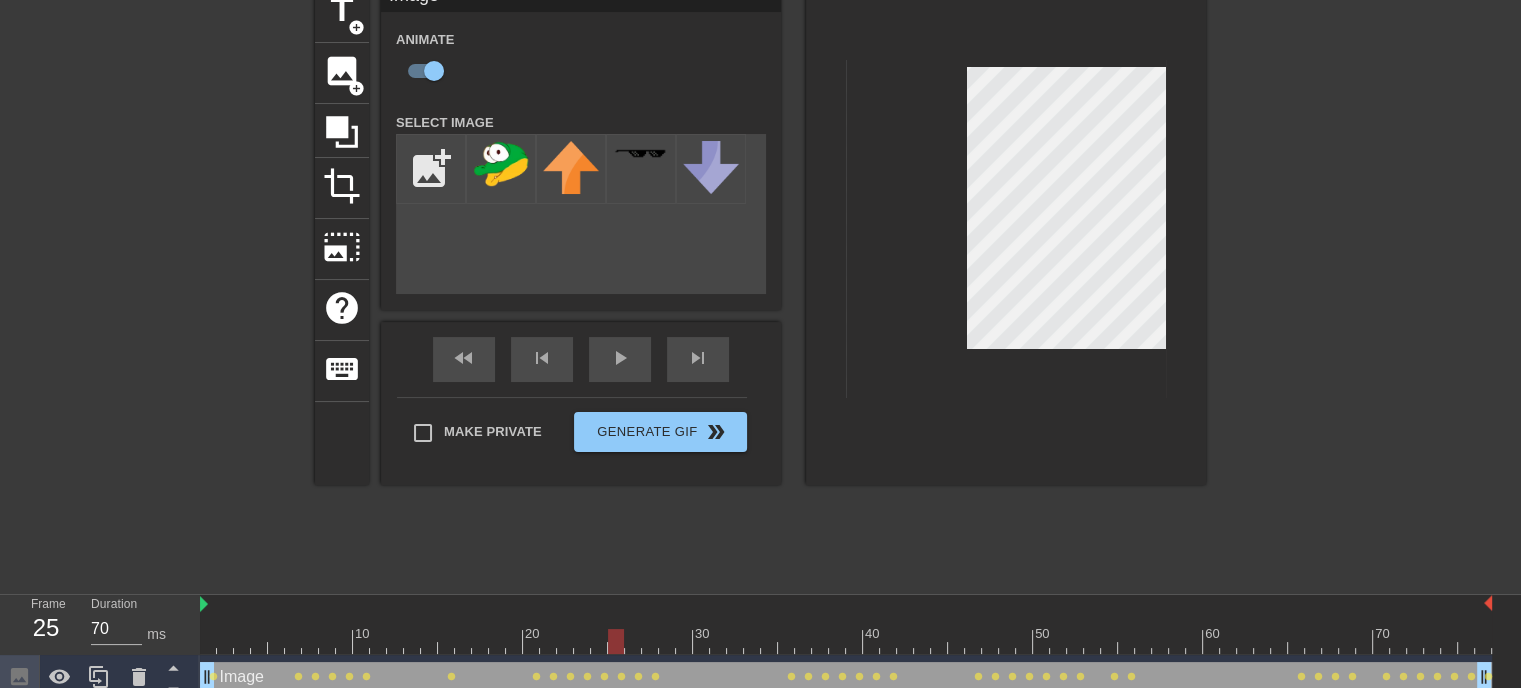 drag, startPoint x: 596, startPoint y: 645, endPoint x: 616, endPoint y: 638, distance: 21.189621 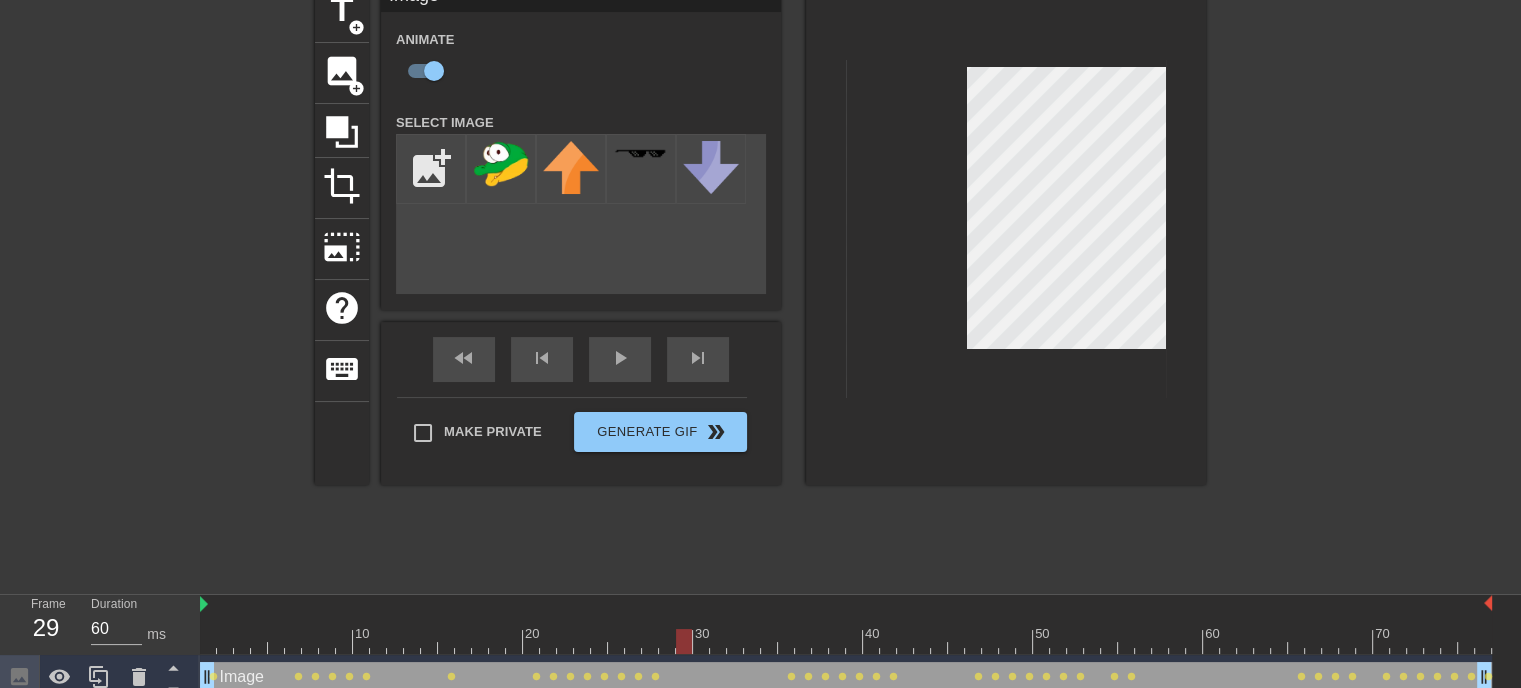 drag, startPoint x: 620, startPoint y: 644, endPoint x: 679, endPoint y: 631, distance: 60.41523 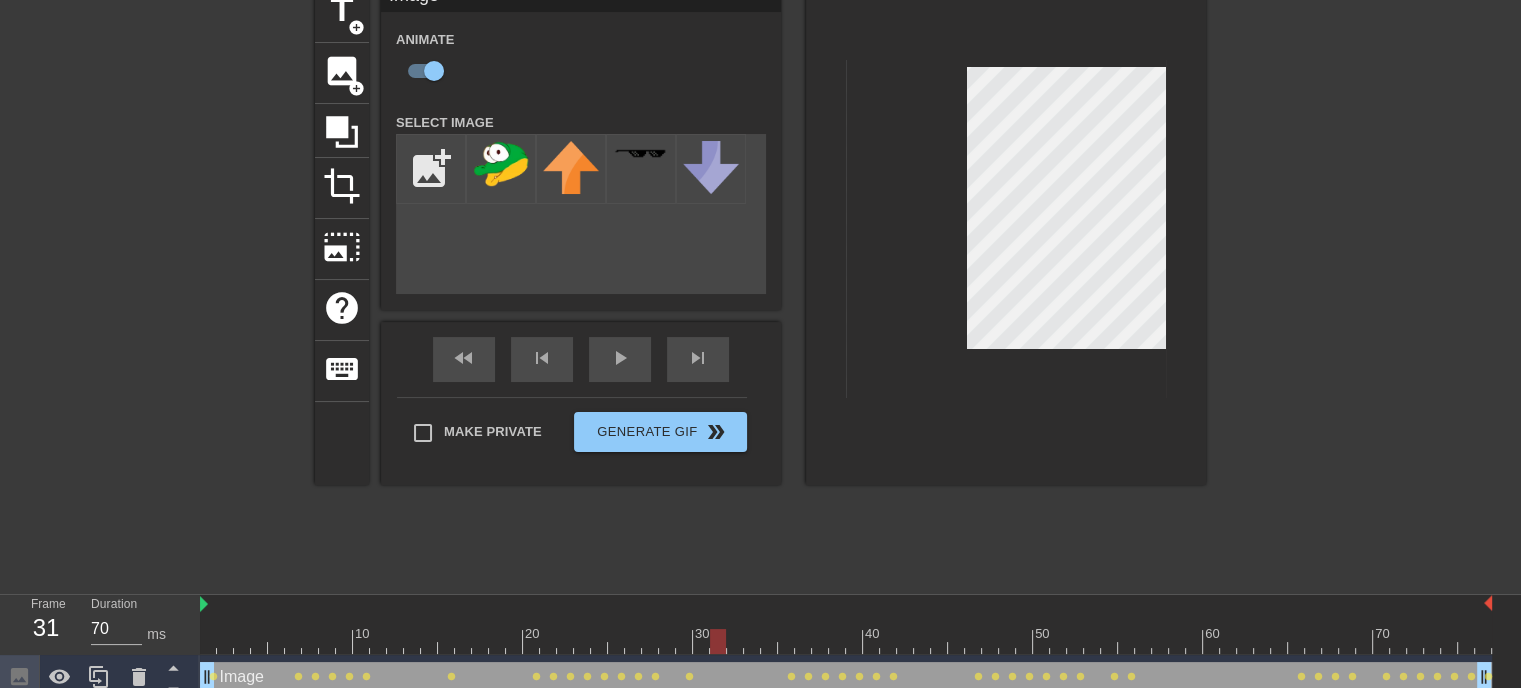 drag, startPoint x: 681, startPoint y: 638, endPoint x: 717, endPoint y: 636, distance: 36.05551 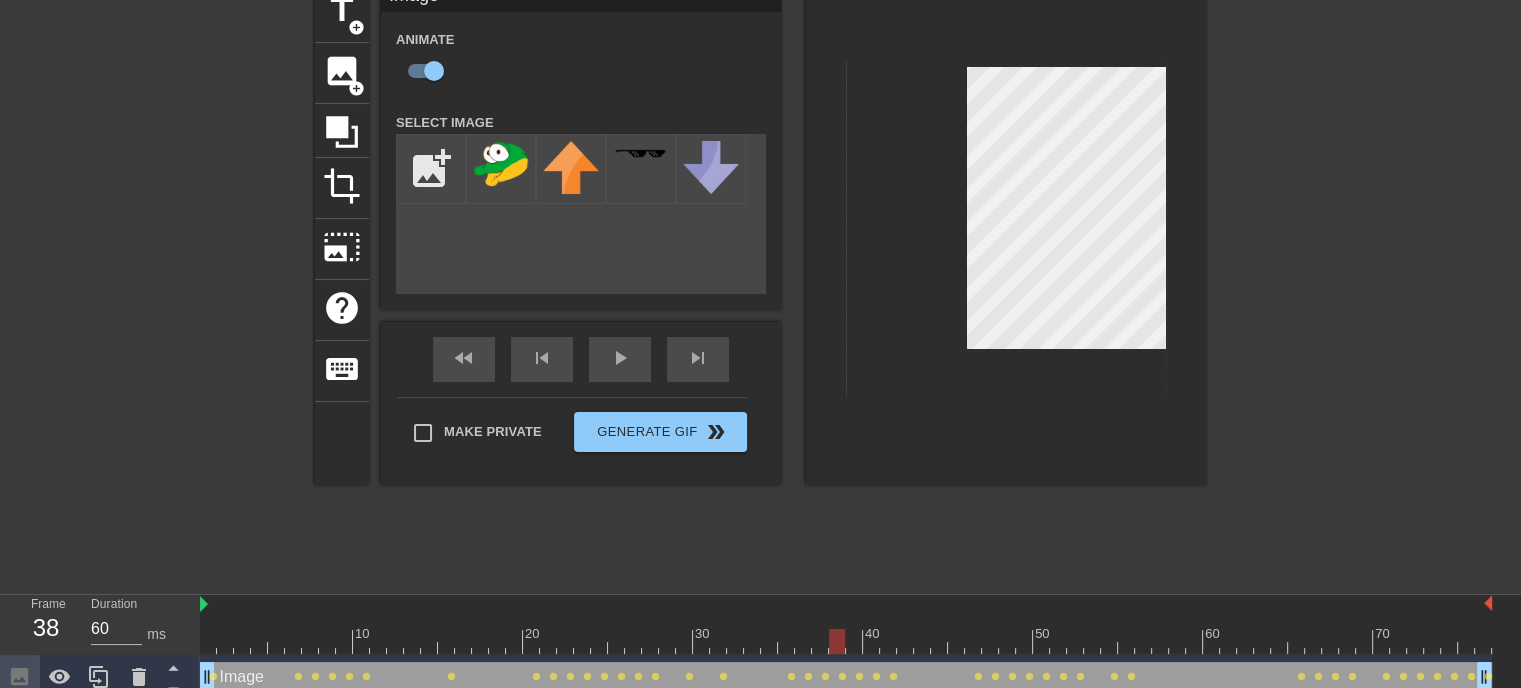 drag, startPoint x: 722, startPoint y: 643, endPoint x: 844, endPoint y: 606, distance: 127.48725 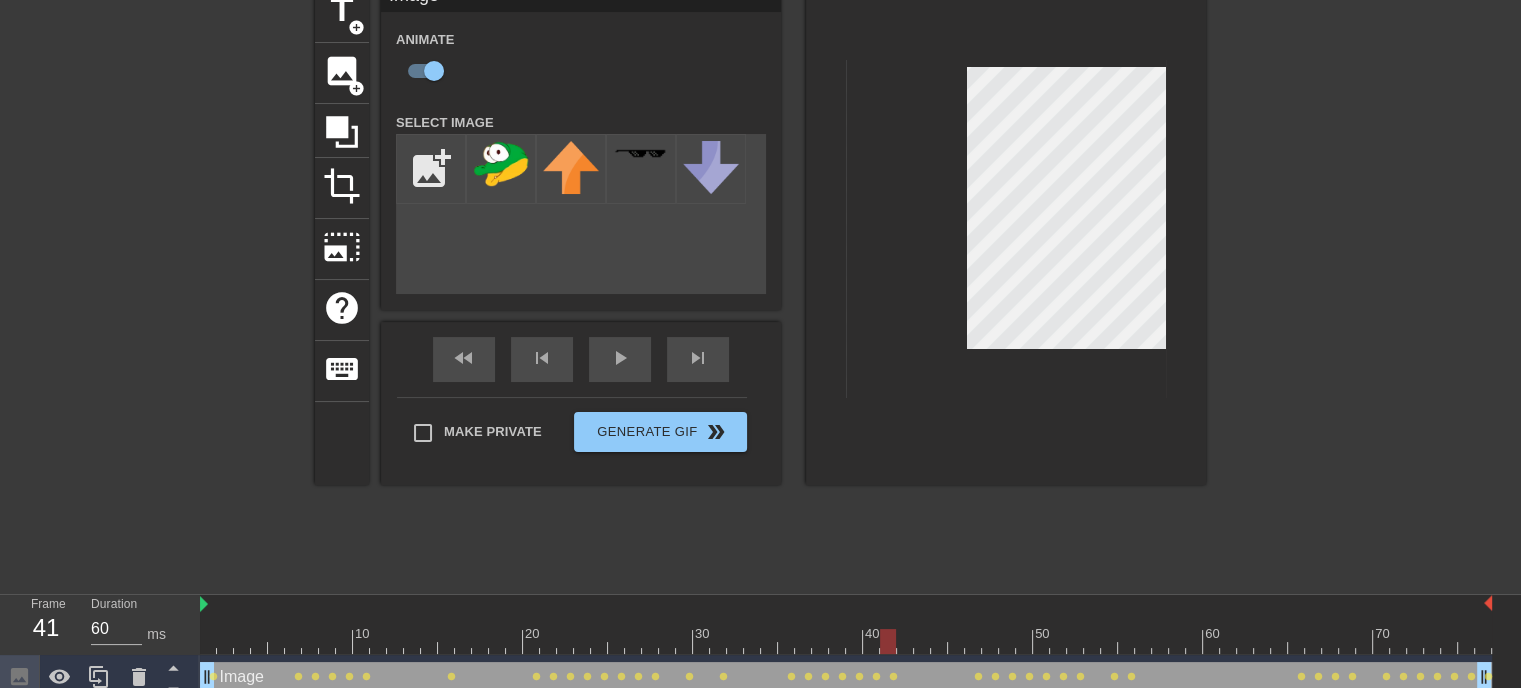drag, startPoint x: 832, startPoint y: 640, endPoint x: 876, endPoint y: 628, distance: 45.607018 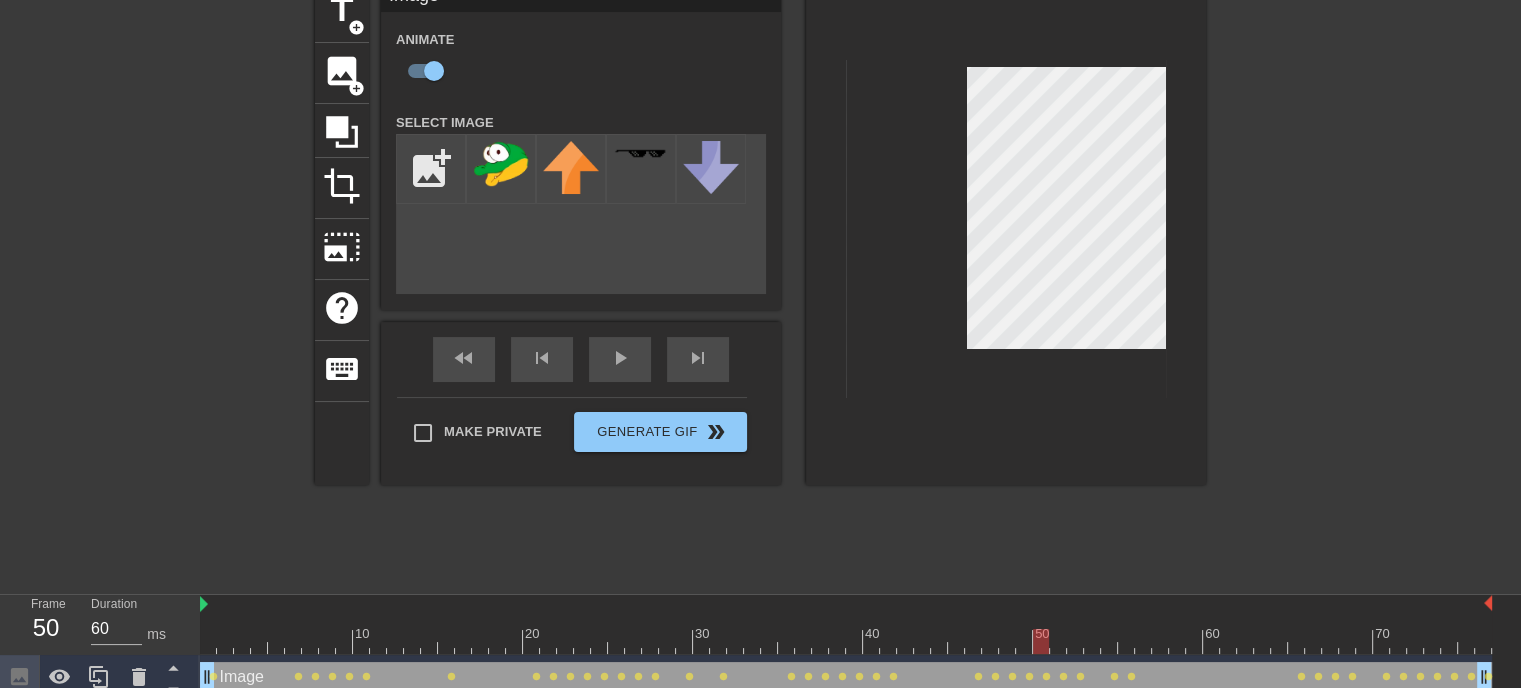 drag, startPoint x: 888, startPoint y: 641, endPoint x: 1042, endPoint y: 583, distance: 164.56001 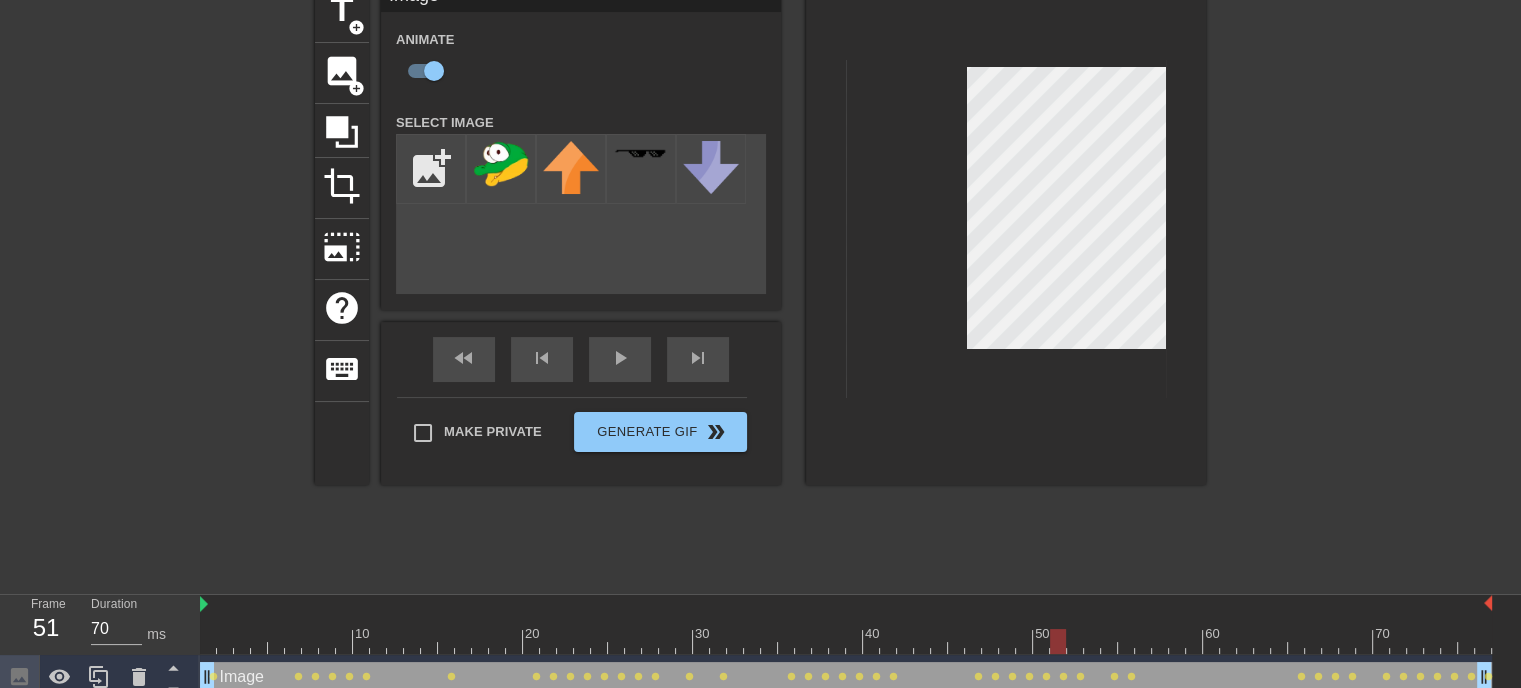 click at bounding box center (1058, 641) 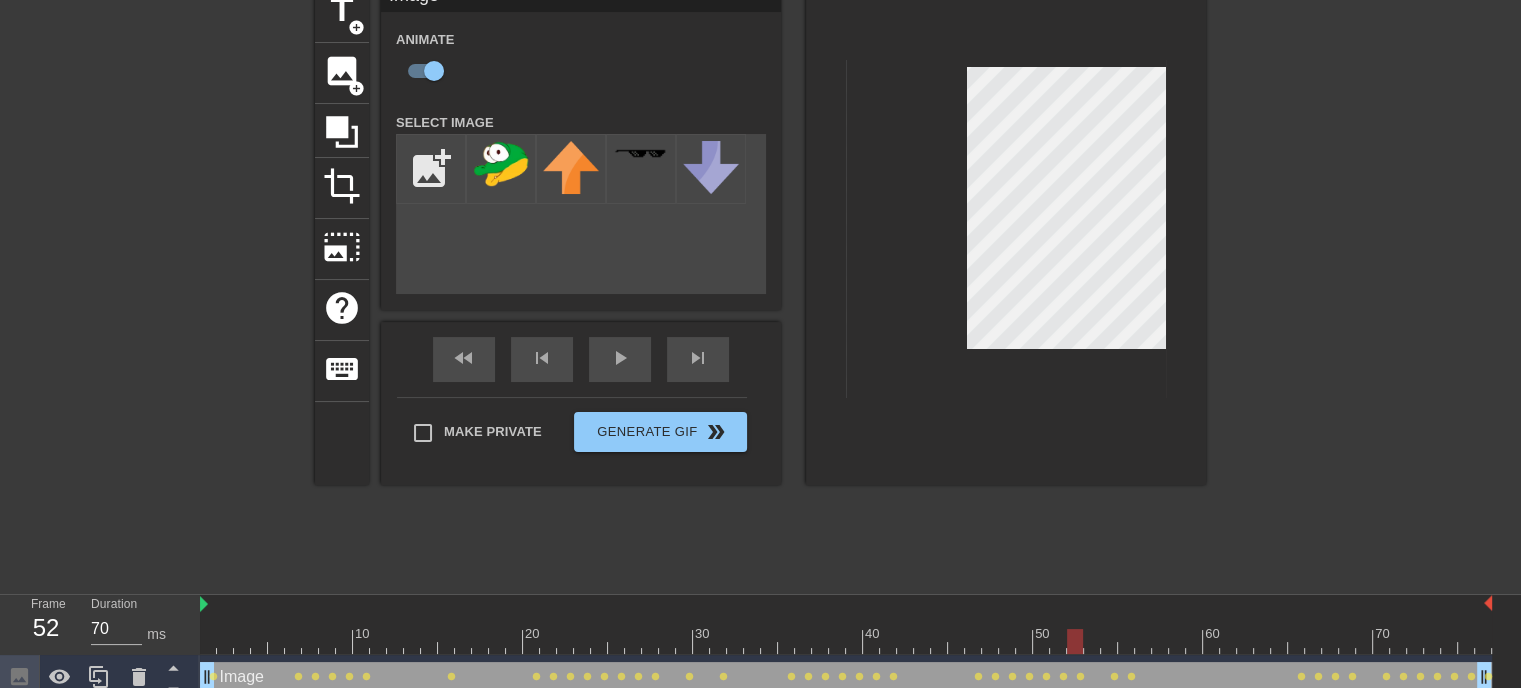 drag, startPoint x: 1051, startPoint y: 643, endPoint x: 1080, endPoint y: 631, distance: 31.38471 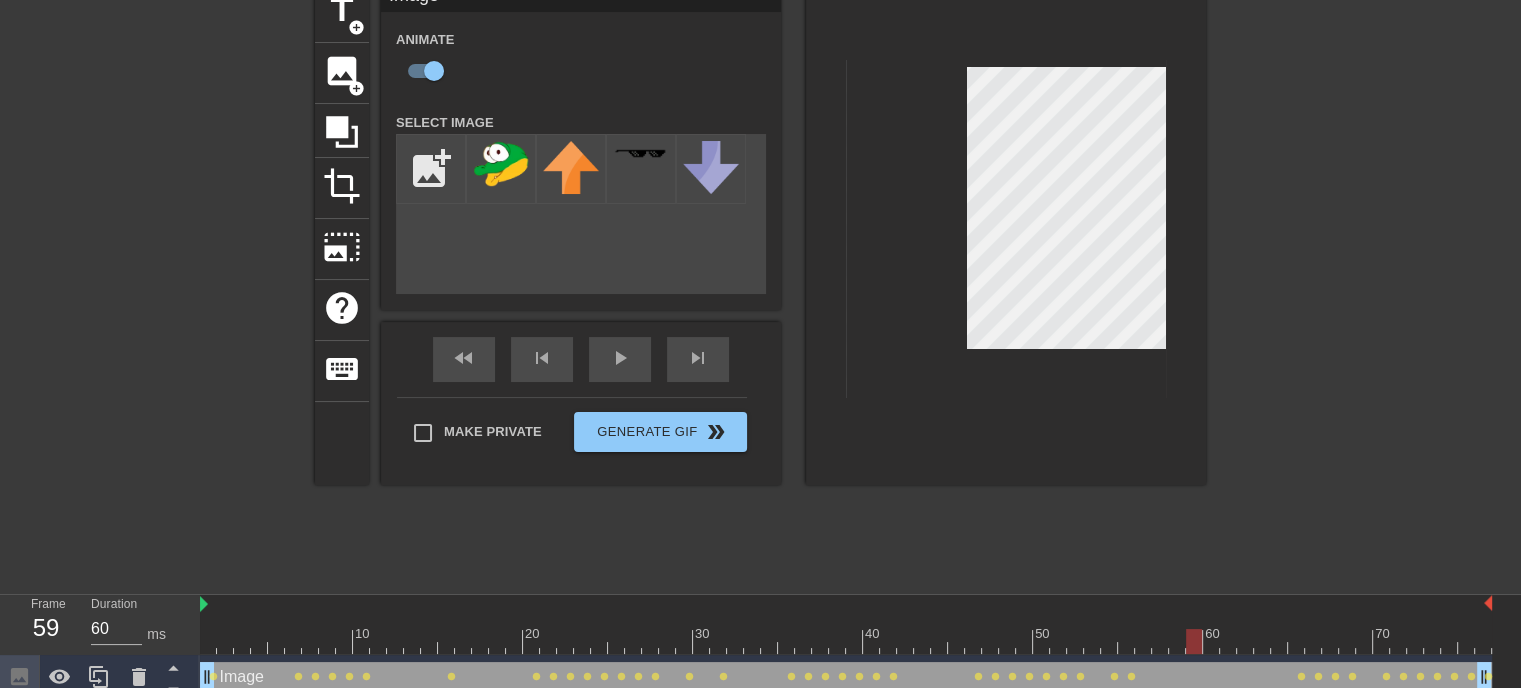 drag, startPoint x: 1076, startPoint y: 644, endPoint x: 1189, endPoint y: 603, distance: 120.20815 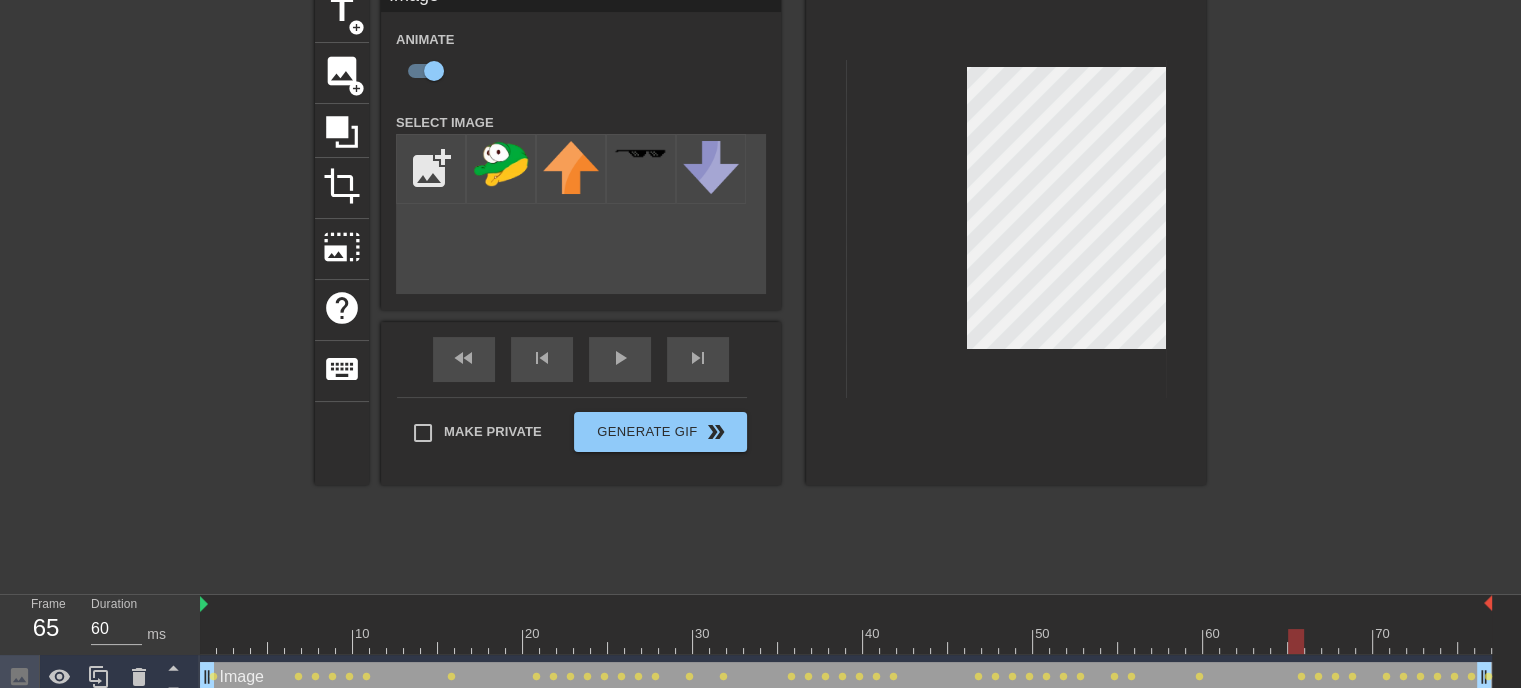 drag, startPoint x: 1199, startPoint y: 639, endPoint x: 1301, endPoint y: 614, distance: 105.01904 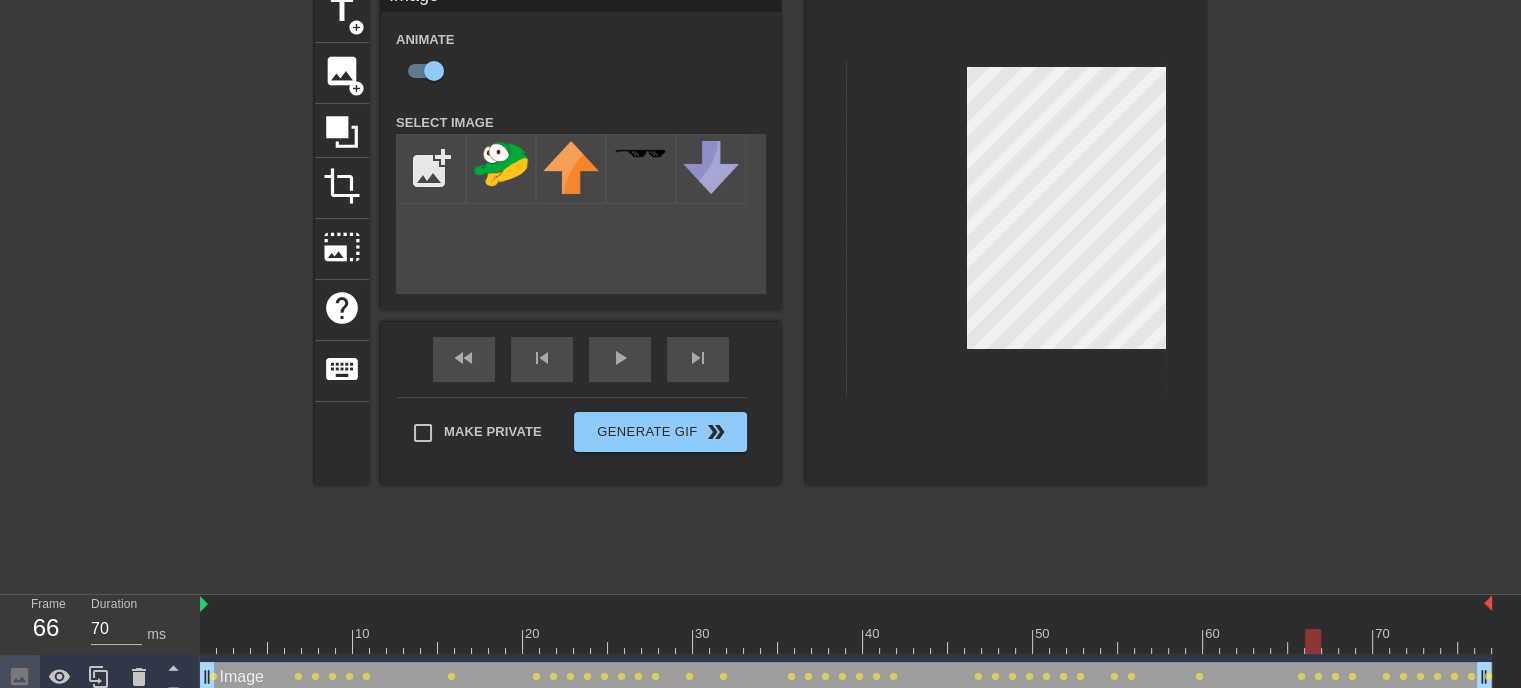 drag, startPoint x: 1295, startPoint y: 632, endPoint x: 1312, endPoint y: 628, distance: 17.464249 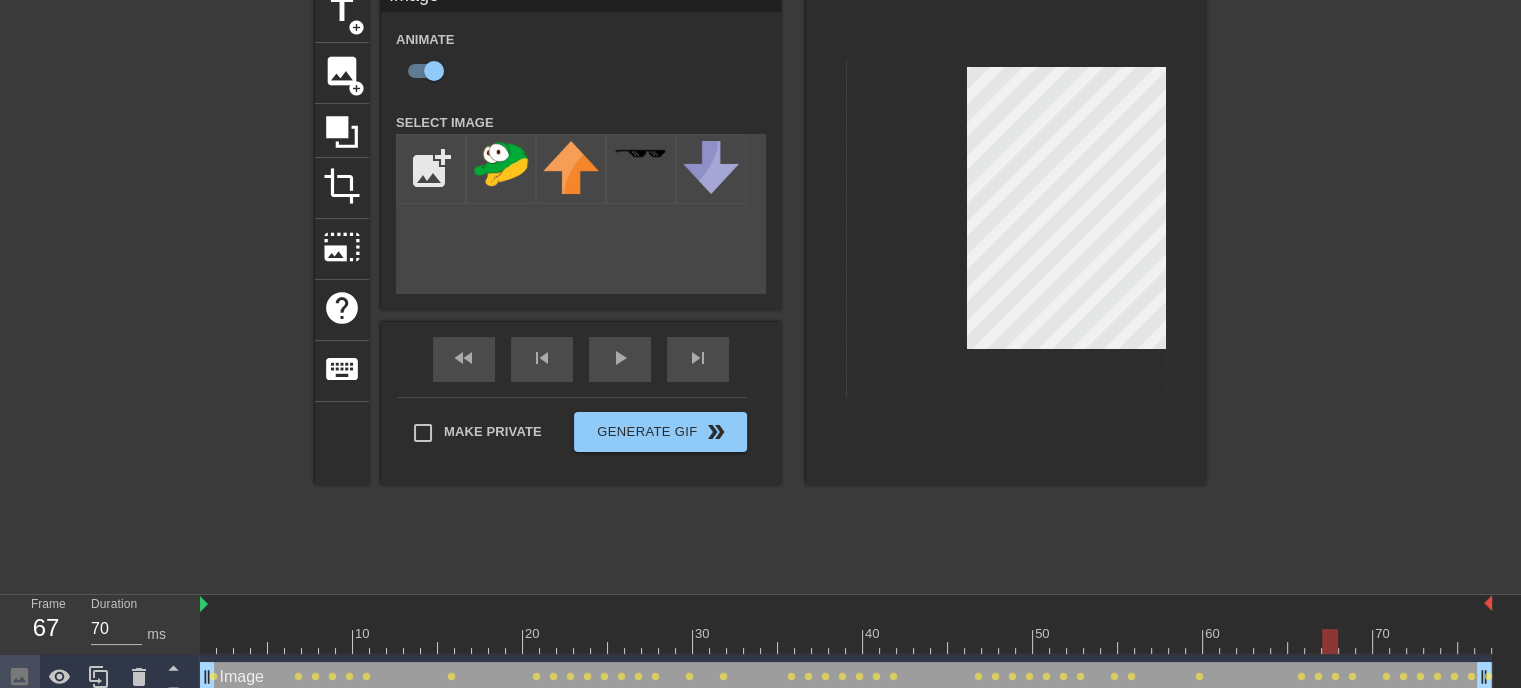drag, startPoint x: 1311, startPoint y: 643, endPoint x: 1336, endPoint y: 636, distance: 25.96151 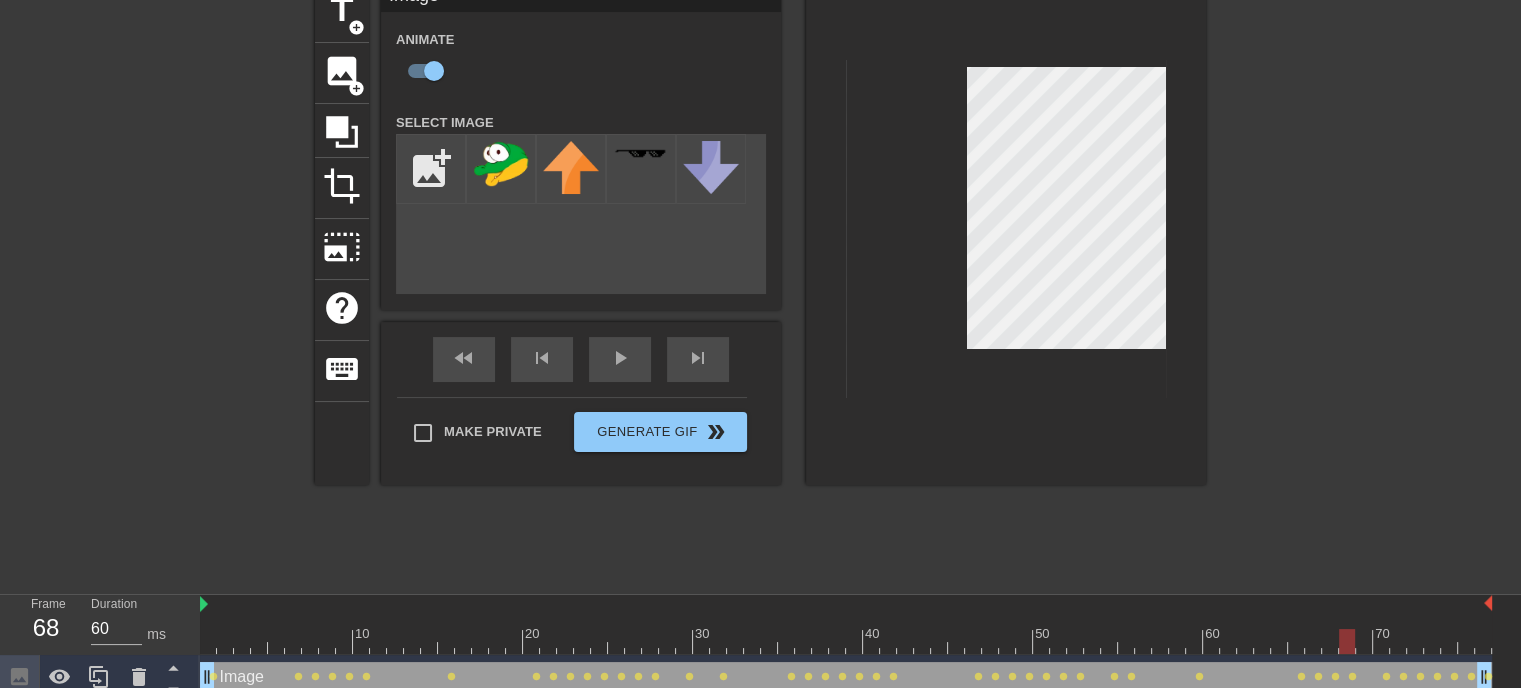 drag, startPoint x: 1328, startPoint y: 638, endPoint x: 1342, endPoint y: 635, distance: 14.3178215 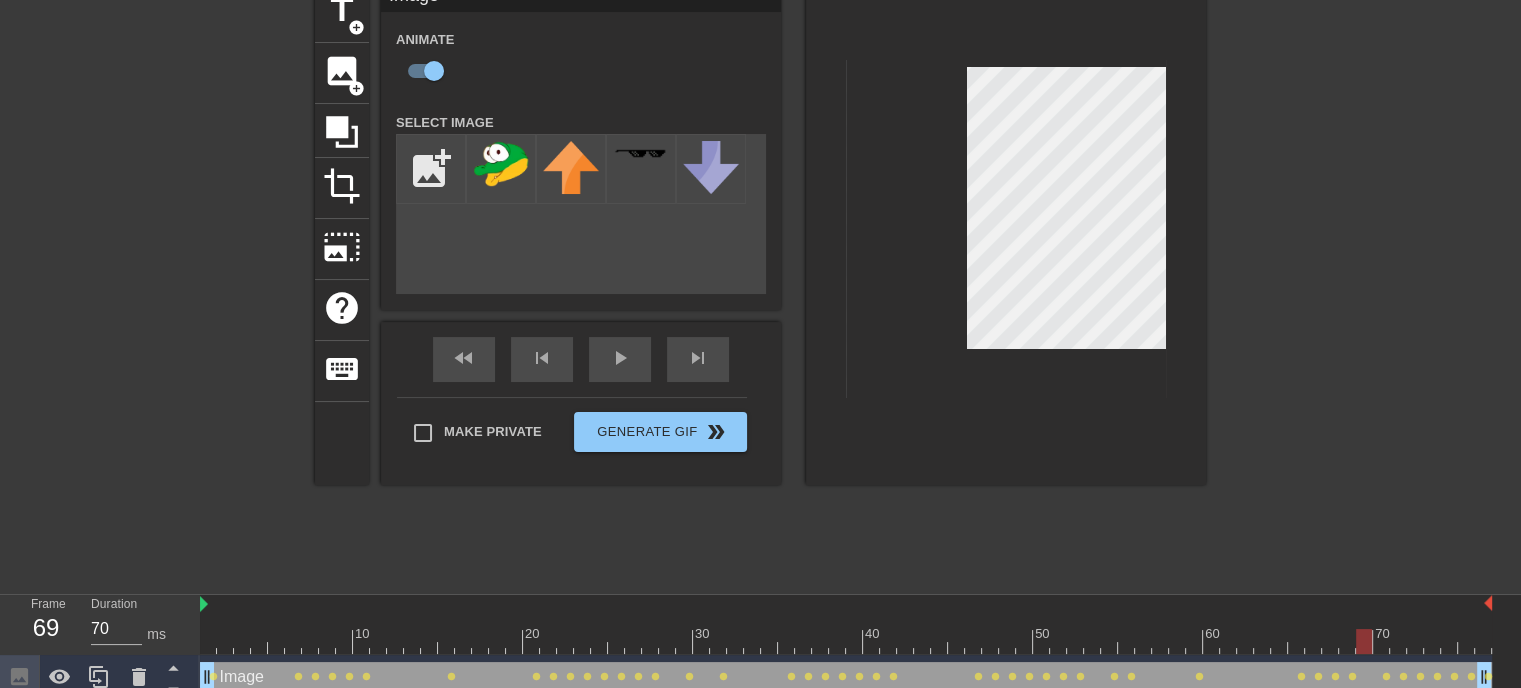 drag, startPoint x: 1346, startPoint y: 643, endPoint x: 1356, endPoint y: 635, distance: 12.806249 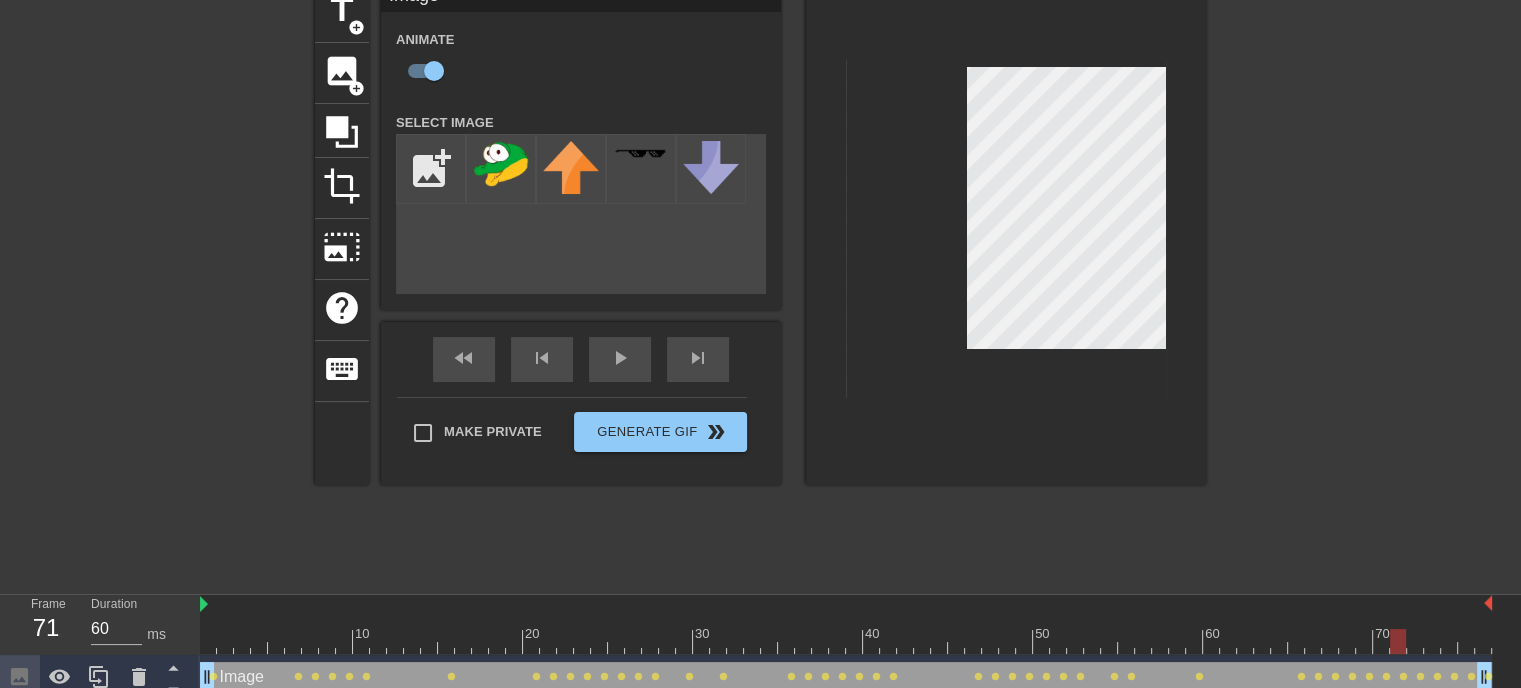 drag, startPoint x: 1365, startPoint y: 647, endPoint x: 1392, endPoint y: 635, distance: 29.546574 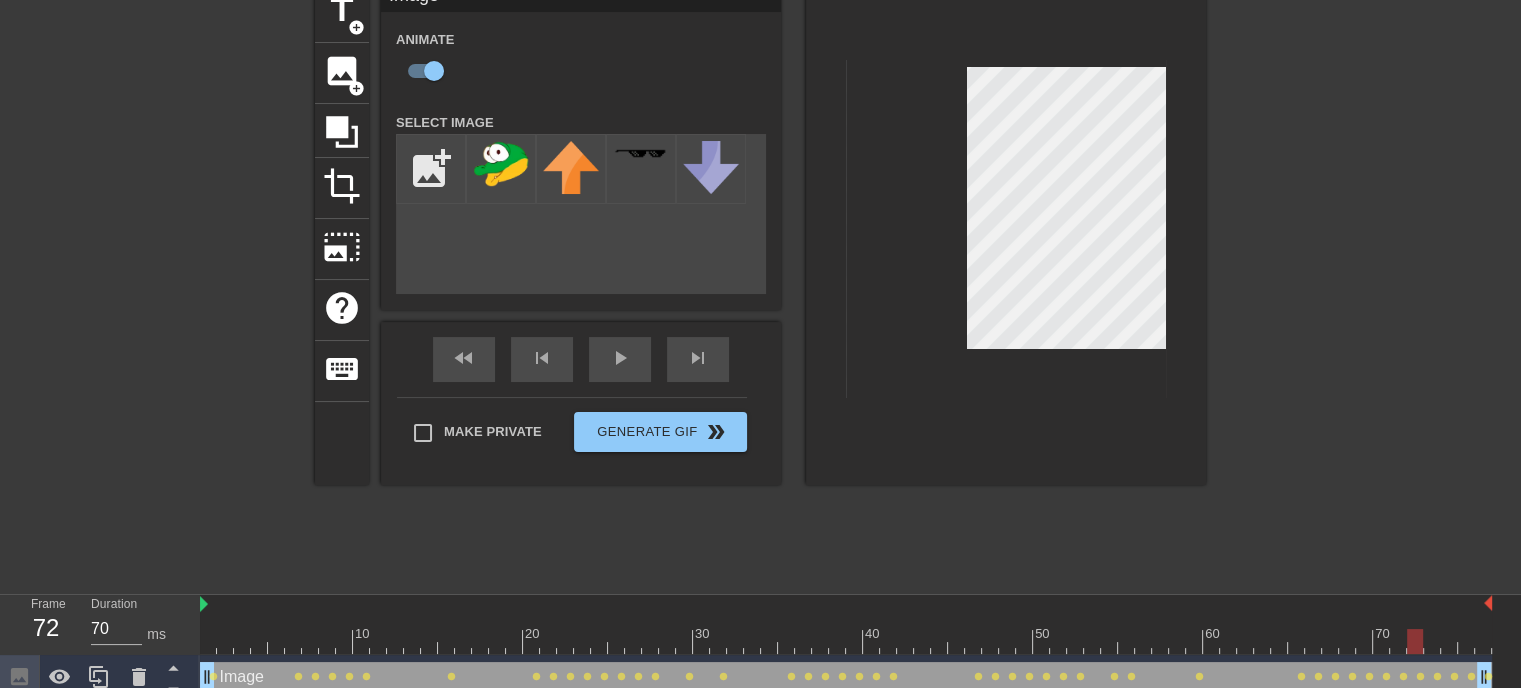 drag, startPoint x: 1396, startPoint y: 641, endPoint x: 1406, endPoint y: 639, distance: 10.198039 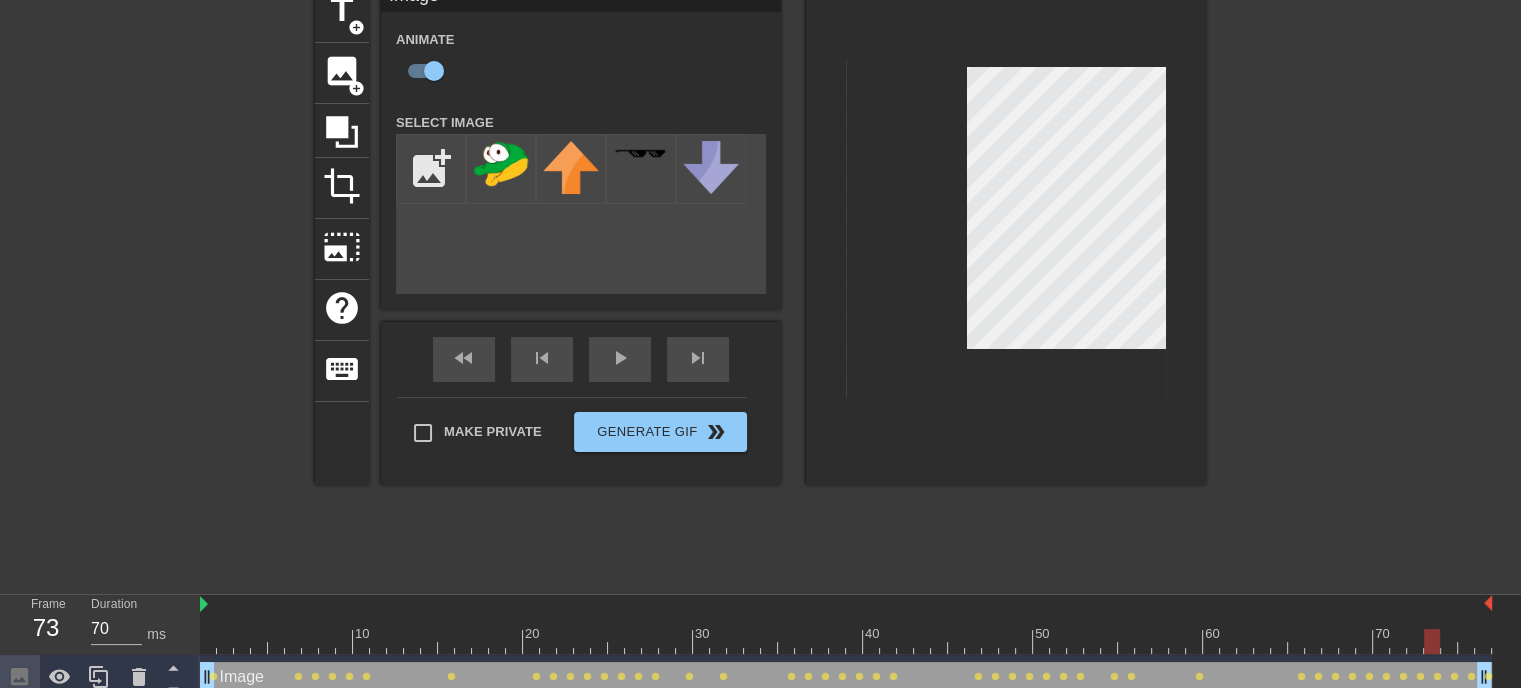 drag, startPoint x: 1416, startPoint y: 635, endPoint x: 1429, endPoint y: 631, distance: 13.601471 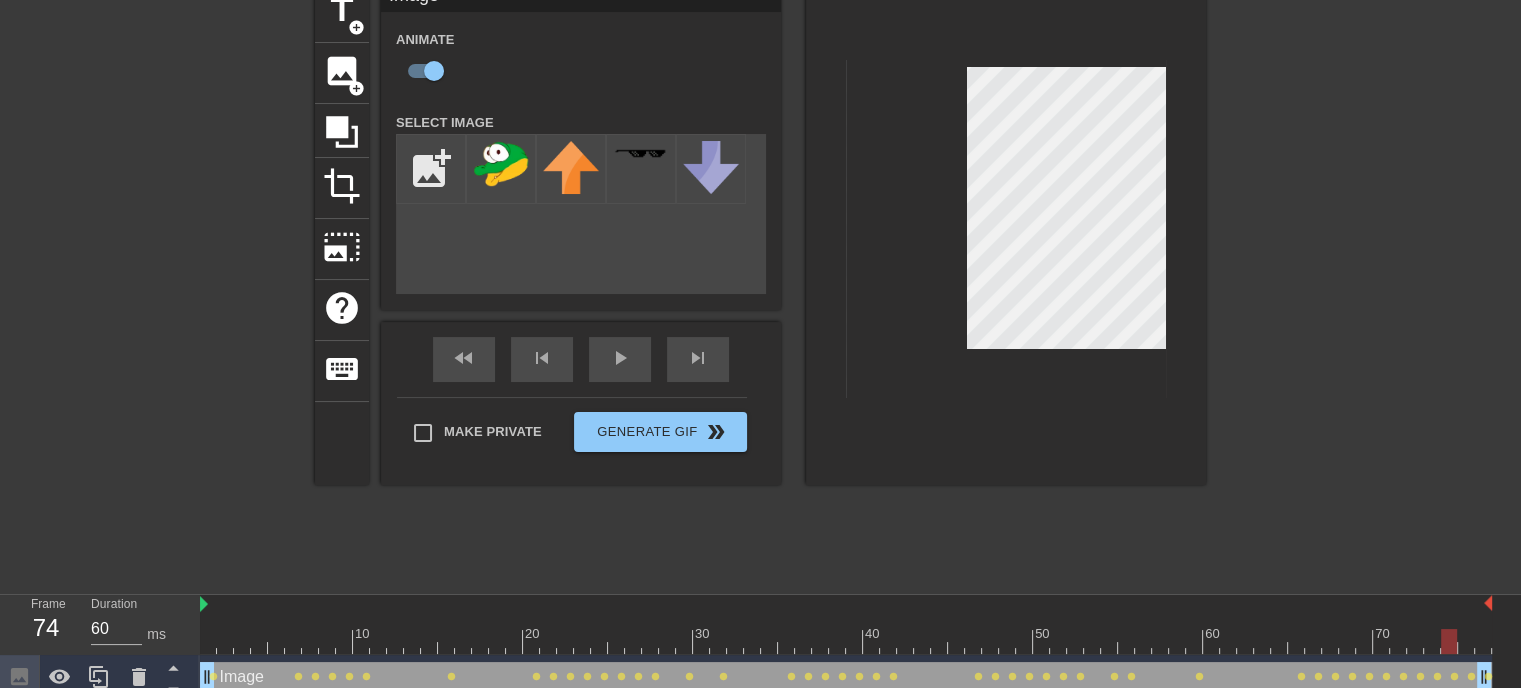 drag, startPoint x: 1432, startPoint y: 638, endPoint x: 1444, endPoint y: 639, distance: 12.0415945 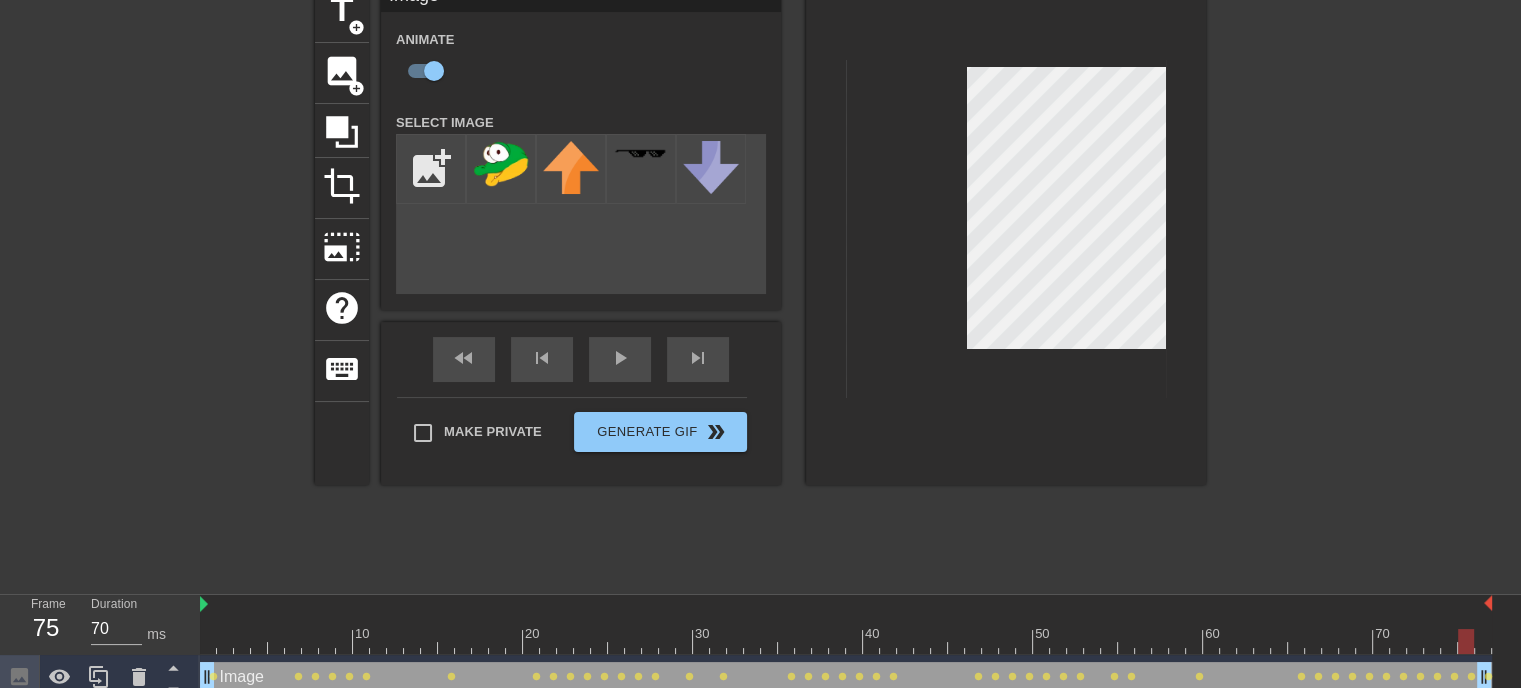 click at bounding box center (1466, 641) 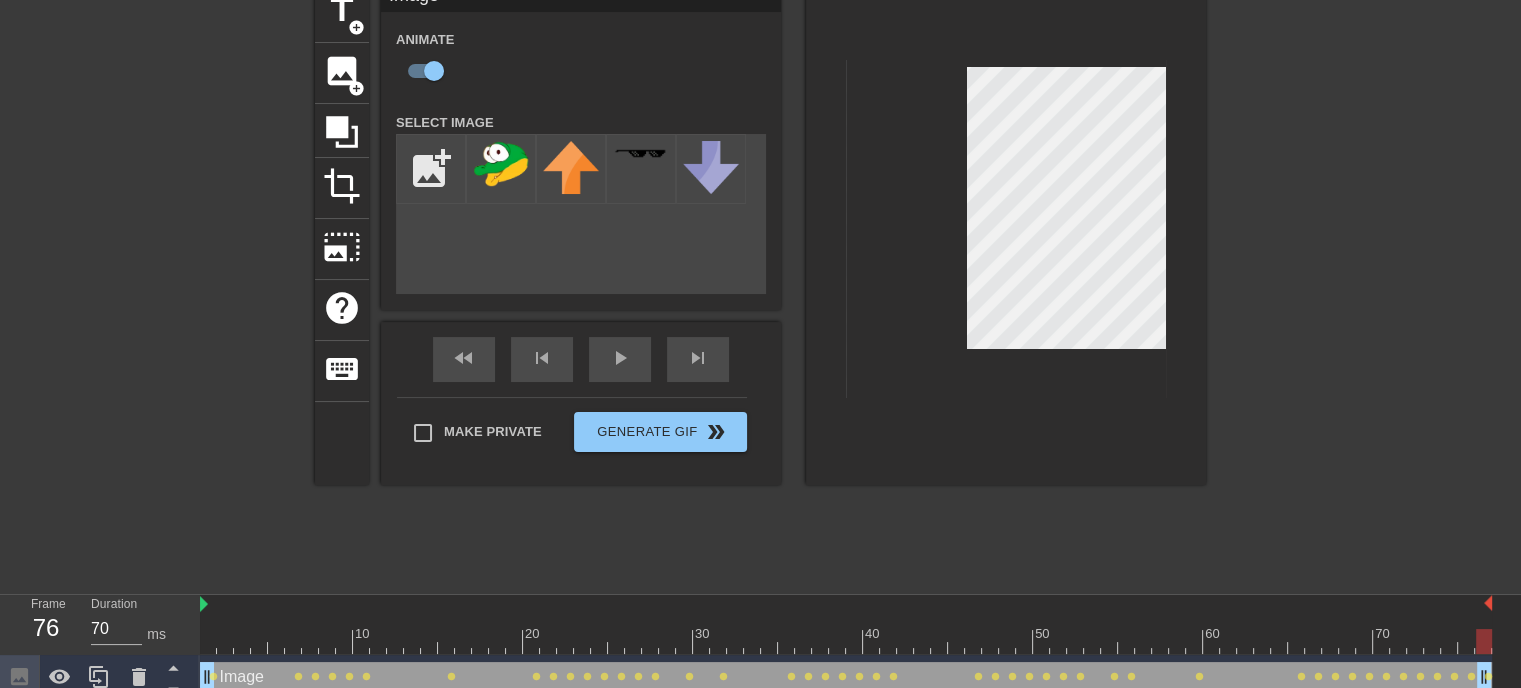 drag, startPoint x: 1469, startPoint y: 641, endPoint x: 1480, endPoint y: 635, distance: 12.529964 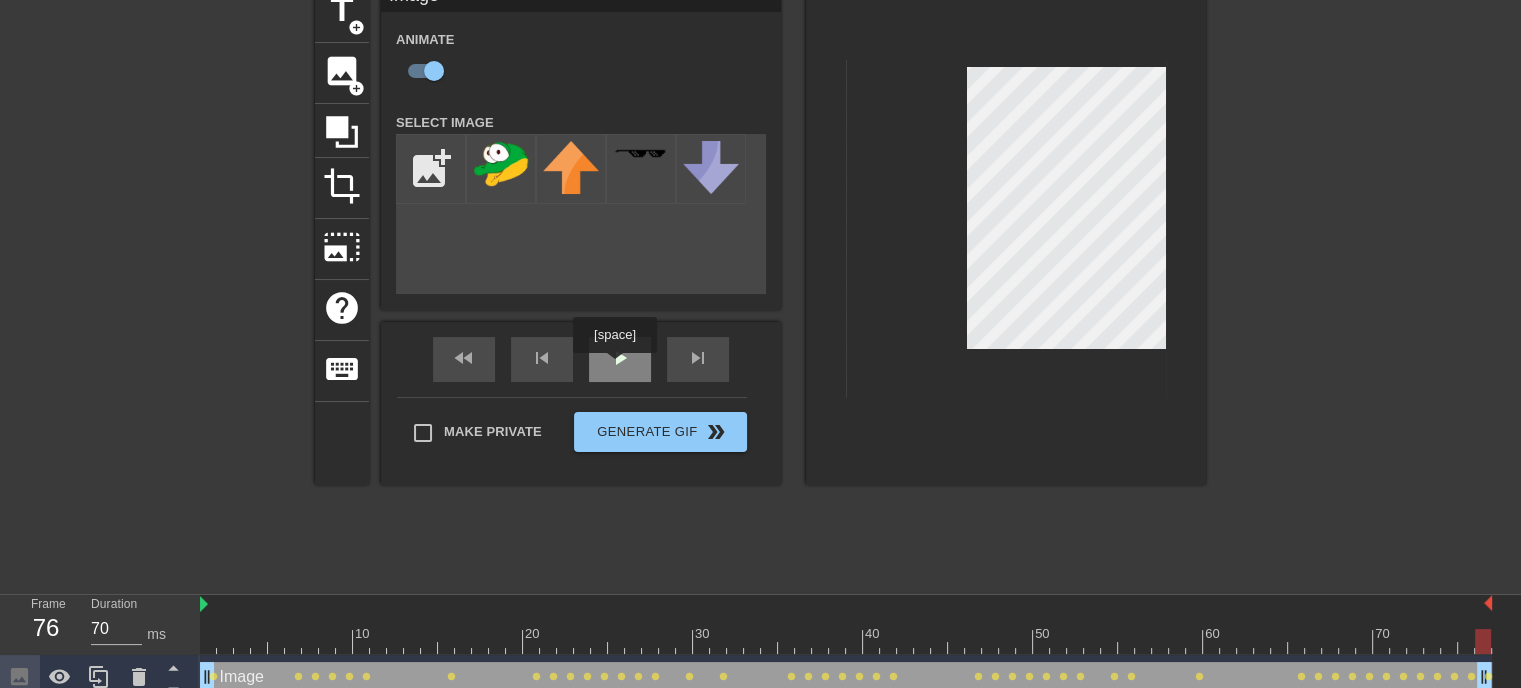 click on "play_arrow" at bounding box center [620, 359] 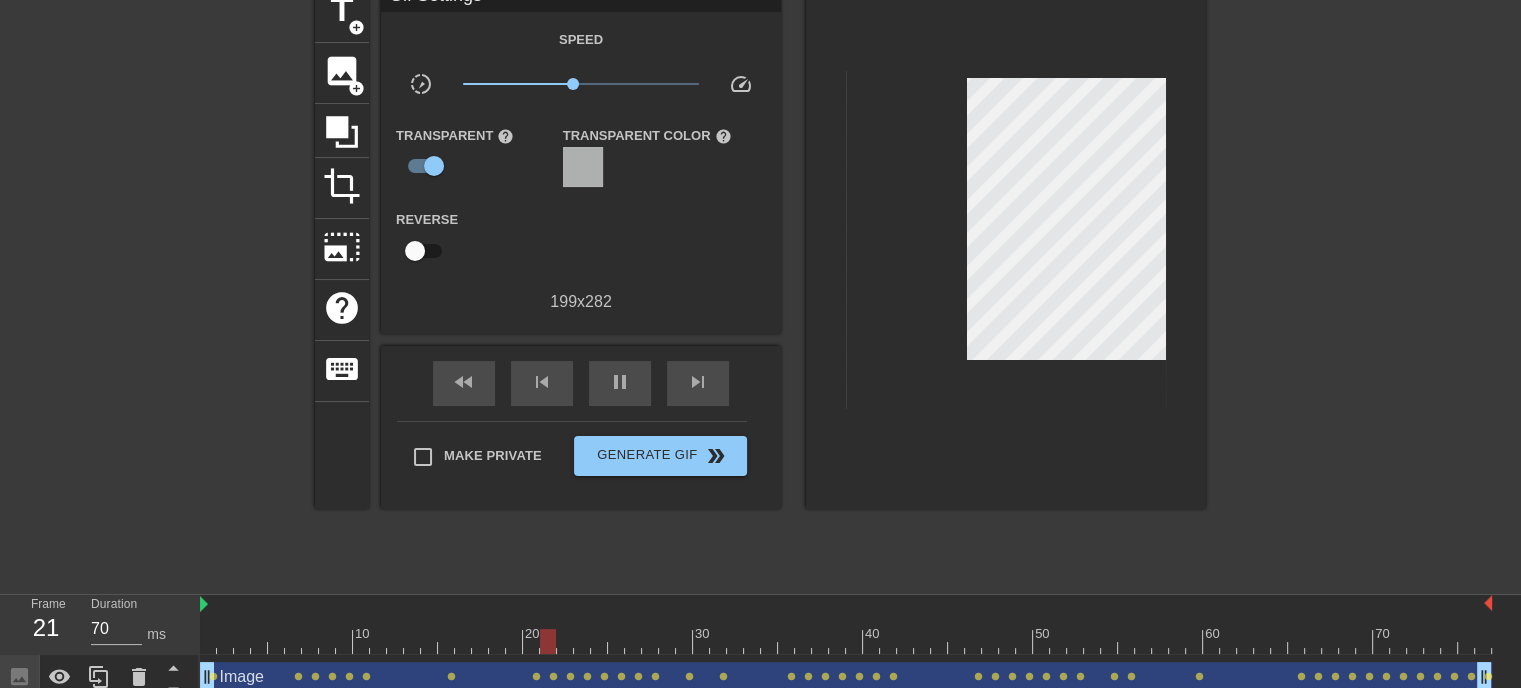 click on "Image drag_handle drag_handle" at bounding box center (846, 677) 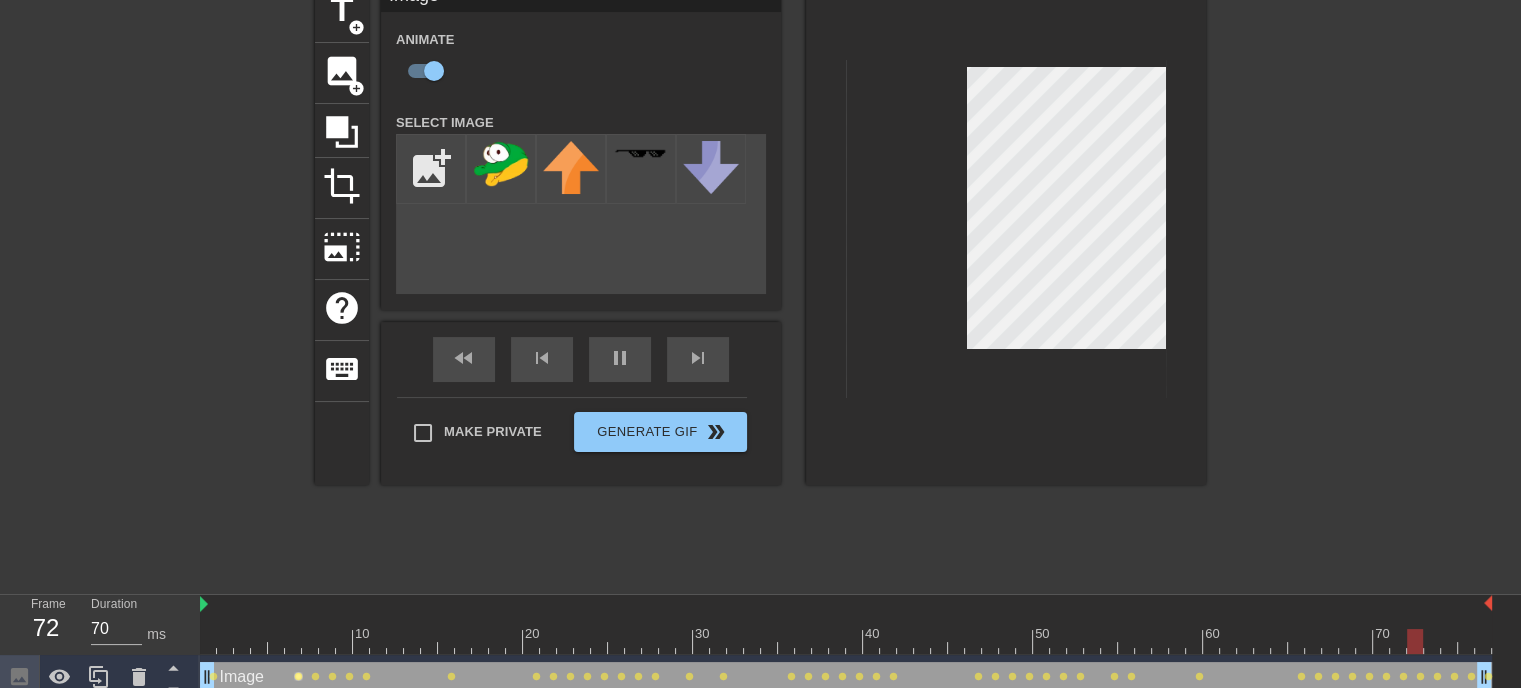 click on "lens" at bounding box center [298, 676] 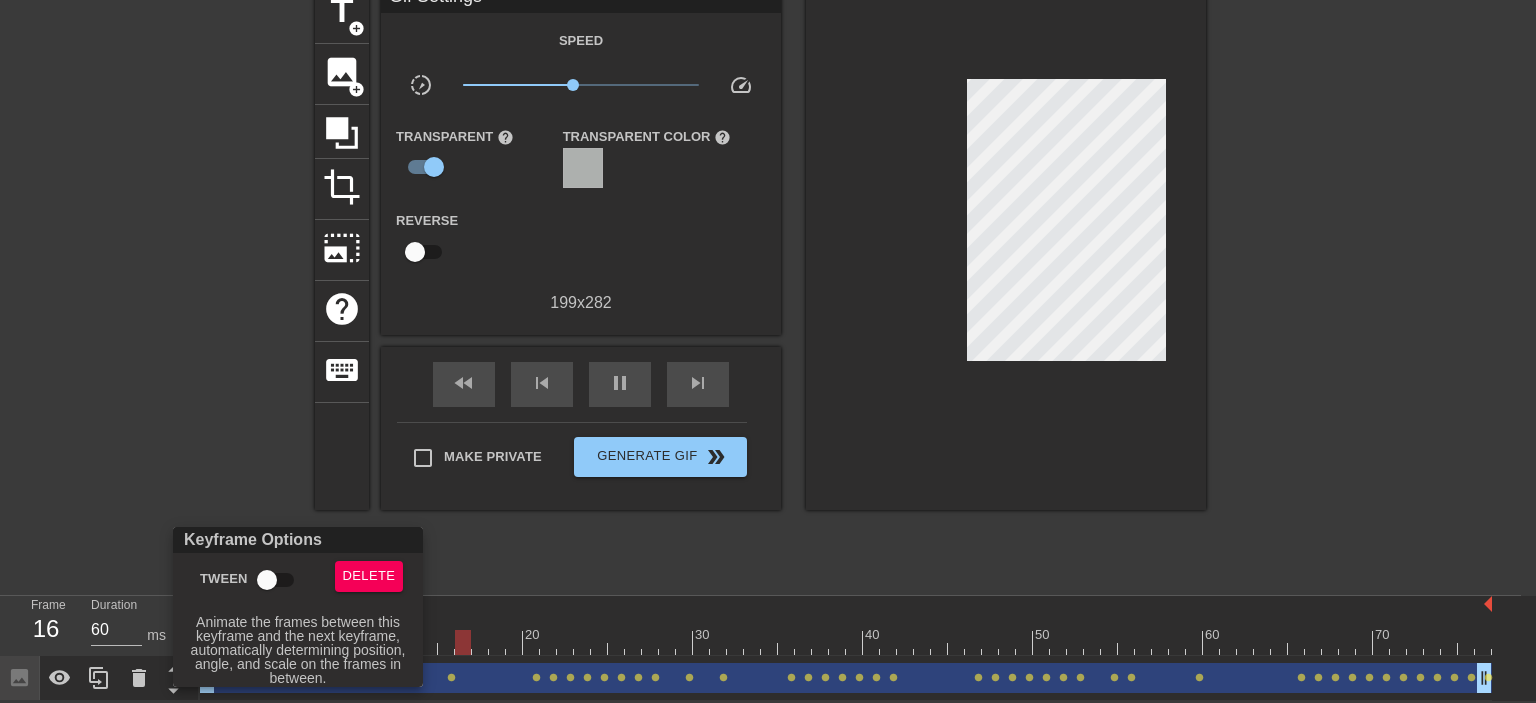 type on "70" 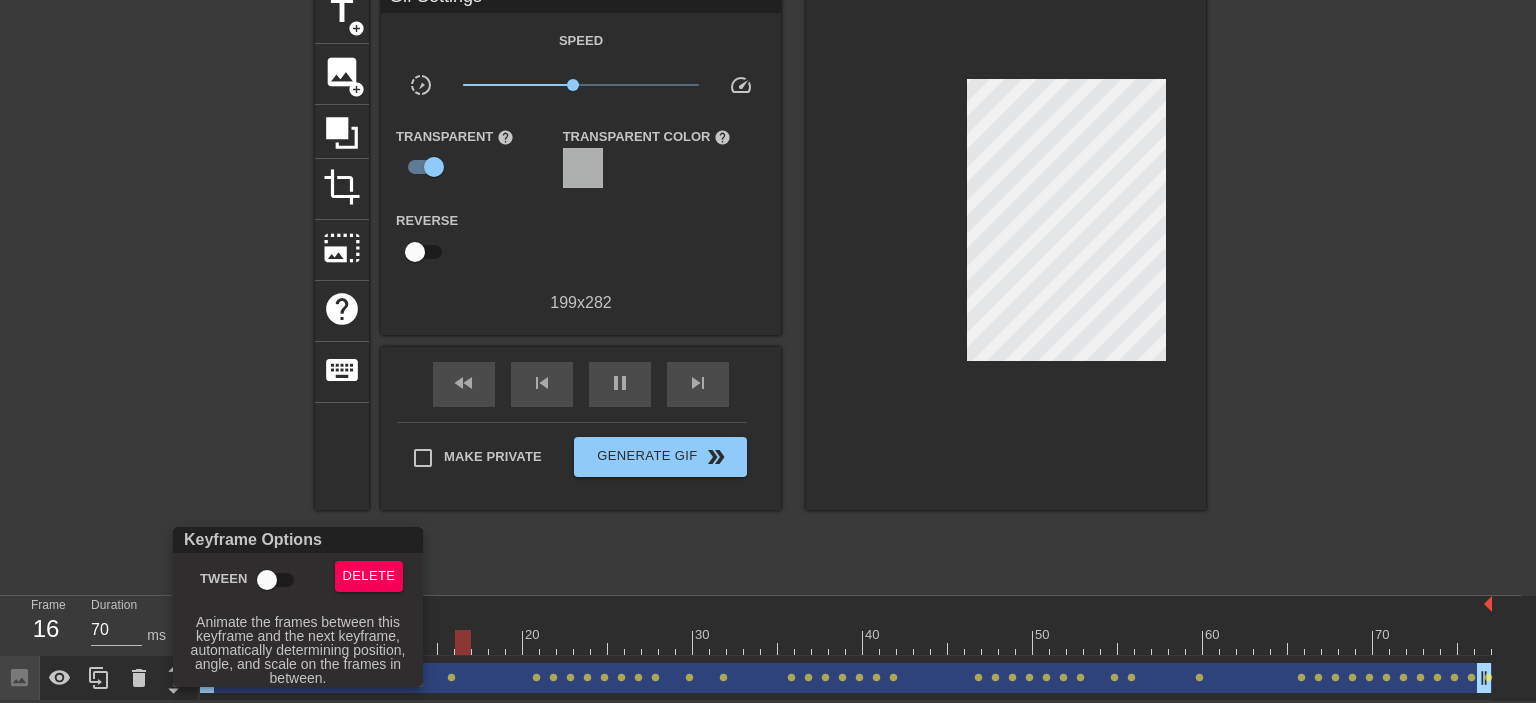click on "Tween" at bounding box center [267, 580] 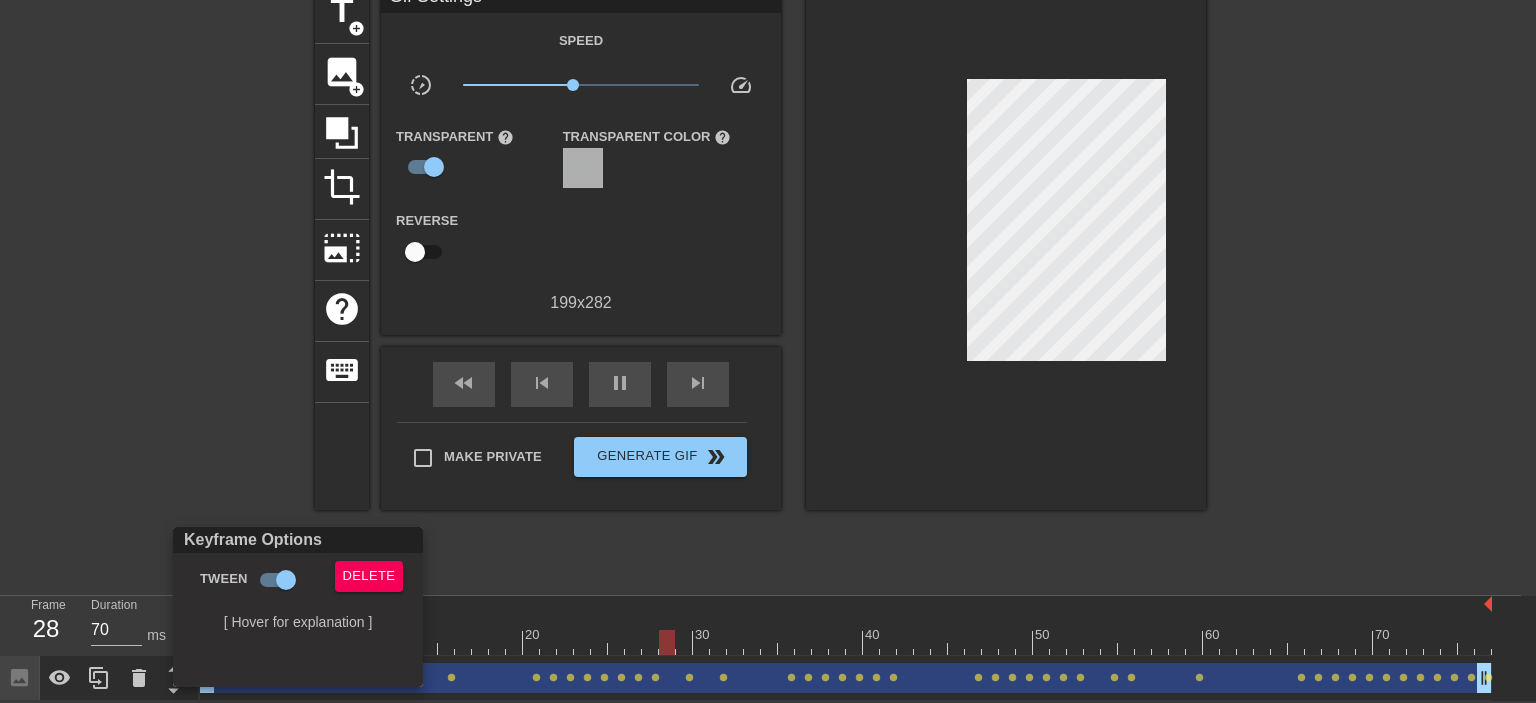 click at bounding box center (768, 351) 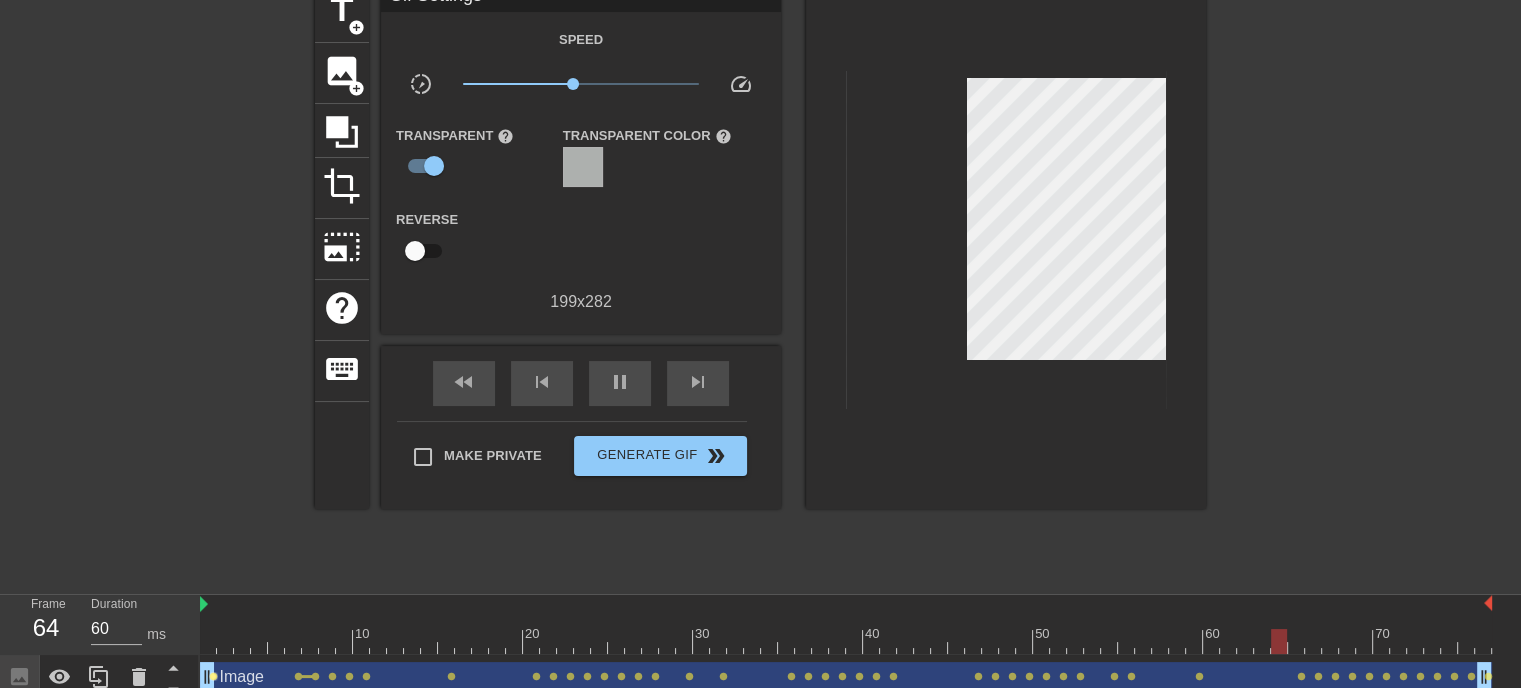 click on "lens" at bounding box center (213, 676) 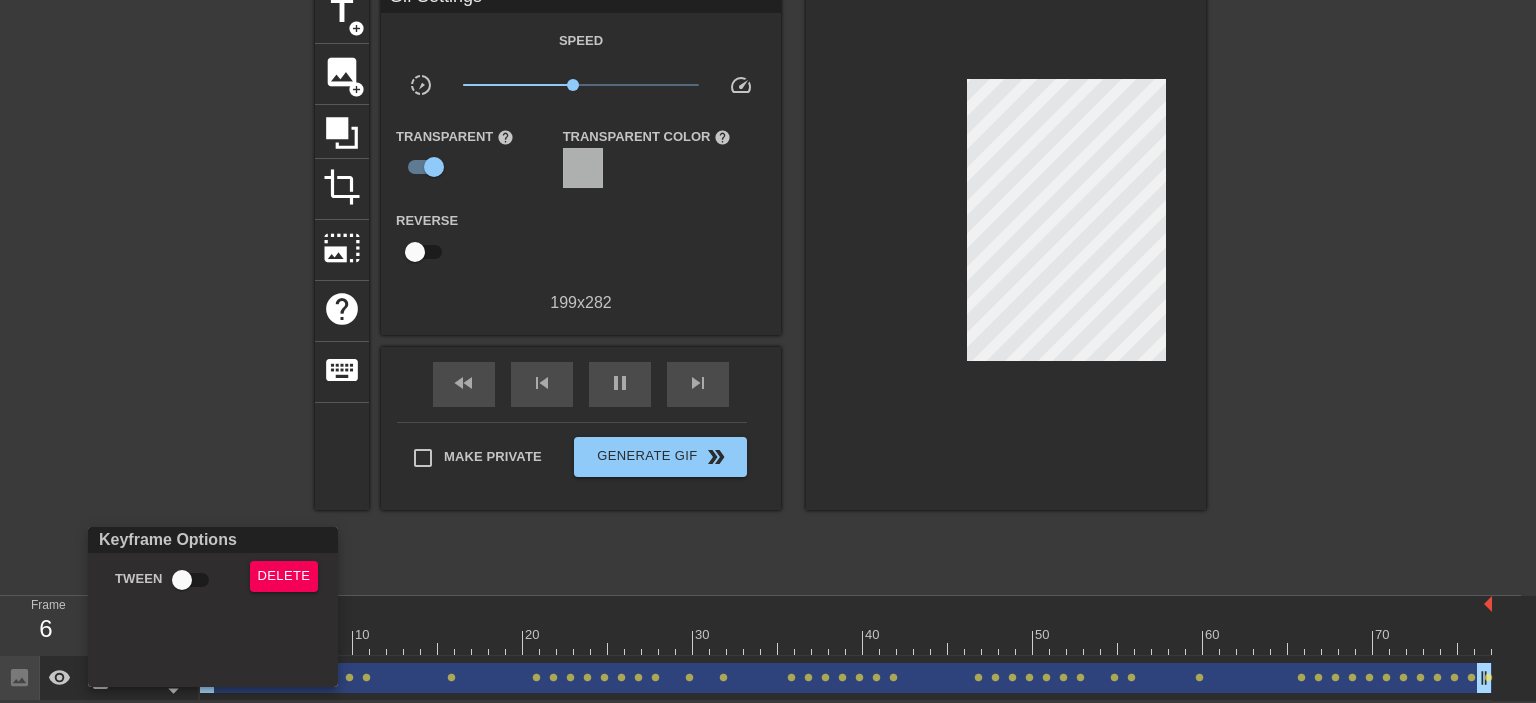 type on "70" 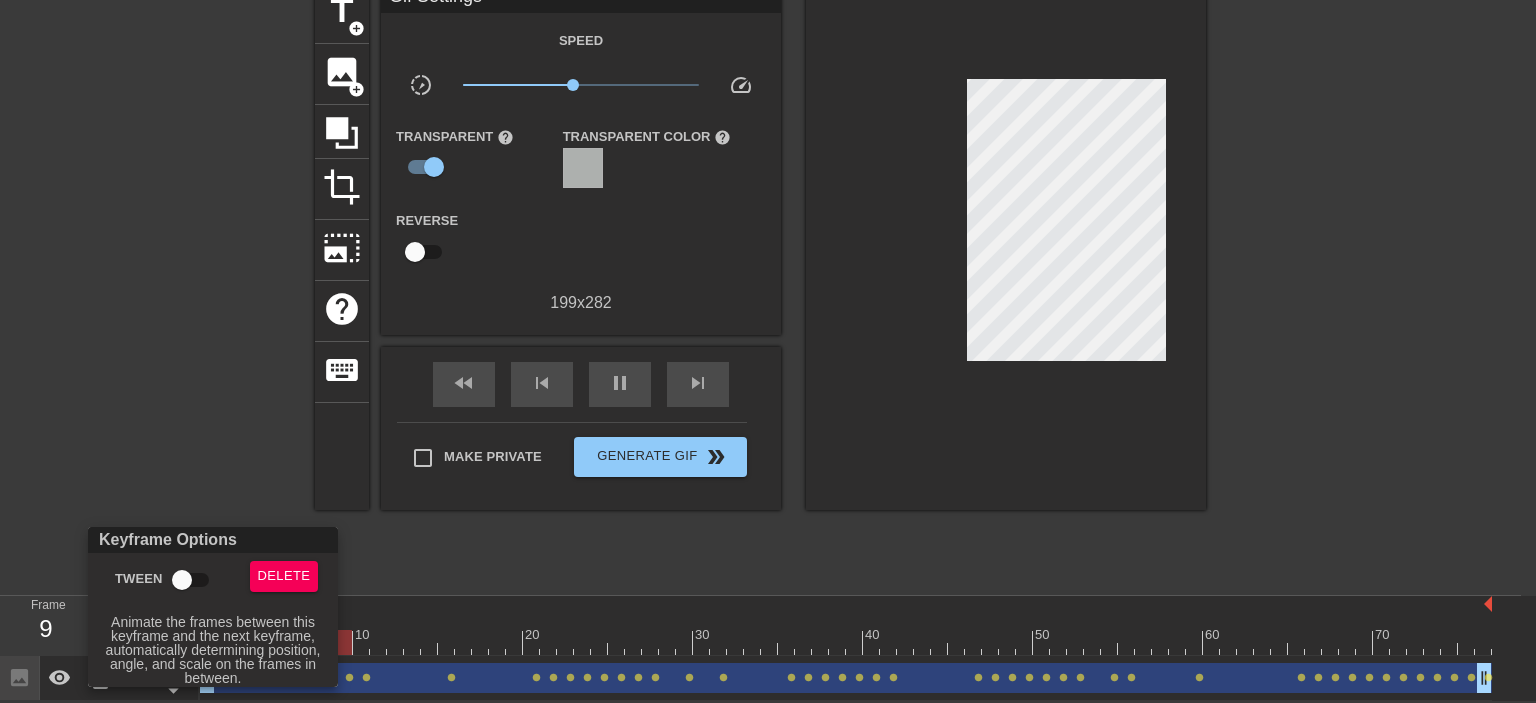 click on "Tween" at bounding box center (182, 580) 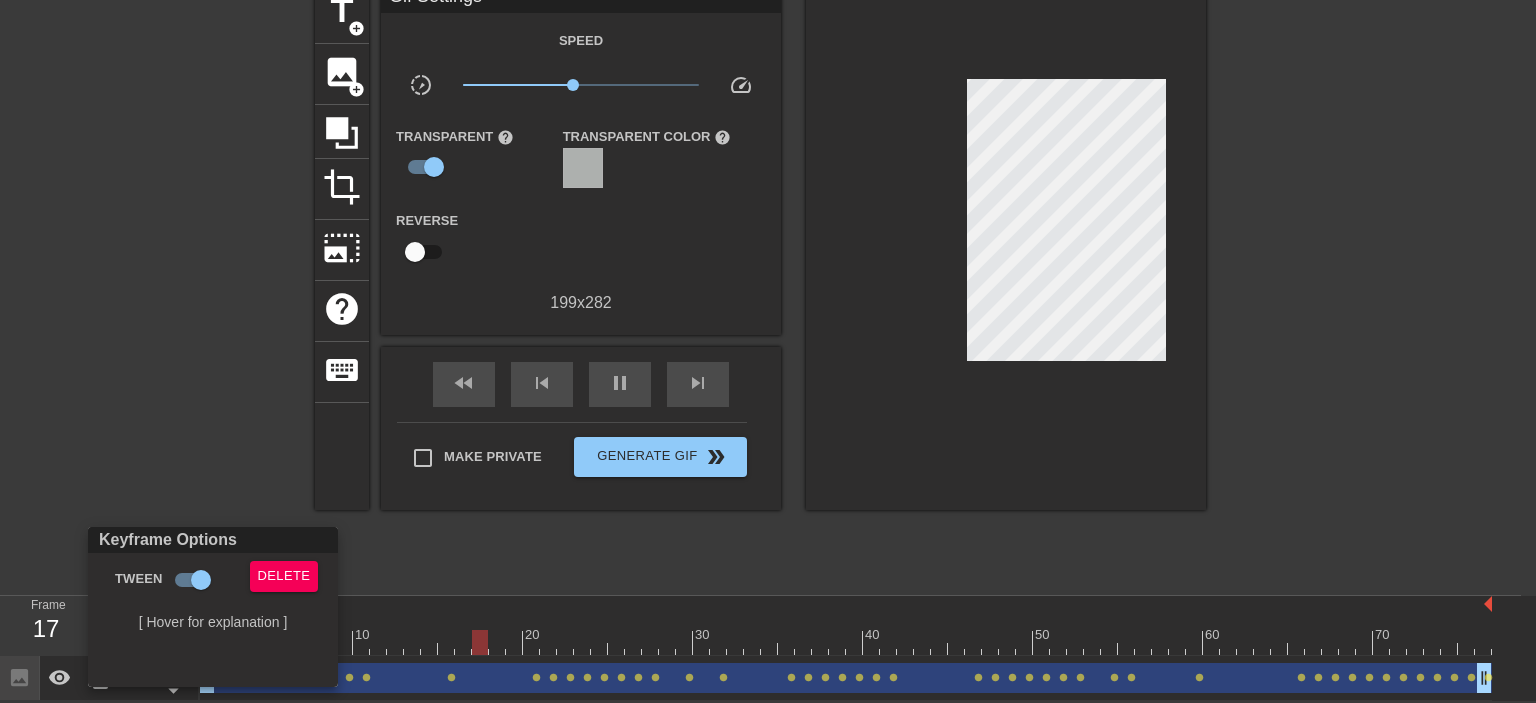 click at bounding box center (768, 351) 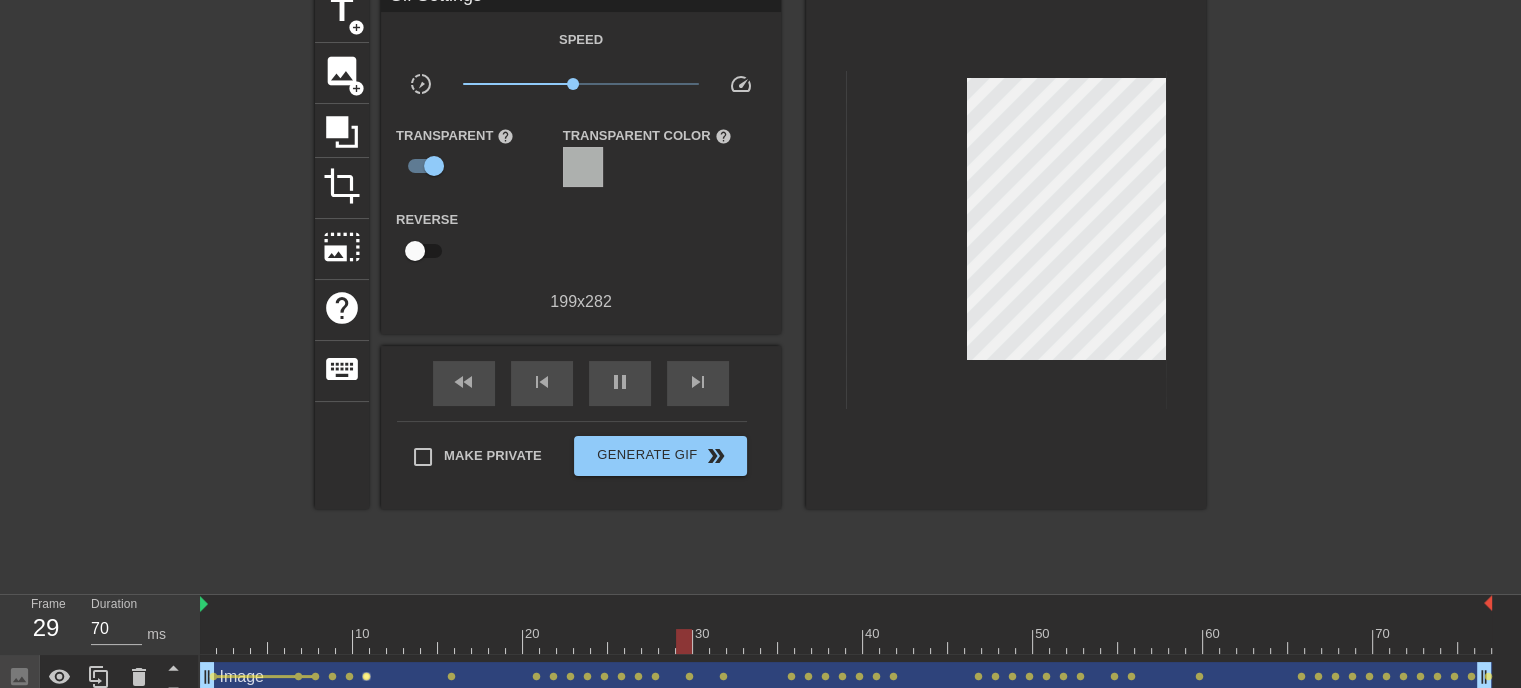 click on "lens" at bounding box center (366, 676) 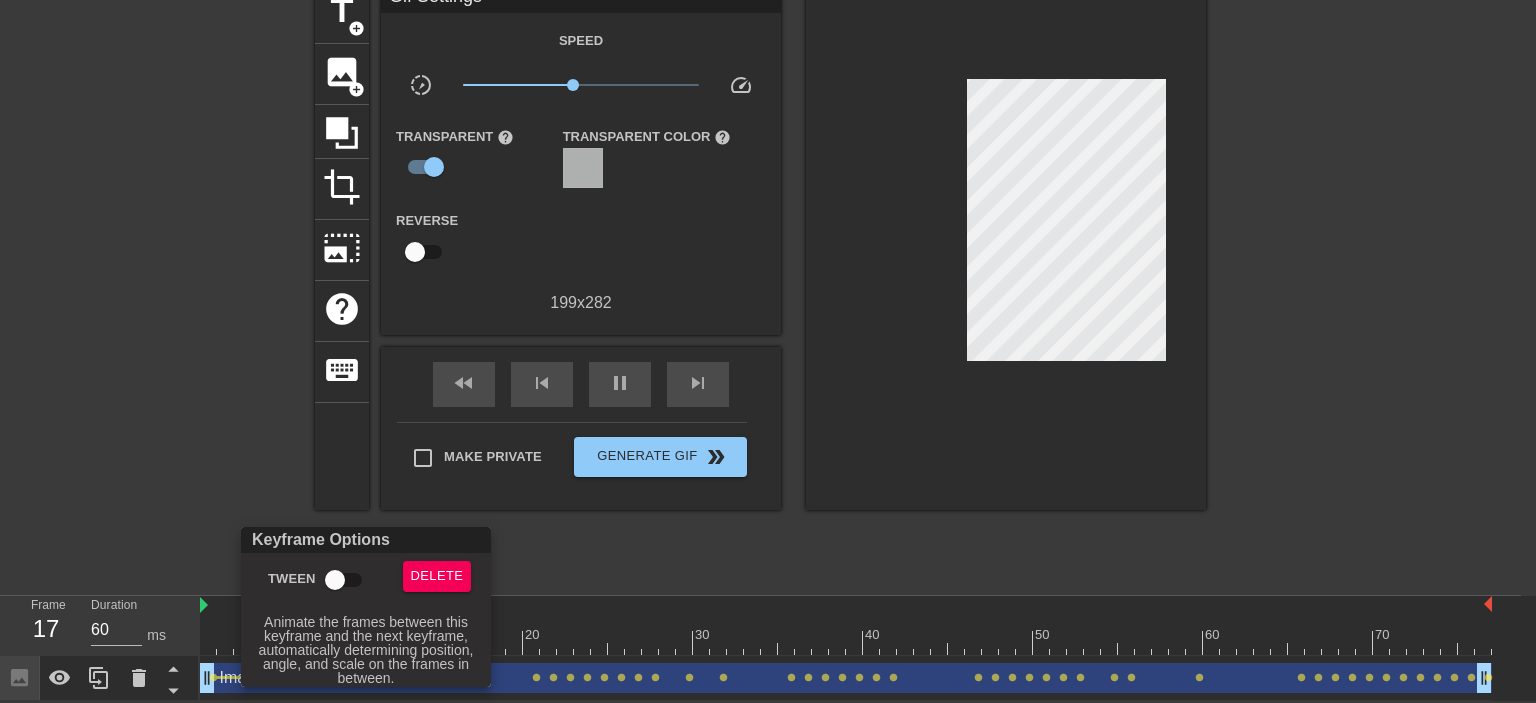 type on "70" 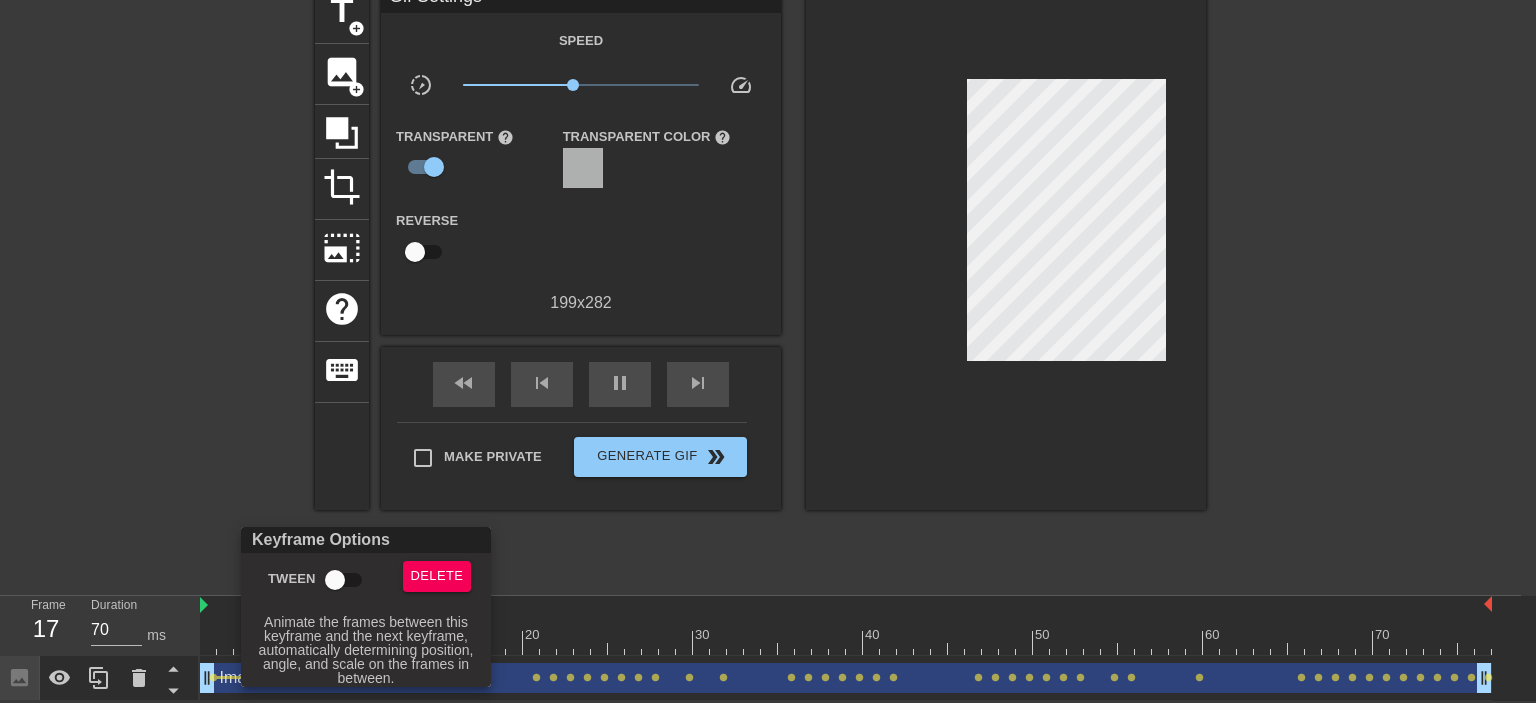 click on "Tween" at bounding box center (335, 580) 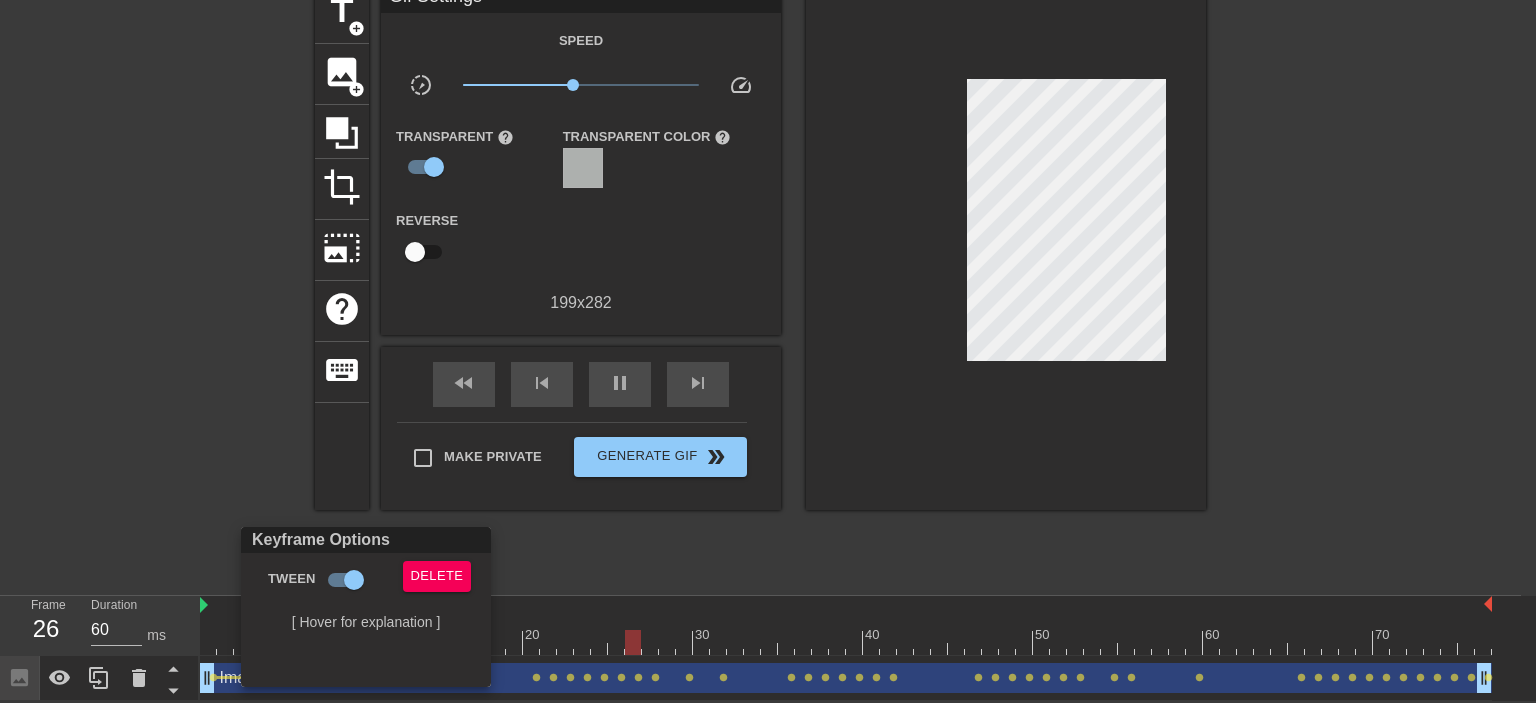 click at bounding box center (768, 351) 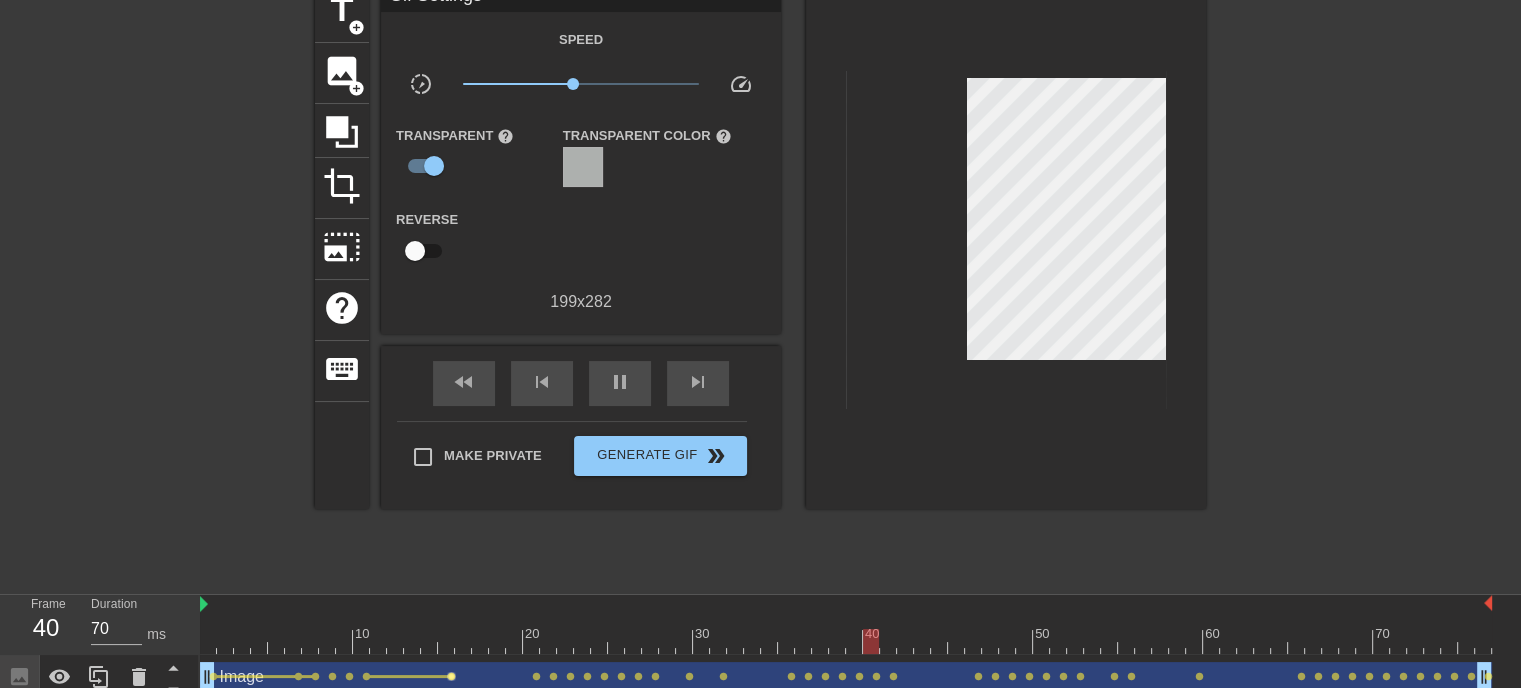 click on "lens" at bounding box center [451, 676] 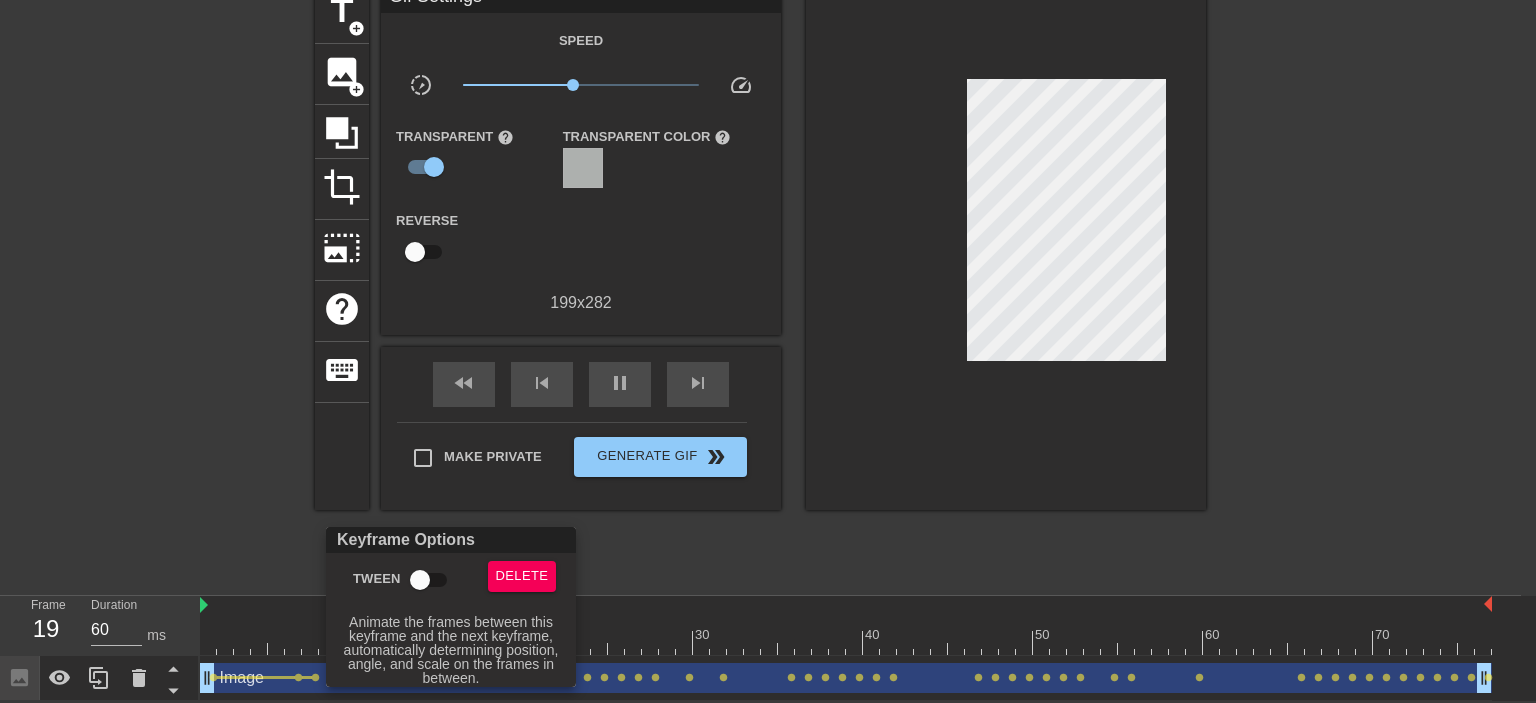 type on "70" 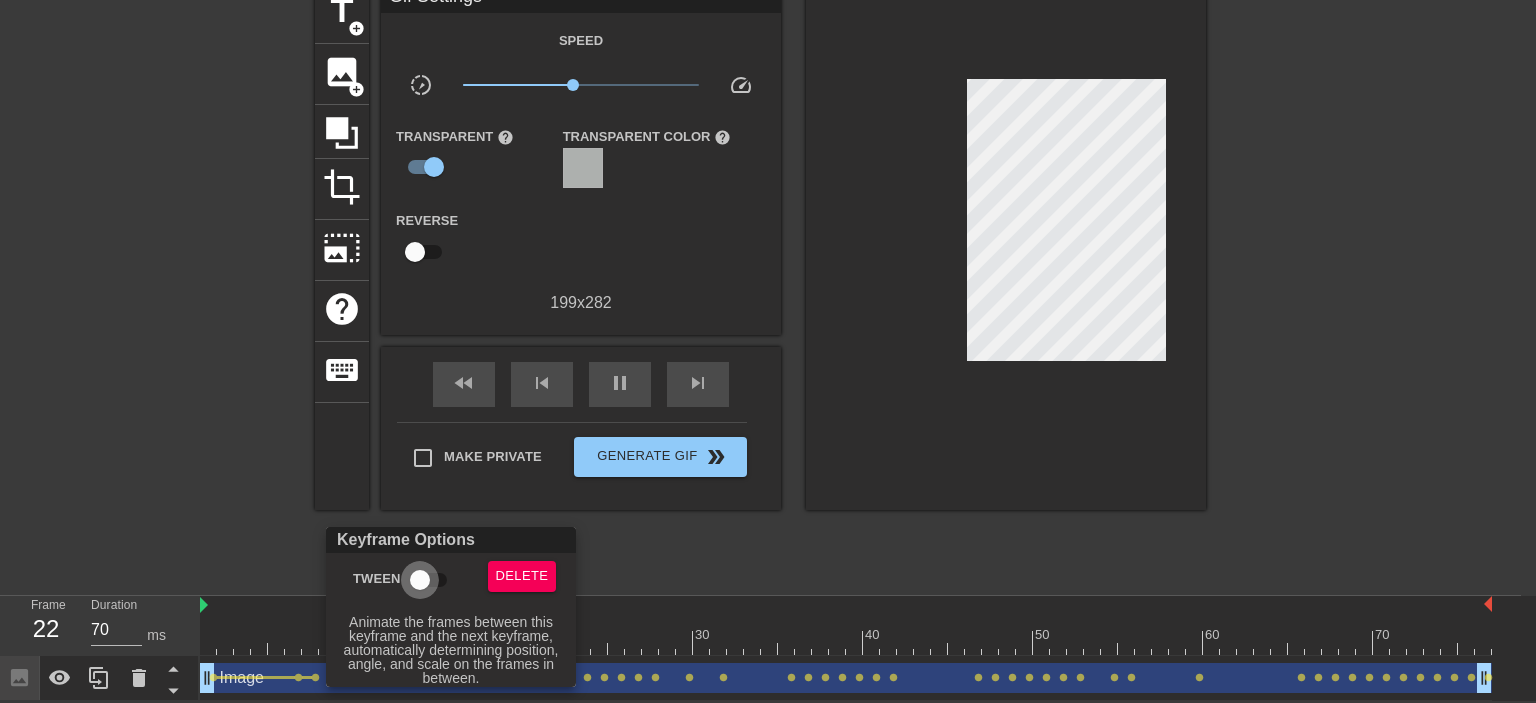 click on "Tween" at bounding box center [420, 580] 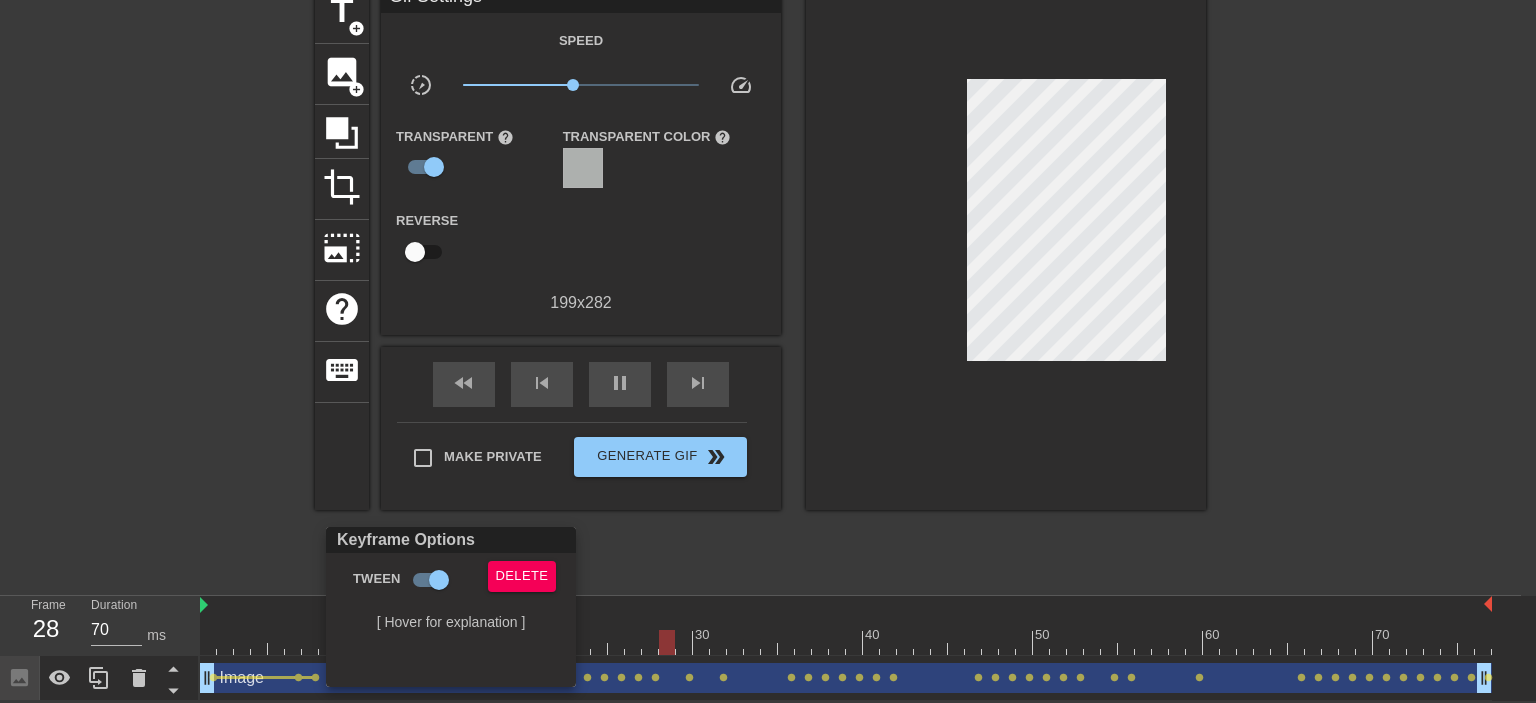 click at bounding box center [768, 351] 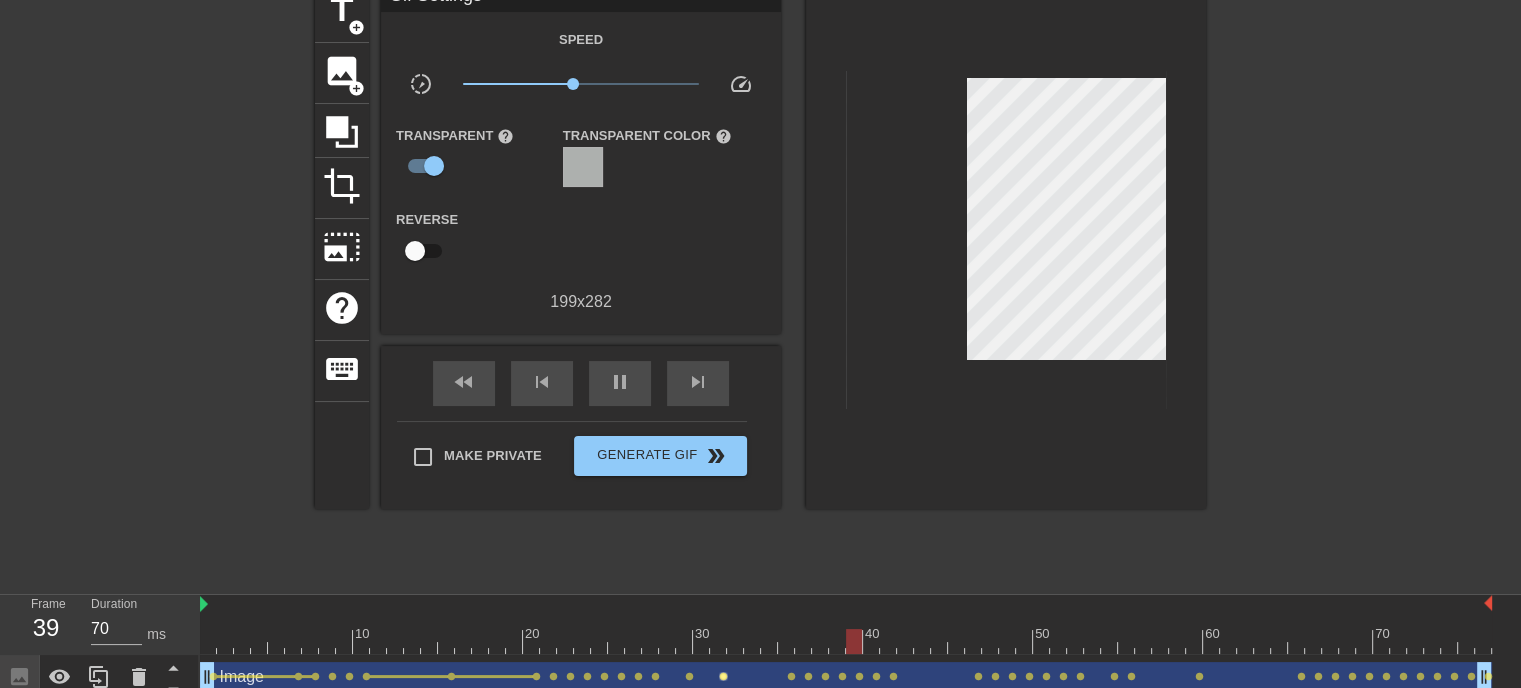 click on "lens" at bounding box center (723, 676) 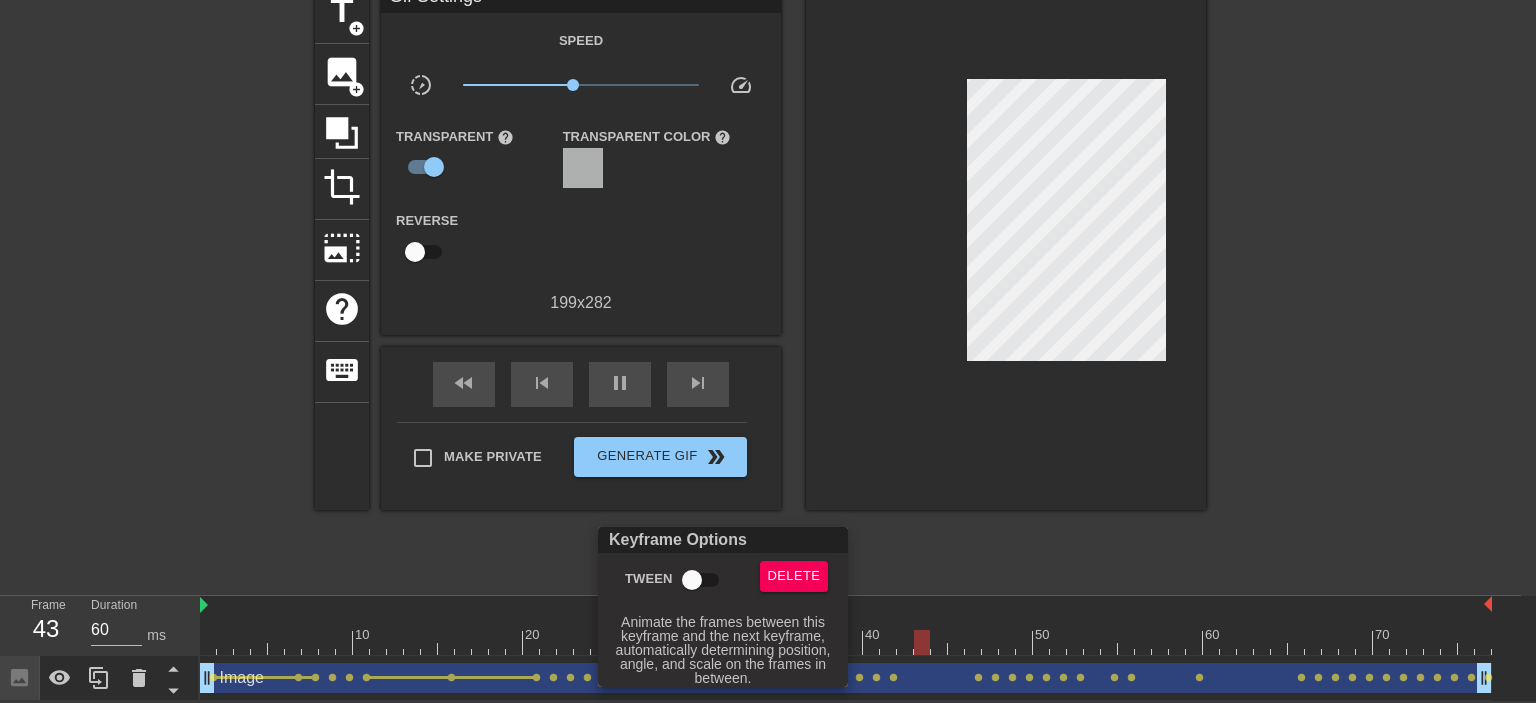 type on "70" 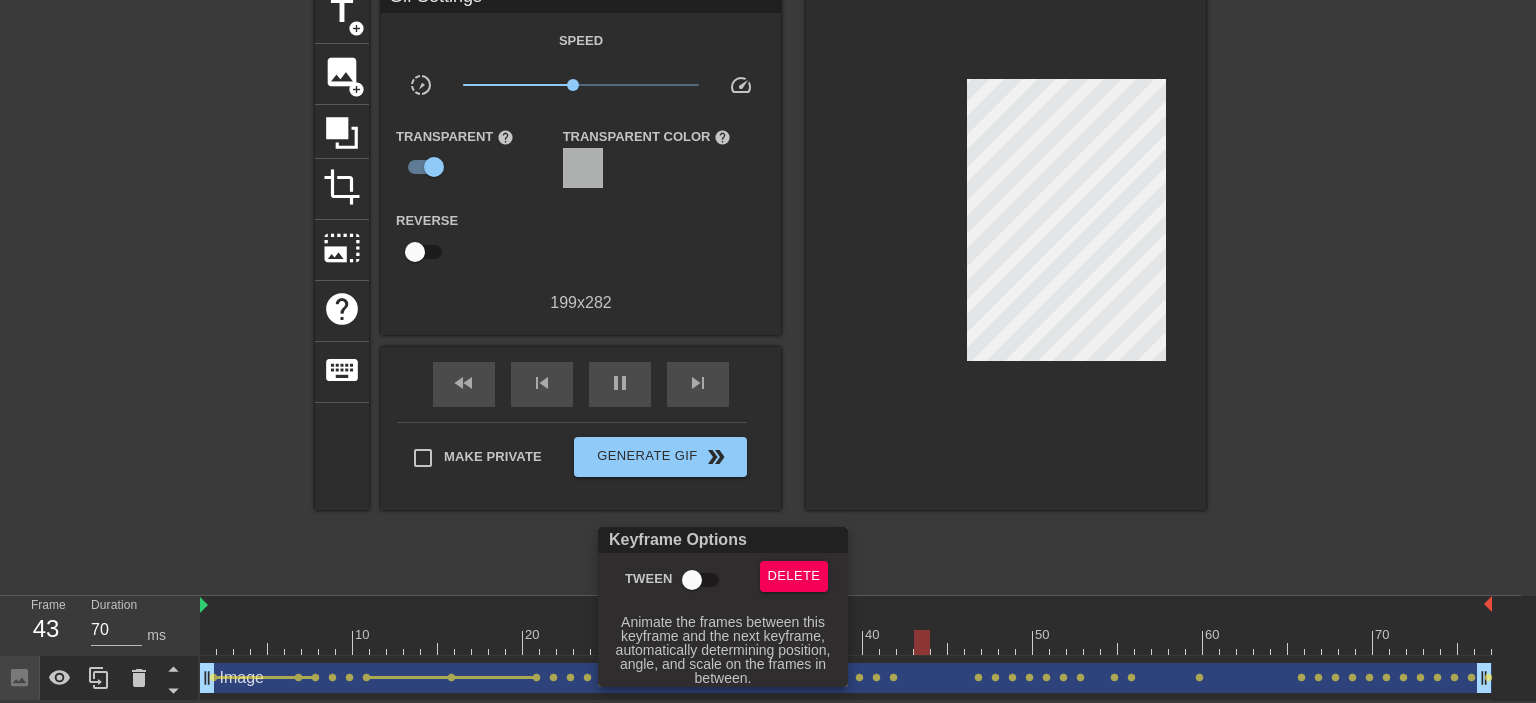 click on "Tween" at bounding box center [692, 580] 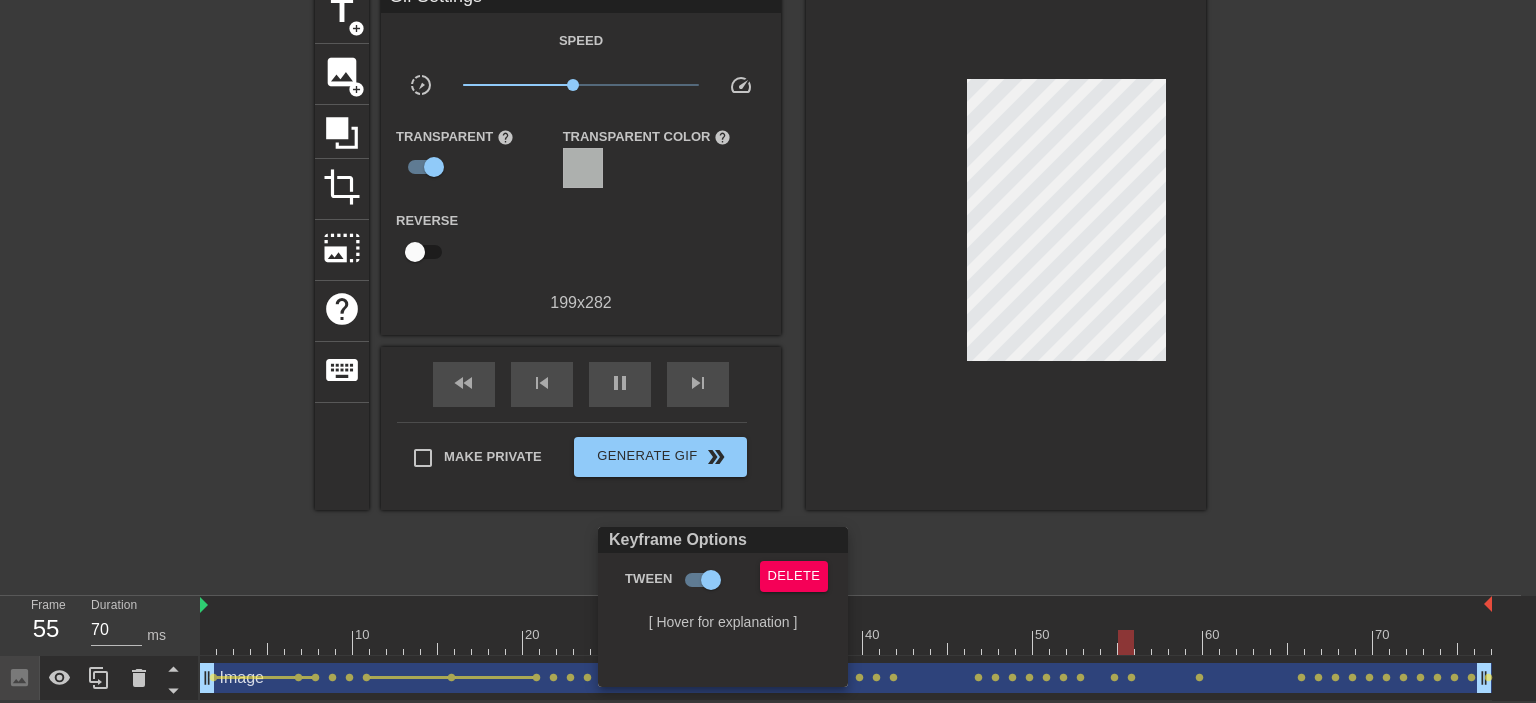 click at bounding box center (768, 351) 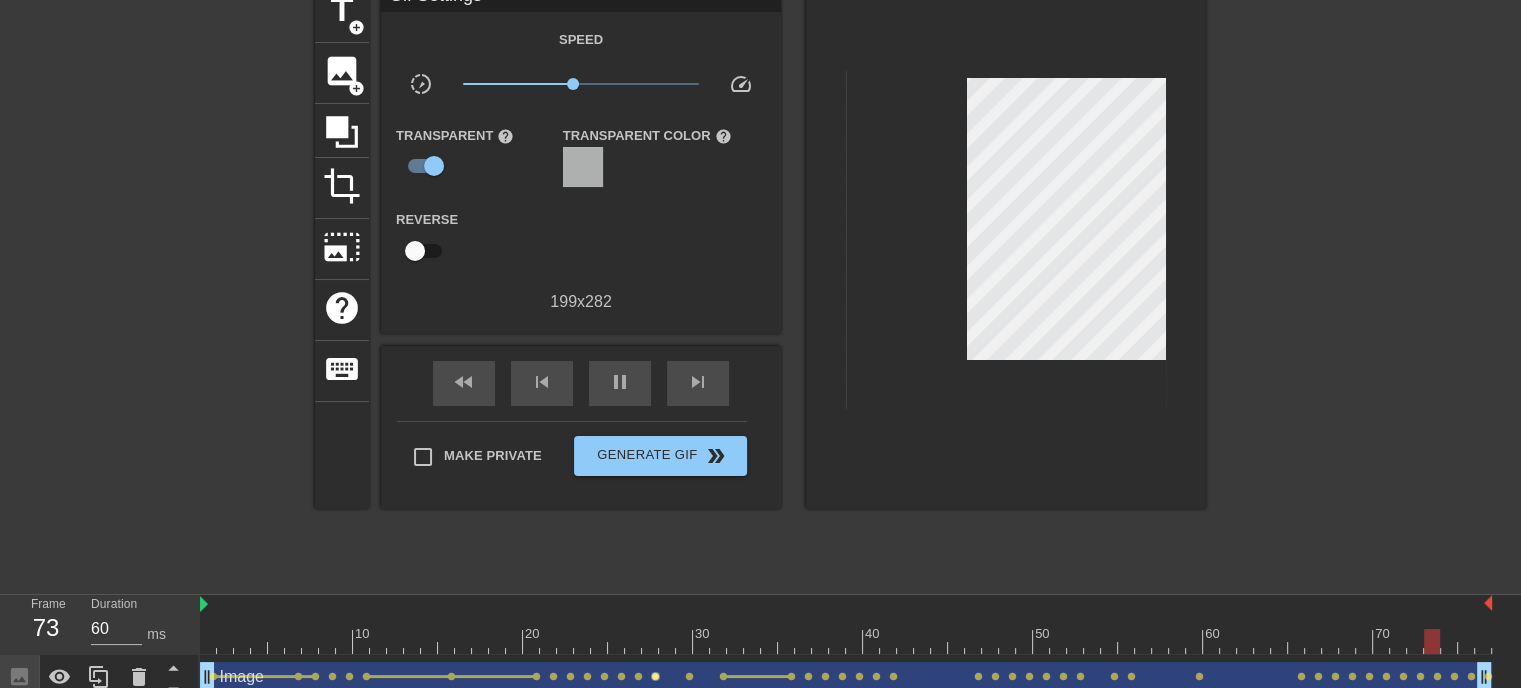 click on "lens" at bounding box center (655, 676) 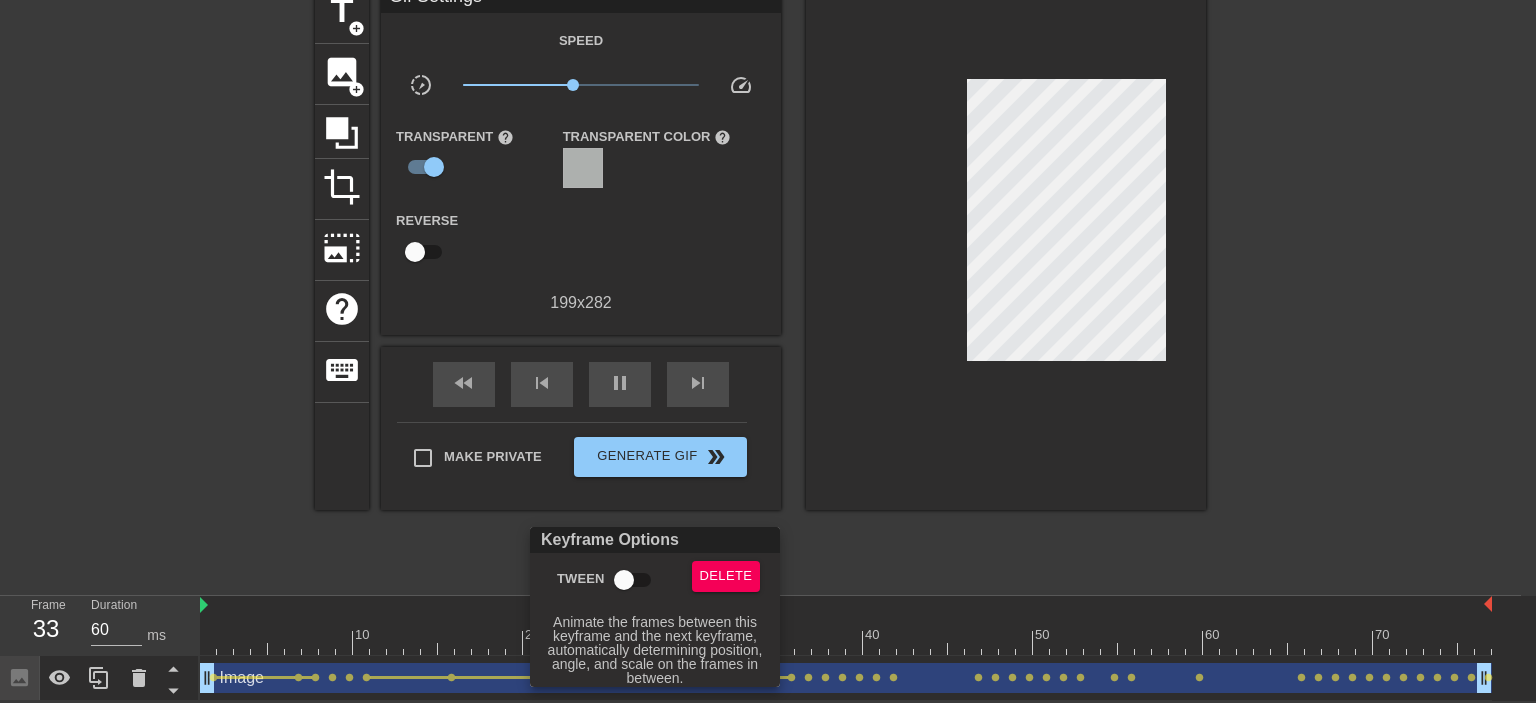 type on "70" 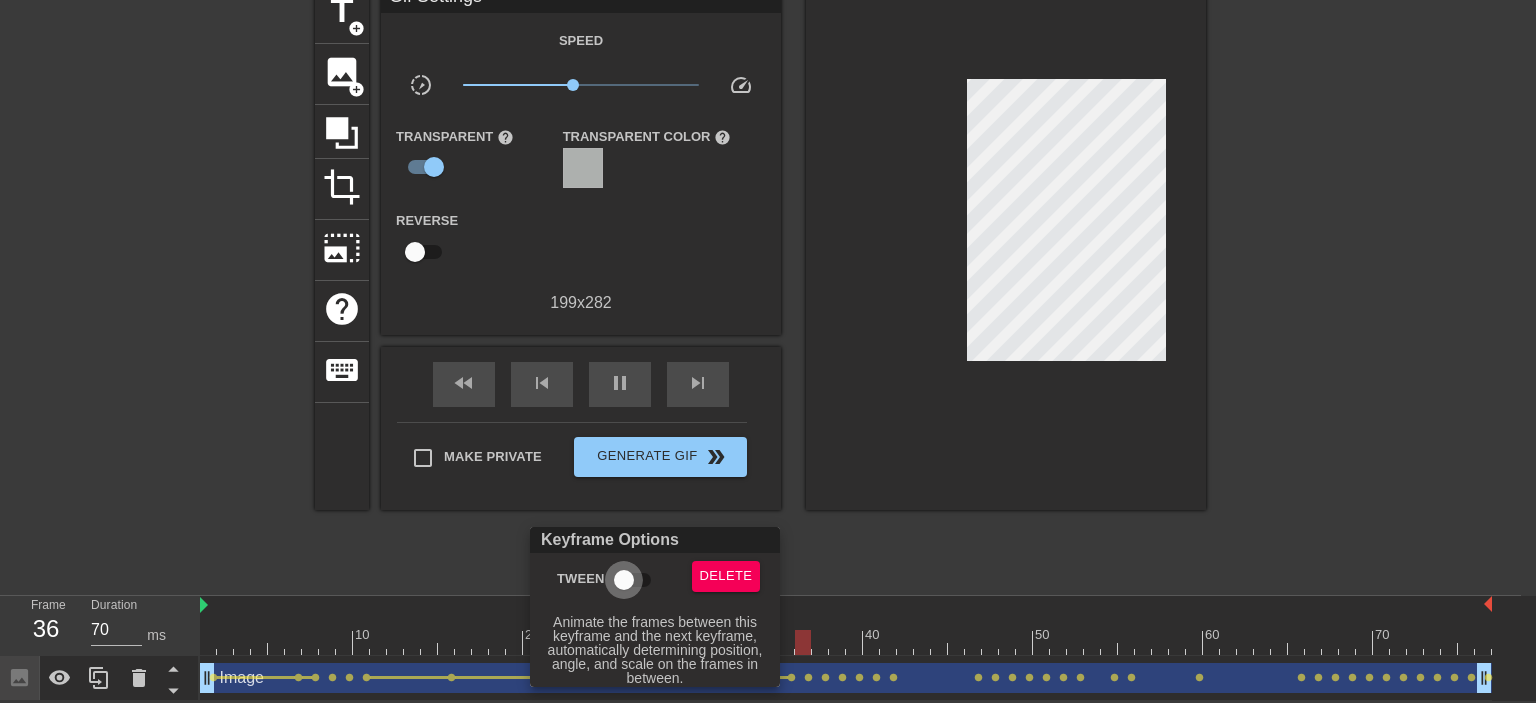 click on "Tween" at bounding box center [624, 580] 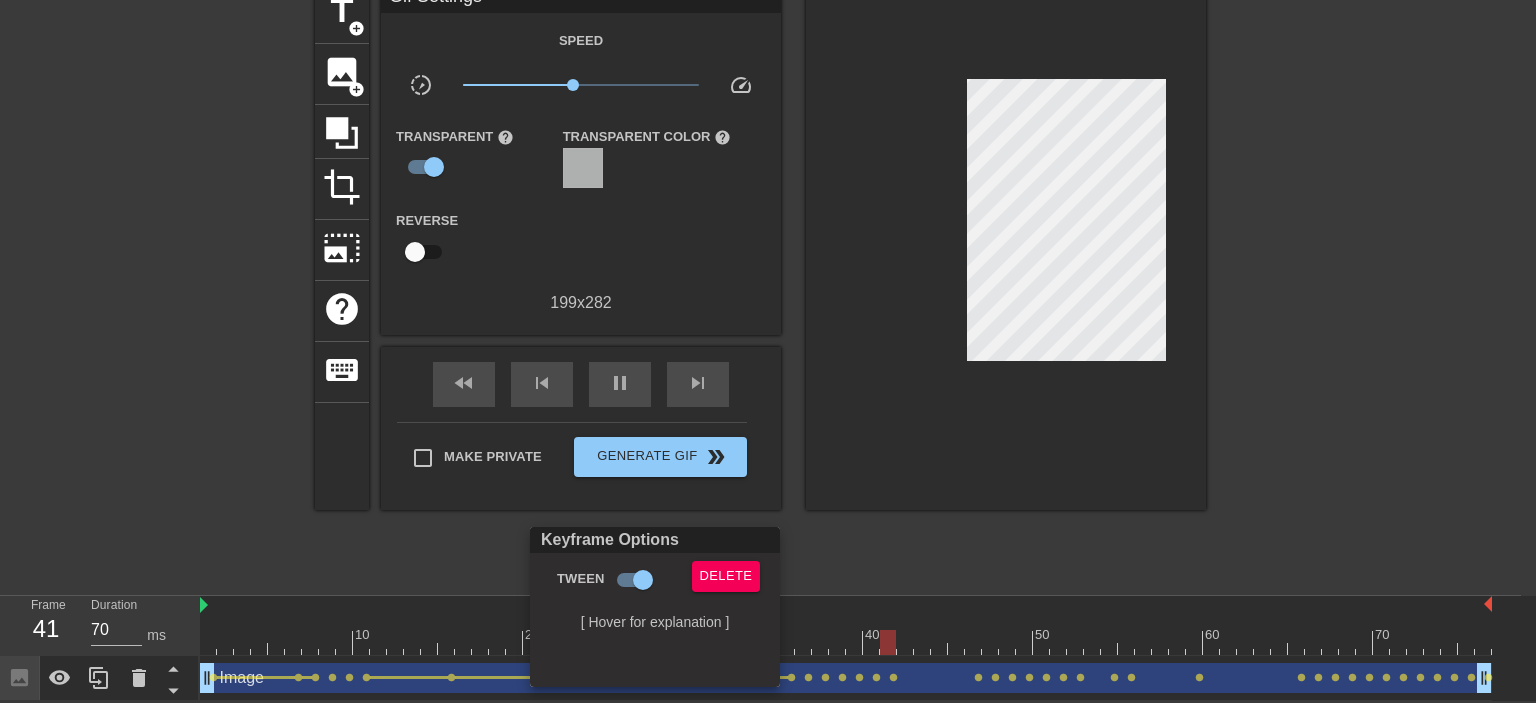 click at bounding box center (768, 351) 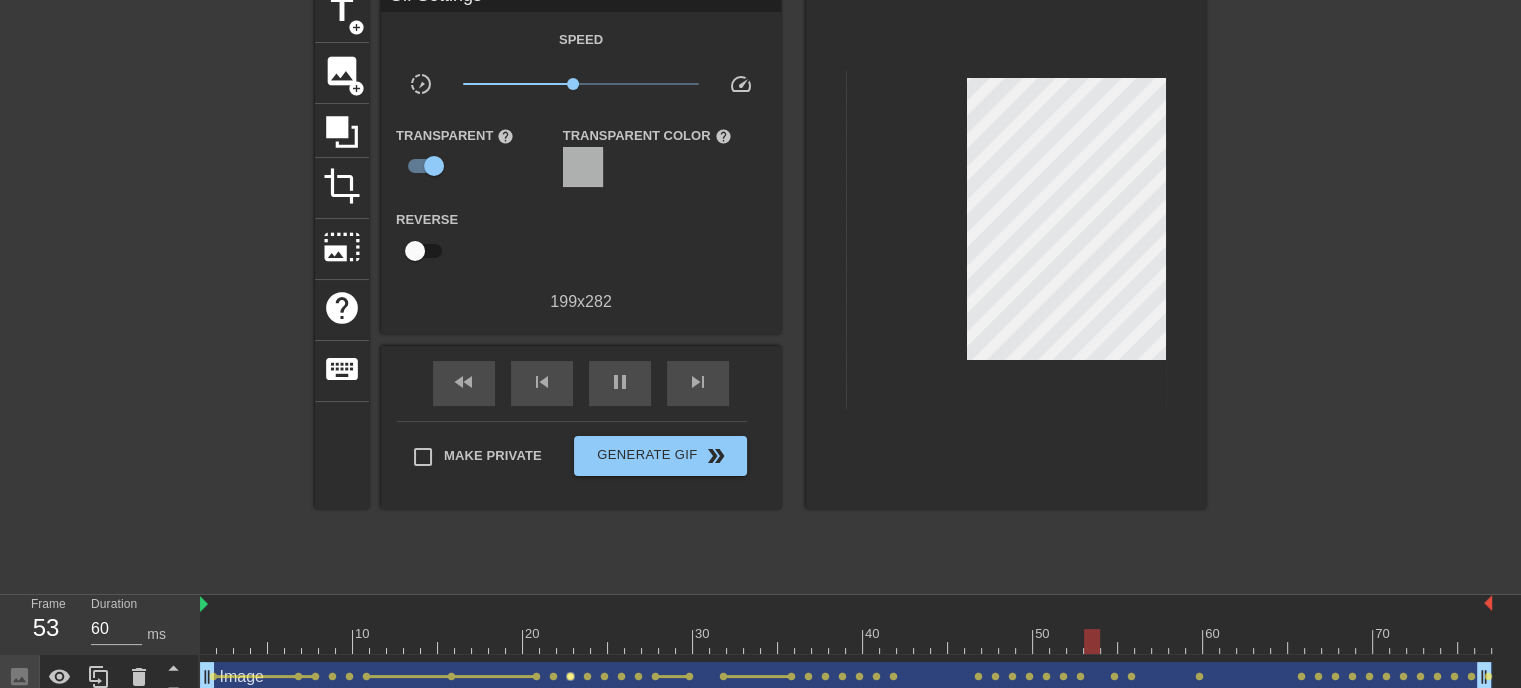 click on "lens" at bounding box center (570, 676) 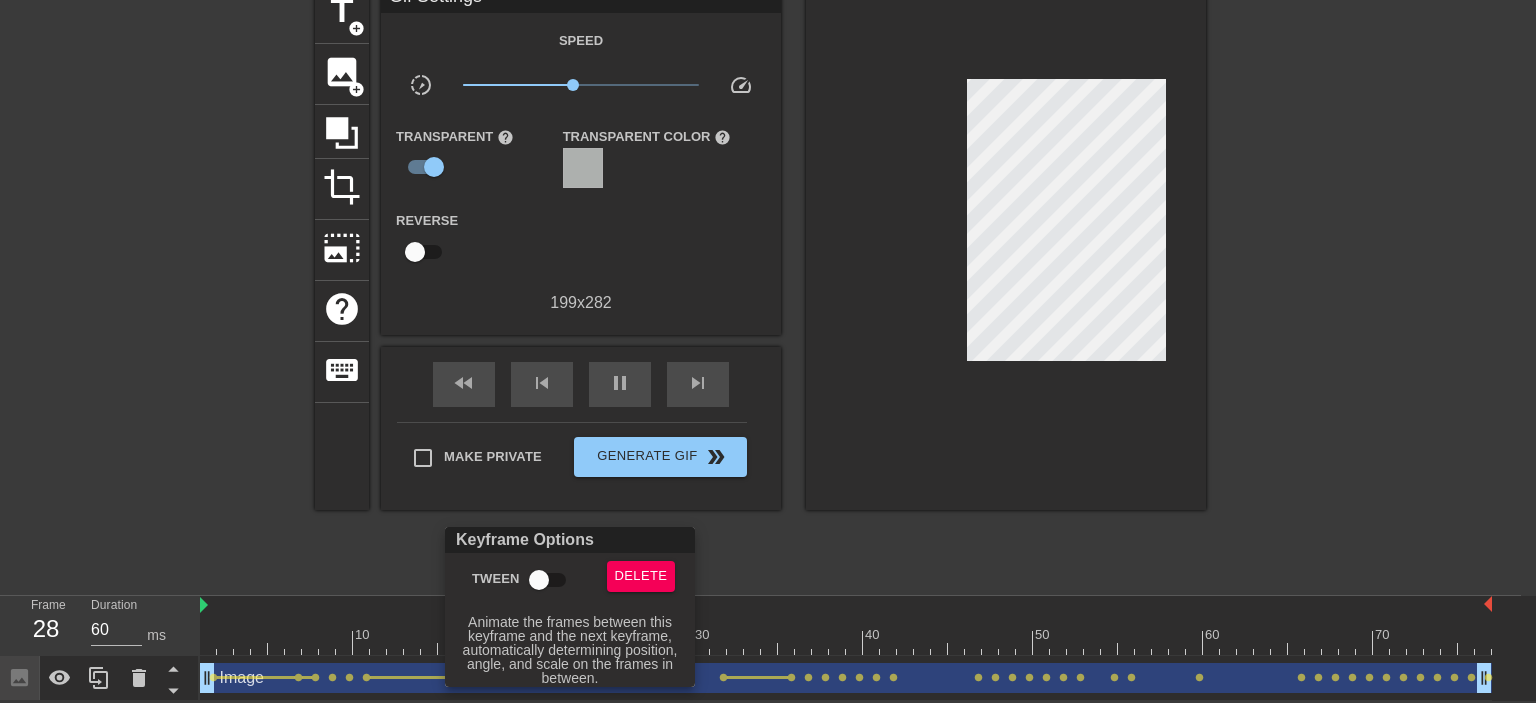 type on "70" 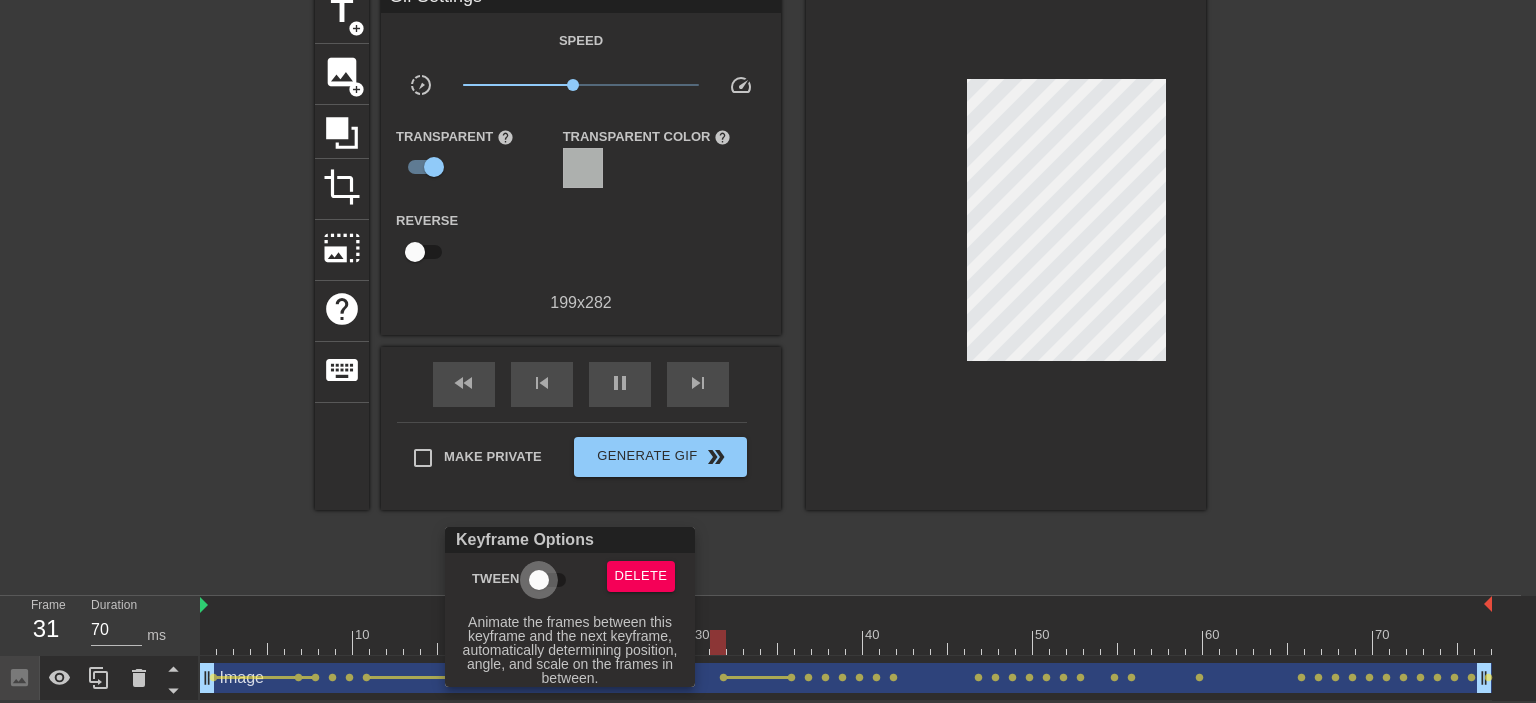 click on "Tween" at bounding box center [539, 580] 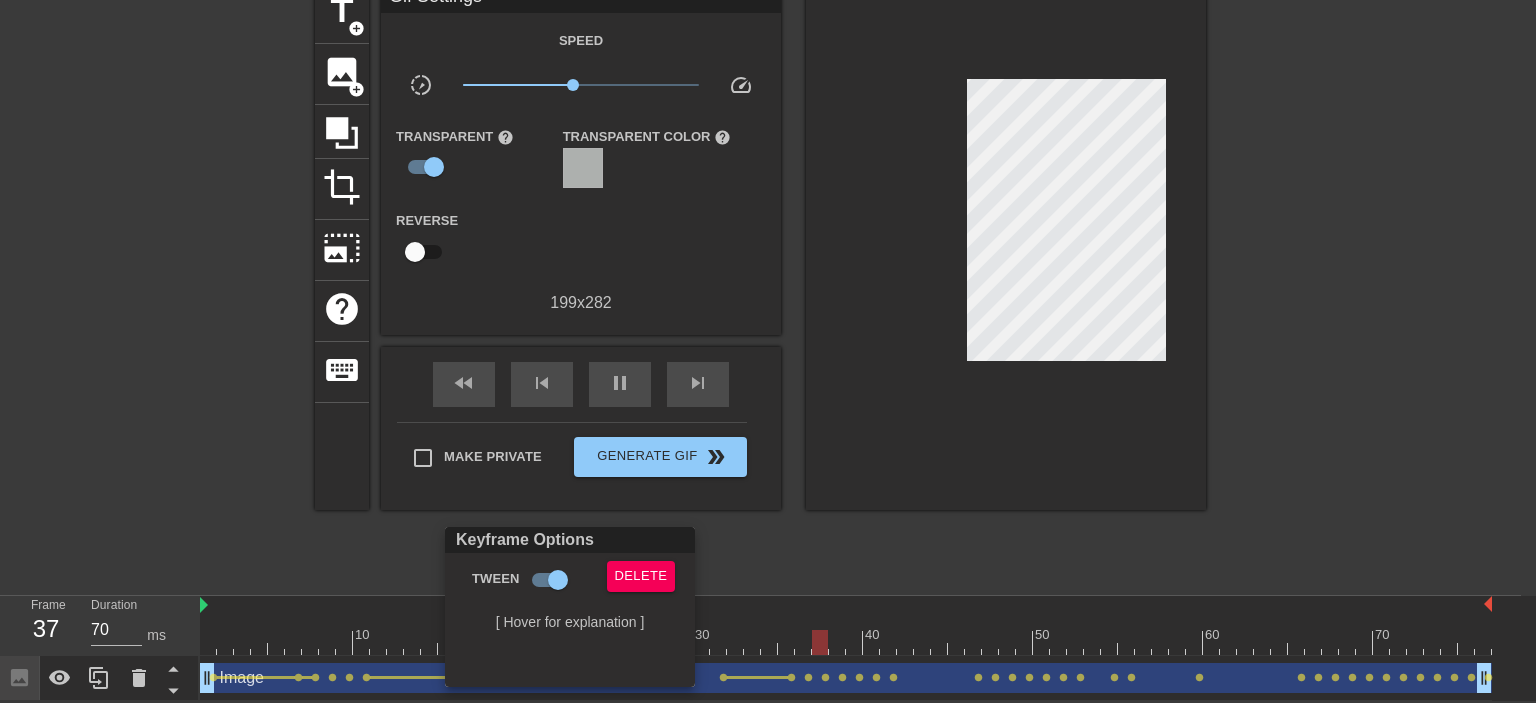click at bounding box center [768, 351] 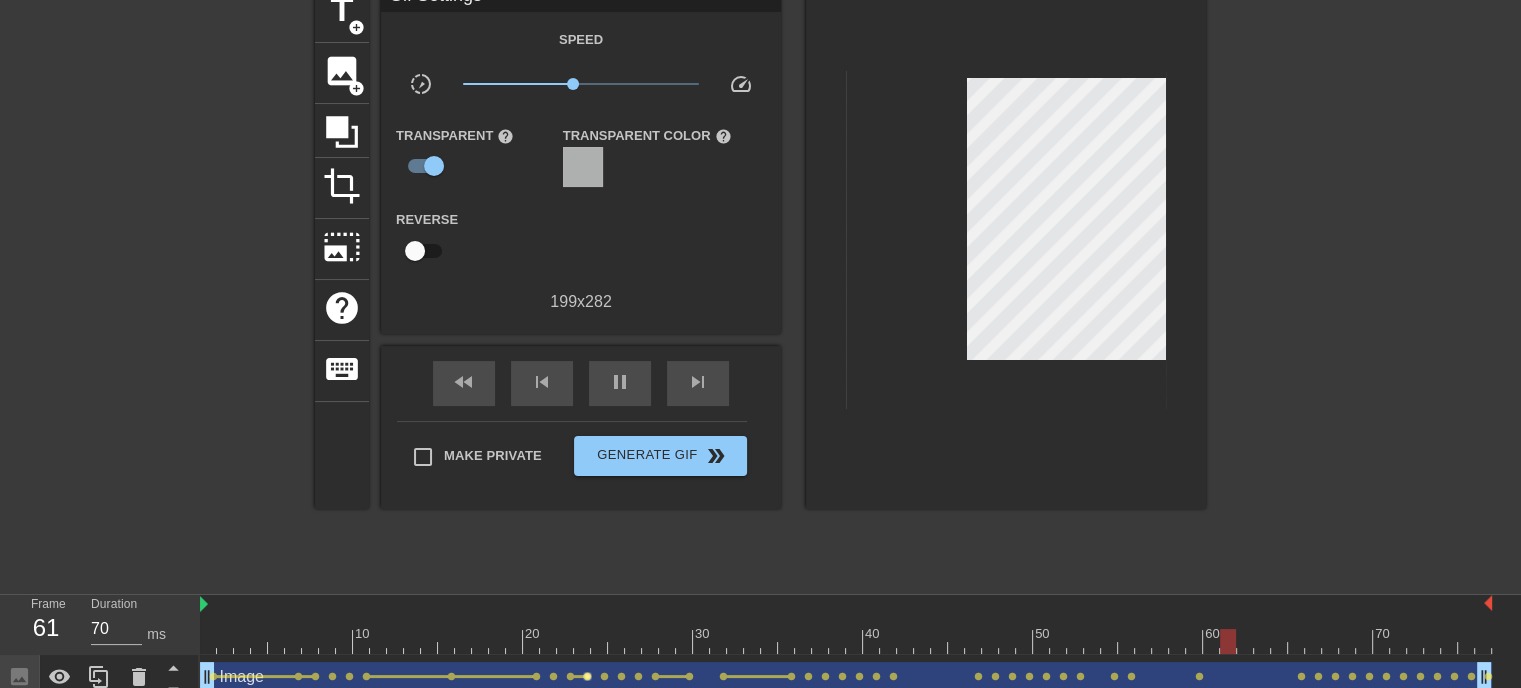 click on "lens" at bounding box center (587, 676) 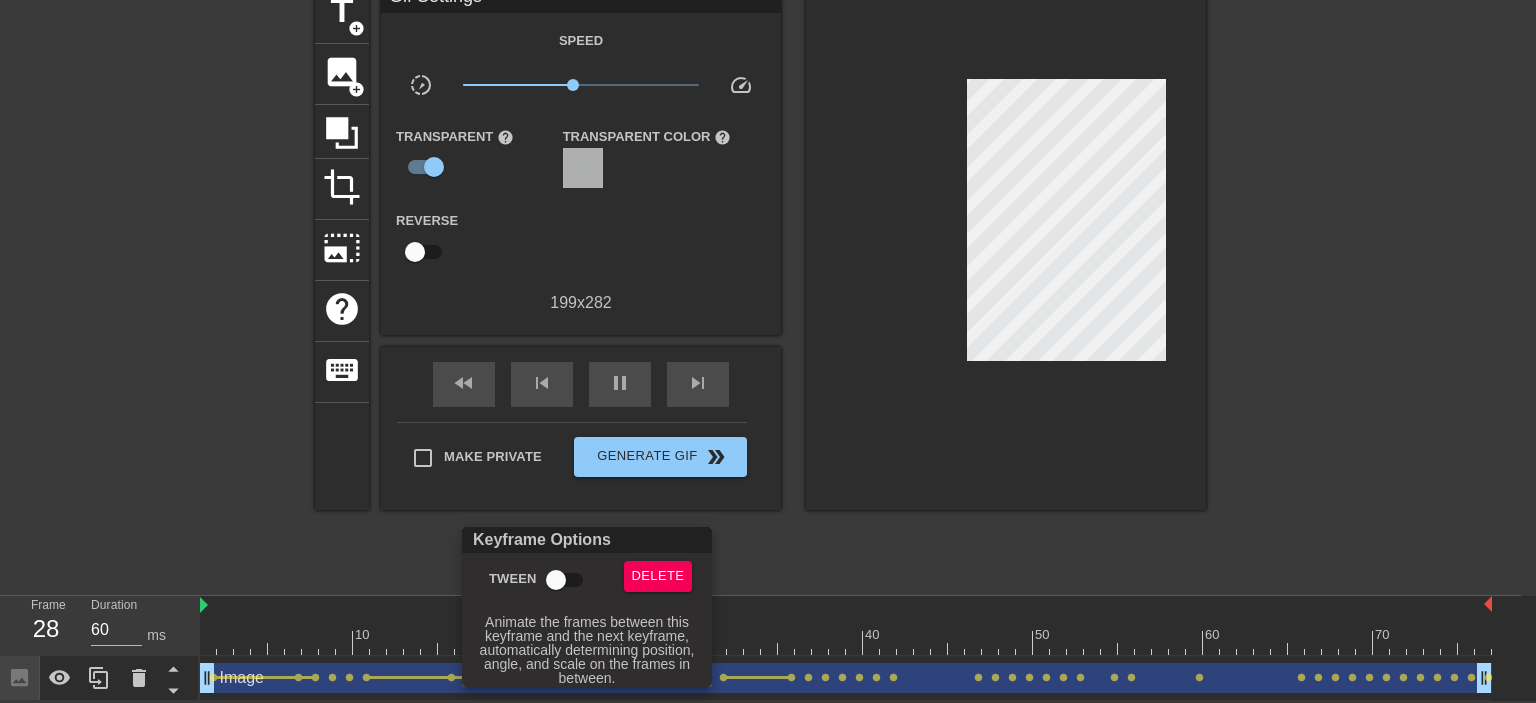 type on "70" 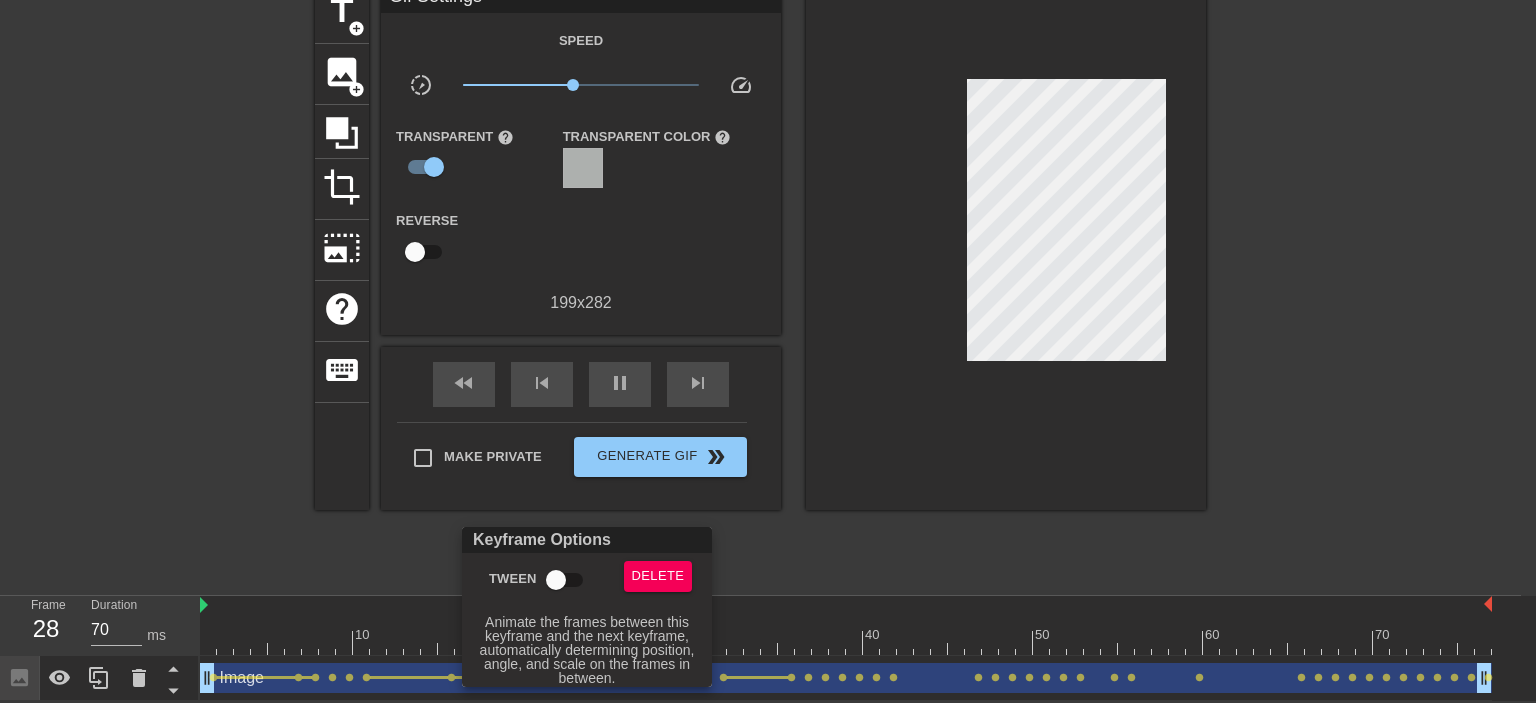 click on "Tween" at bounding box center (556, 580) 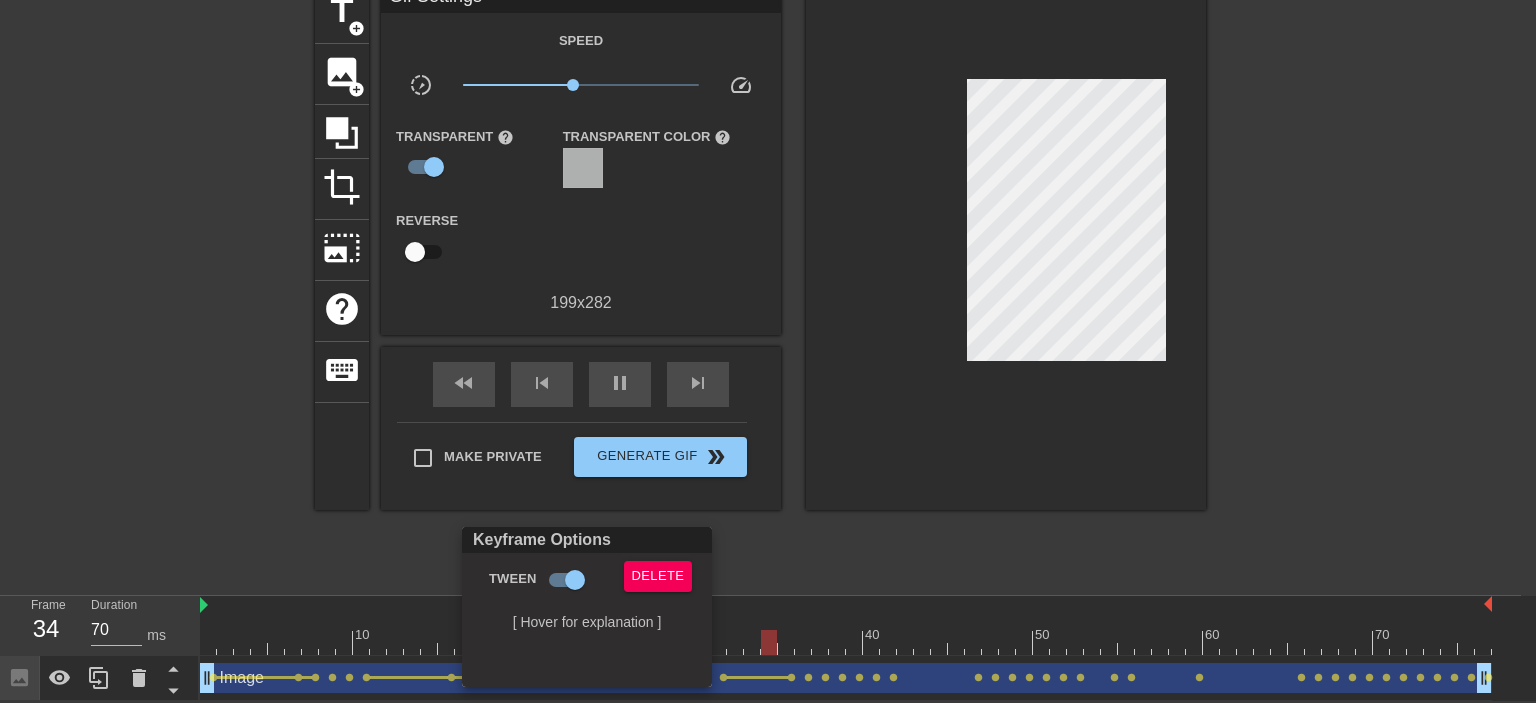 drag, startPoint x: 791, startPoint y: 543, endPoint x: 668, endPoint y: 615, distance: 142.52368 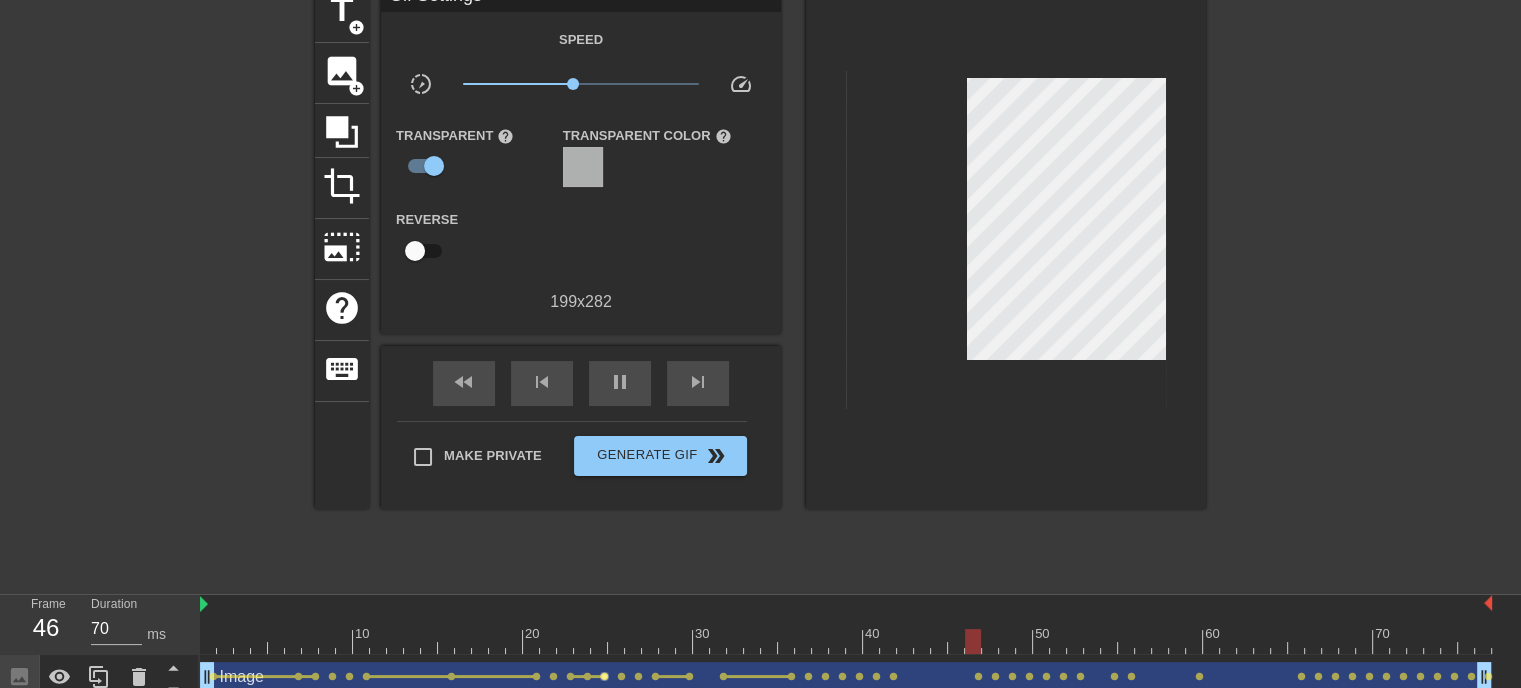 click on "lens" at bounding box center [604, 676] 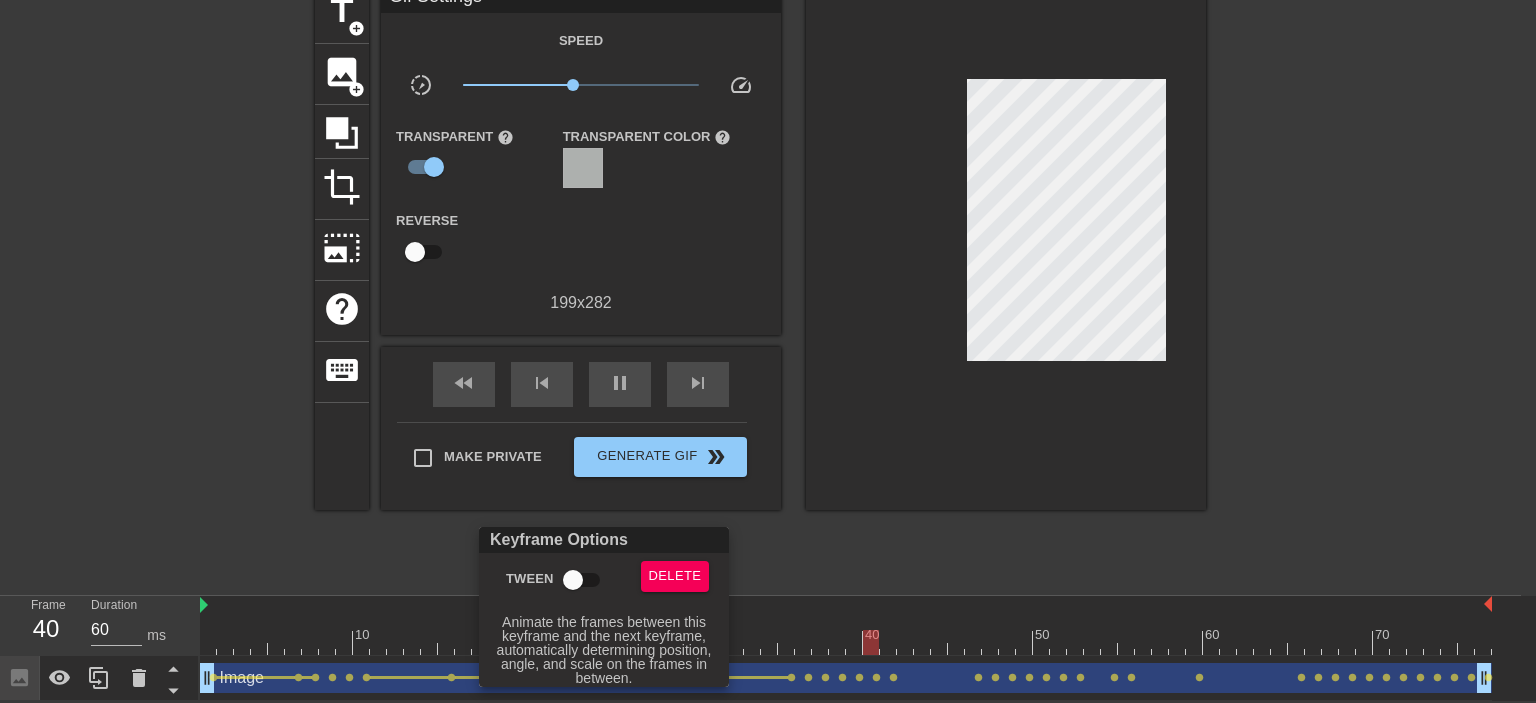 type on "70" 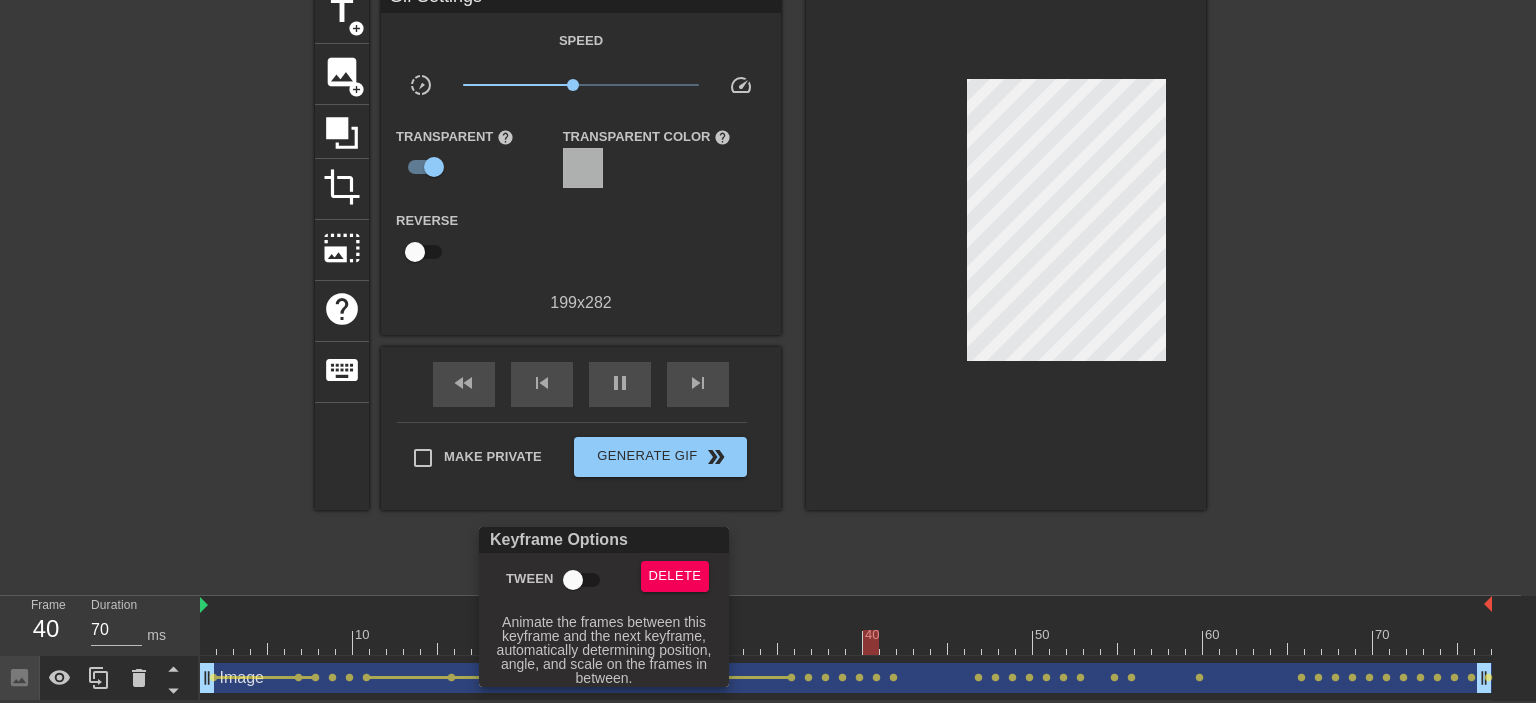 click on "Tween" at bounding box center (573, 580) 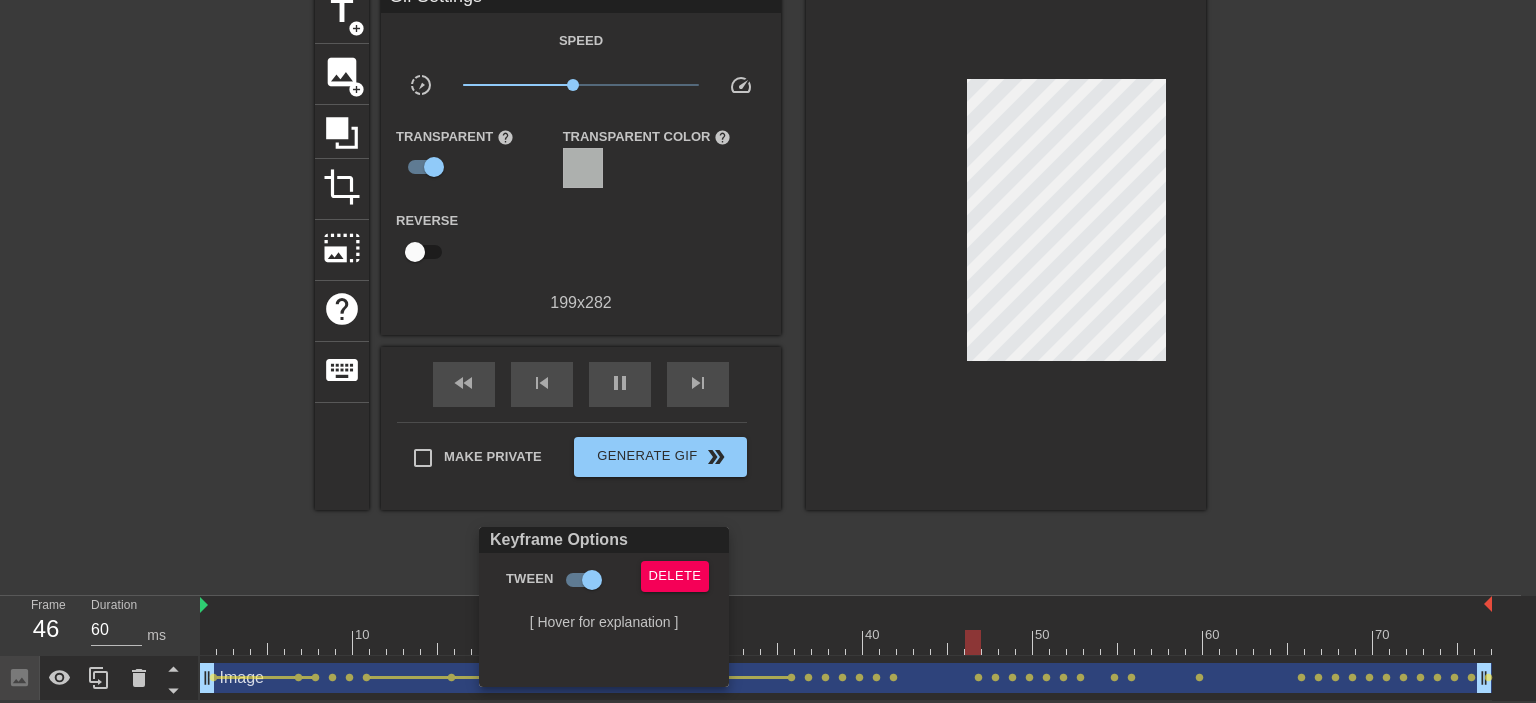 click at bounding box center (768, 351) 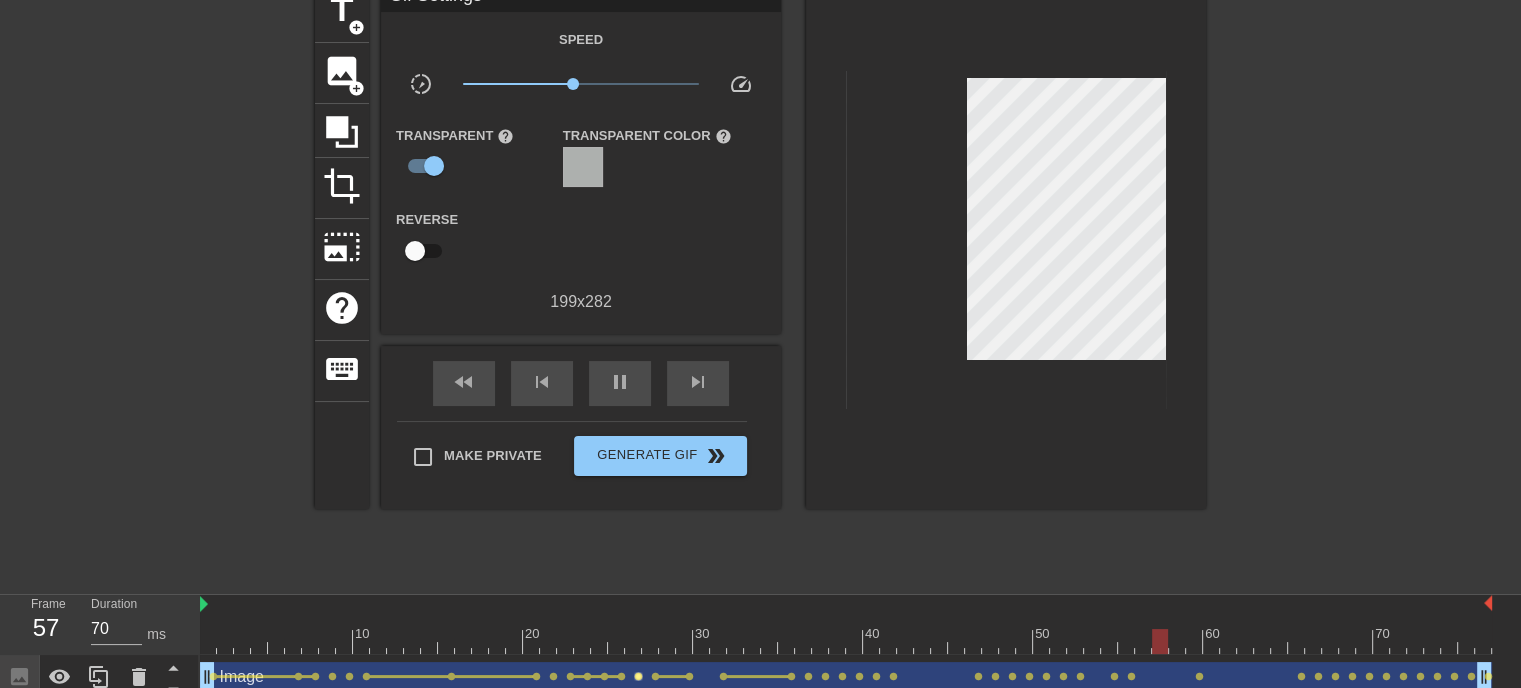 click on "lens" at bounding box center (638, 676) 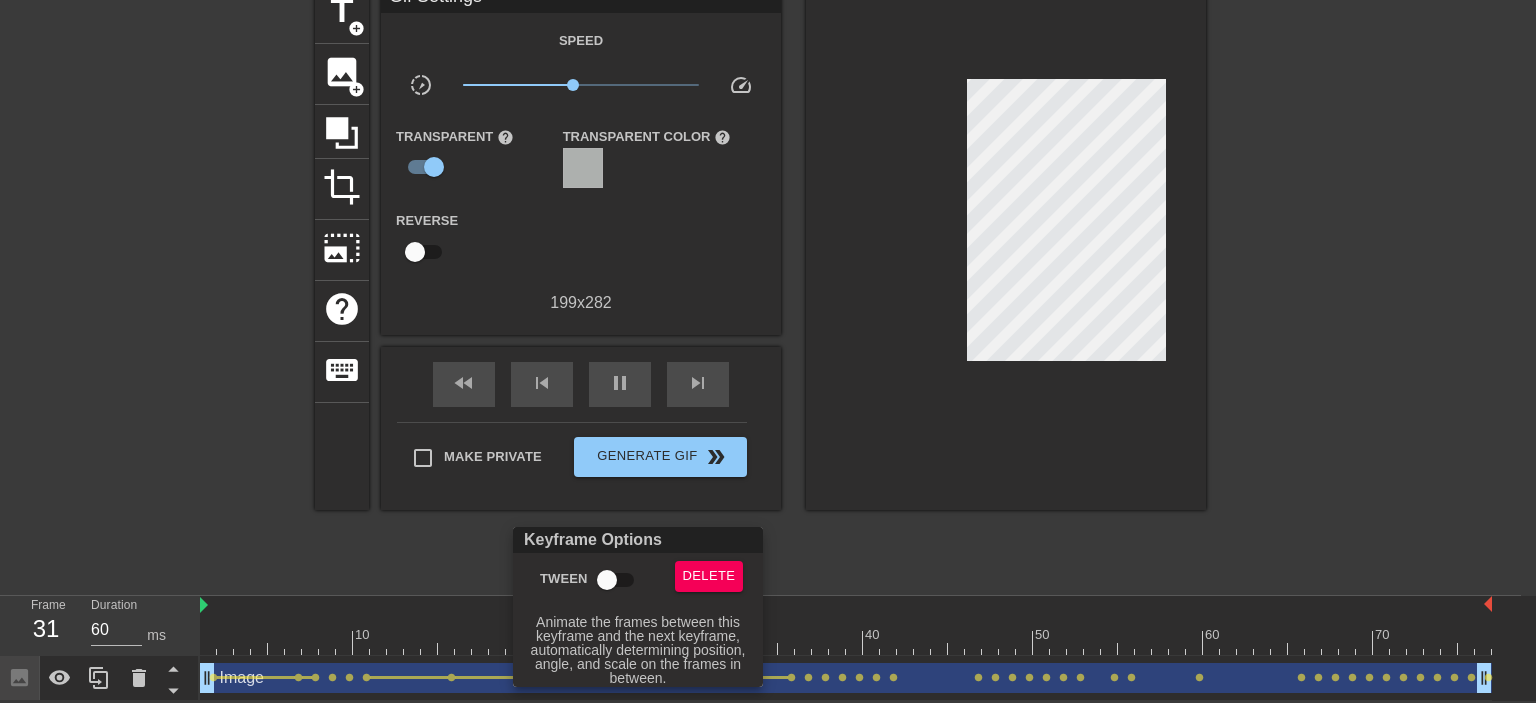 type on "70" 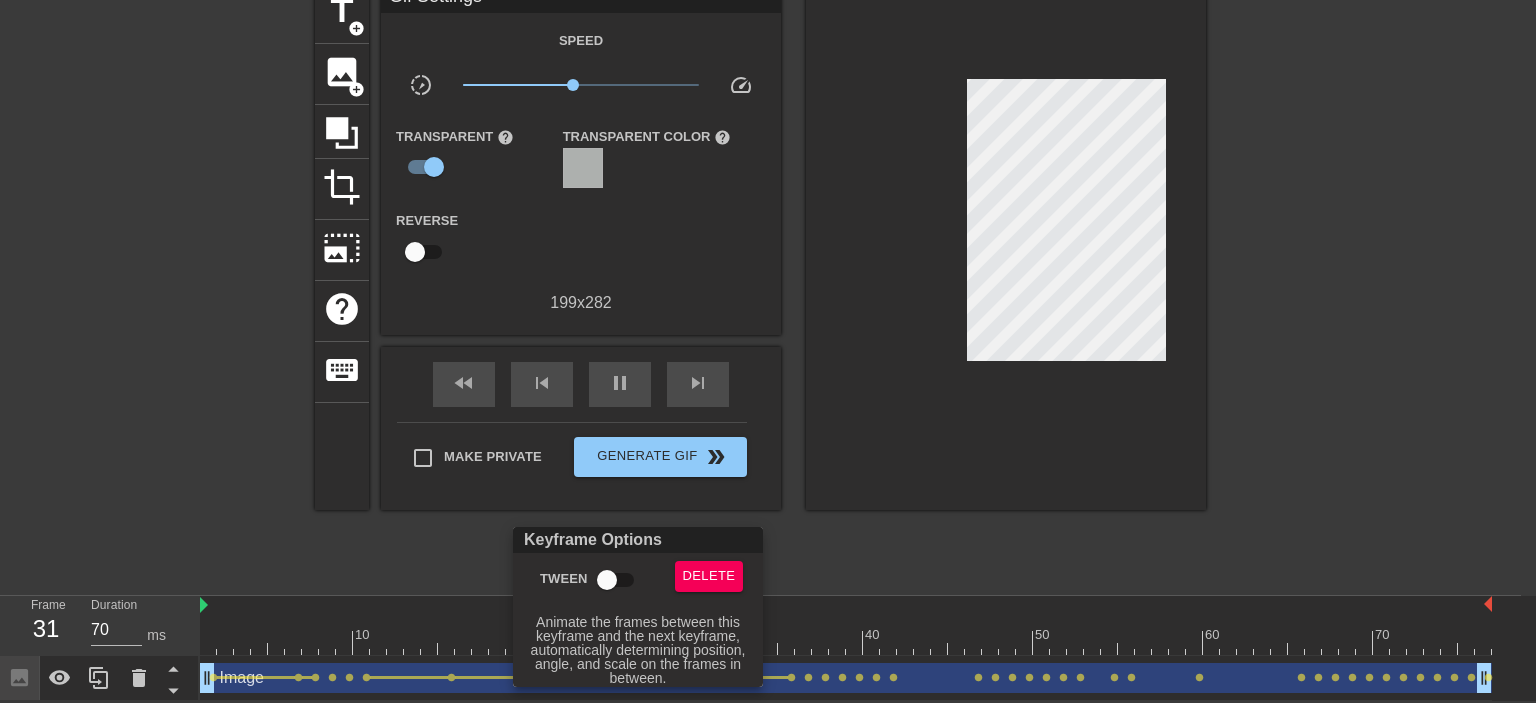 click on "Tween" at bounding box center (607, 580) 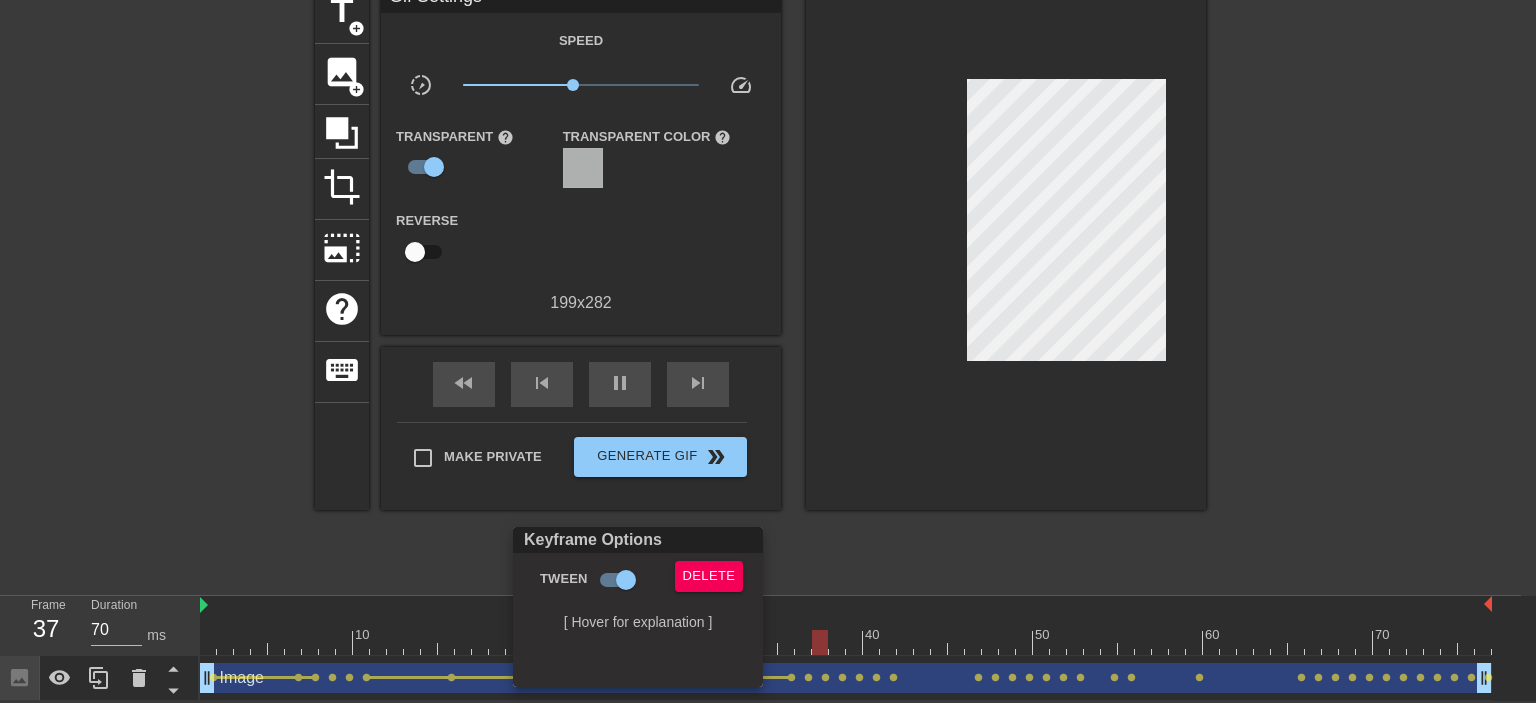 click at bounding box center (768, 351) 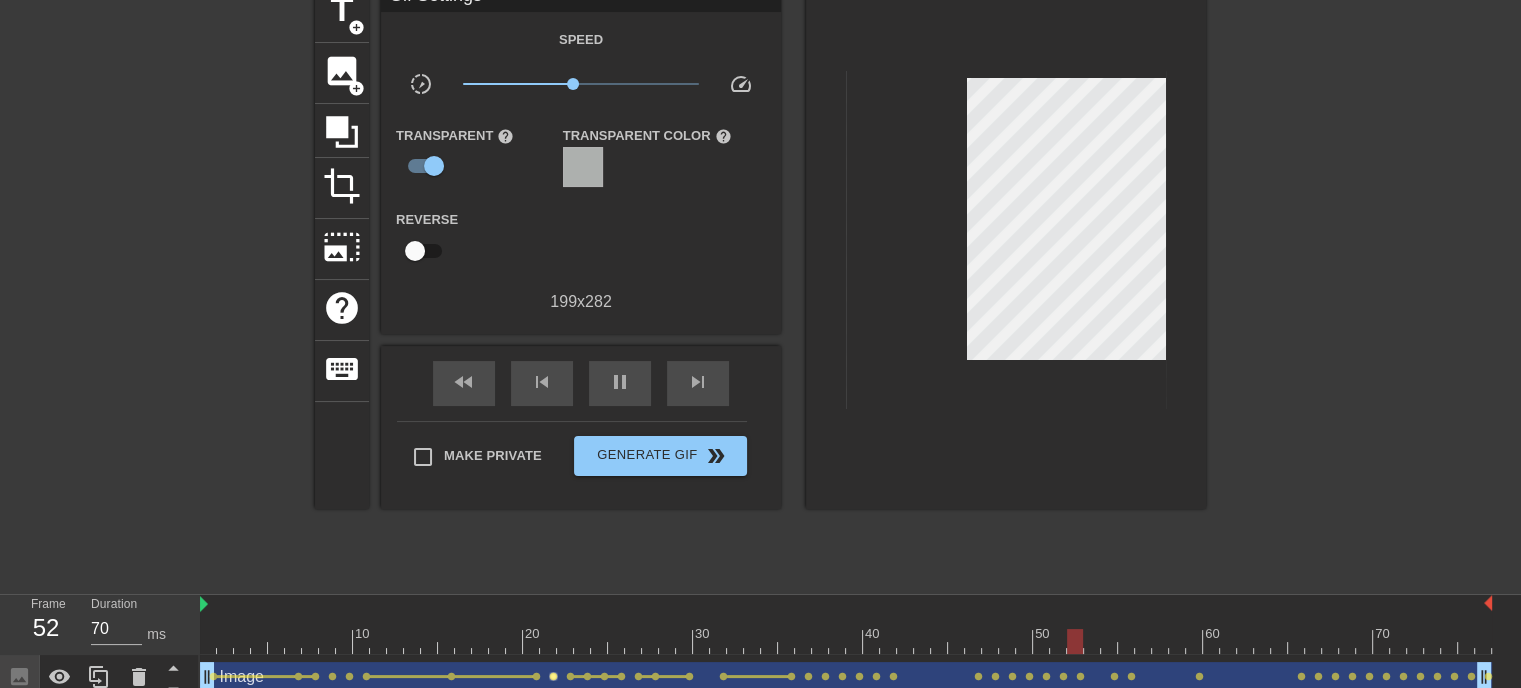 click on "lens" at bounding box center [553, 676] 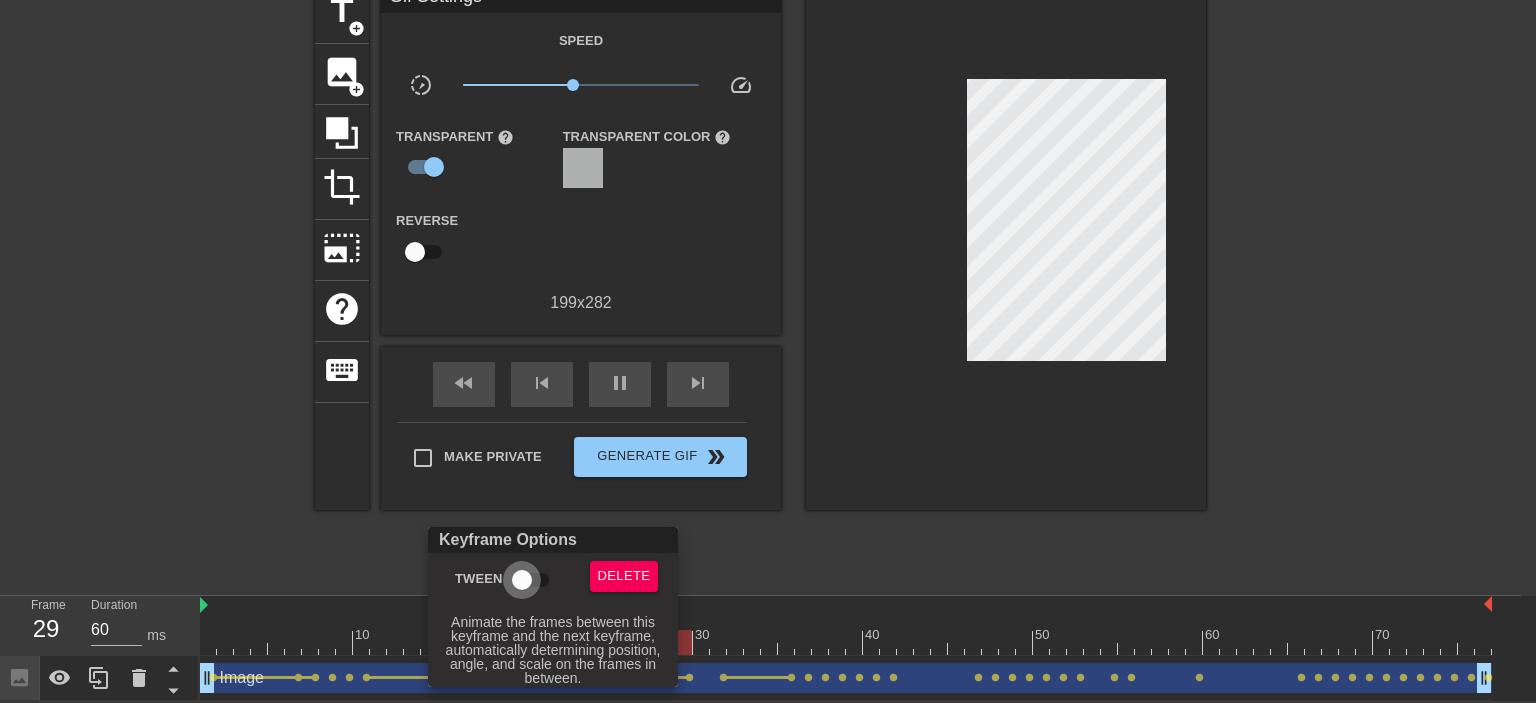 type on "70" 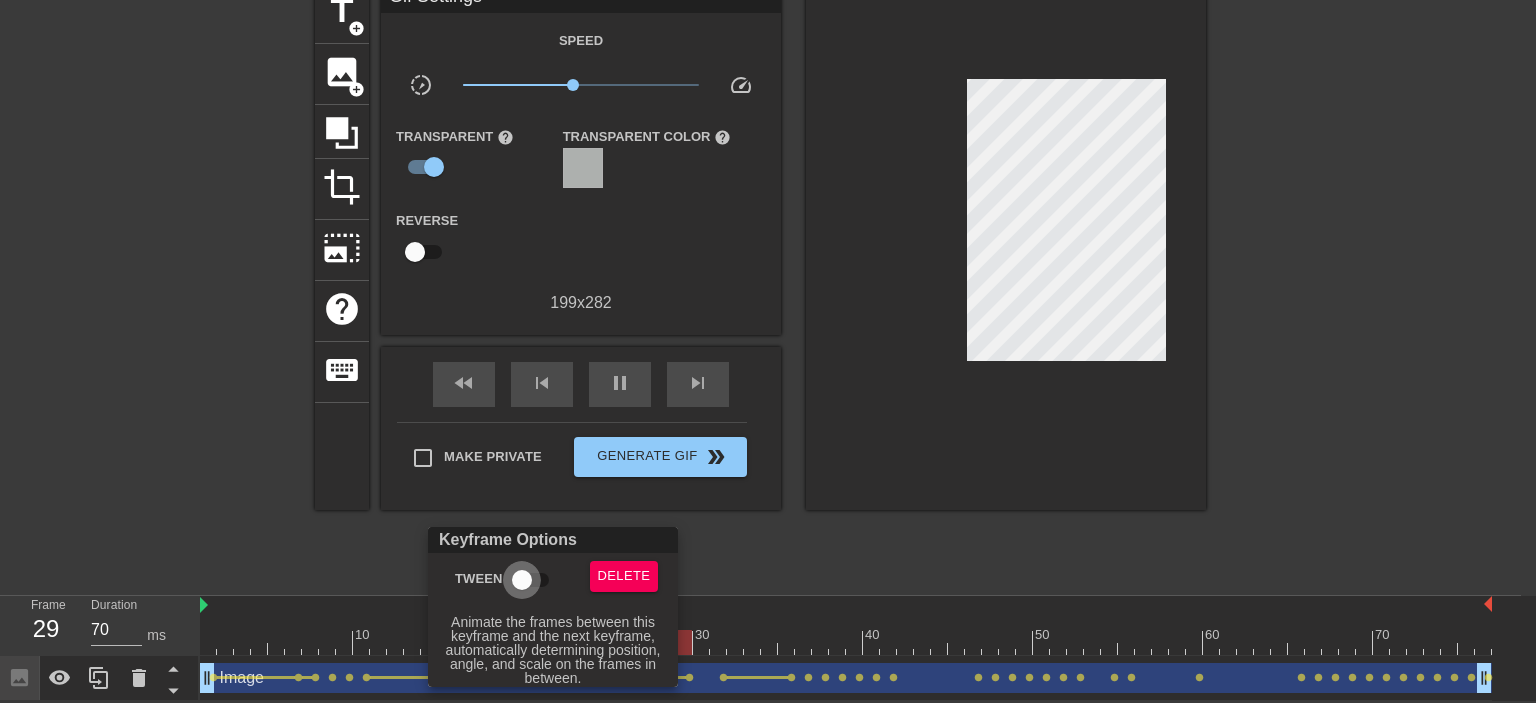 click on "Tween" at bounding box center [522, 580] 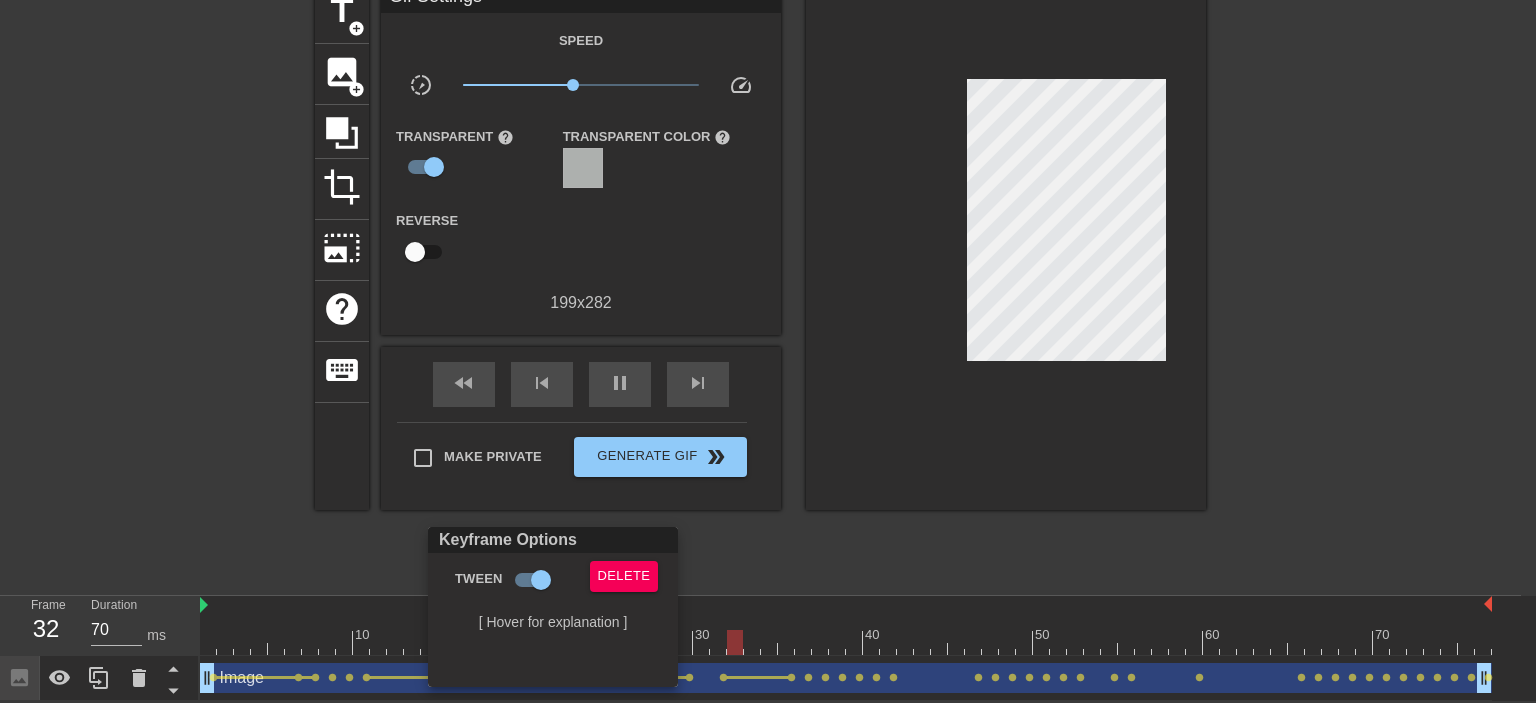 click at bounding box center [768, 351] 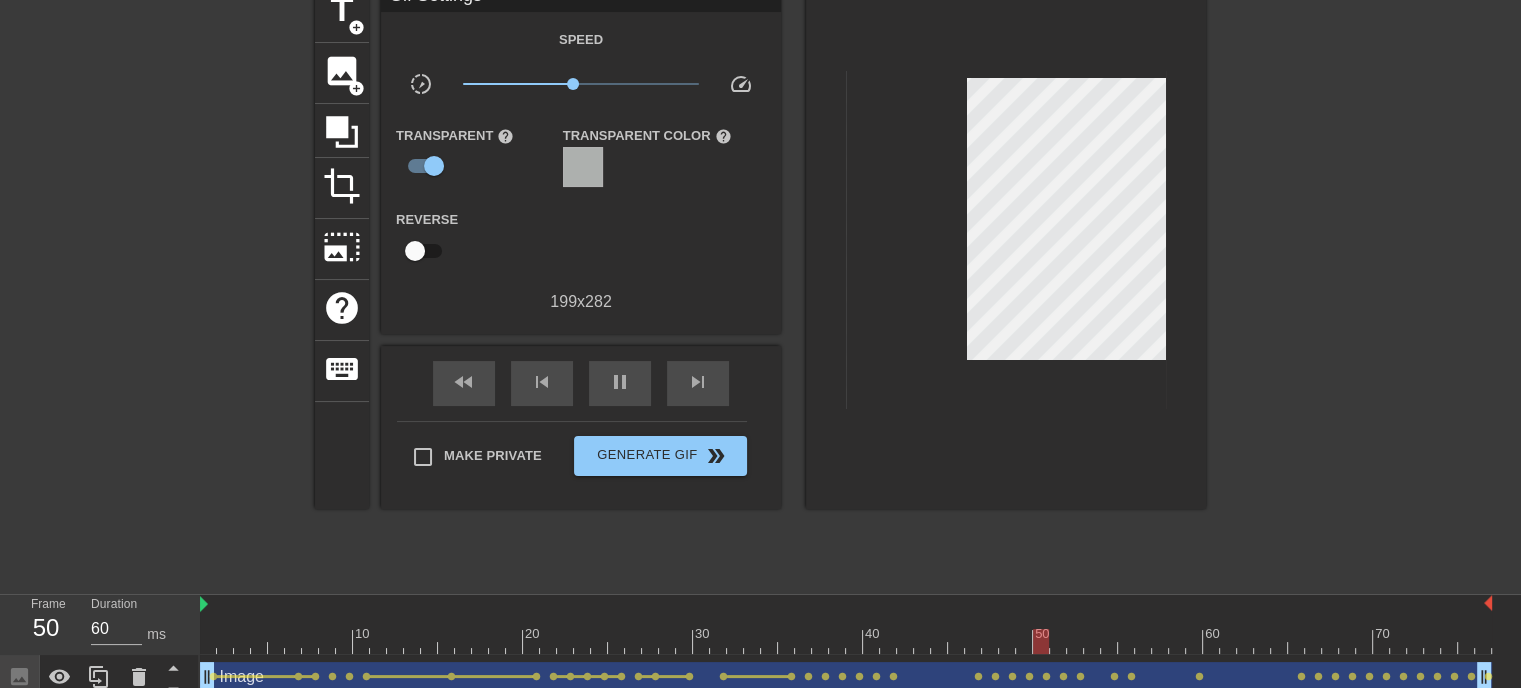 click on "Image drag_handle drag_handle" at bounding box center [846, 677] 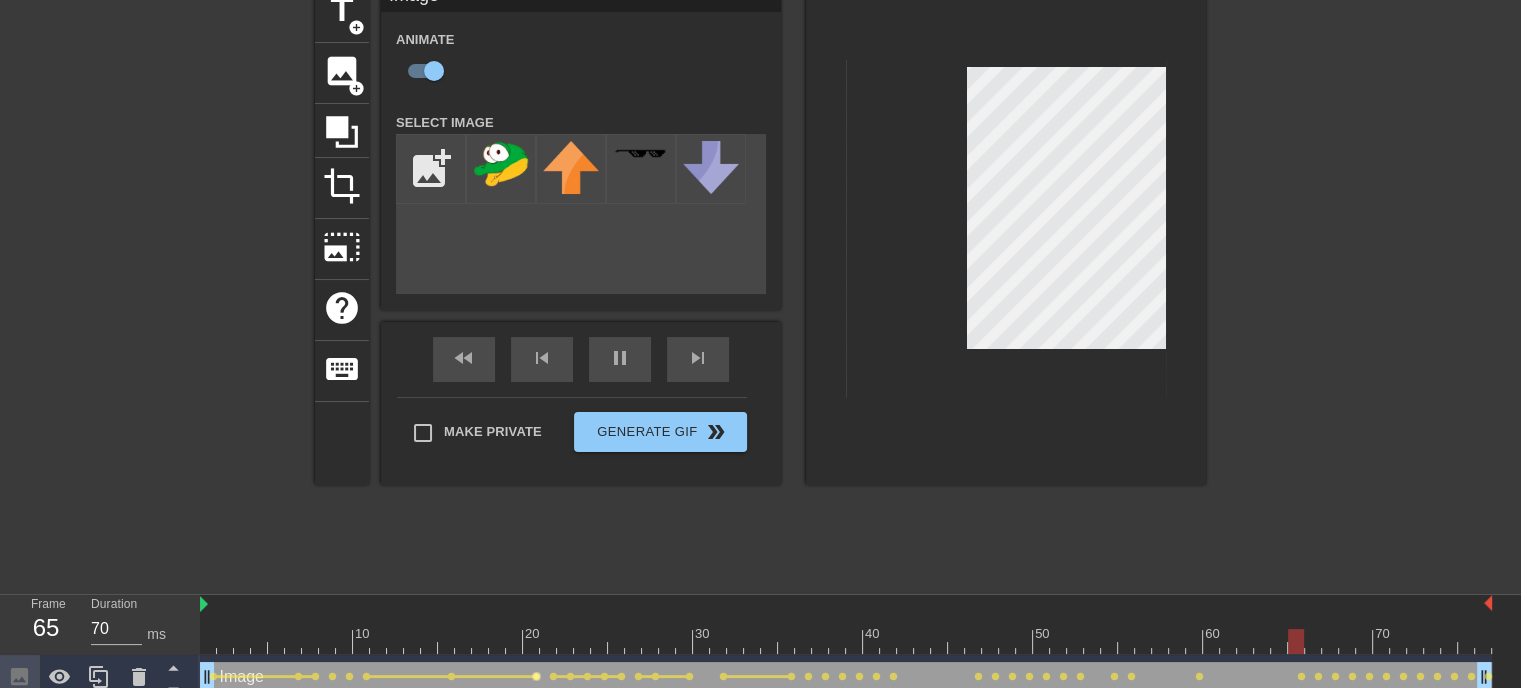 click on "lens" at bounding box center [536, 676] 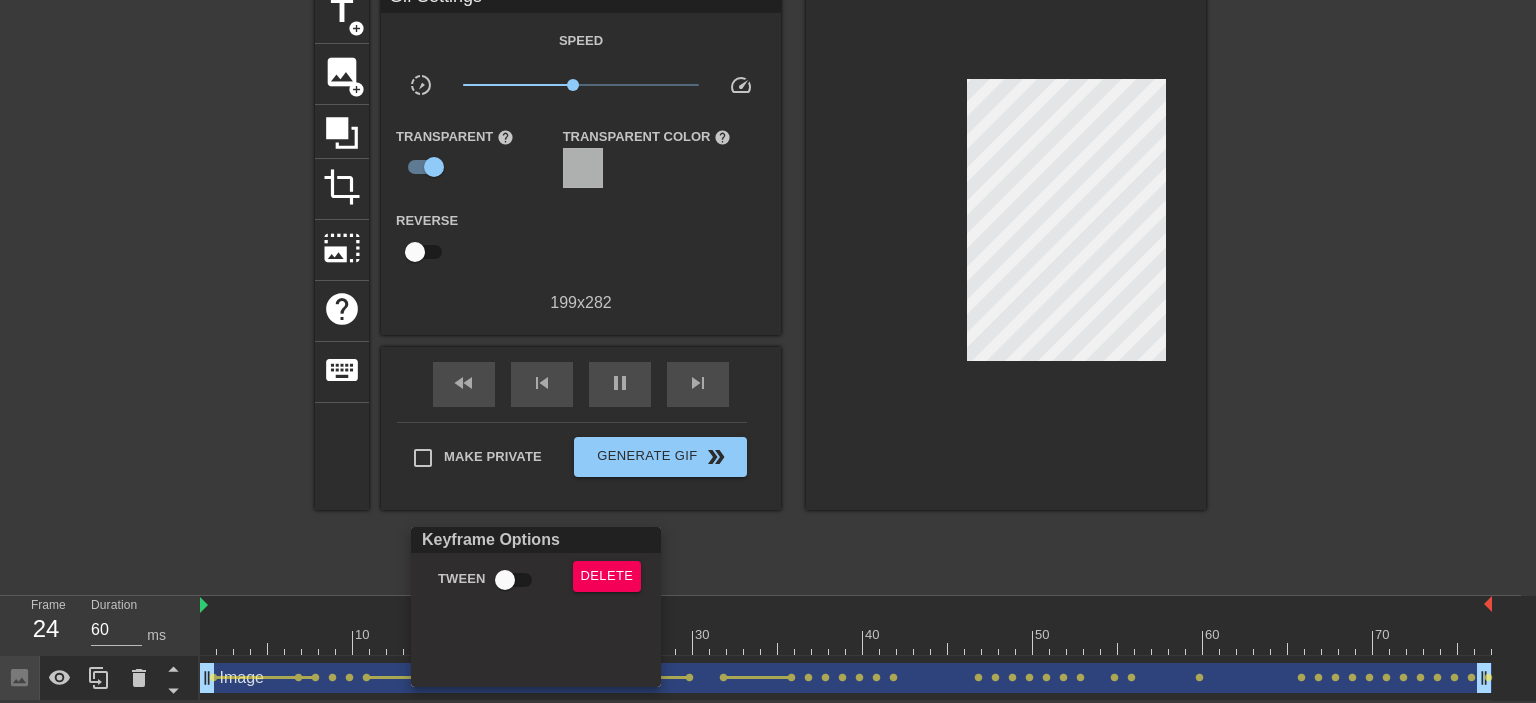 type on "70" 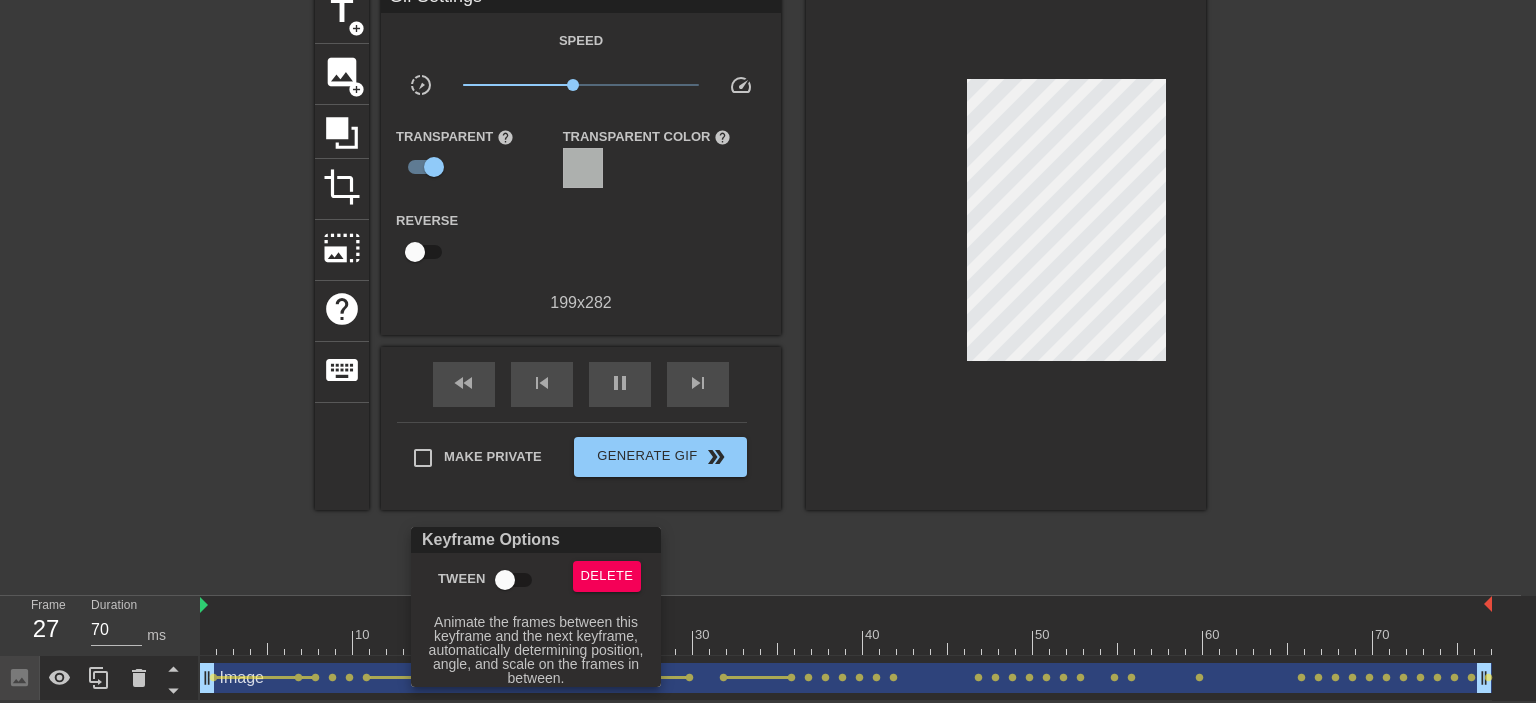 click on "Tween" at bounding box center [505, 580] 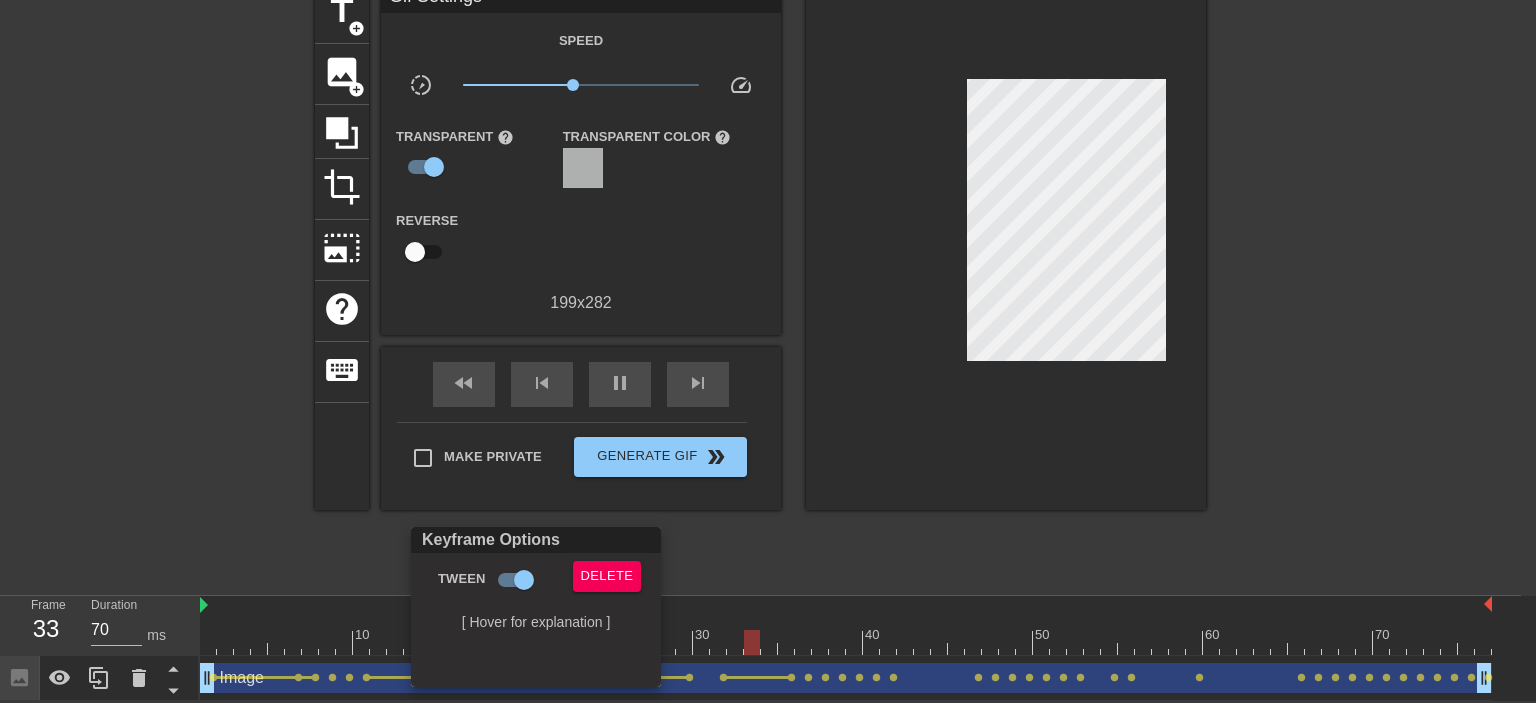 click at bounding box center [768, 351] 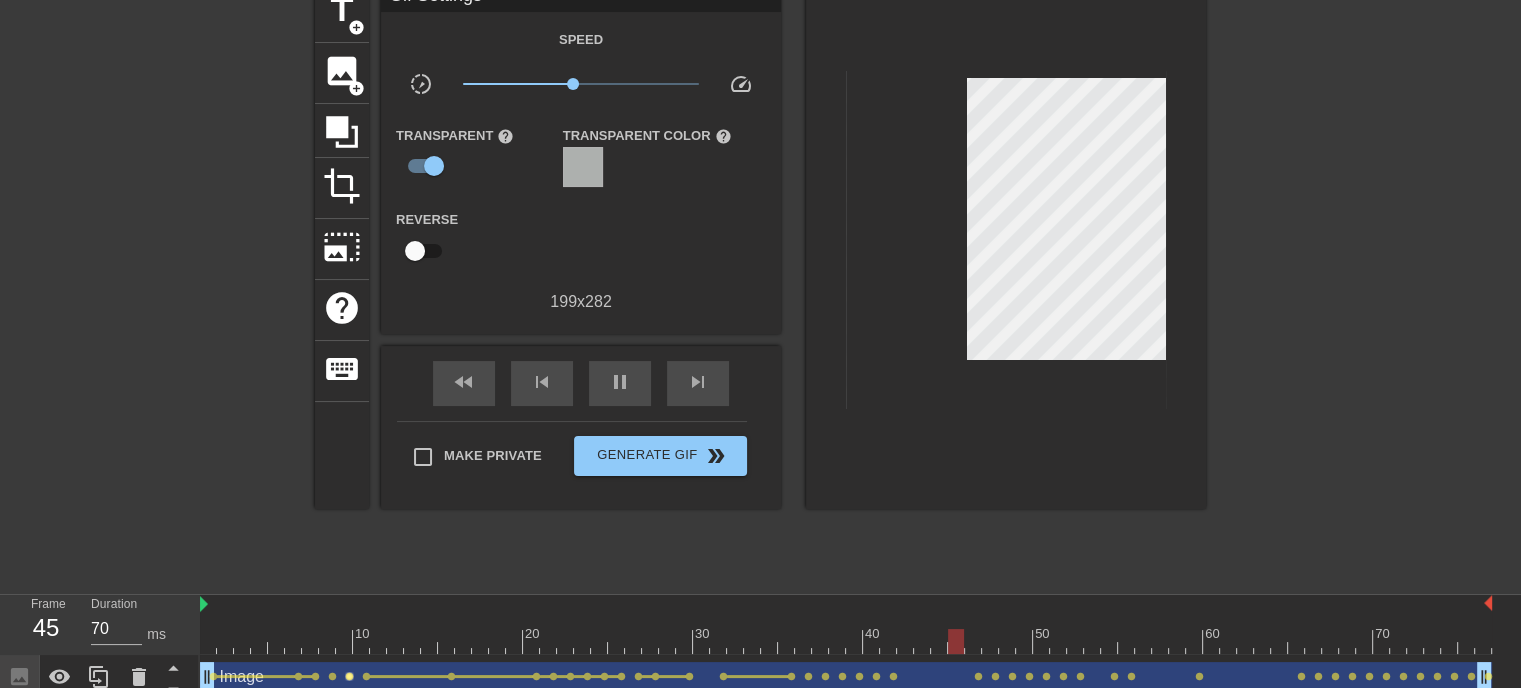 click on "lens" at bounding box center [349, 676] 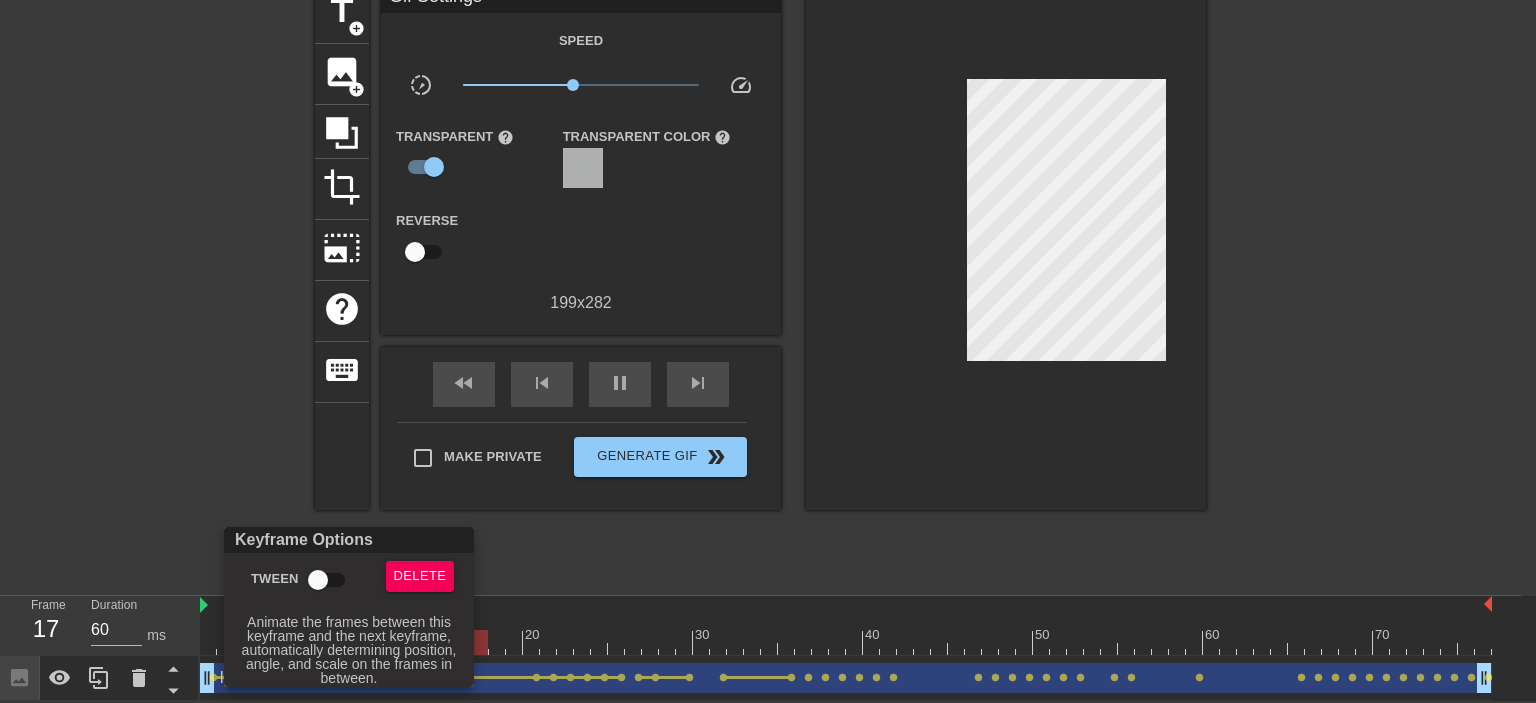 type on "70" 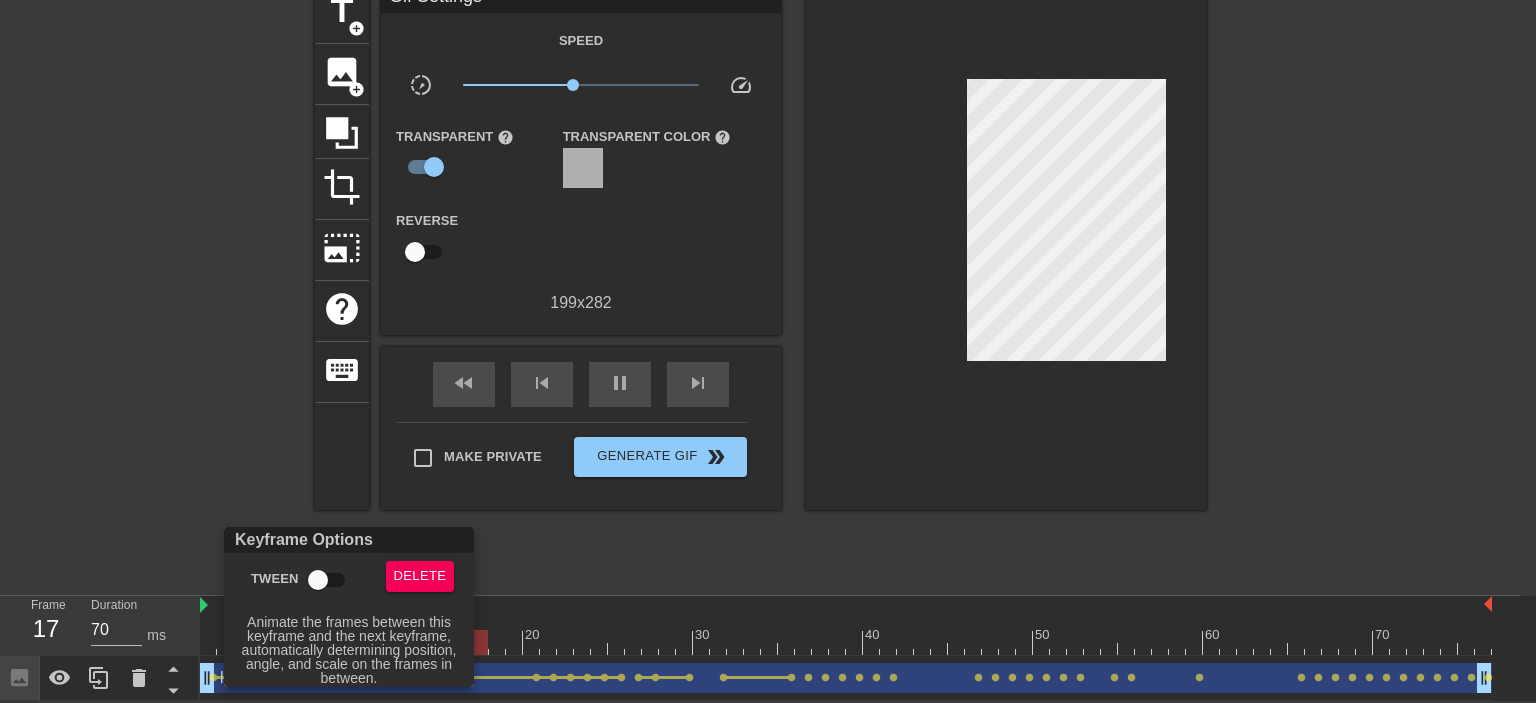 click on "Tween" at bounding box center (318, 580) 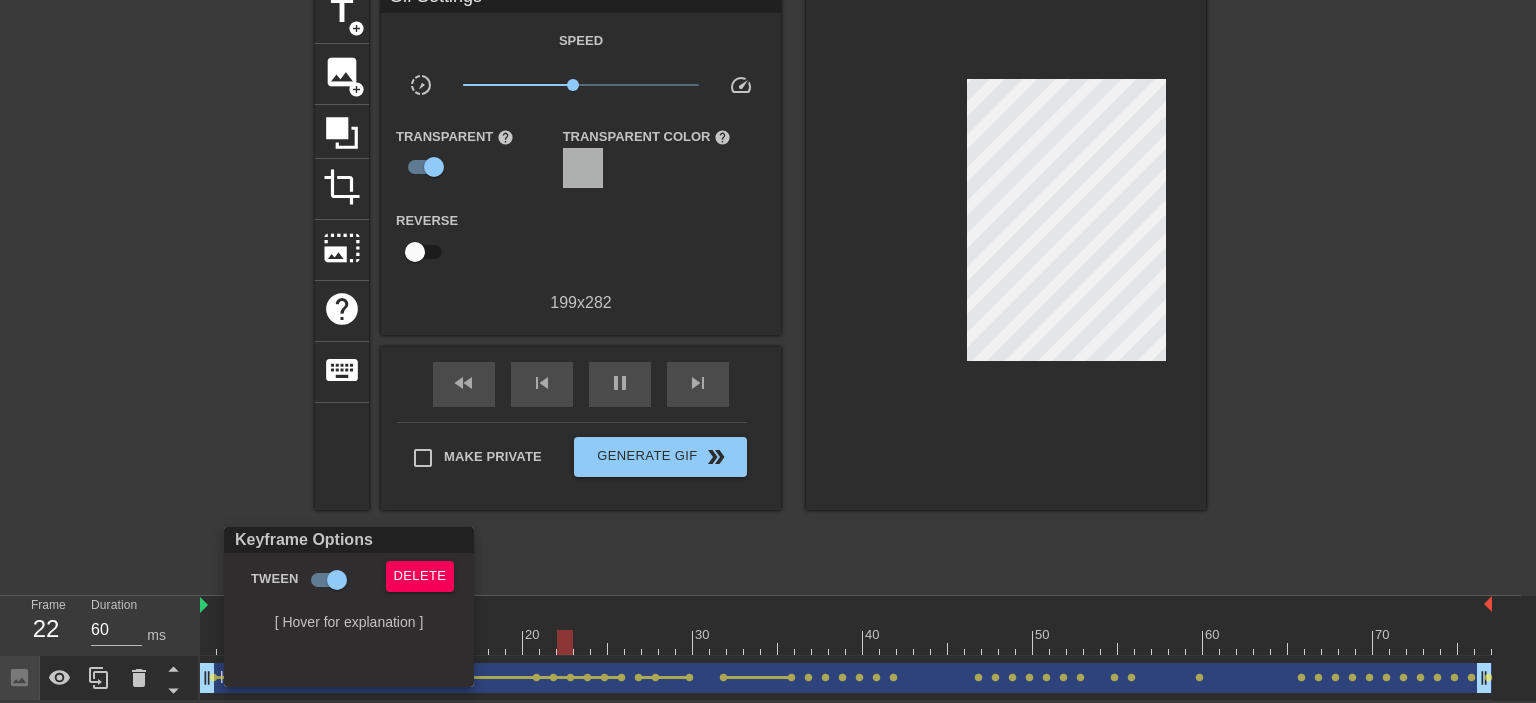 click at bounding box center [768, 351] 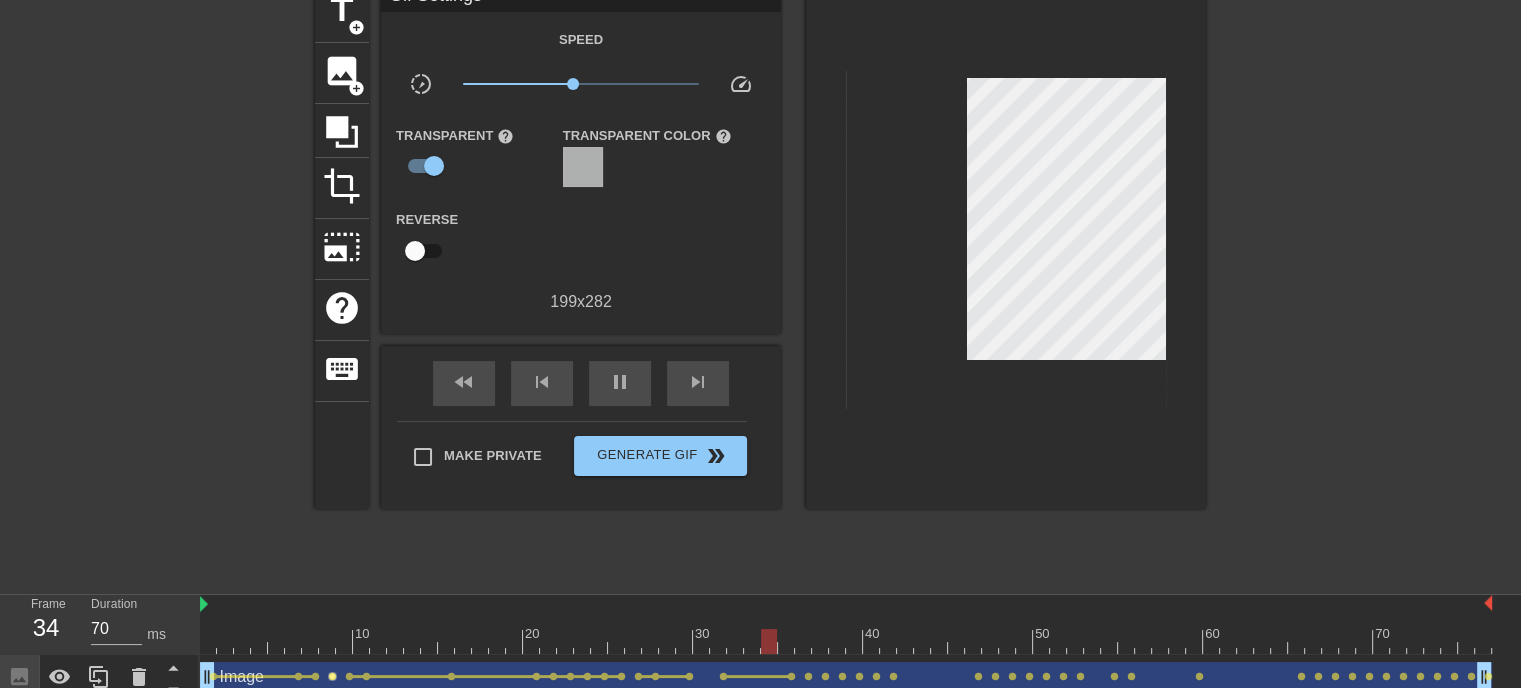 click on "lens" at bounding box center (332, 676) 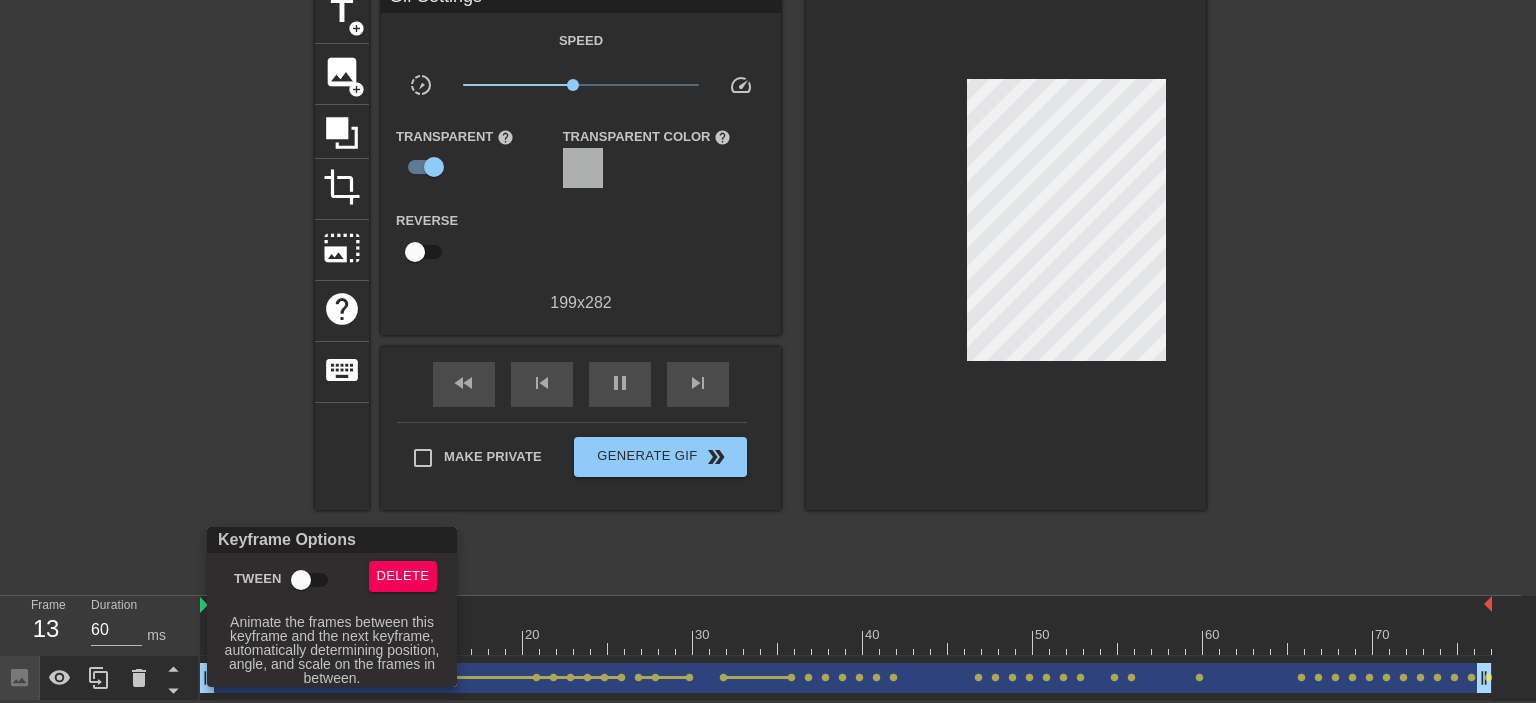 type on "70" 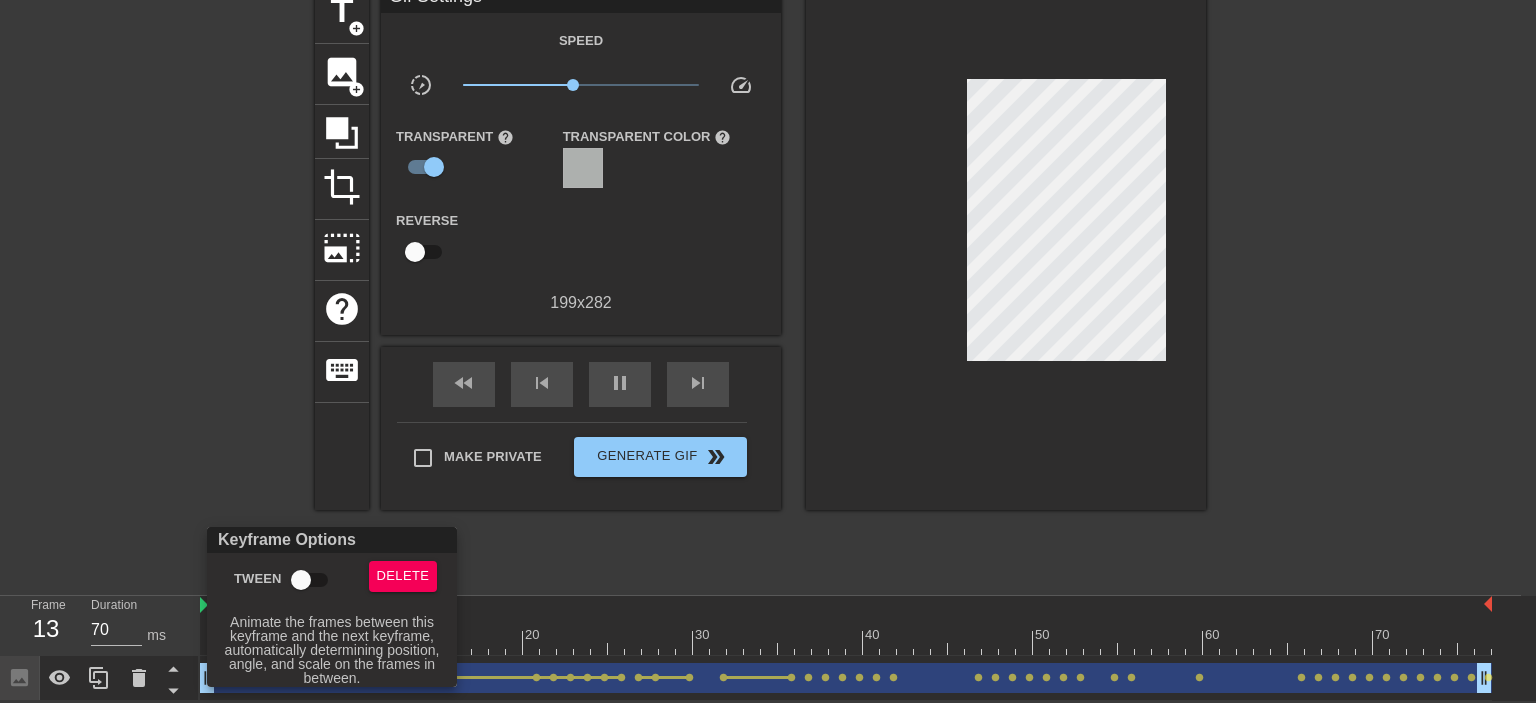 click on "Tween" at bounding box center (301, 580) 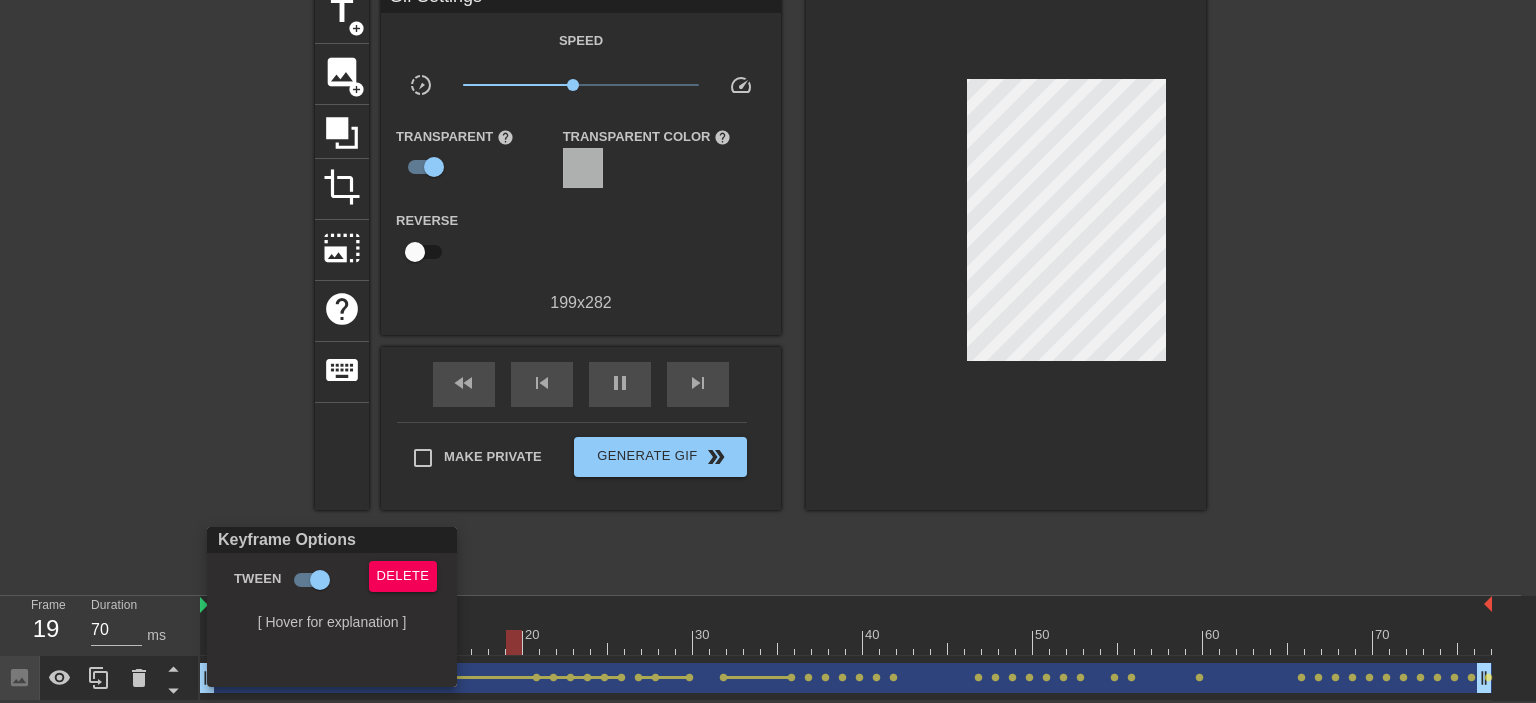 click at bounding box center [768, 351] 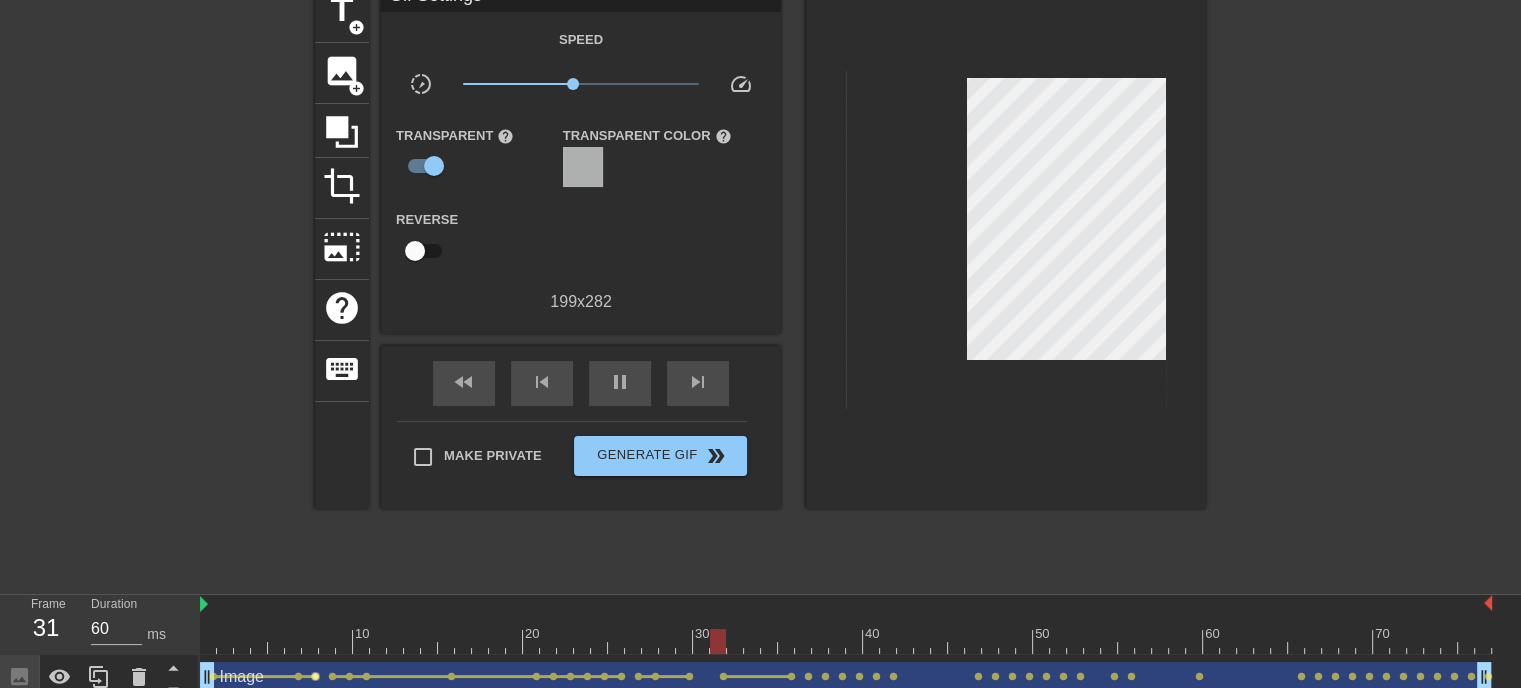click on "lens" at bounding box center (315, 676) 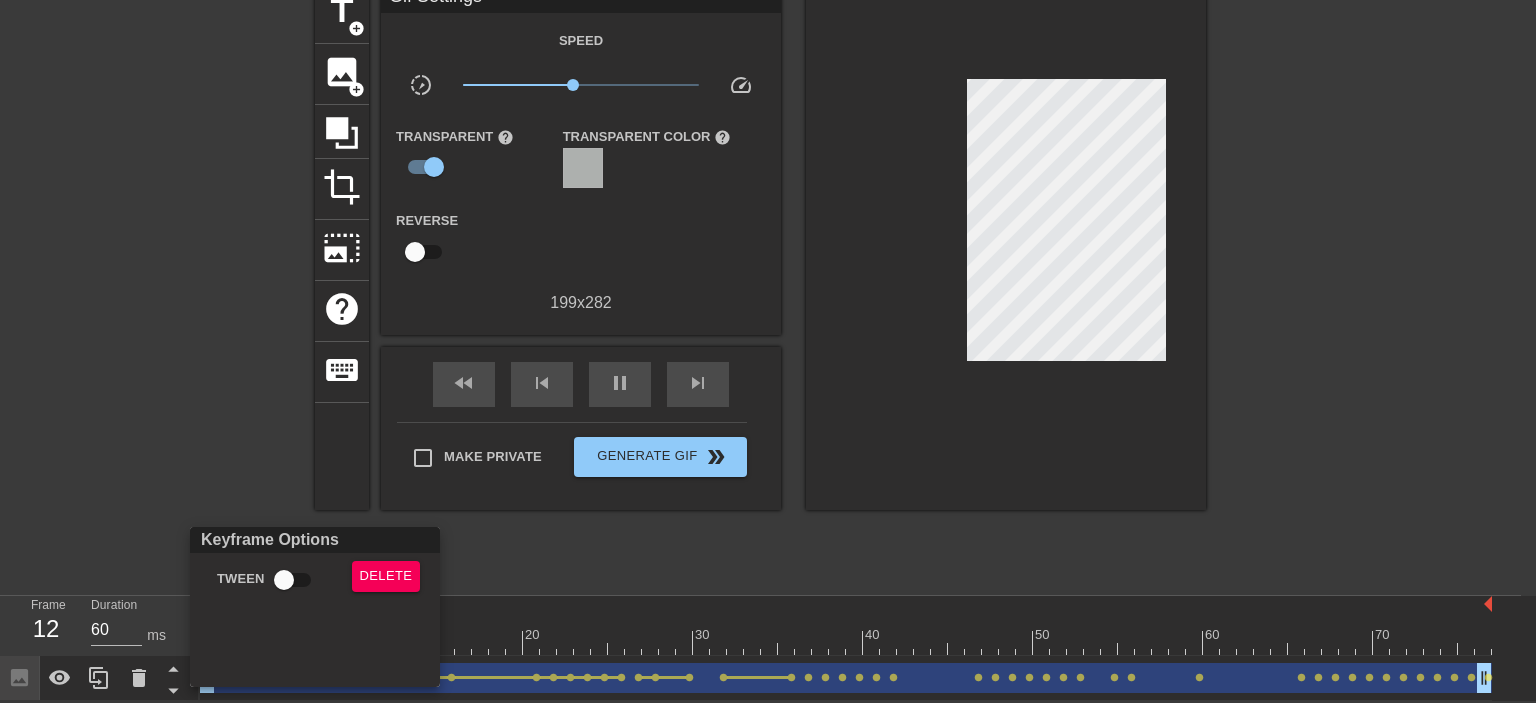 type on "70" 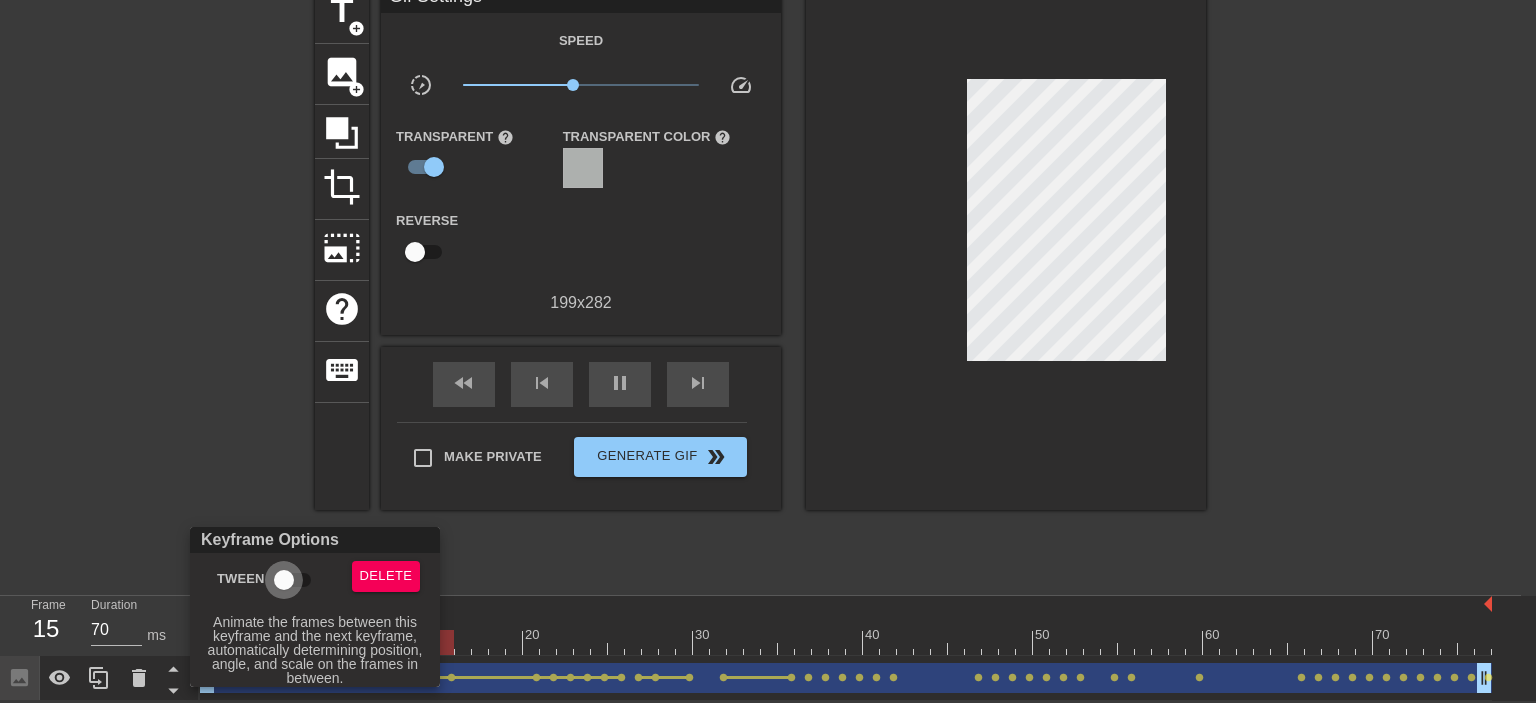 click on "Tween" at bounding box center [284, 580] 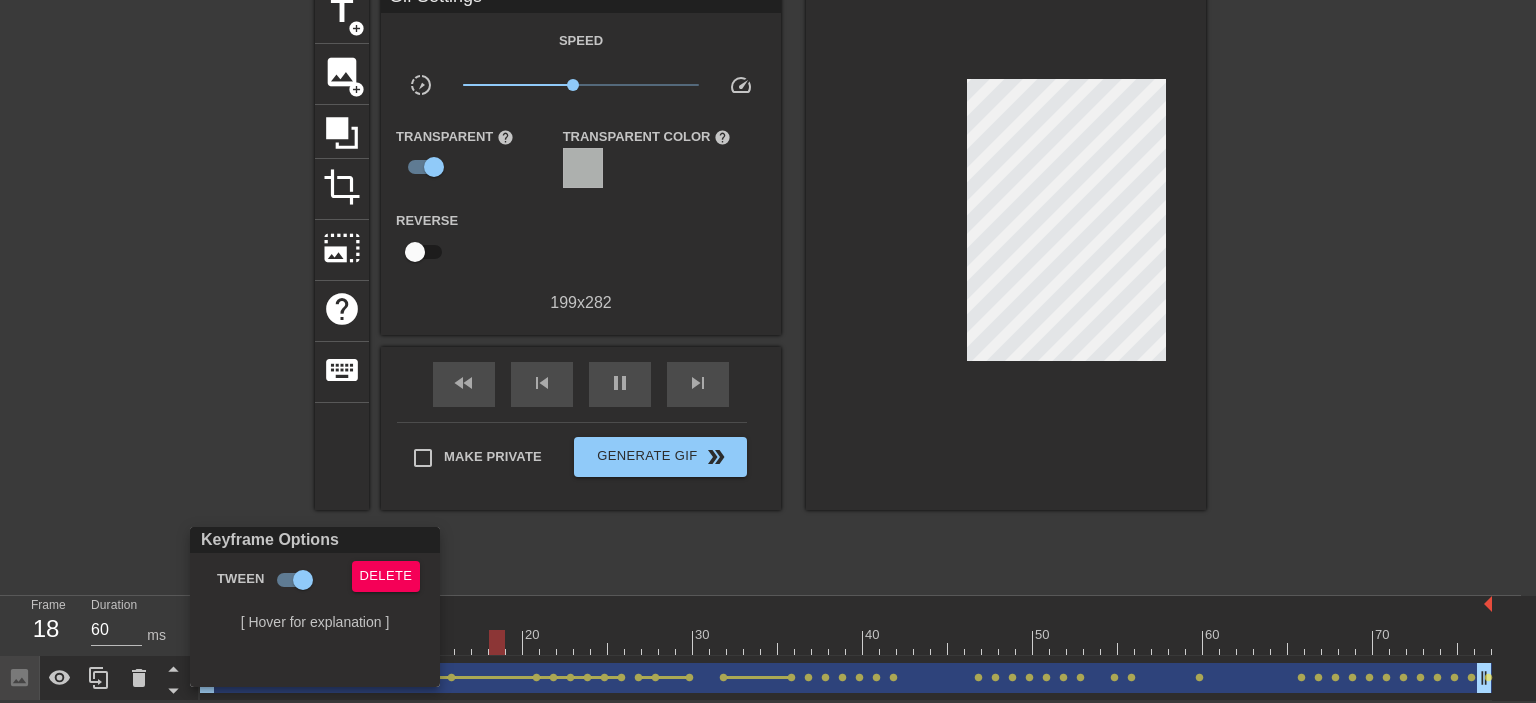 click at bounding box center (768, 351) 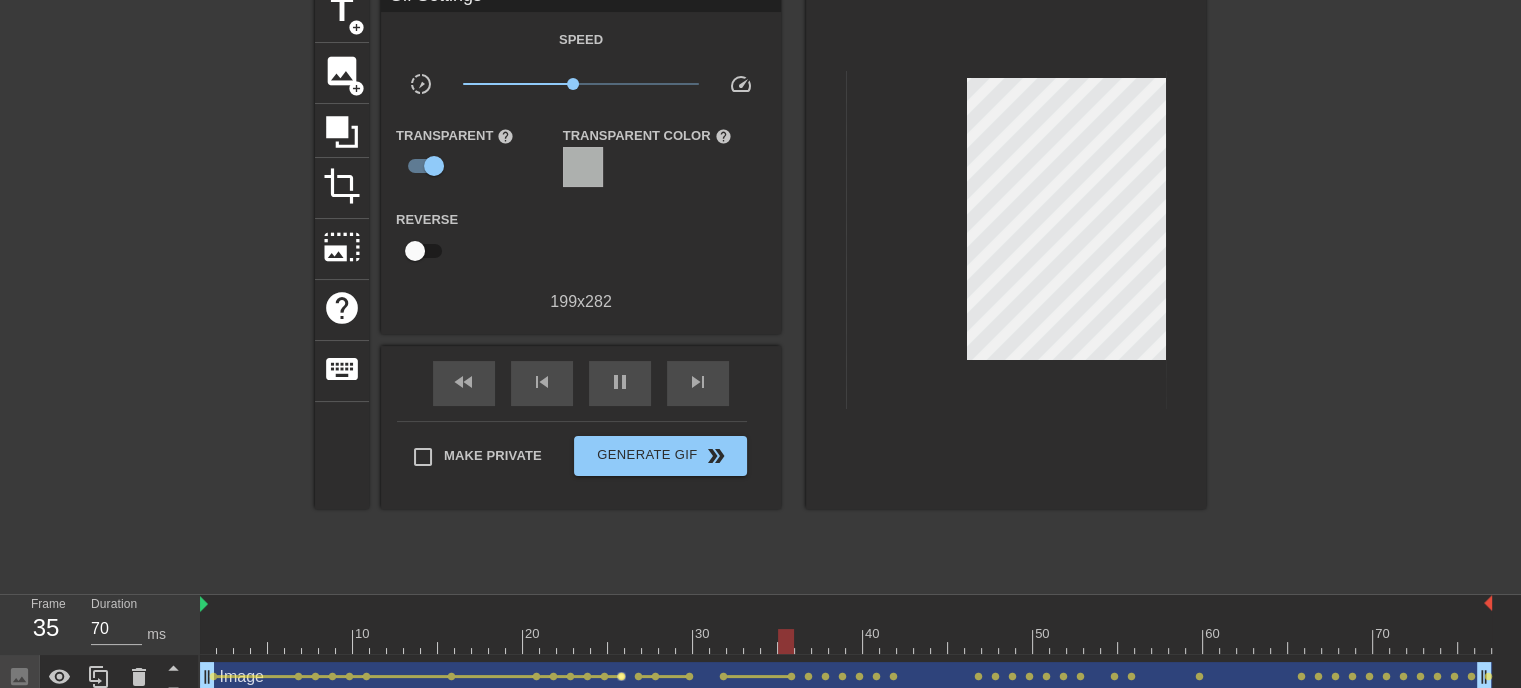 click on "lens" at bounding box center [621, 676] 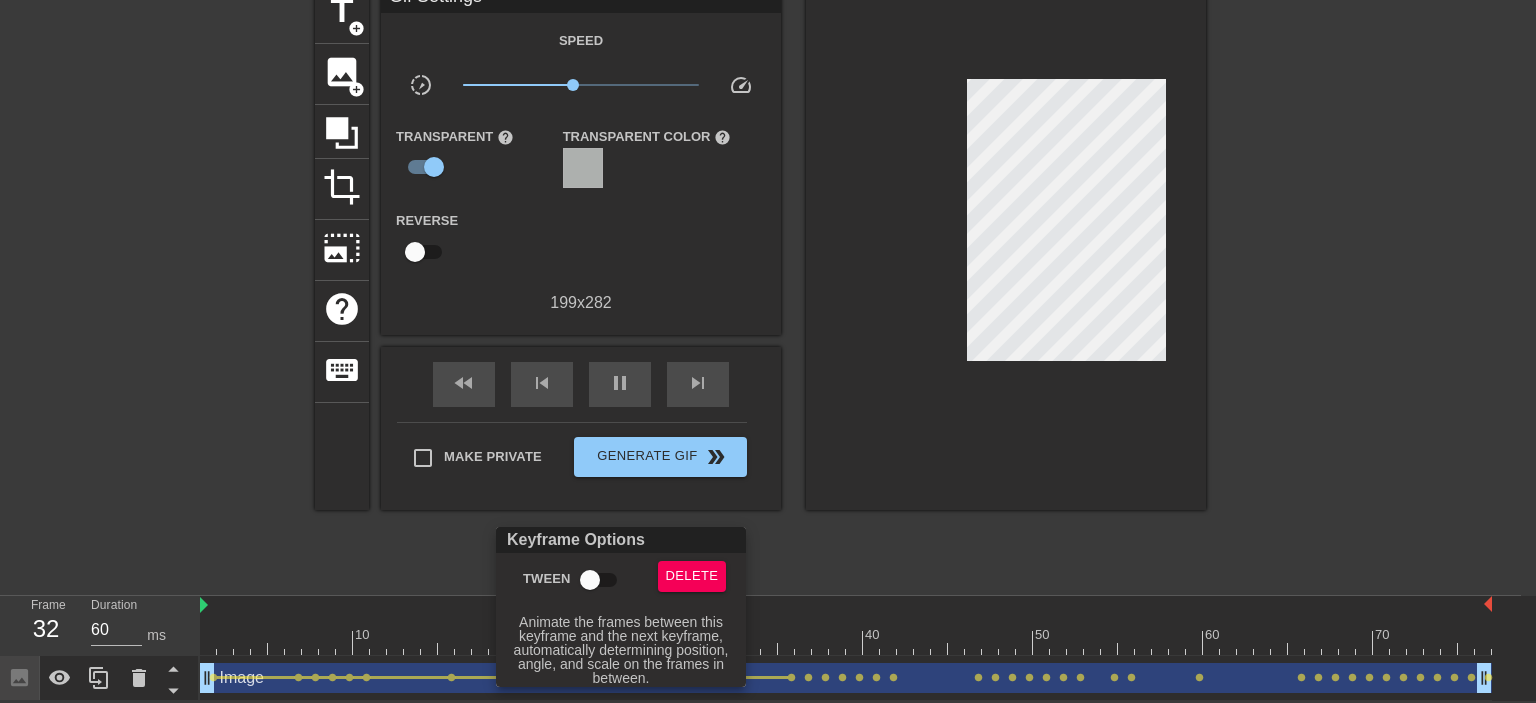 type on "70" 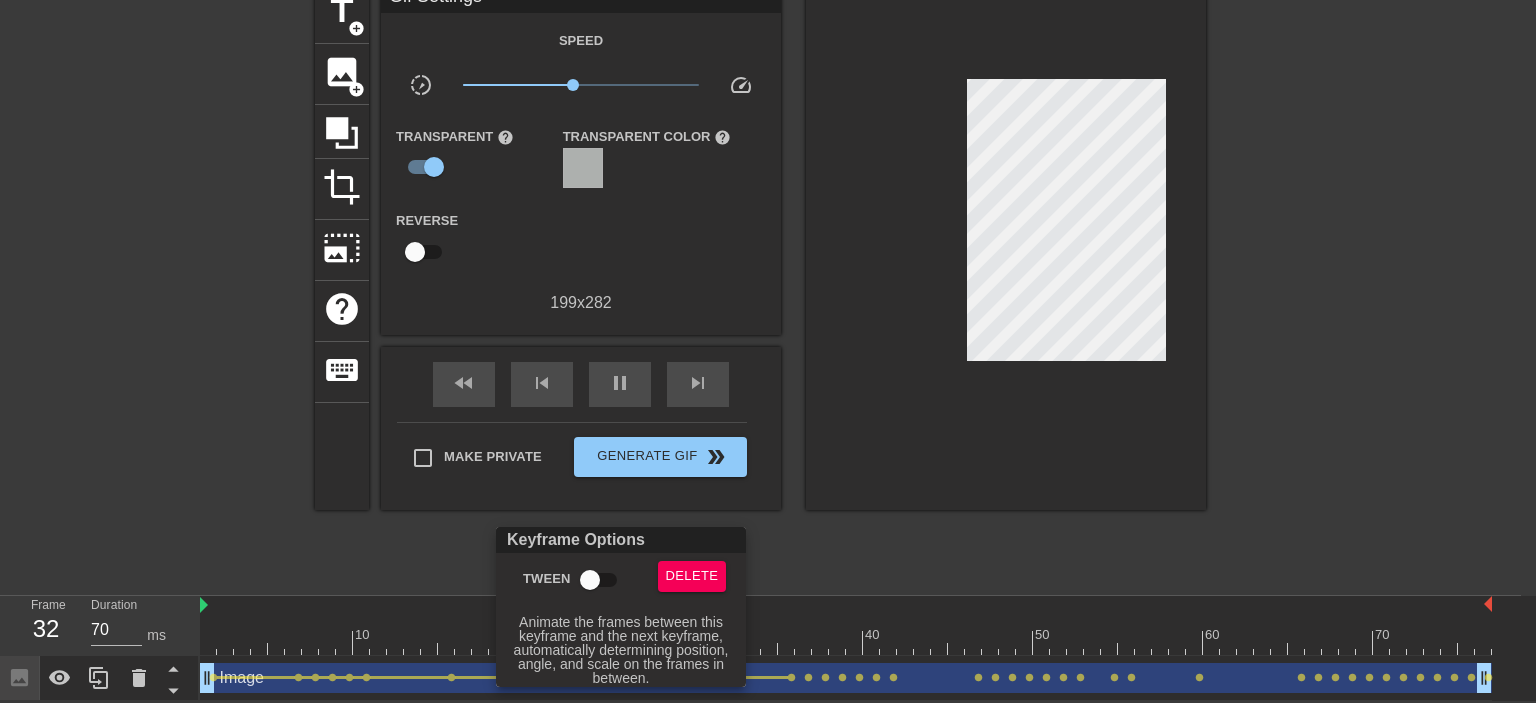 click on "Tween" at bounding box center (590, 580) 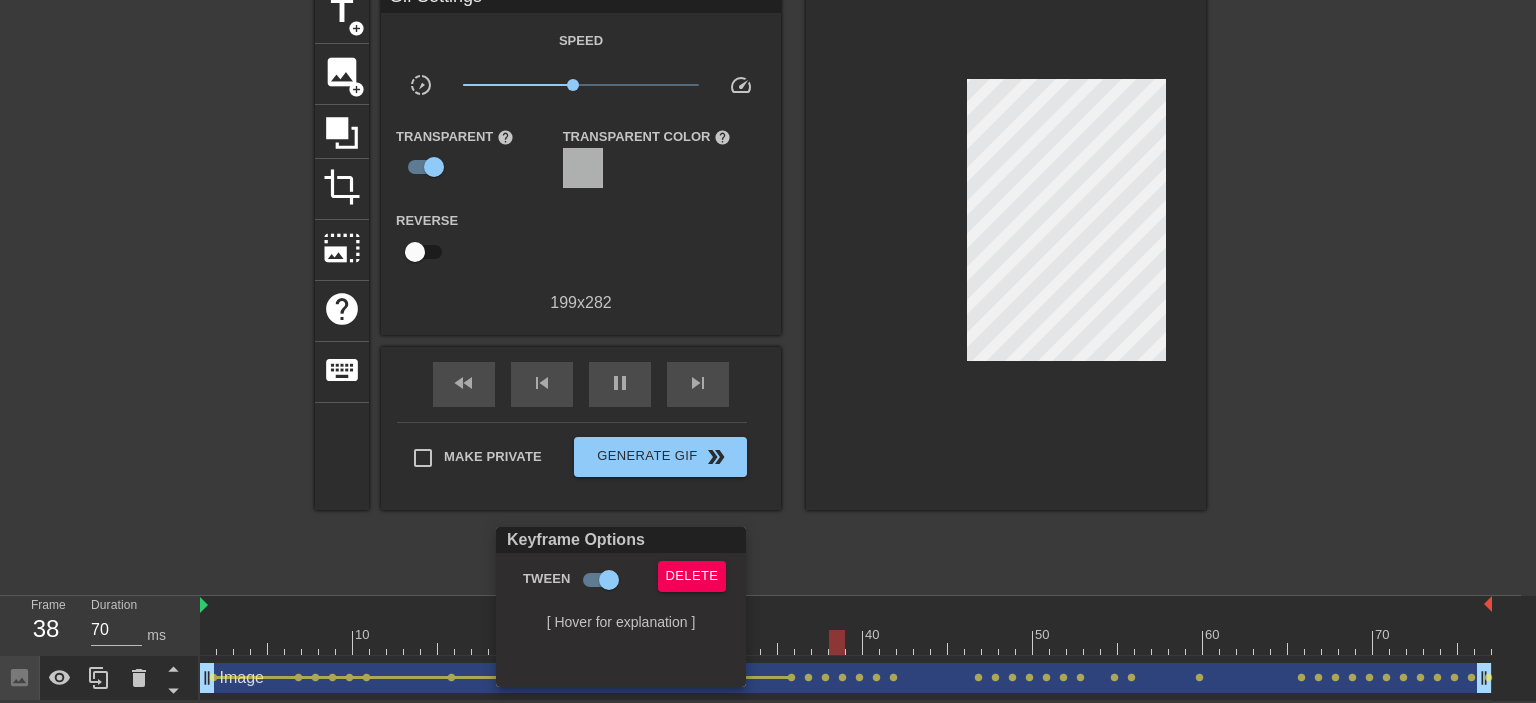 click at bounding box center [768, 351] 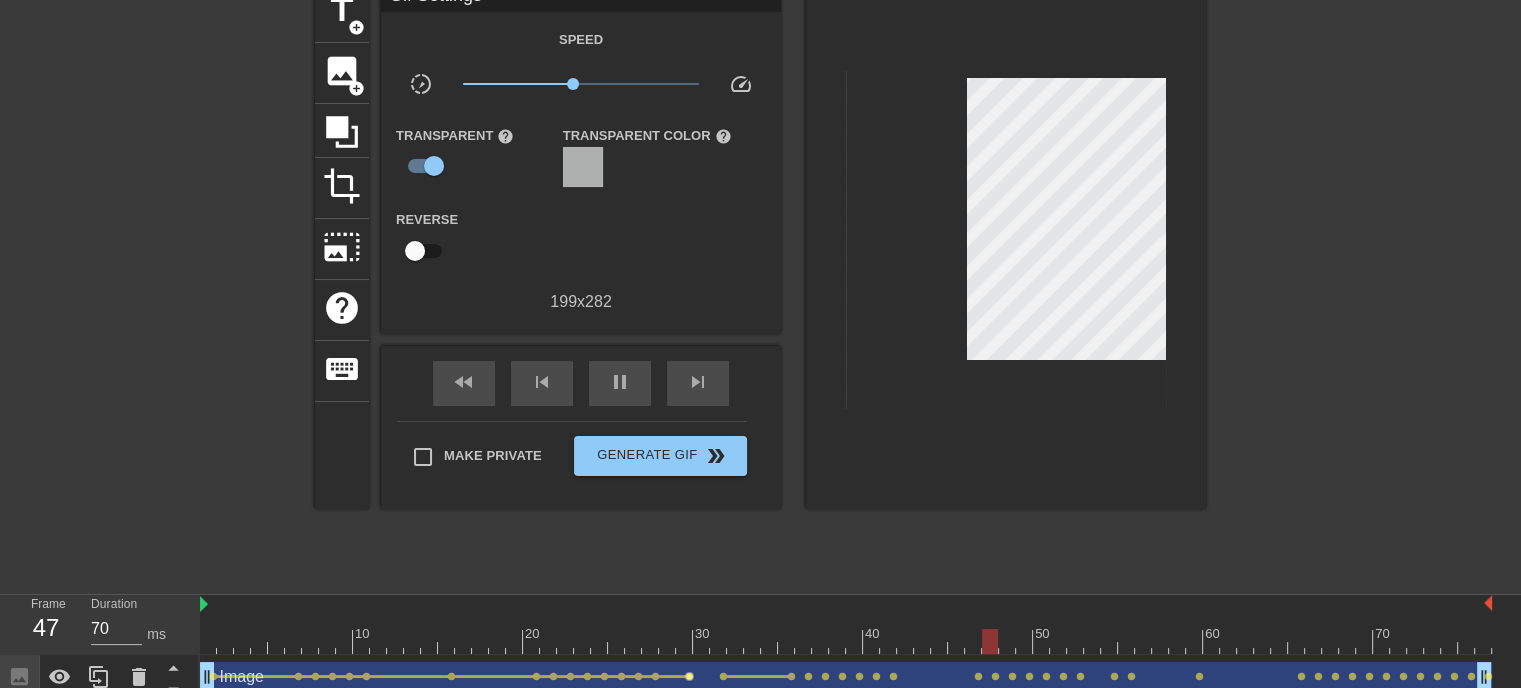 click on "lens" at bounding box center (689, 676) 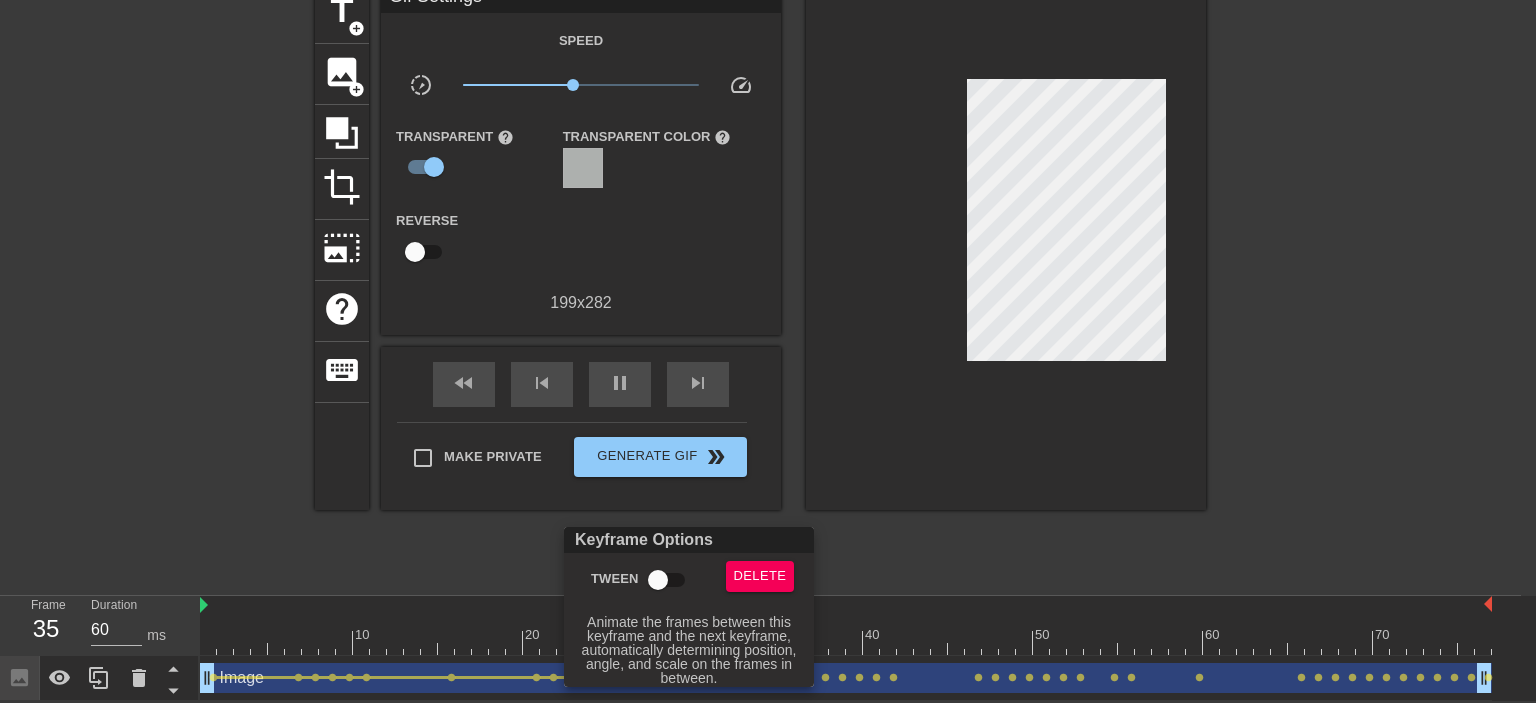 type on "70" 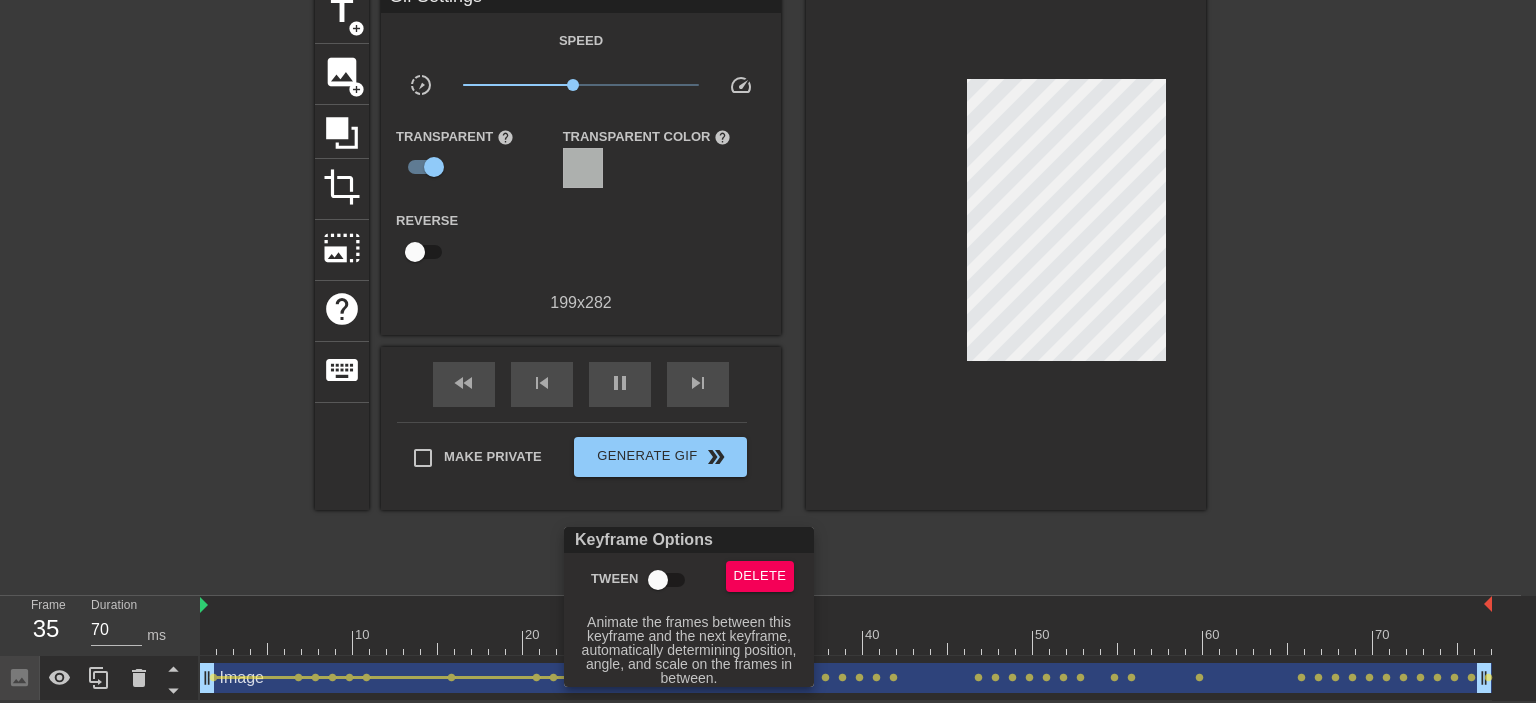 click on "Tween" at bounding box center [658, 580] 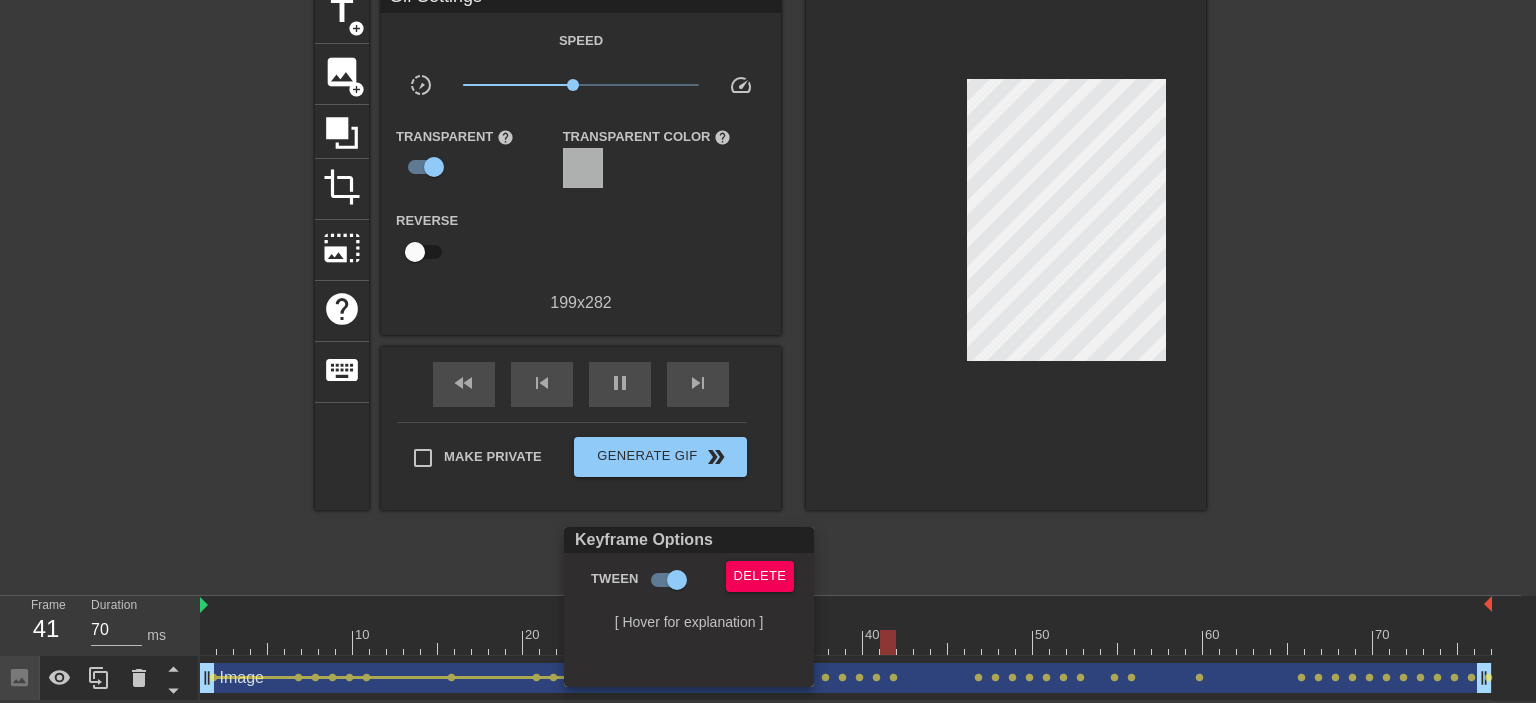 click at bounding box center [768, 351] 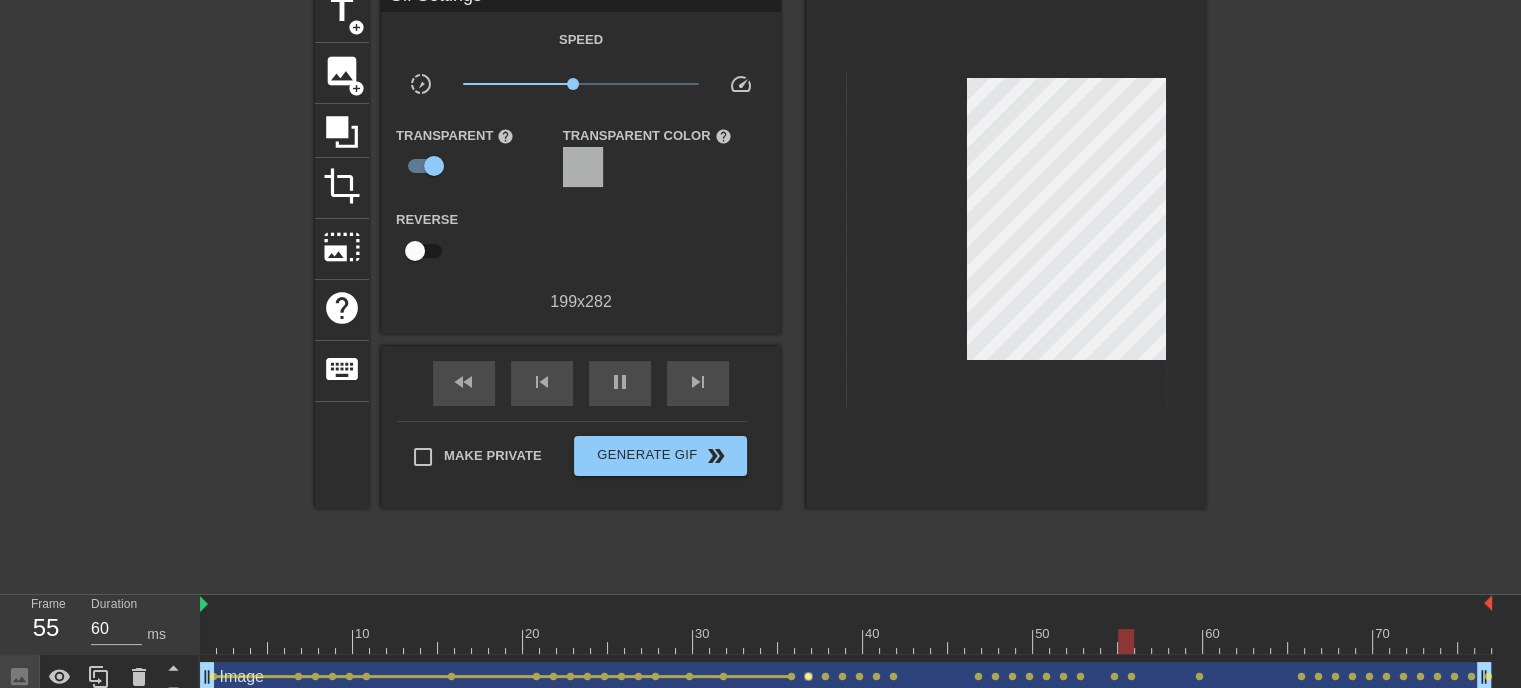 click on "lens" at bounding box center [808, 676] 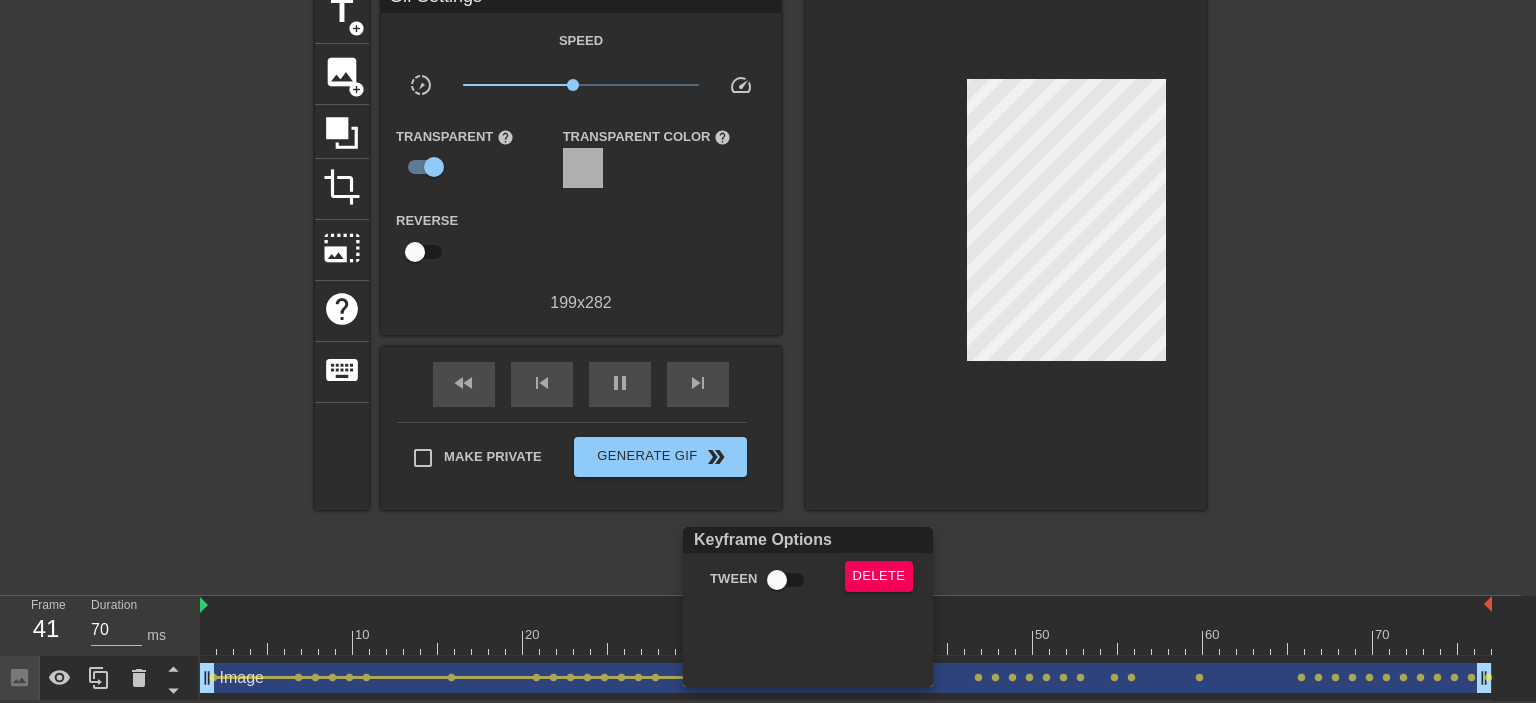 type on "60" 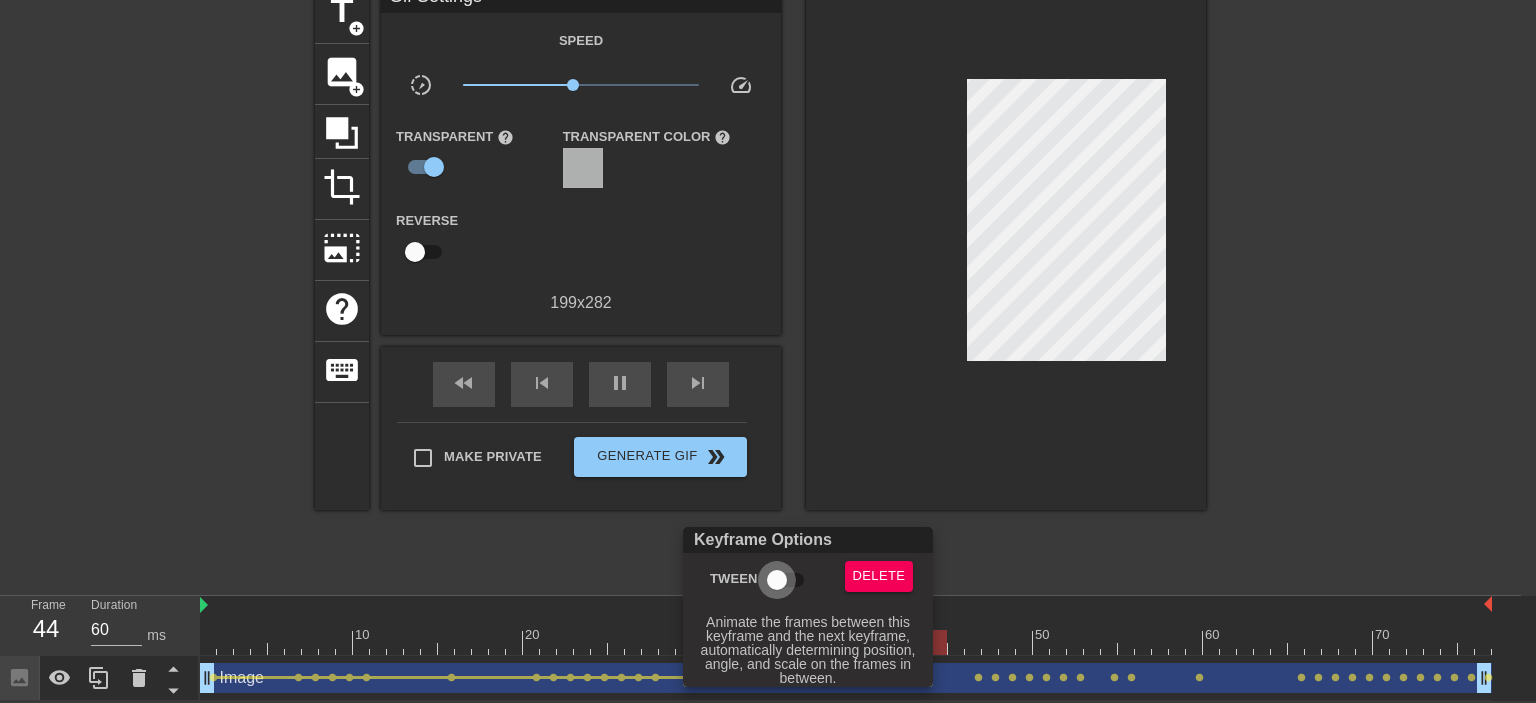 click on "Tween" at bounding box center (777, 580) 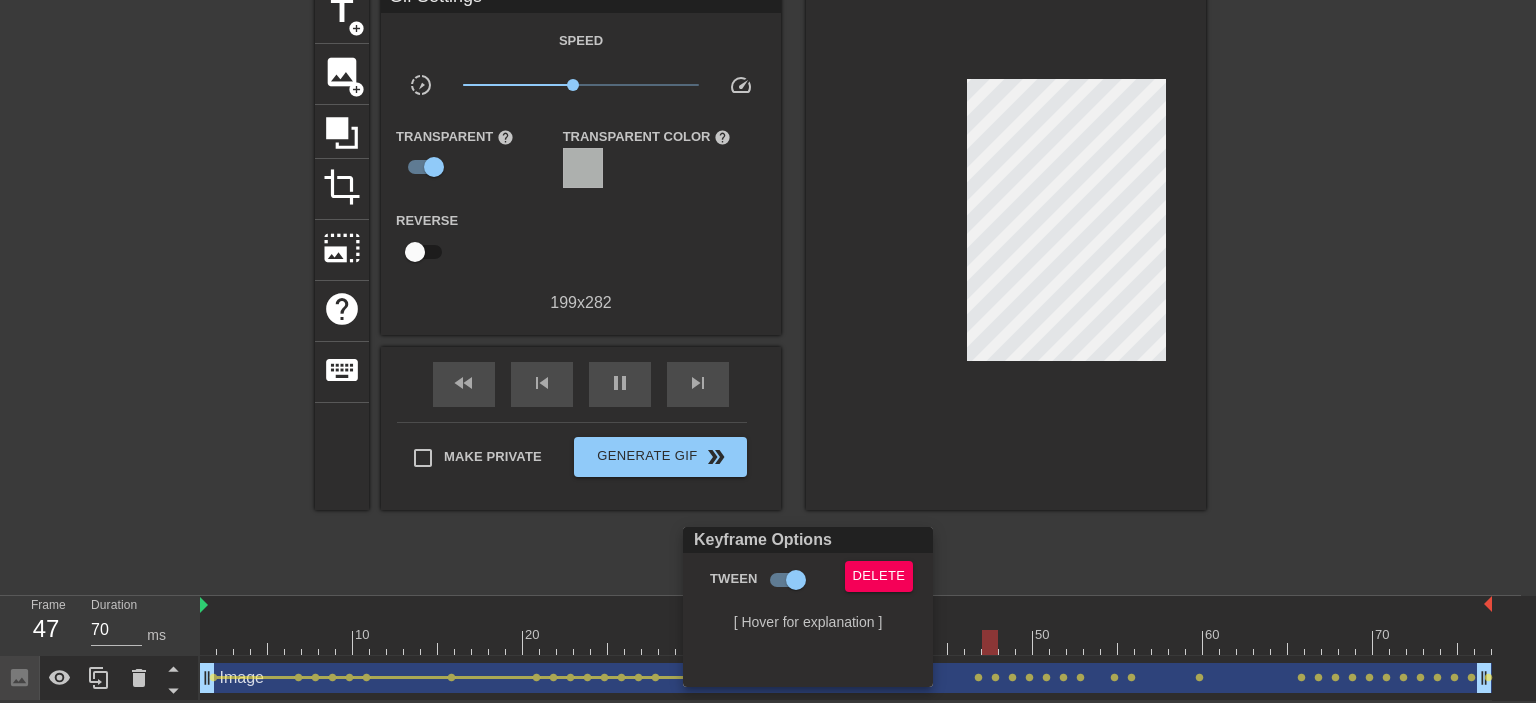 click at bounding box center (768, 351) 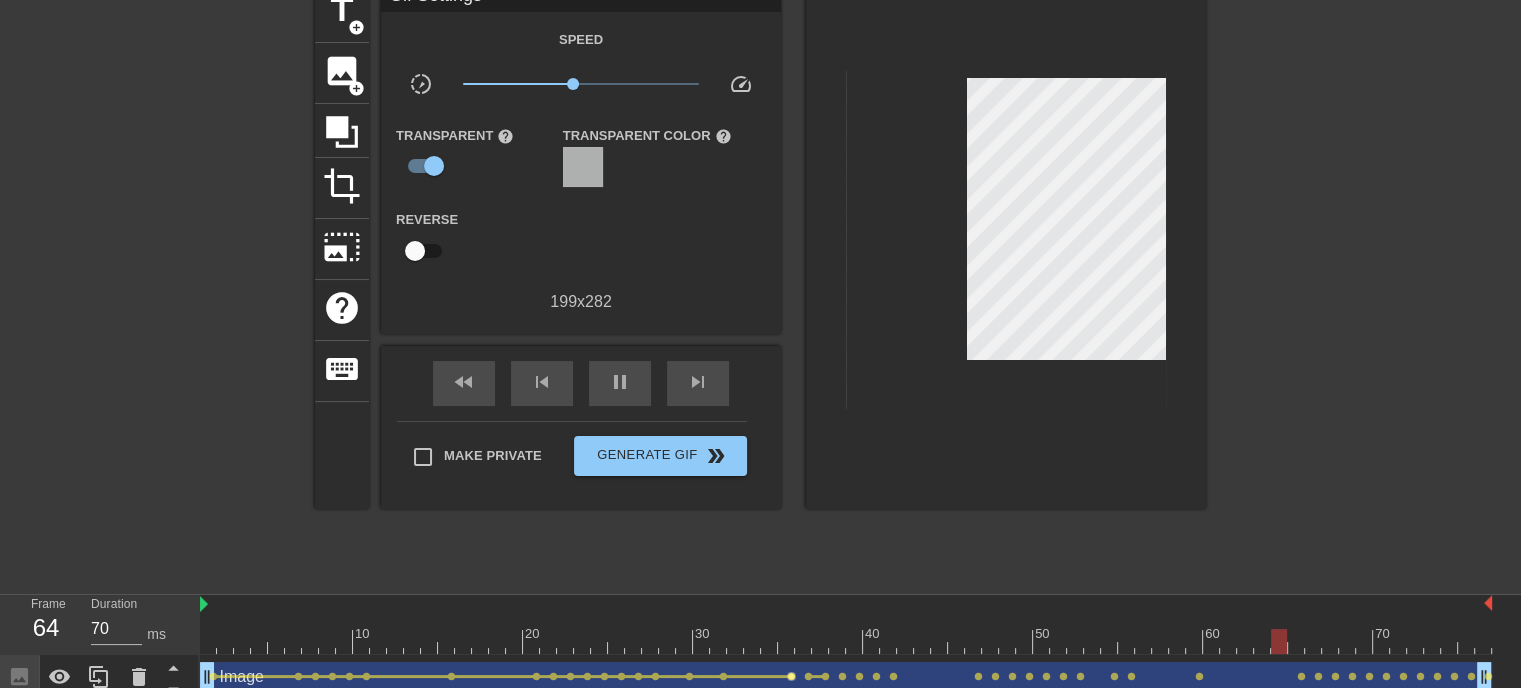 click on "lens" at bounding box center [791, 676] 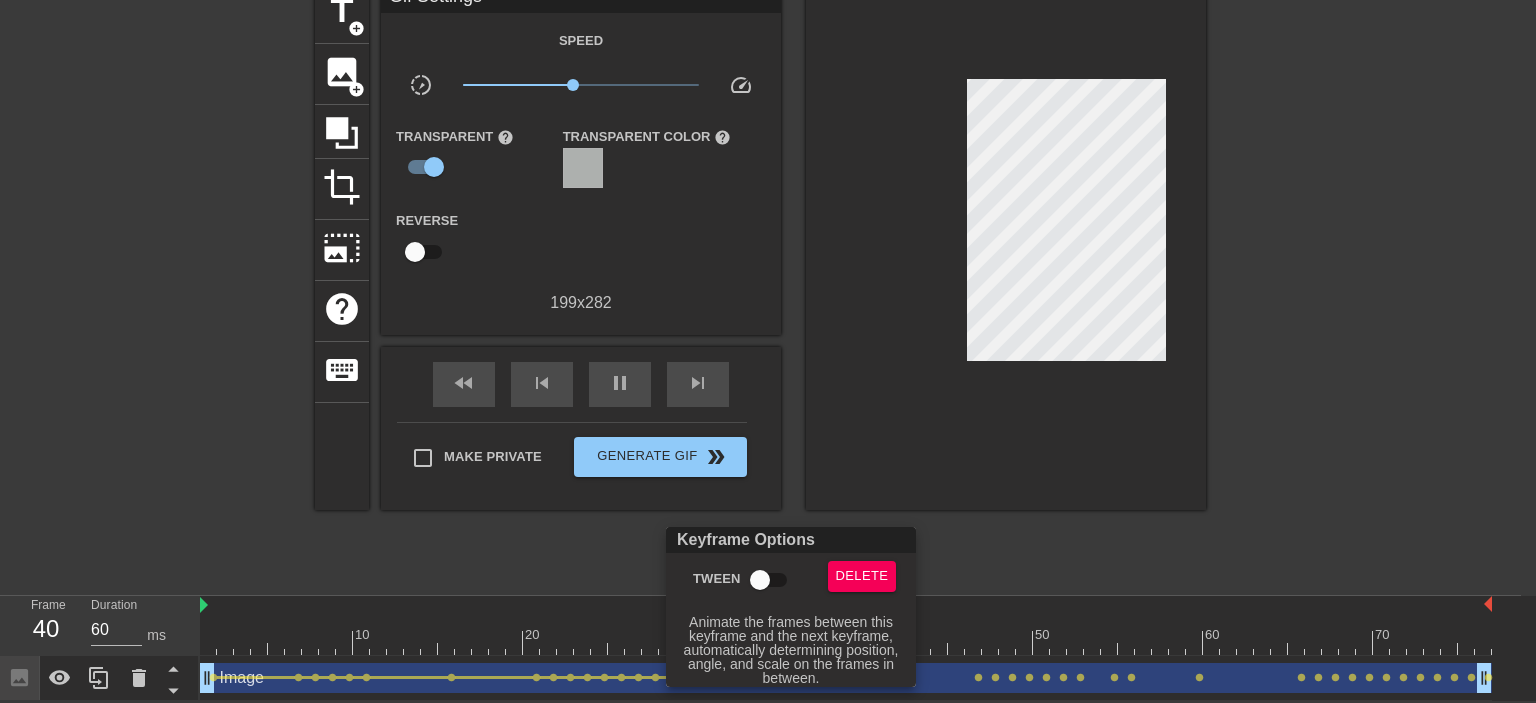 type on "70" 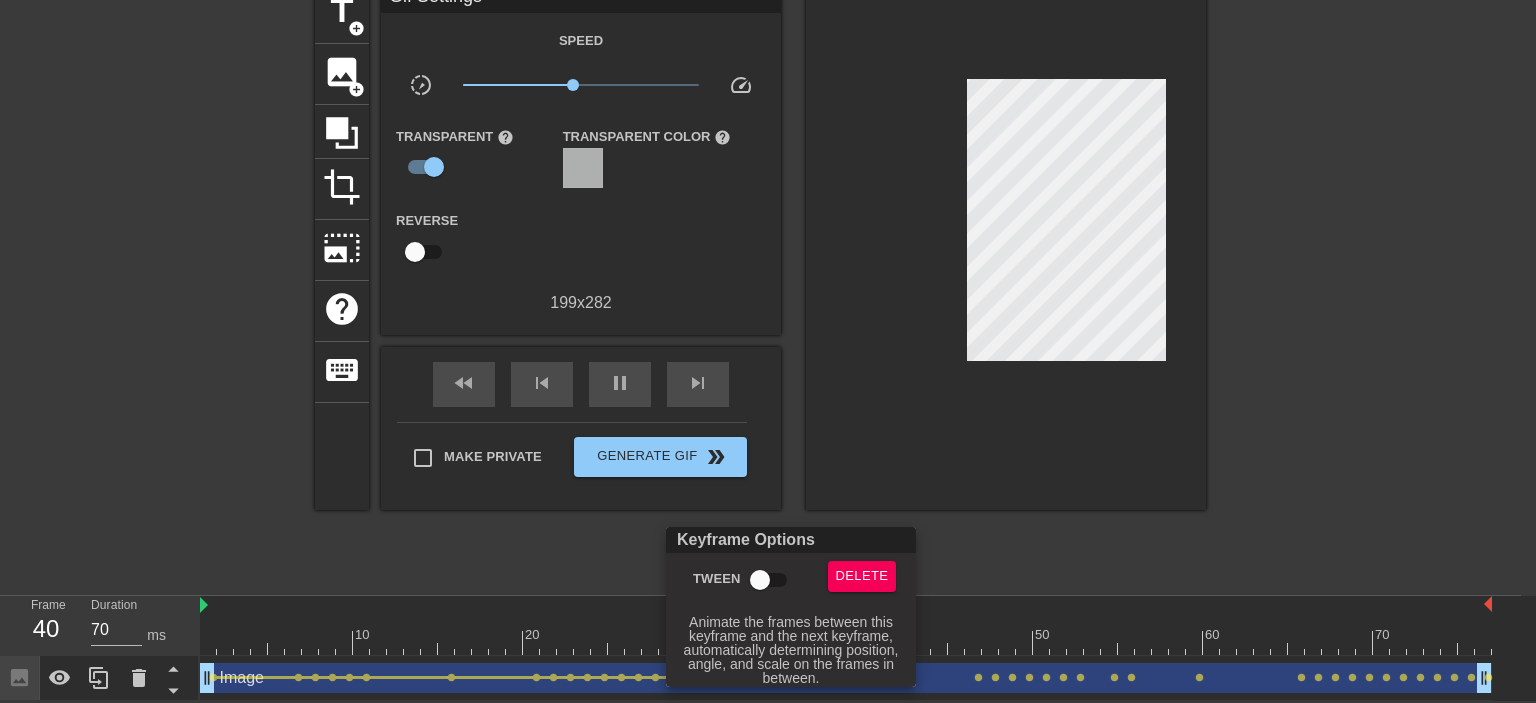 click on "Tween" at bounding box center (760, 580) 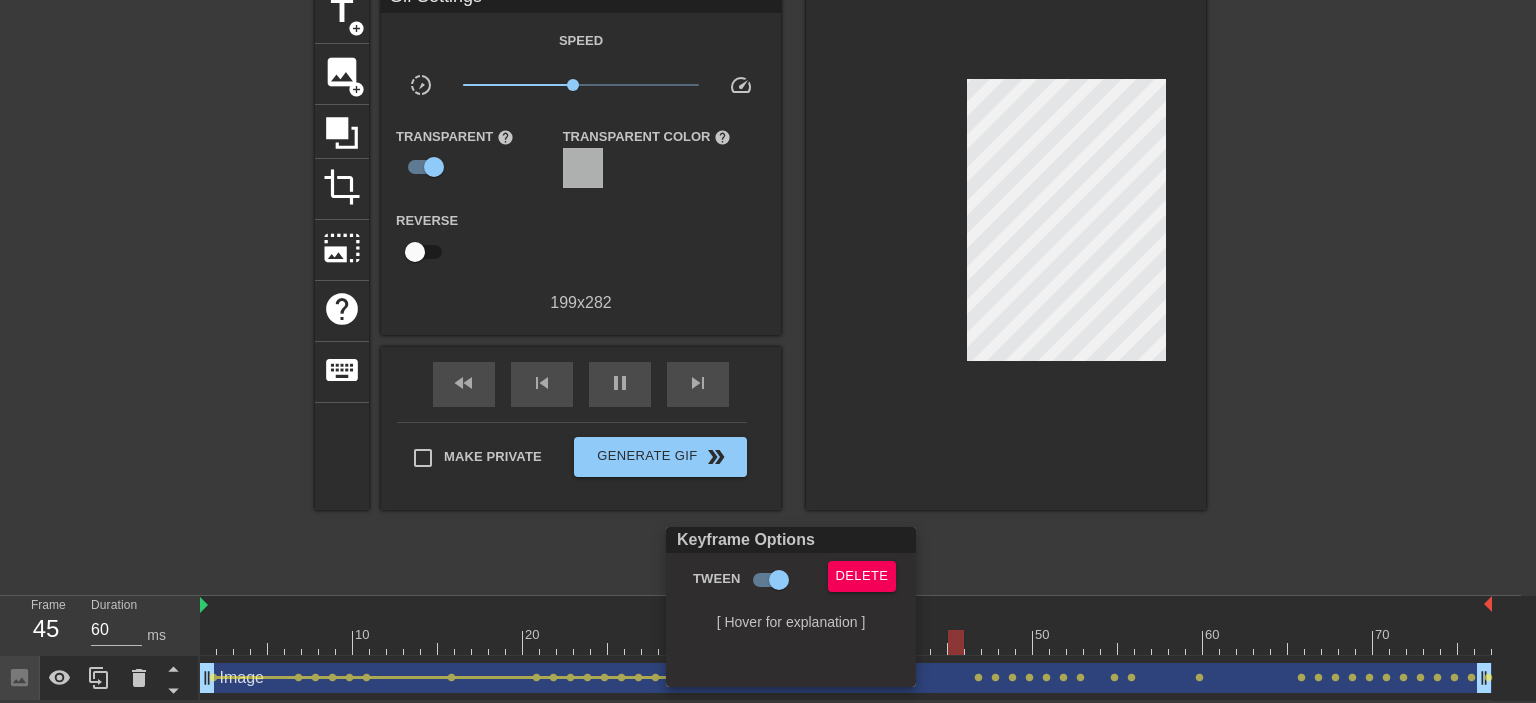 click at bounding box center (768, 351) 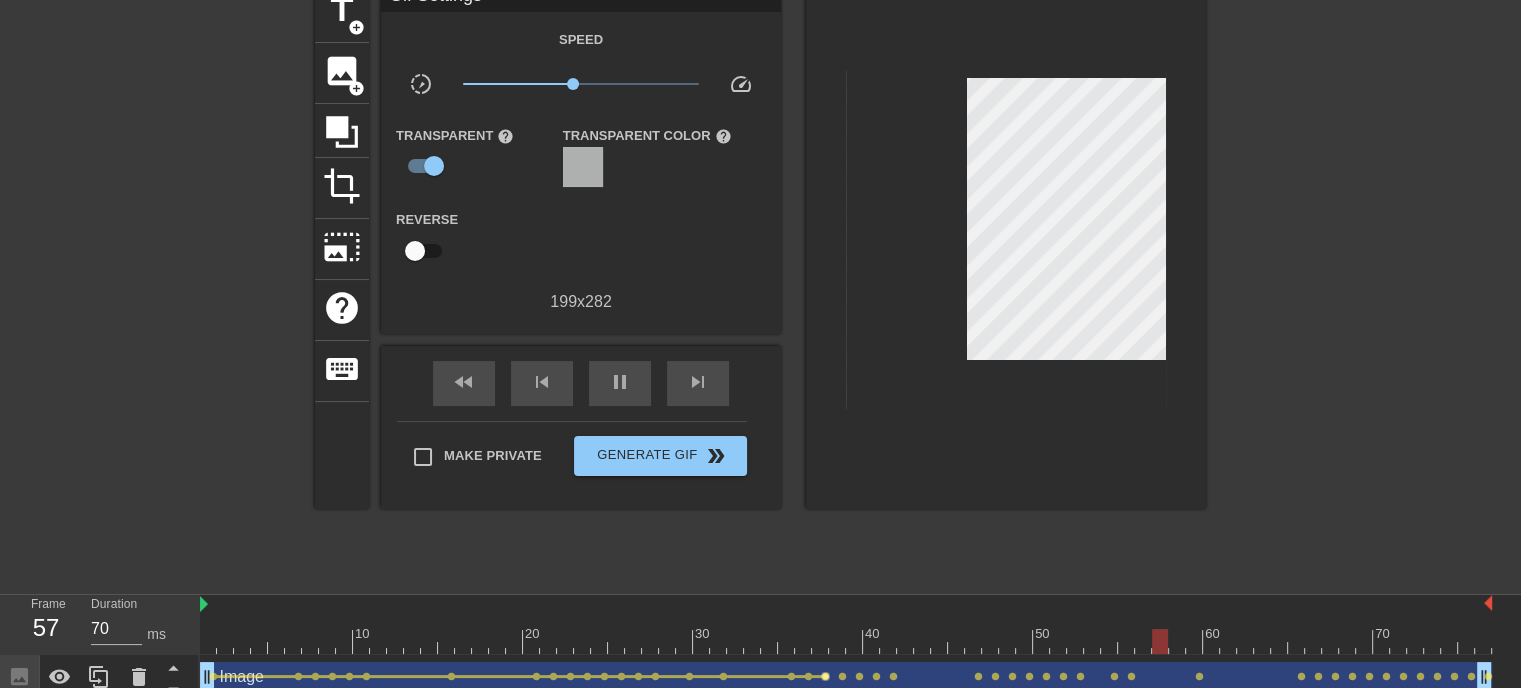 click on "lens" at bounding box center [825, 676] 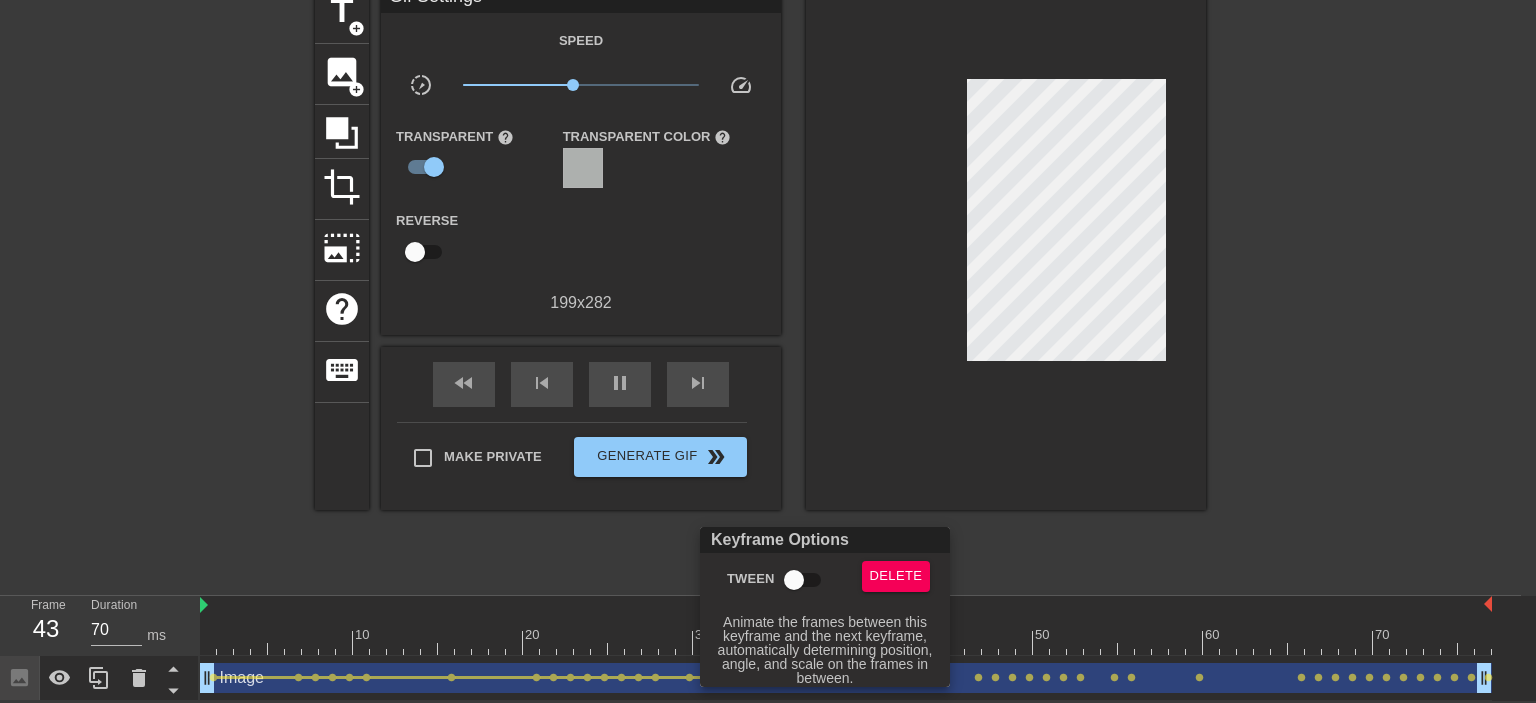 type on "60" 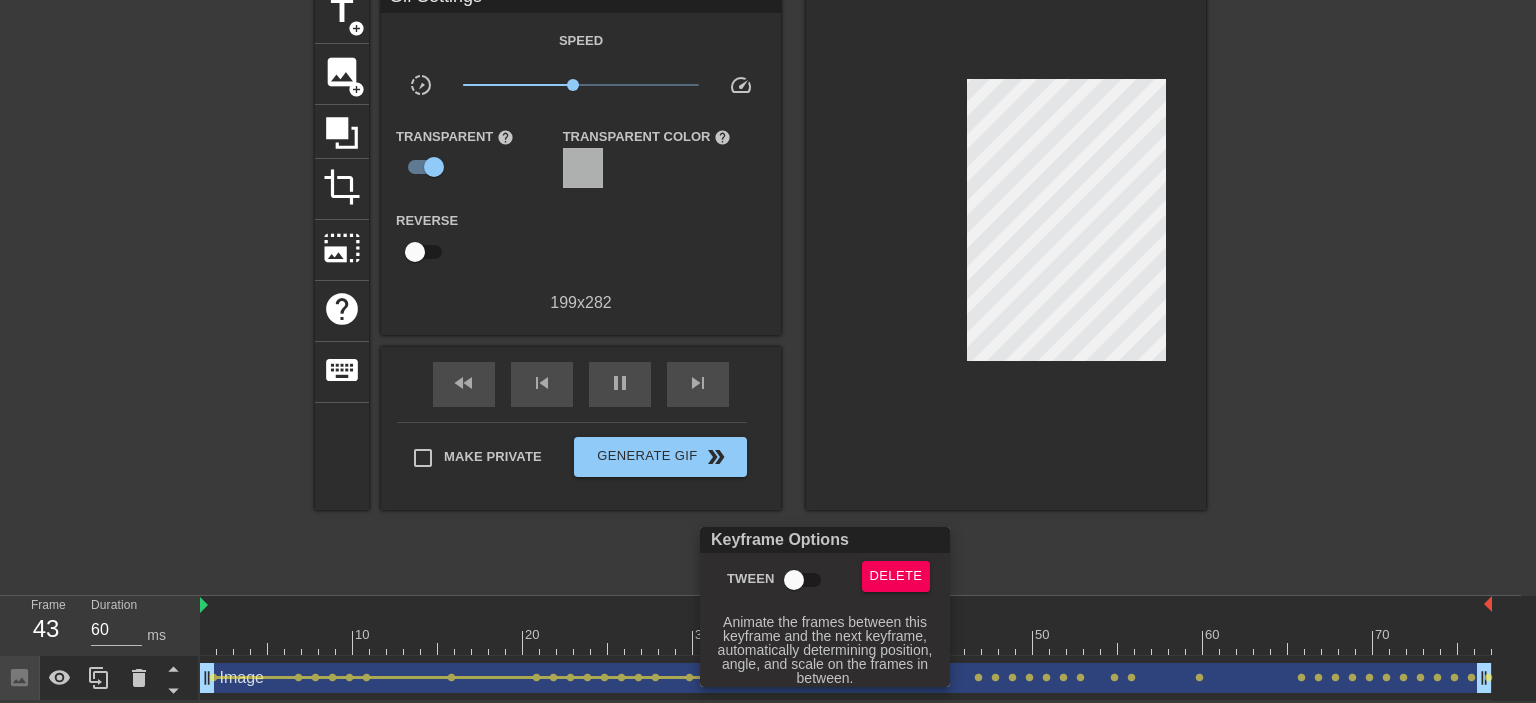click on "Tween" at bounding box center [794, 580] 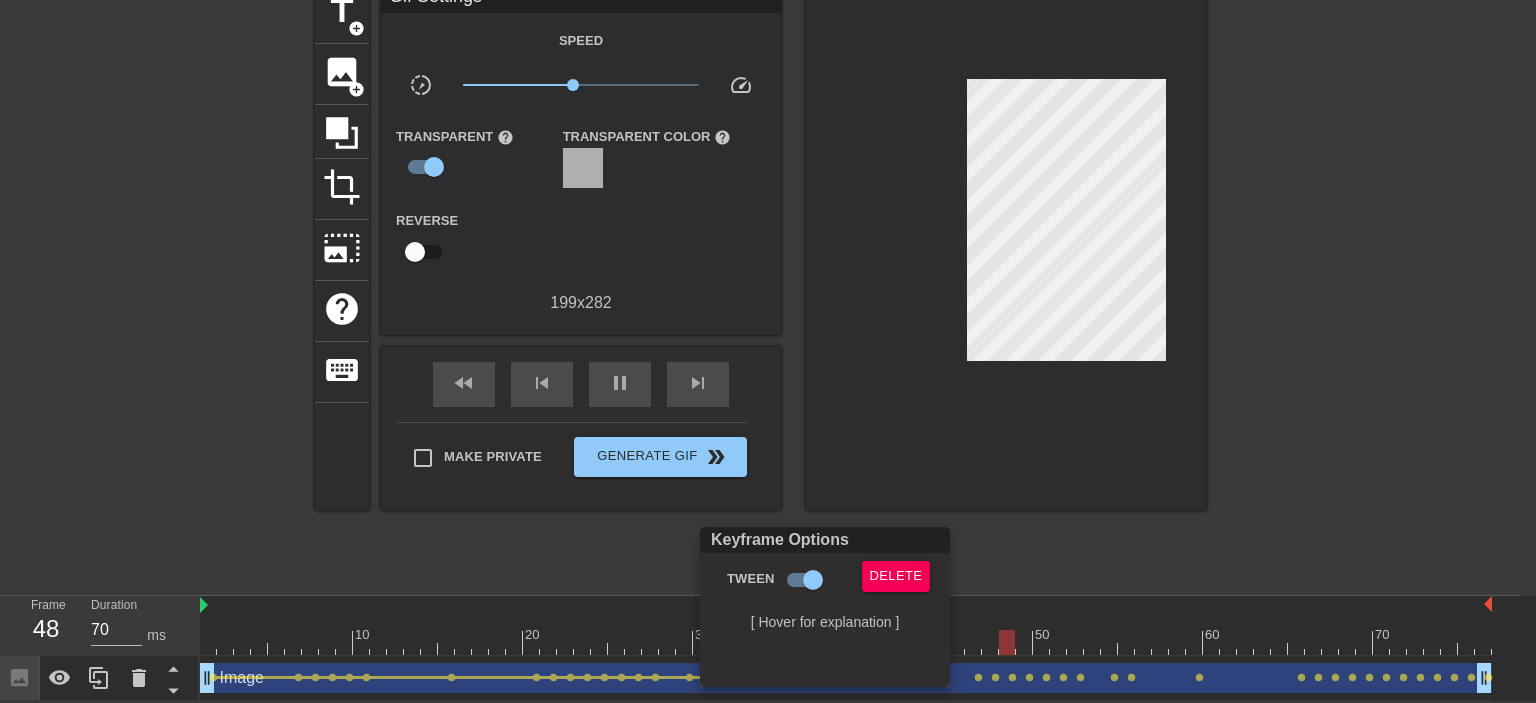 click at bounding box center [768, 351] 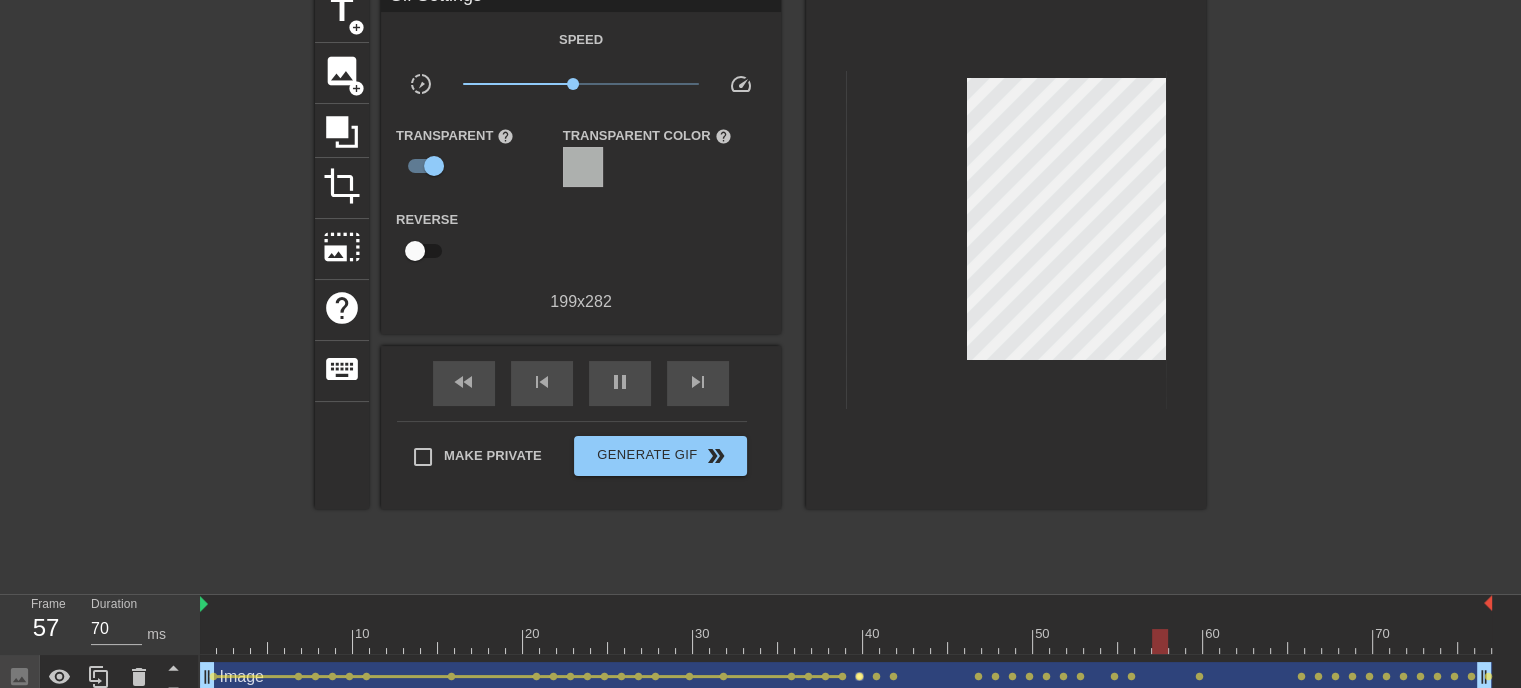 click on "lens" at bounding box center (859, 676) 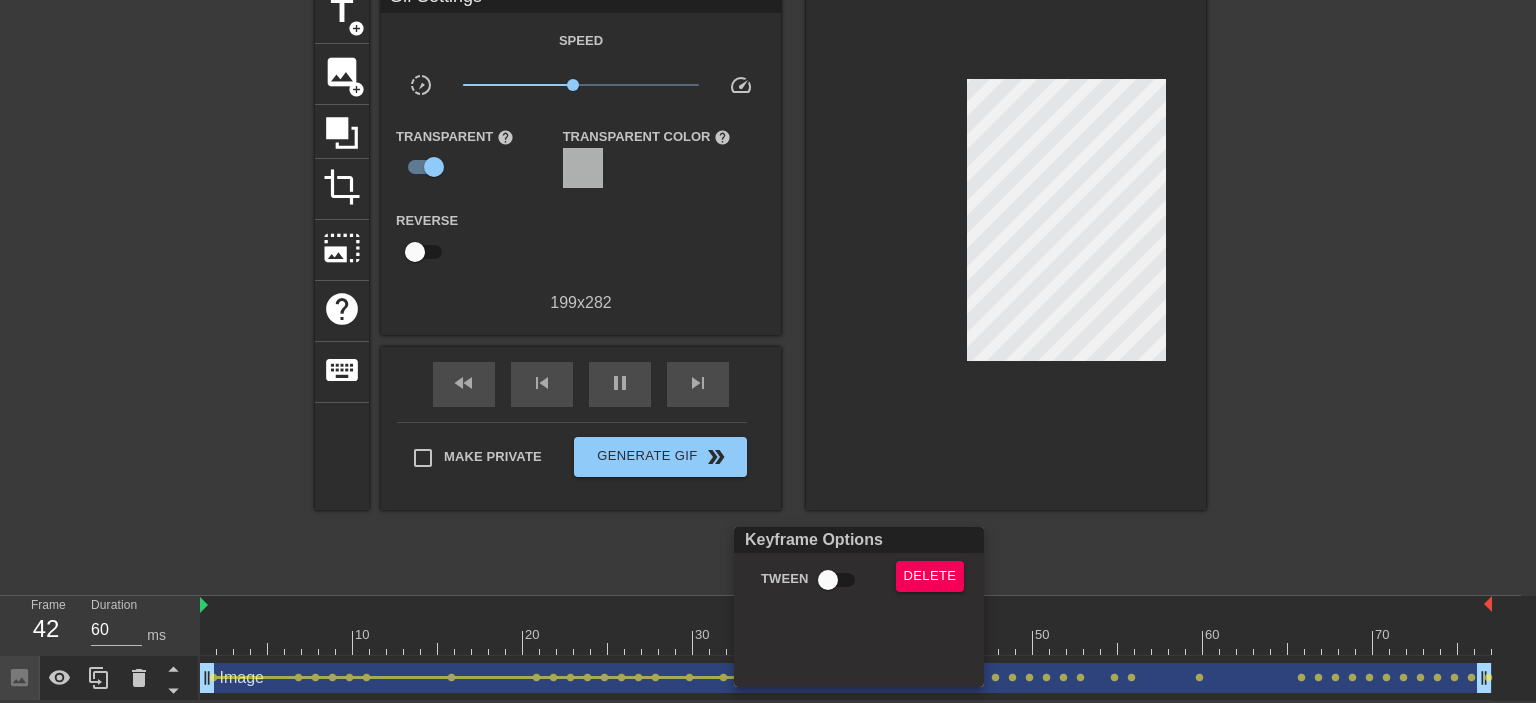 type on "70" 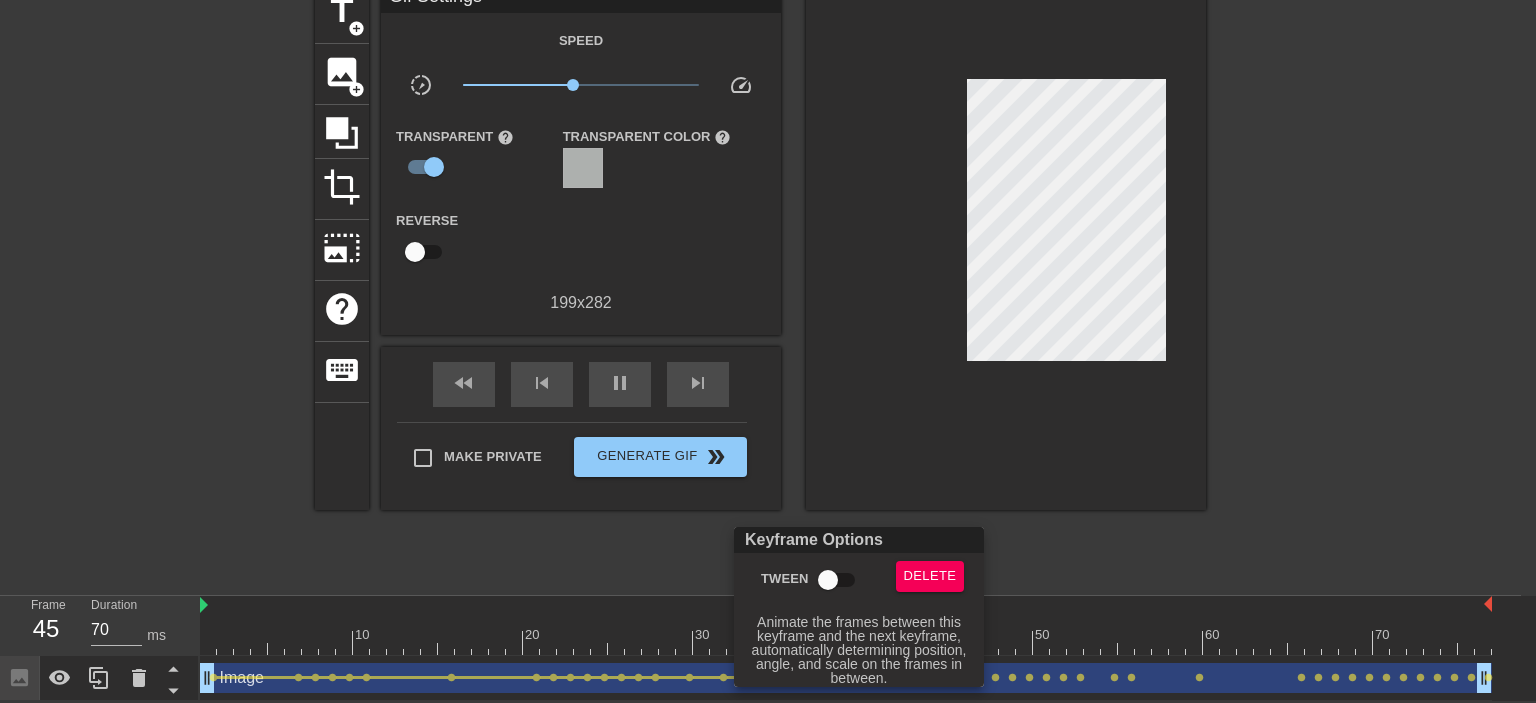 click on "Tween" at bounding box center [828, 580] 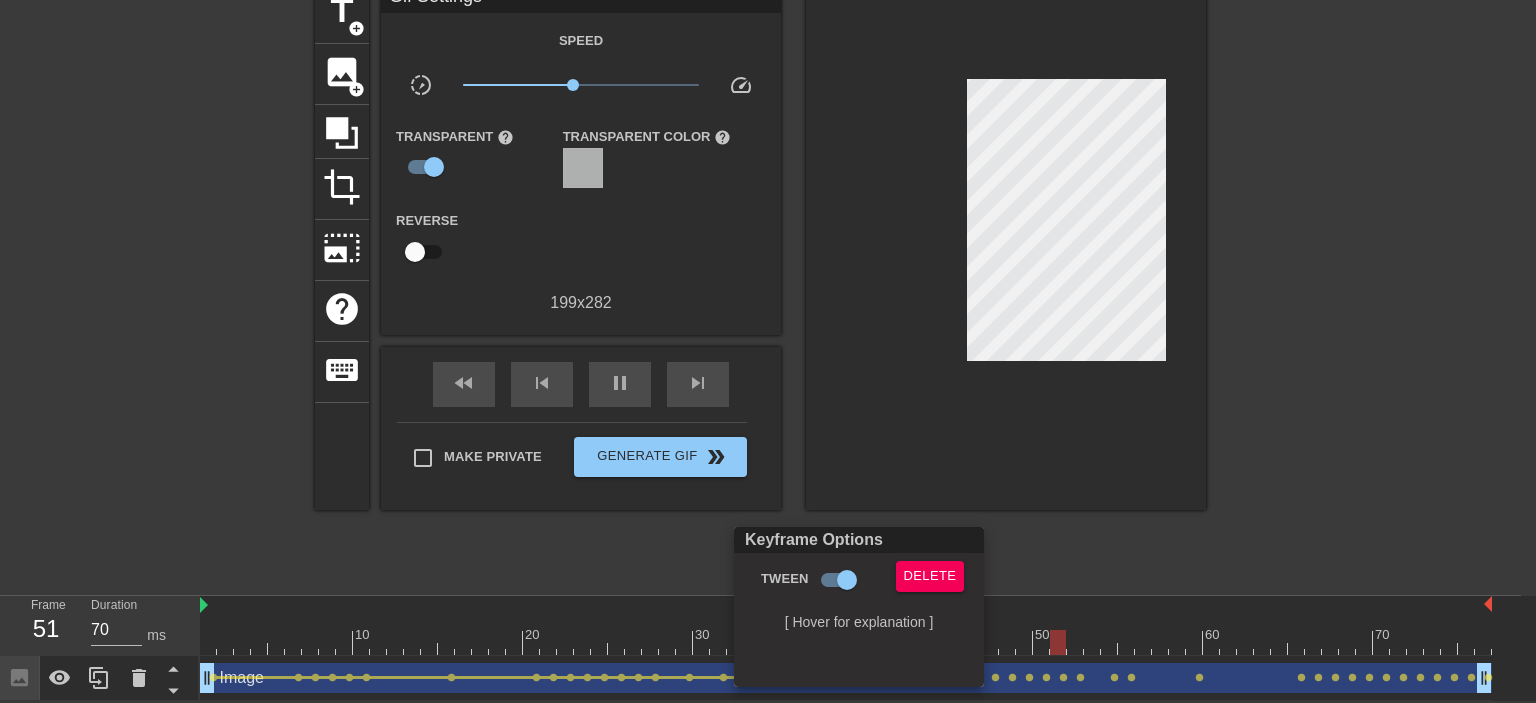 click at bounding box center [768, 351] 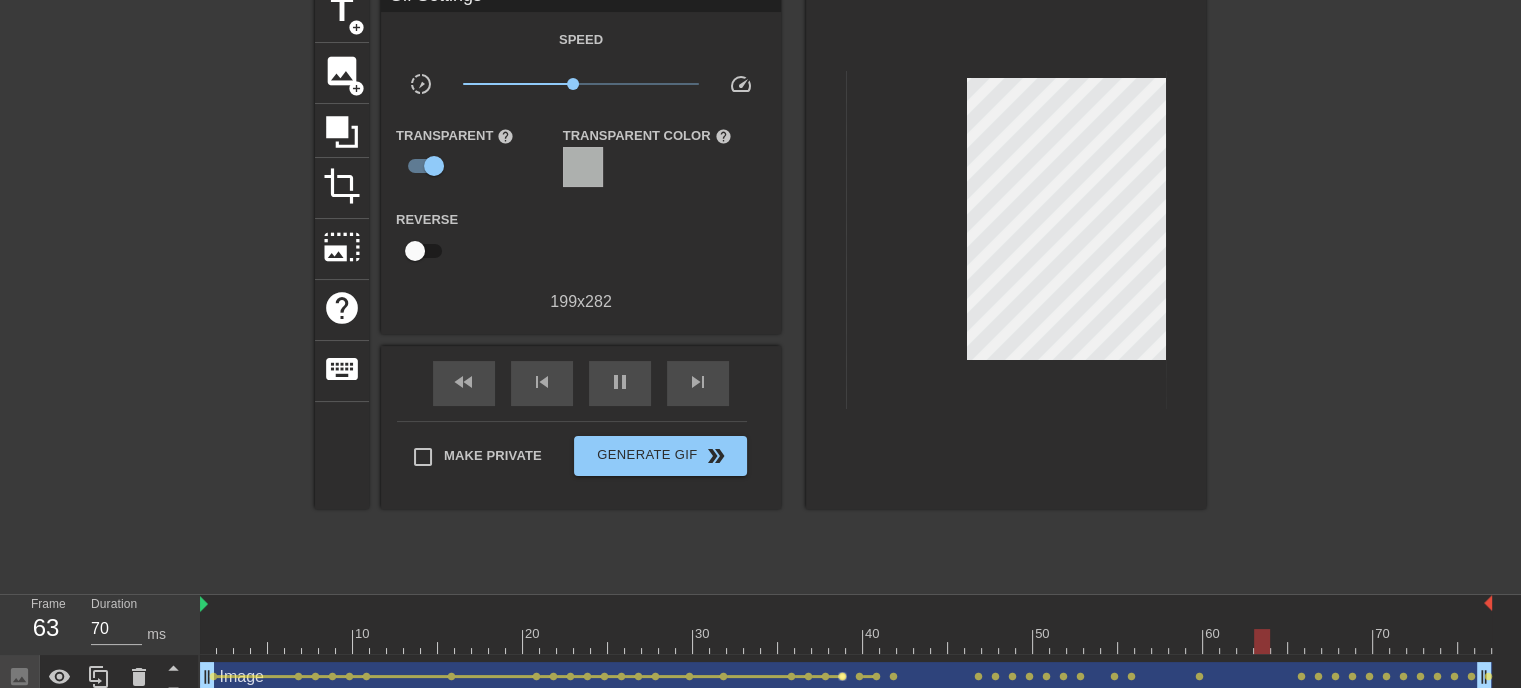 click on "lens" at bounding box center [842, 676] 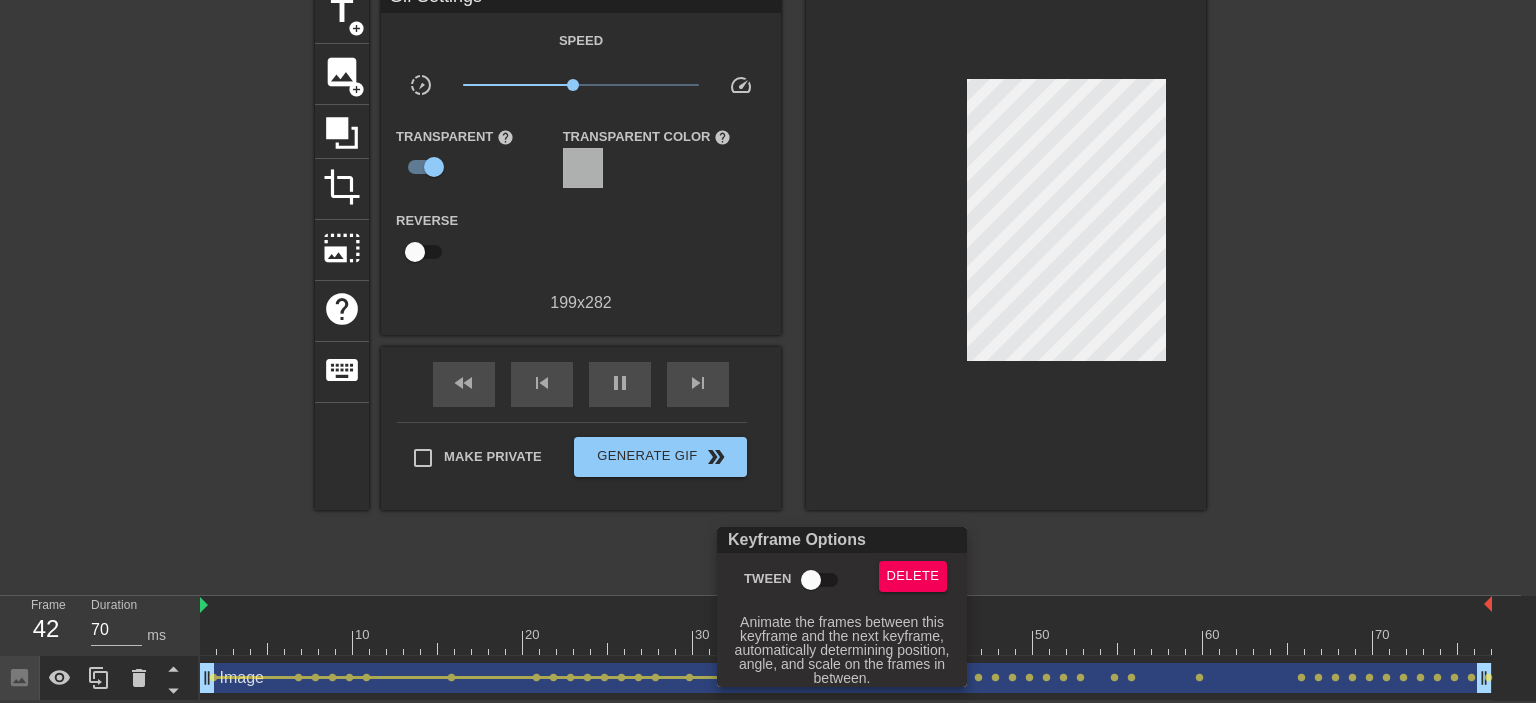type on "60" 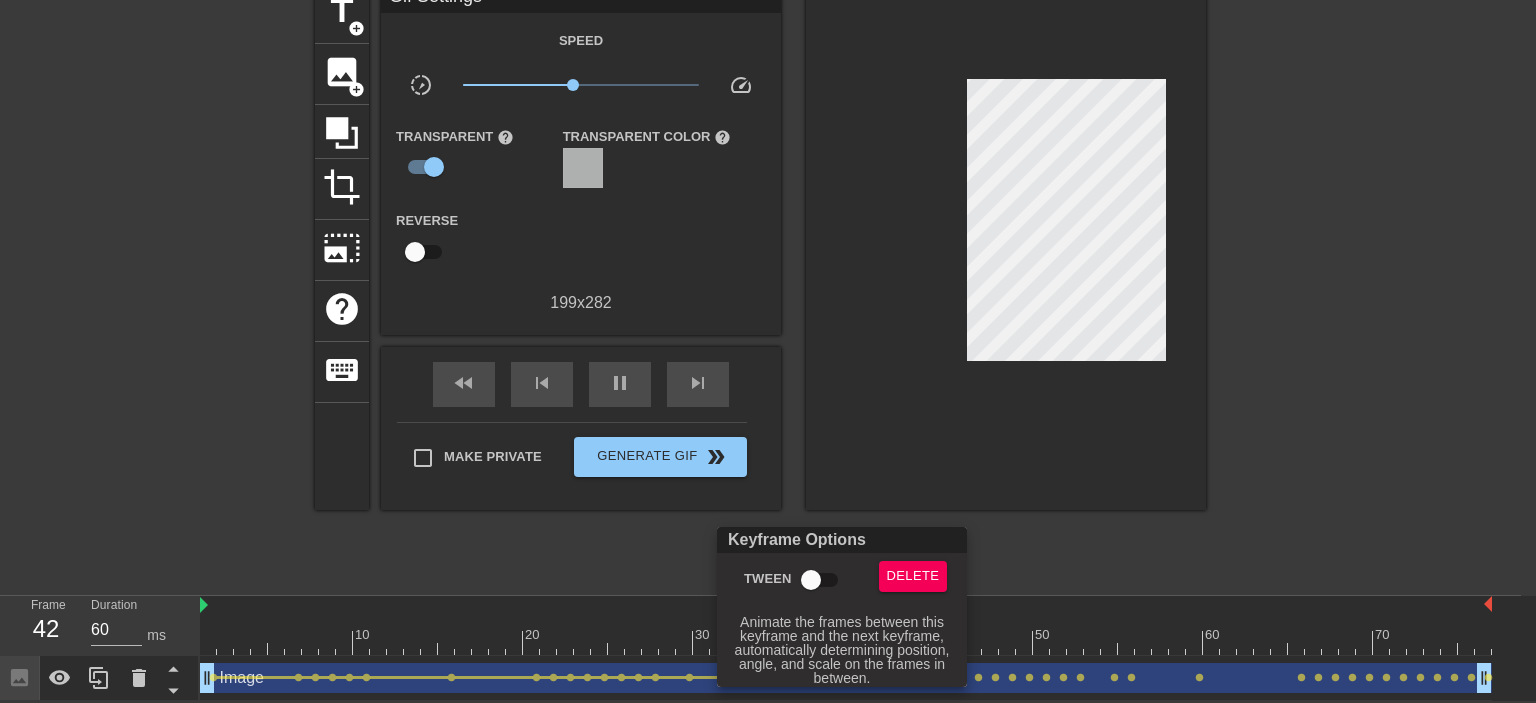 click on "Tween" at bounding box center [811, 580] 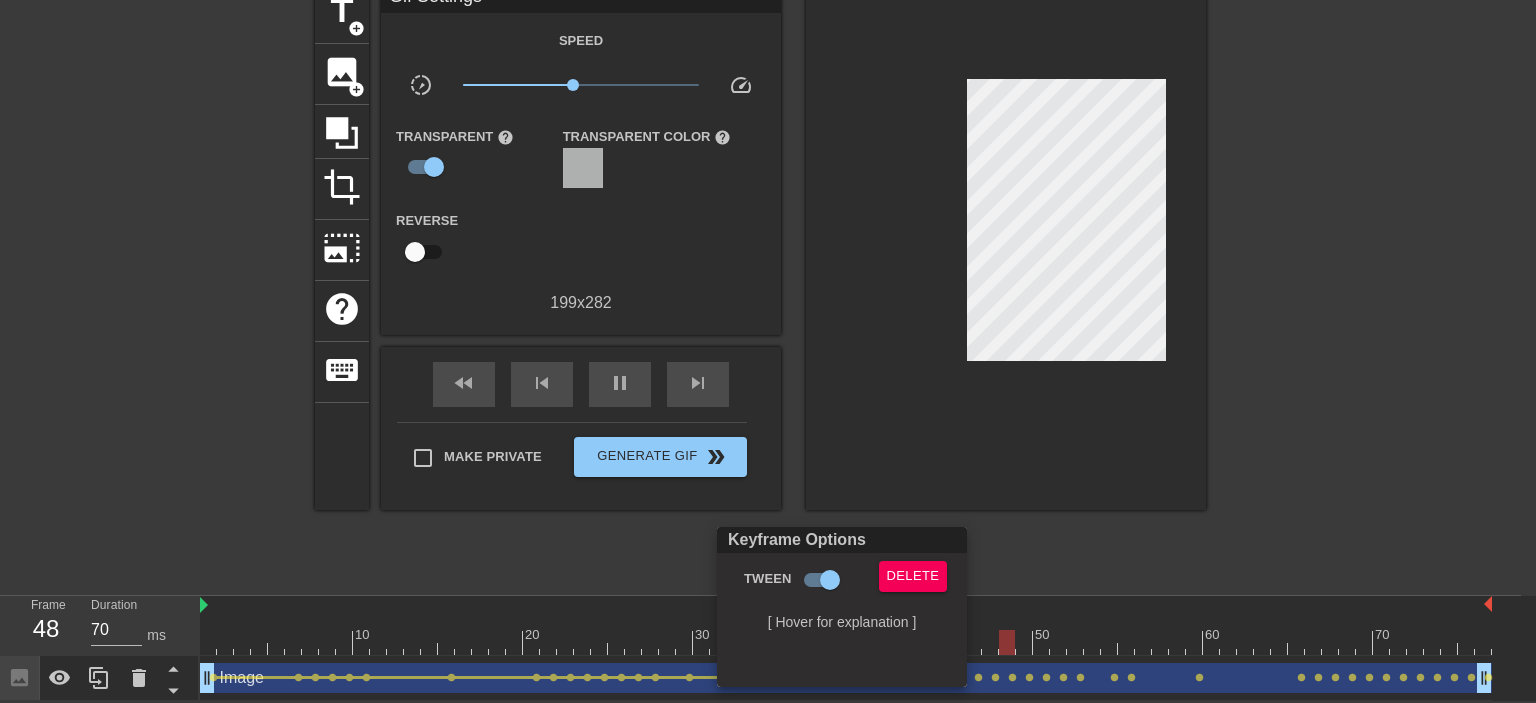 click at bounding box center (768, 351) 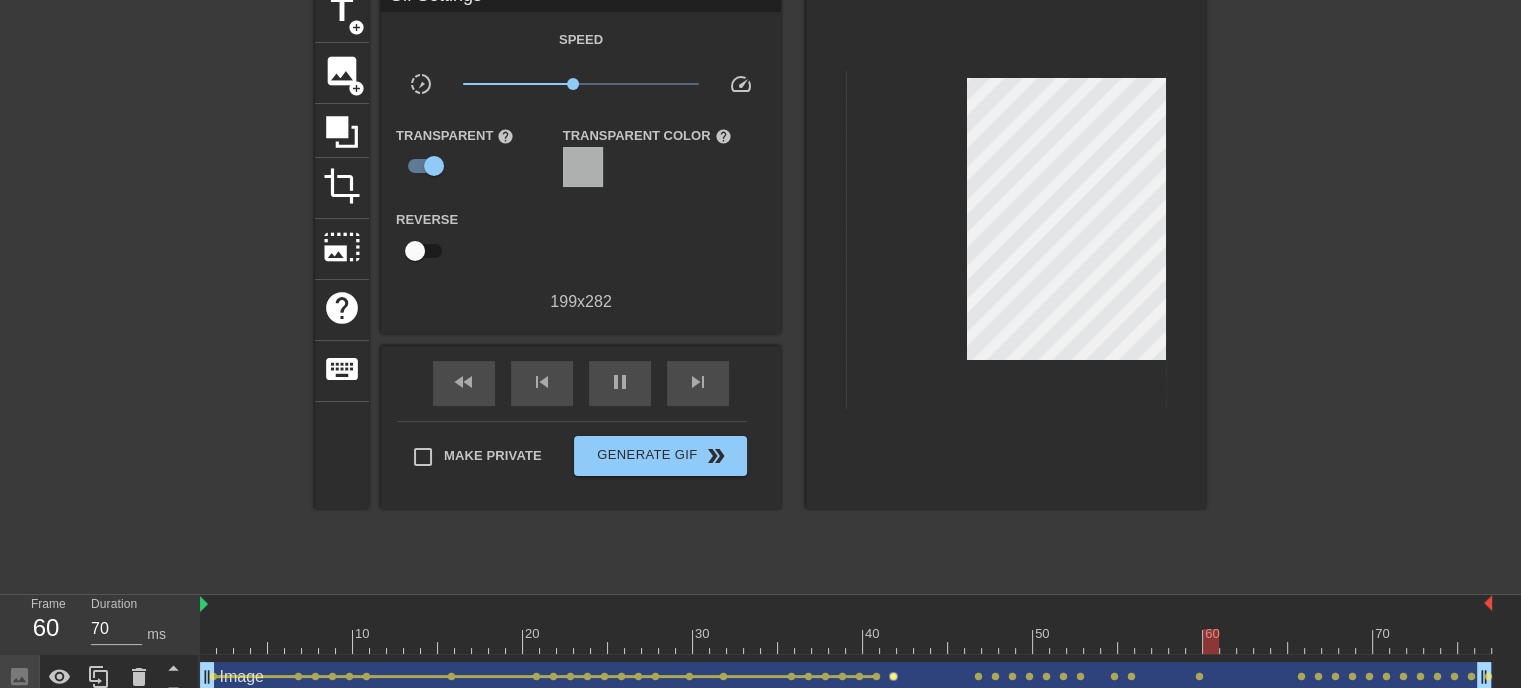 click on "lens" at bounding box center [893, 676] 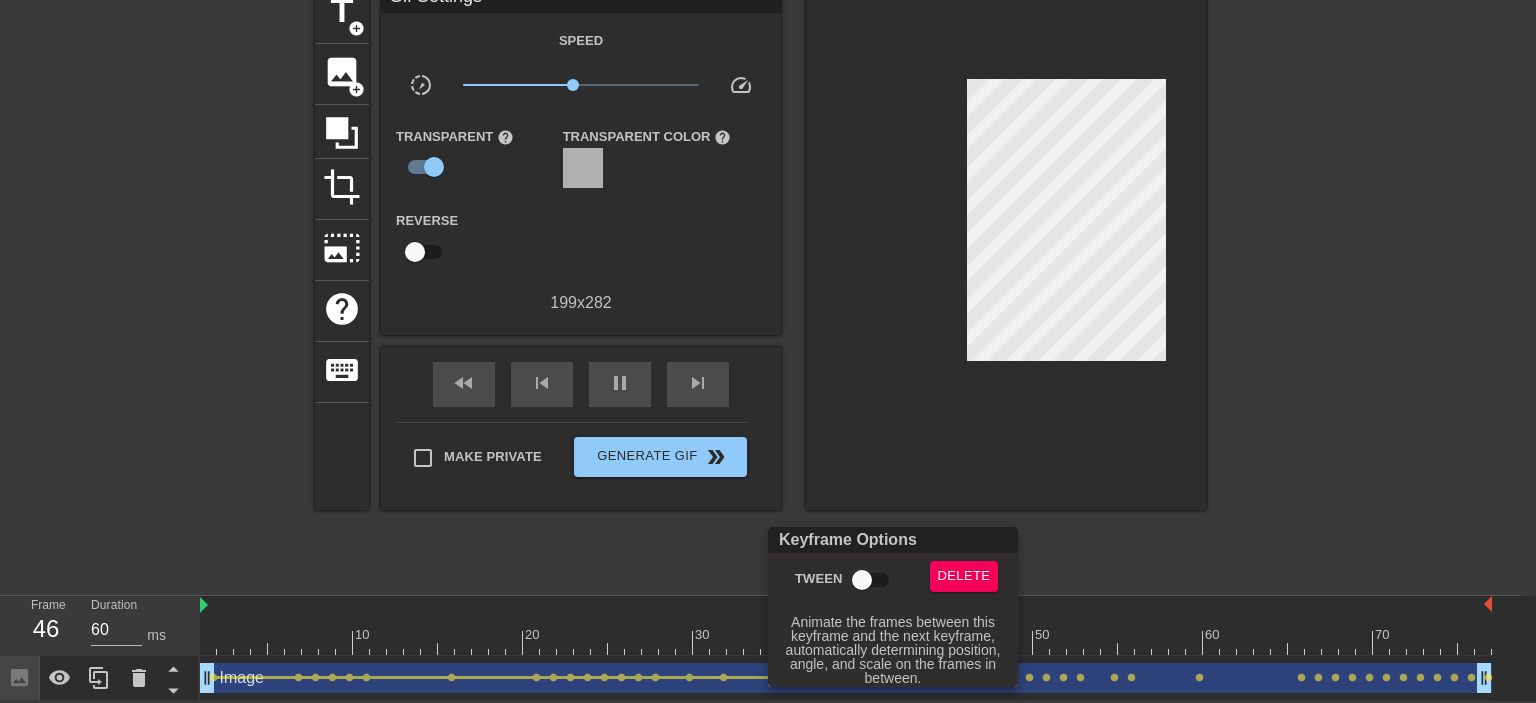 type on "70" 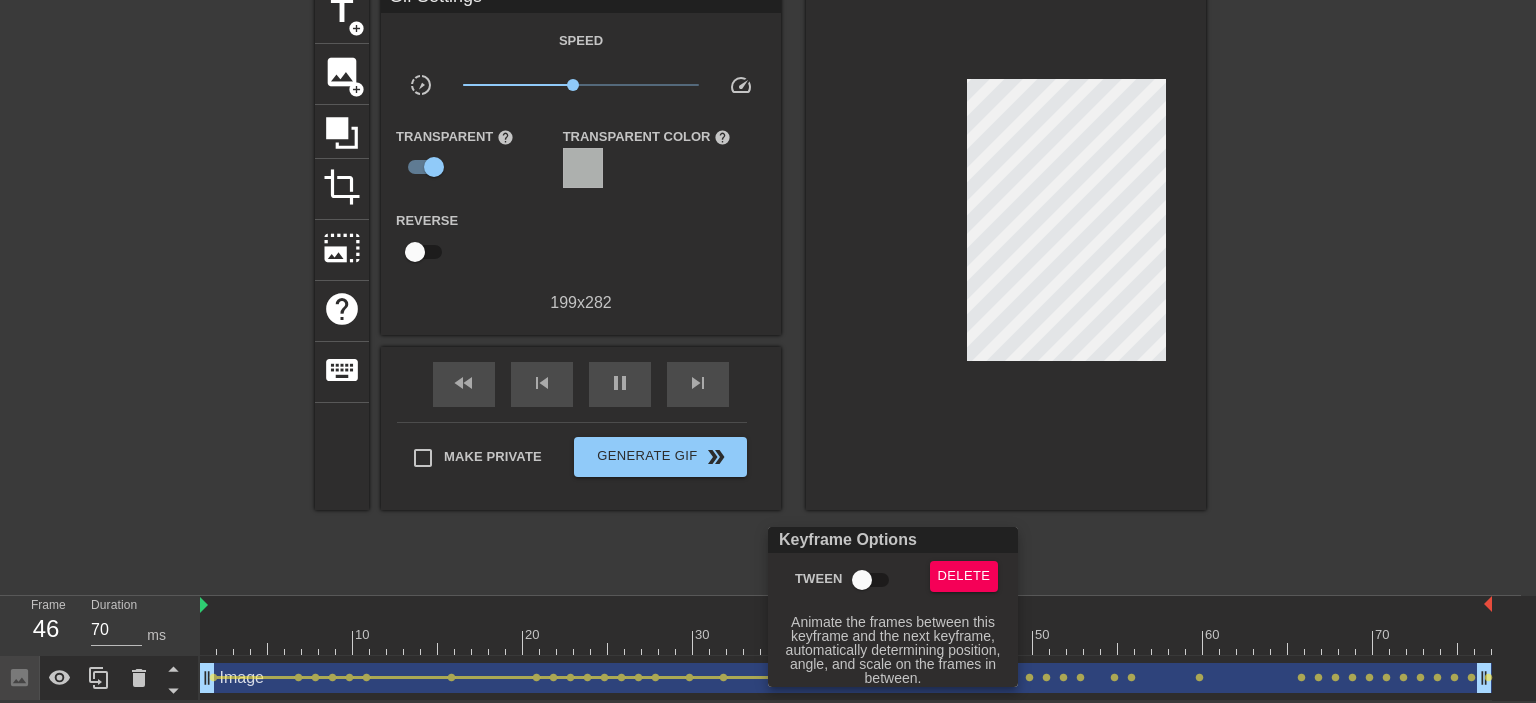 click on "Tween" at bounding box center [862, 580] 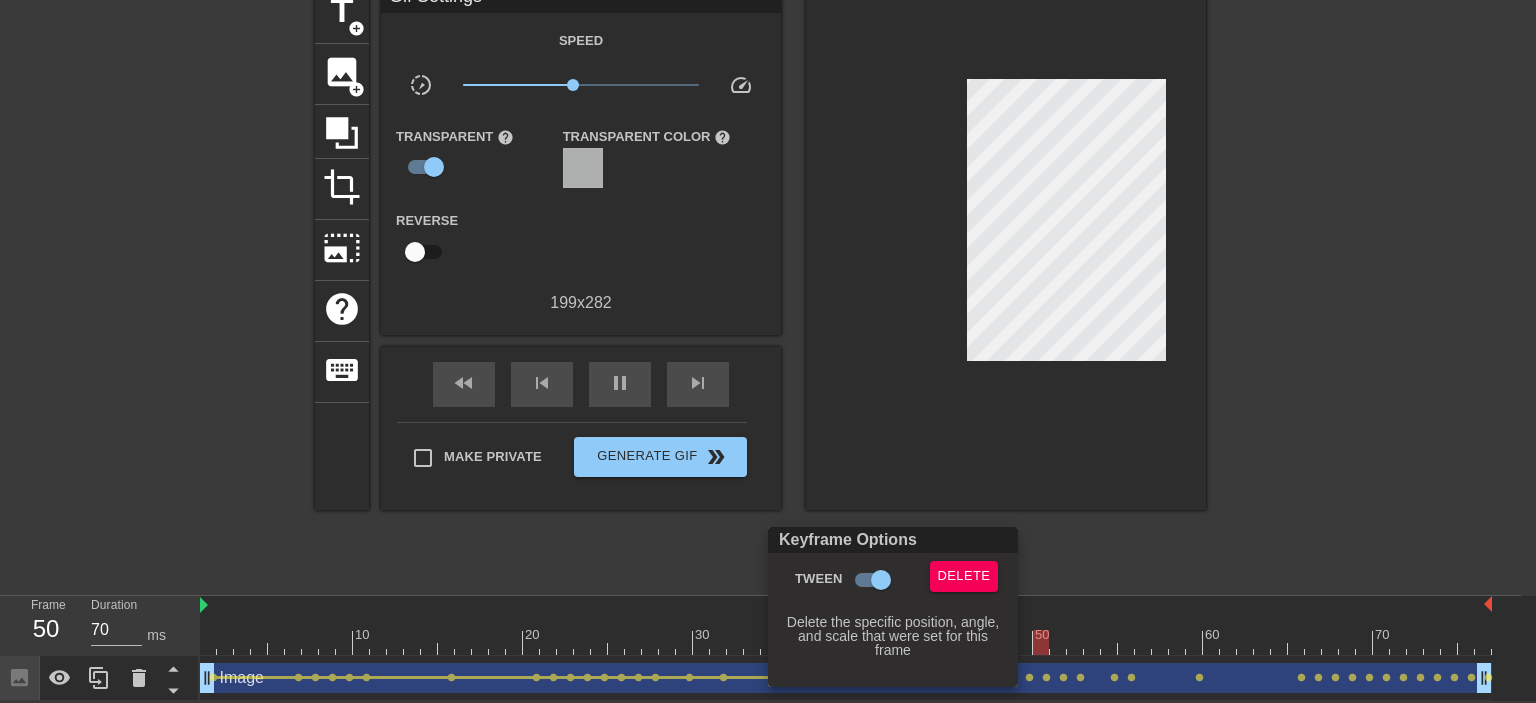 click at bounding box center (768, 351) 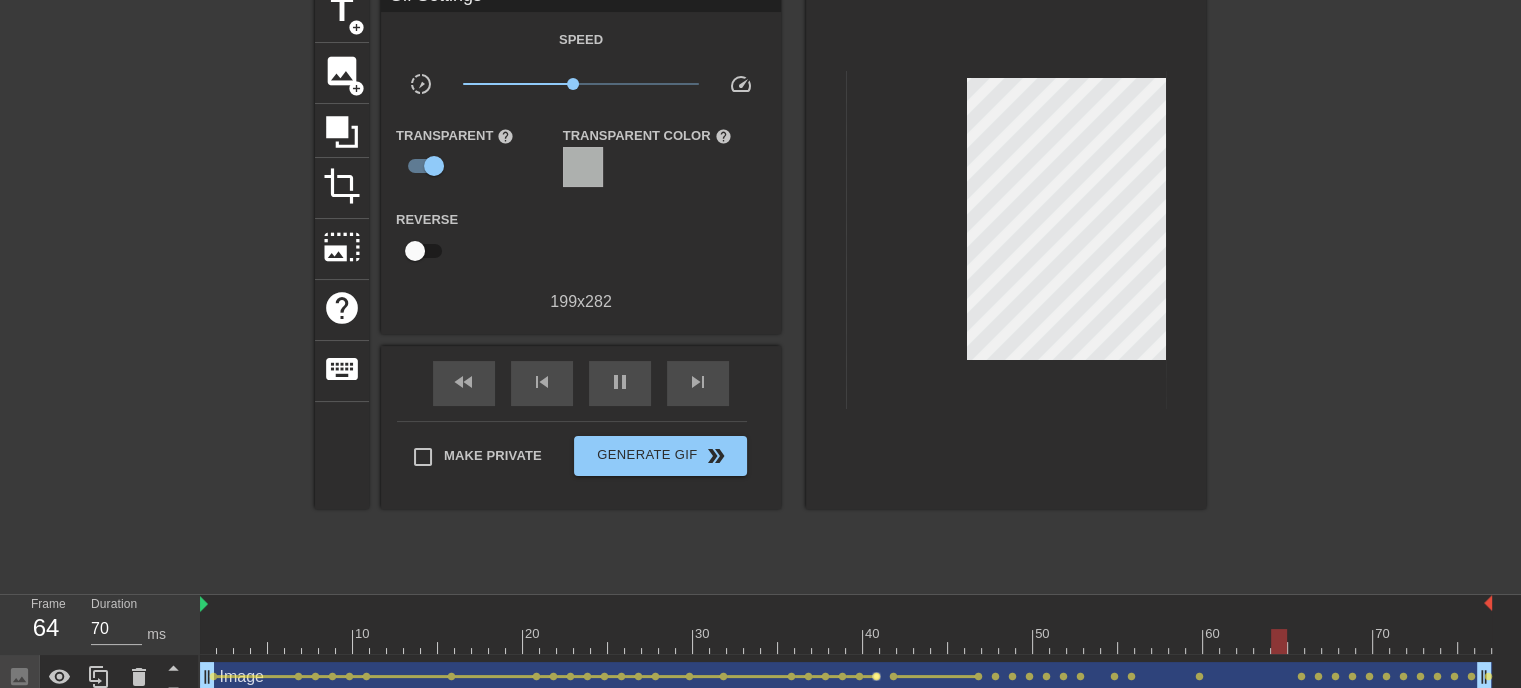 click on "lens" at bounding box center (876, 676) 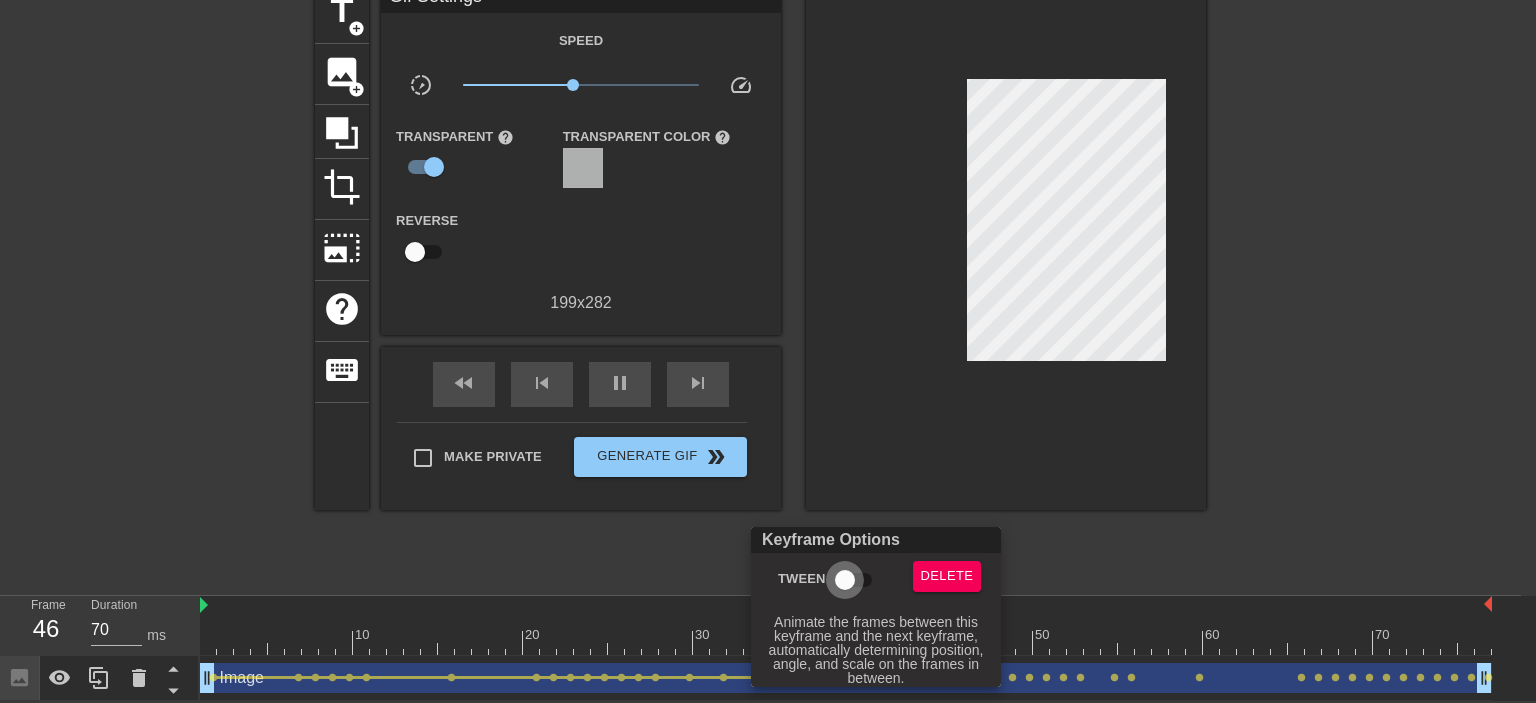 type on "60" 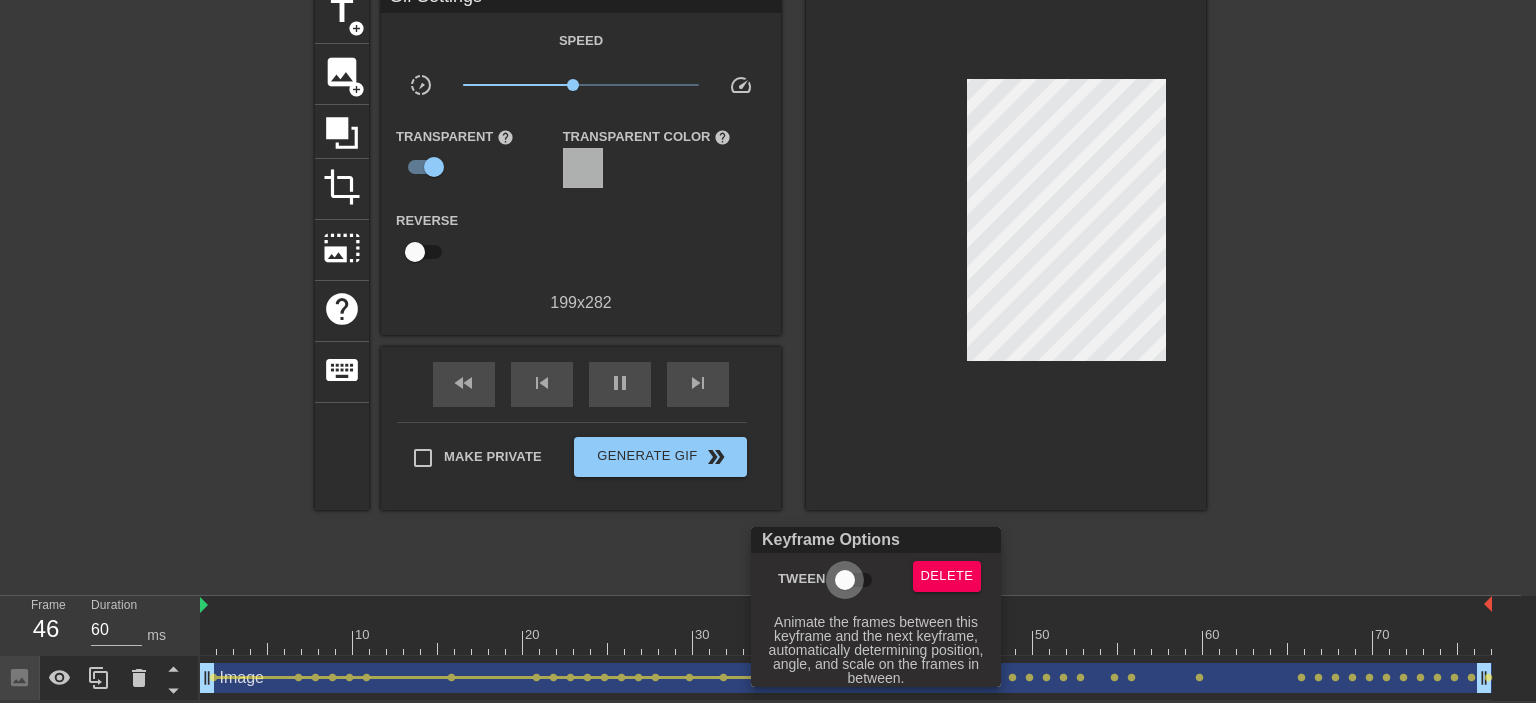 click on "Tween" at bounding box center (845, 580) 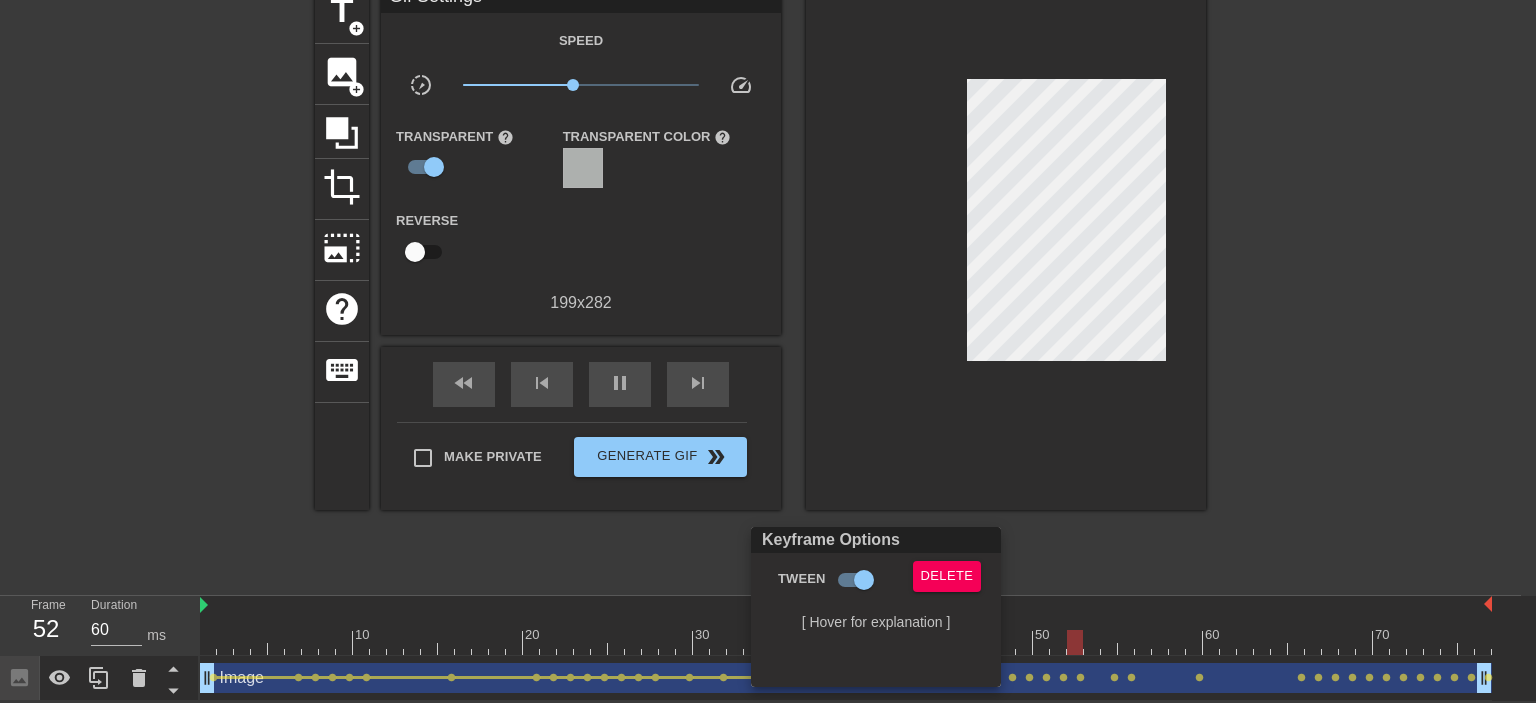 click at bounding box center [768, 351] 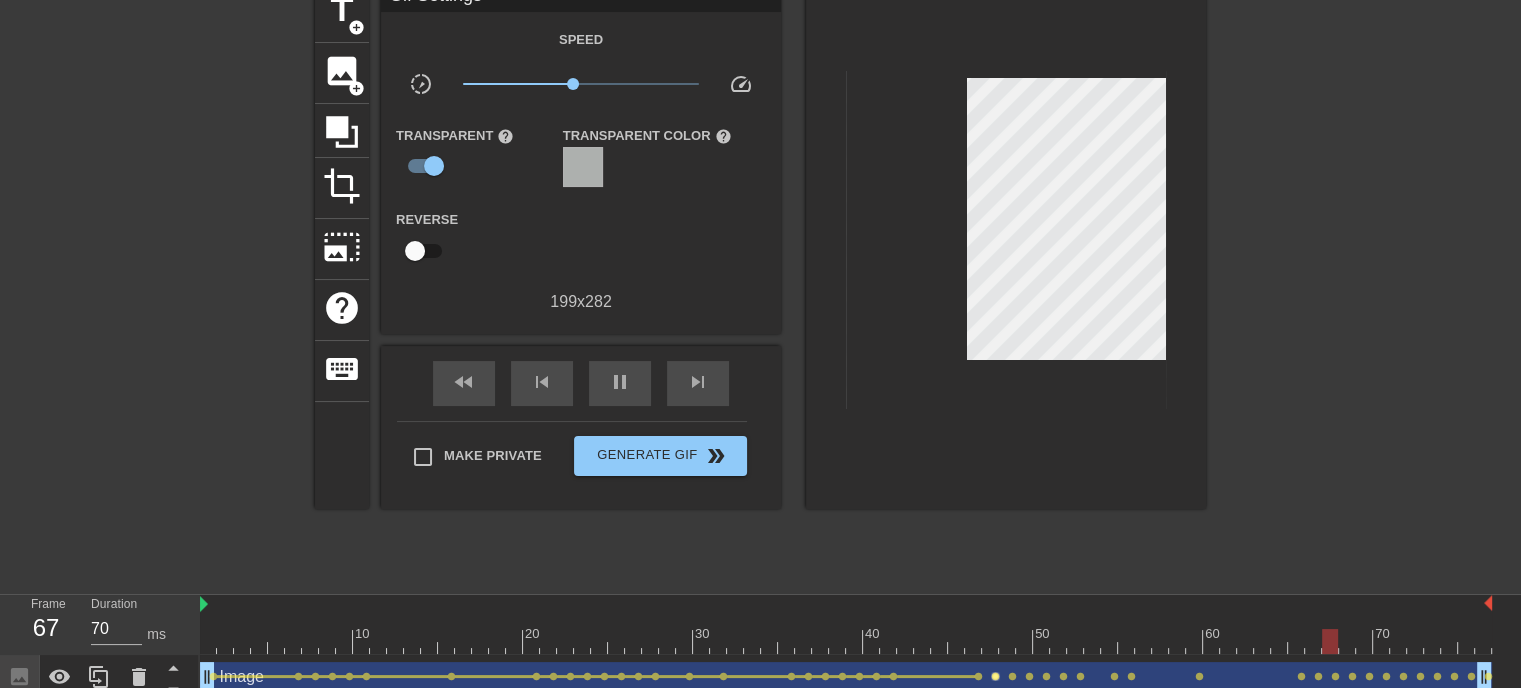 click on "lens" at bounding box center [995, 676] 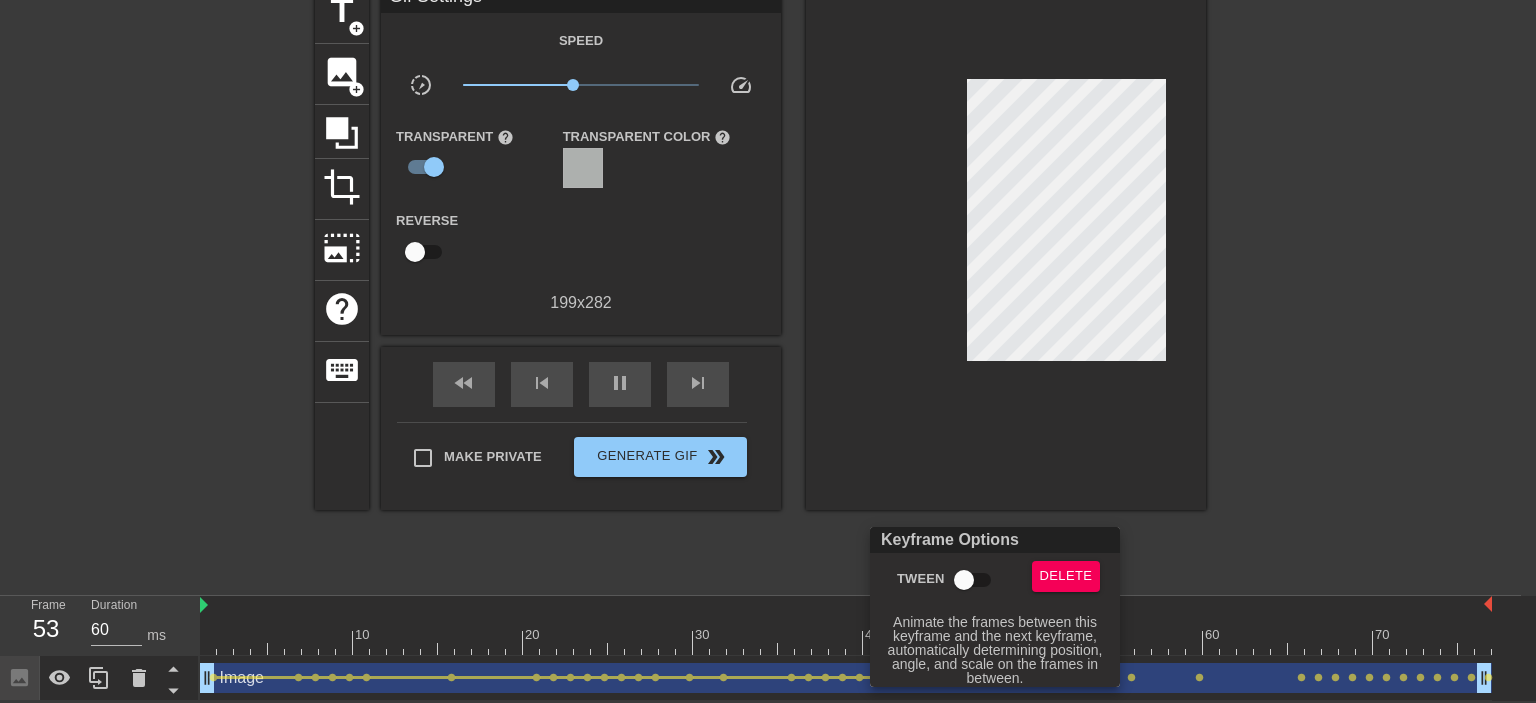 type on "70" 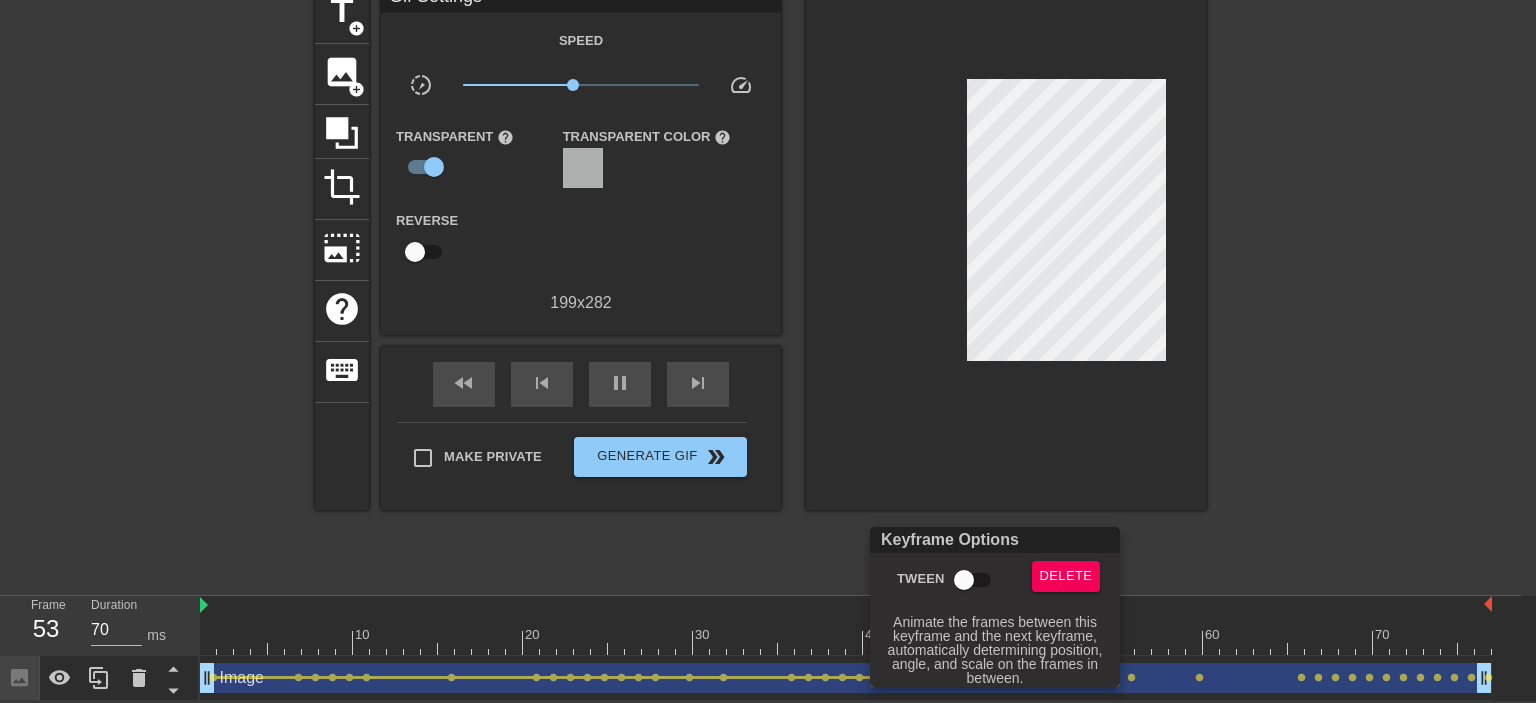 click on "Tween" at bounding box center [964, 580] 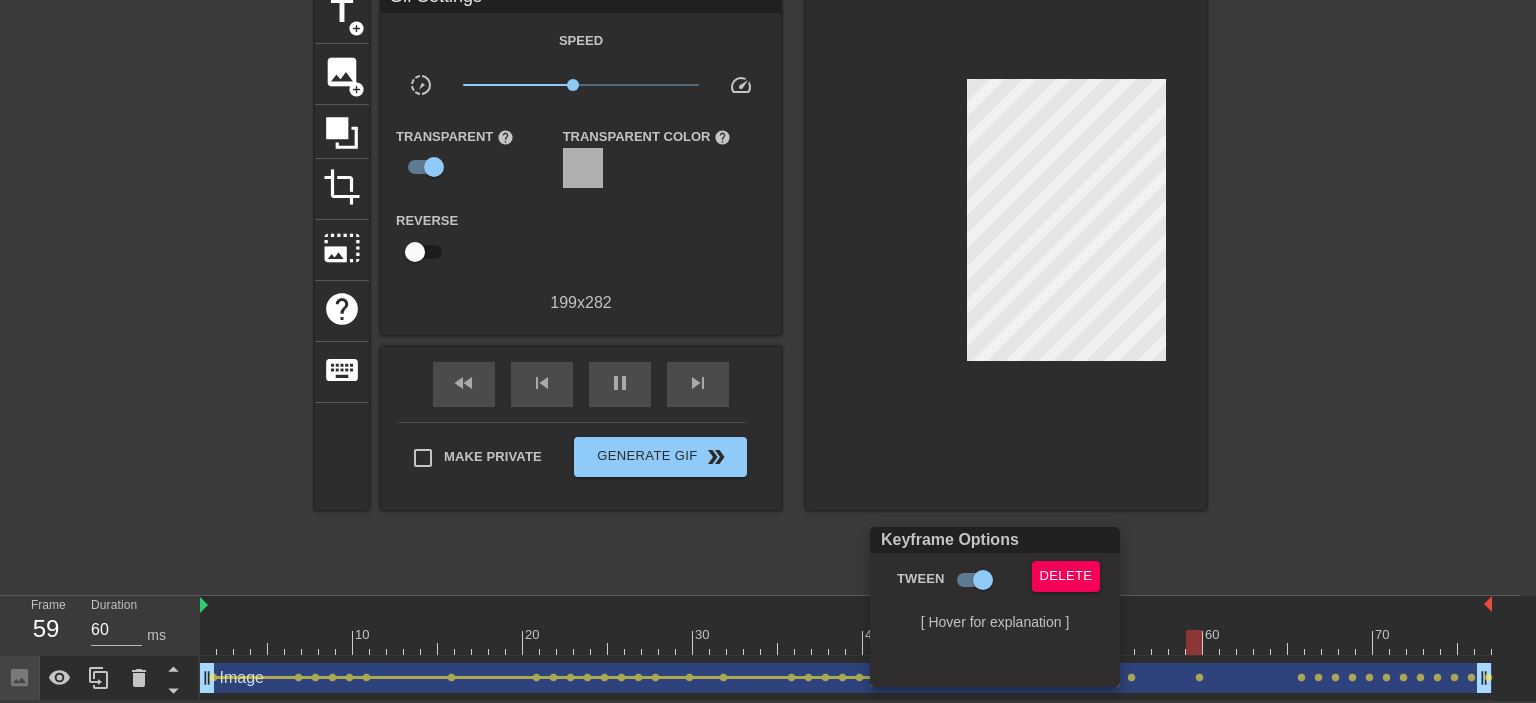 click at bounding box center [768, 351] 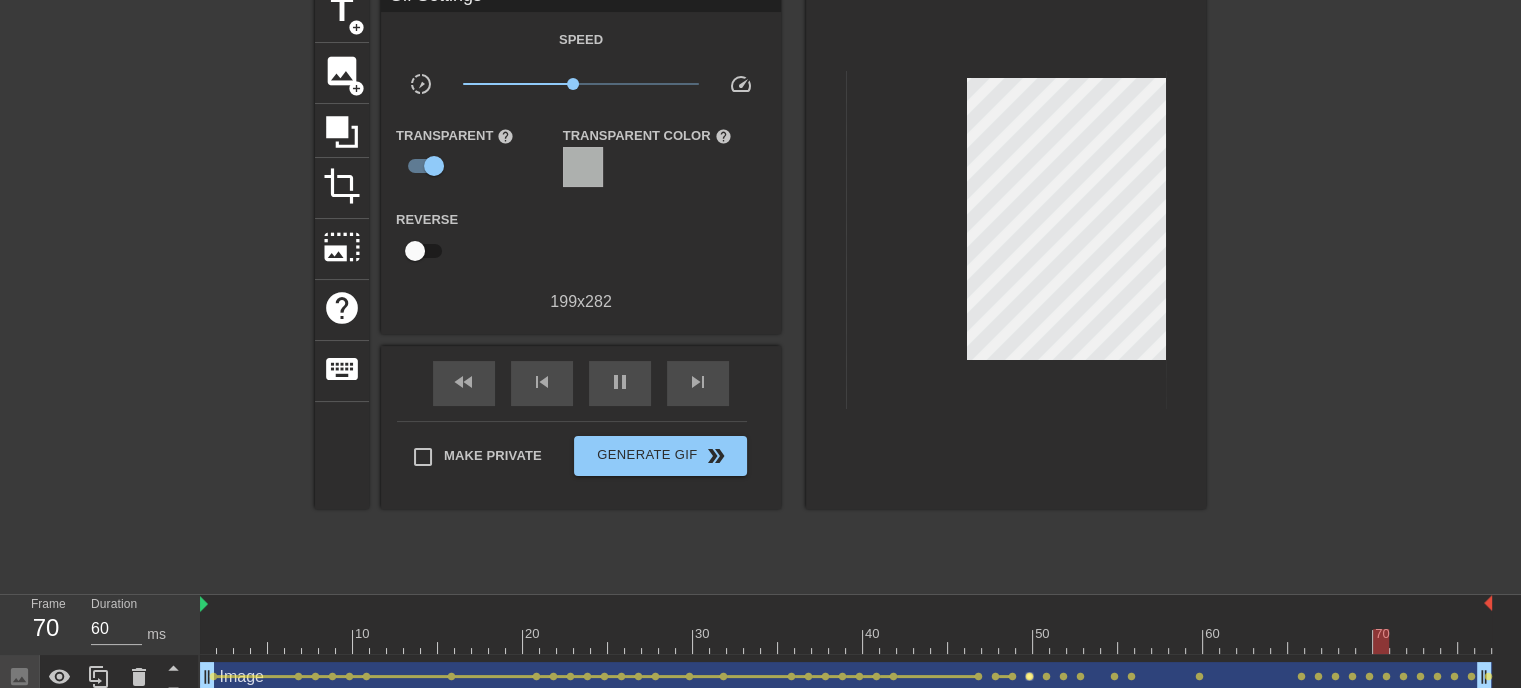 click on "lens" at bounding box center [1029, 676] 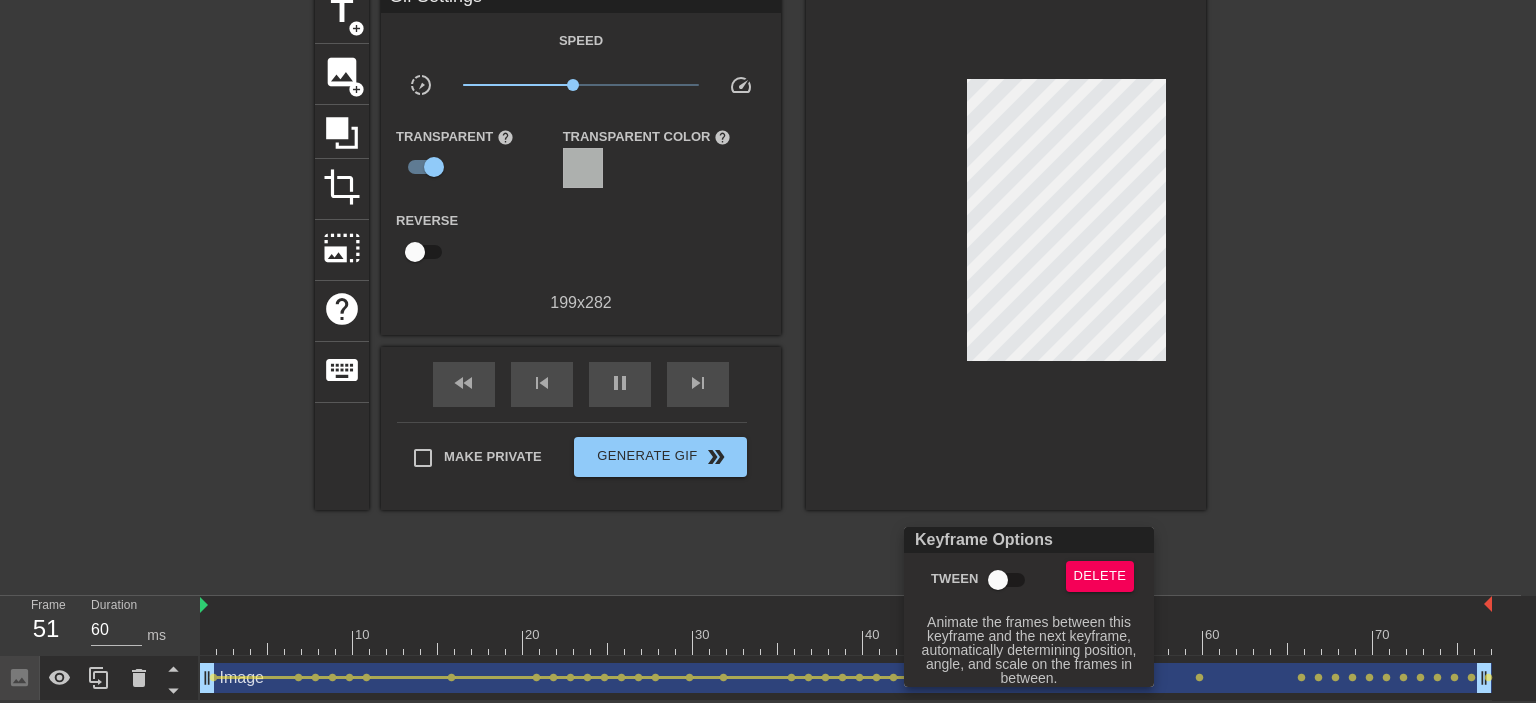 type on "70" 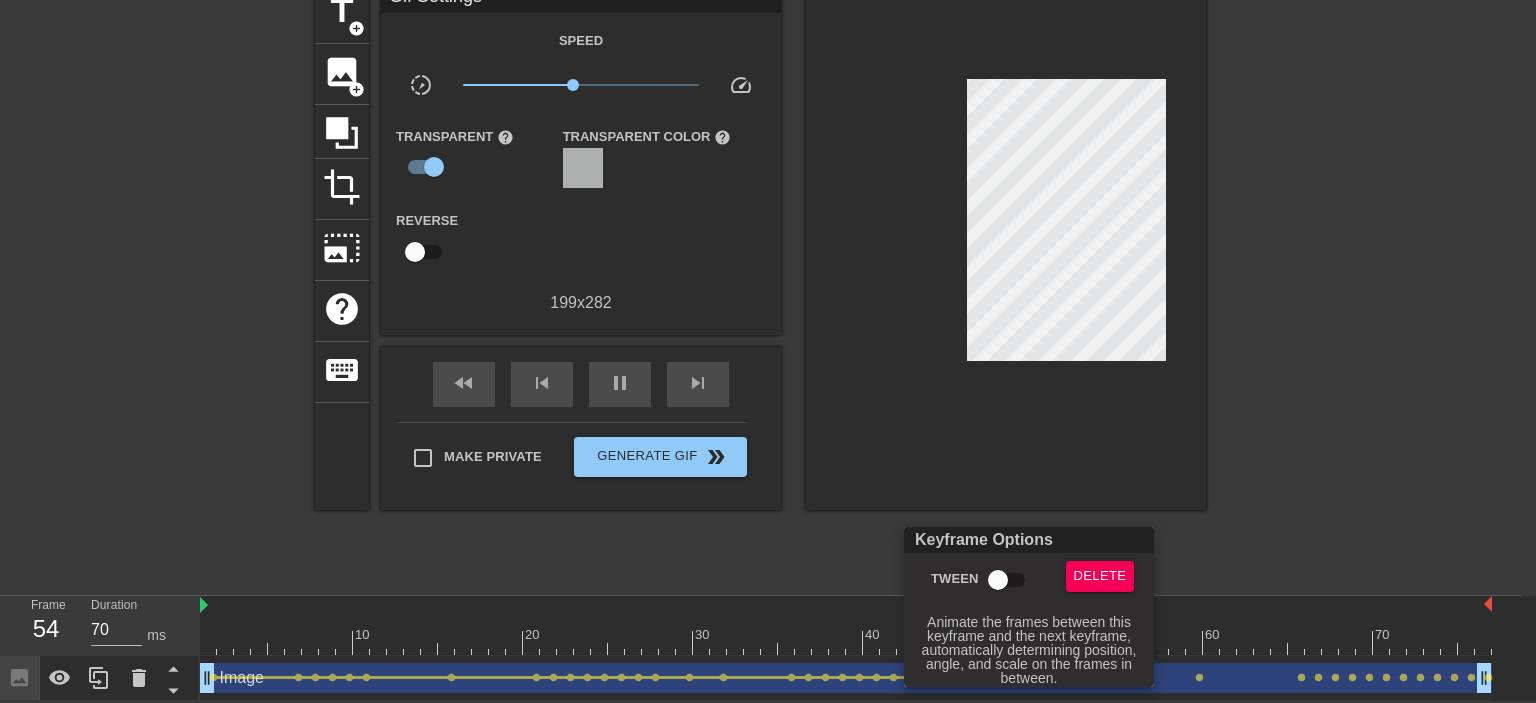 click on "Tween" at bounding box center (998, 580) 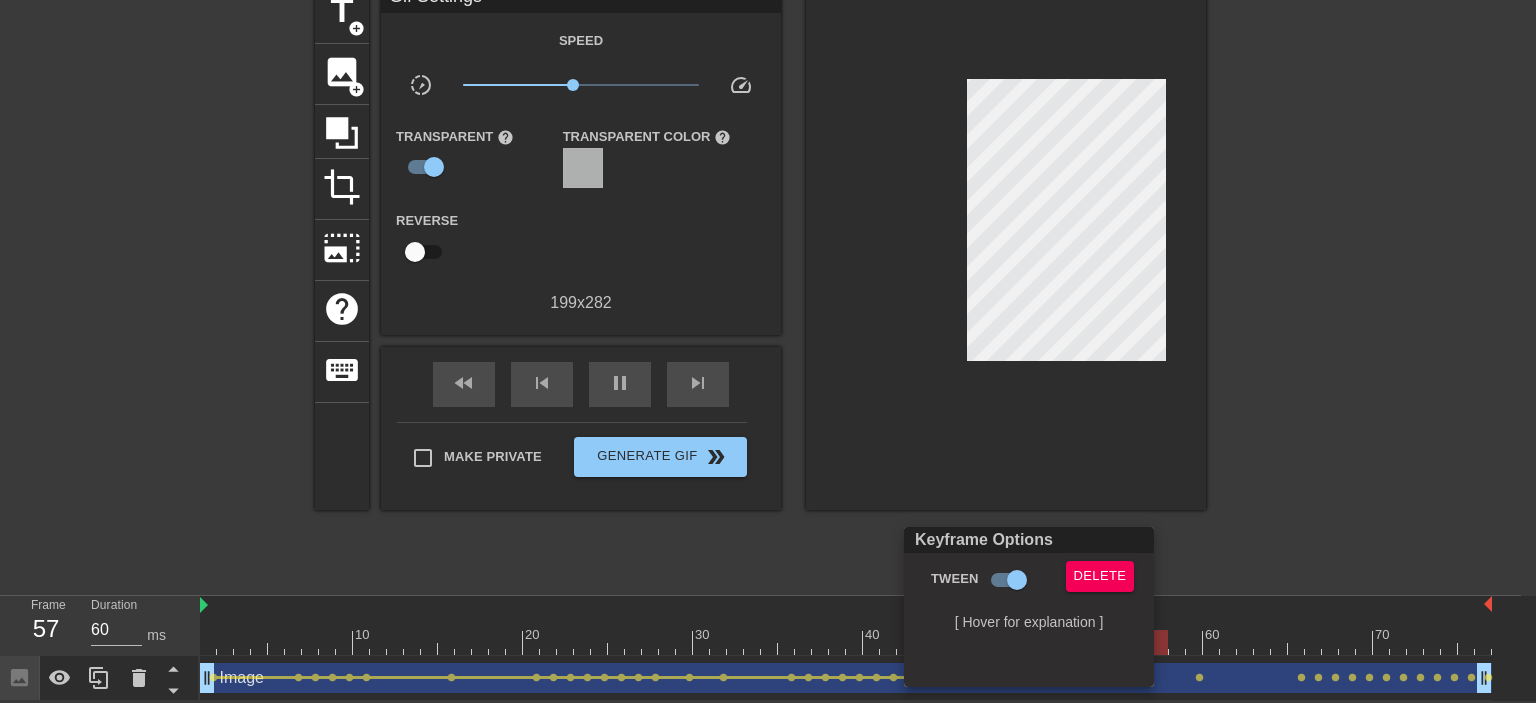 click at bounding box center [768, 351] 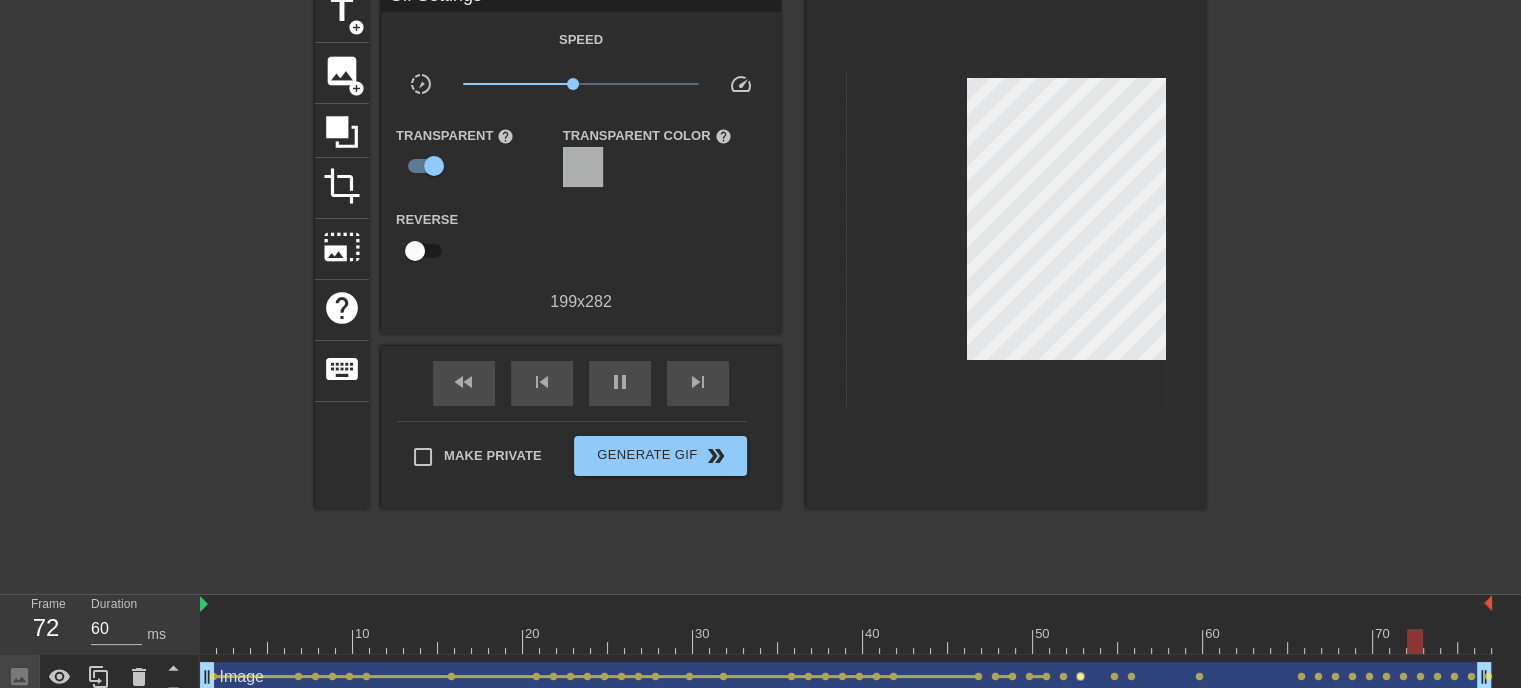 click on "lens" at bounding box center (1080, 676) 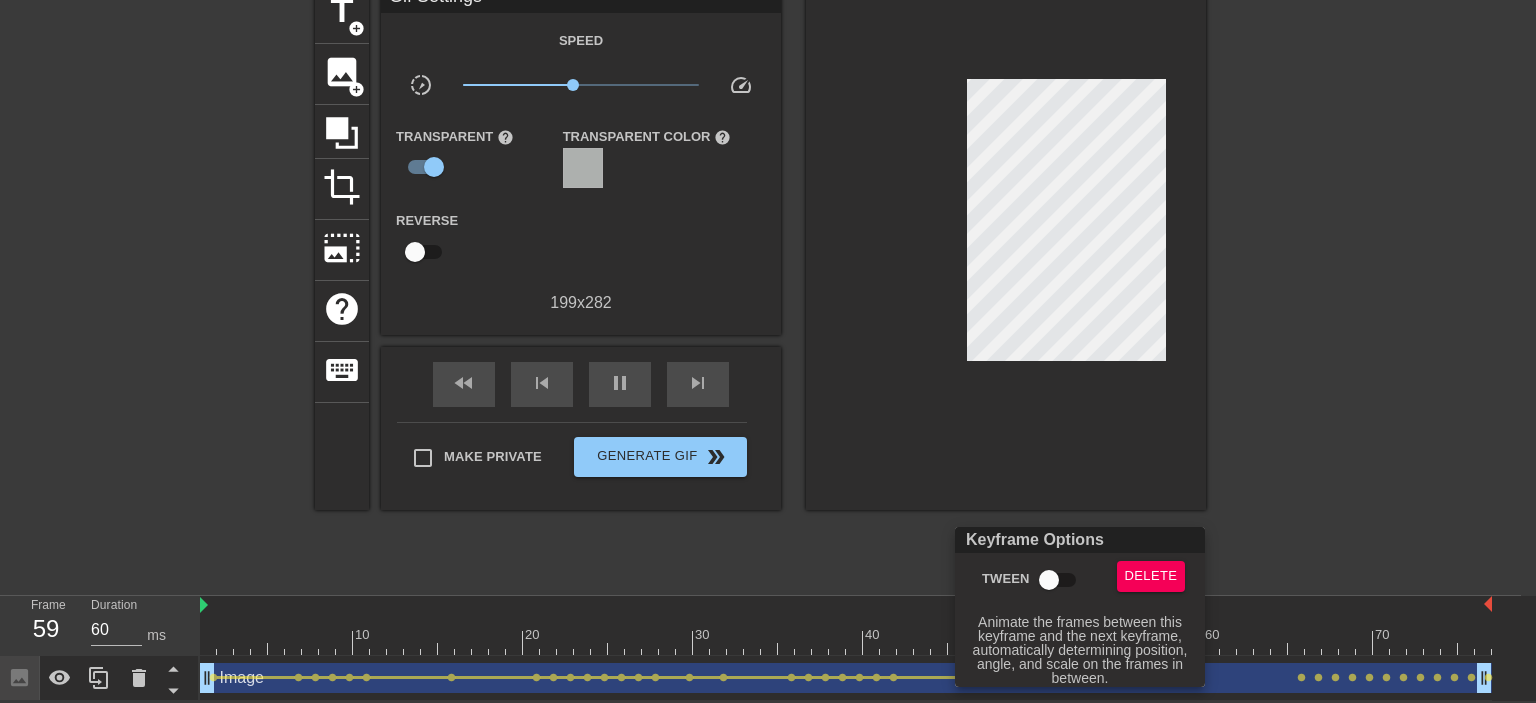 type on "70" 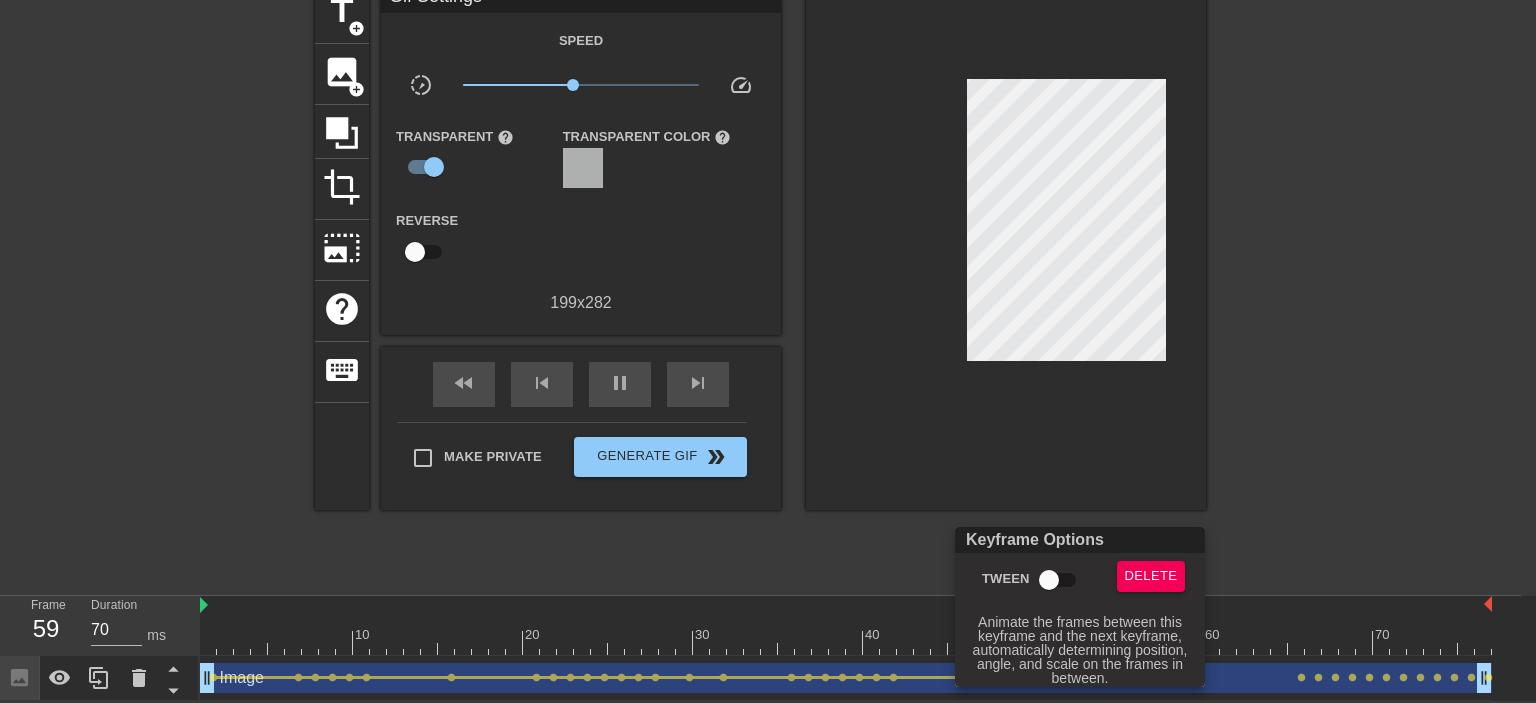click on "Tween" at bounding box center [1049, 580] 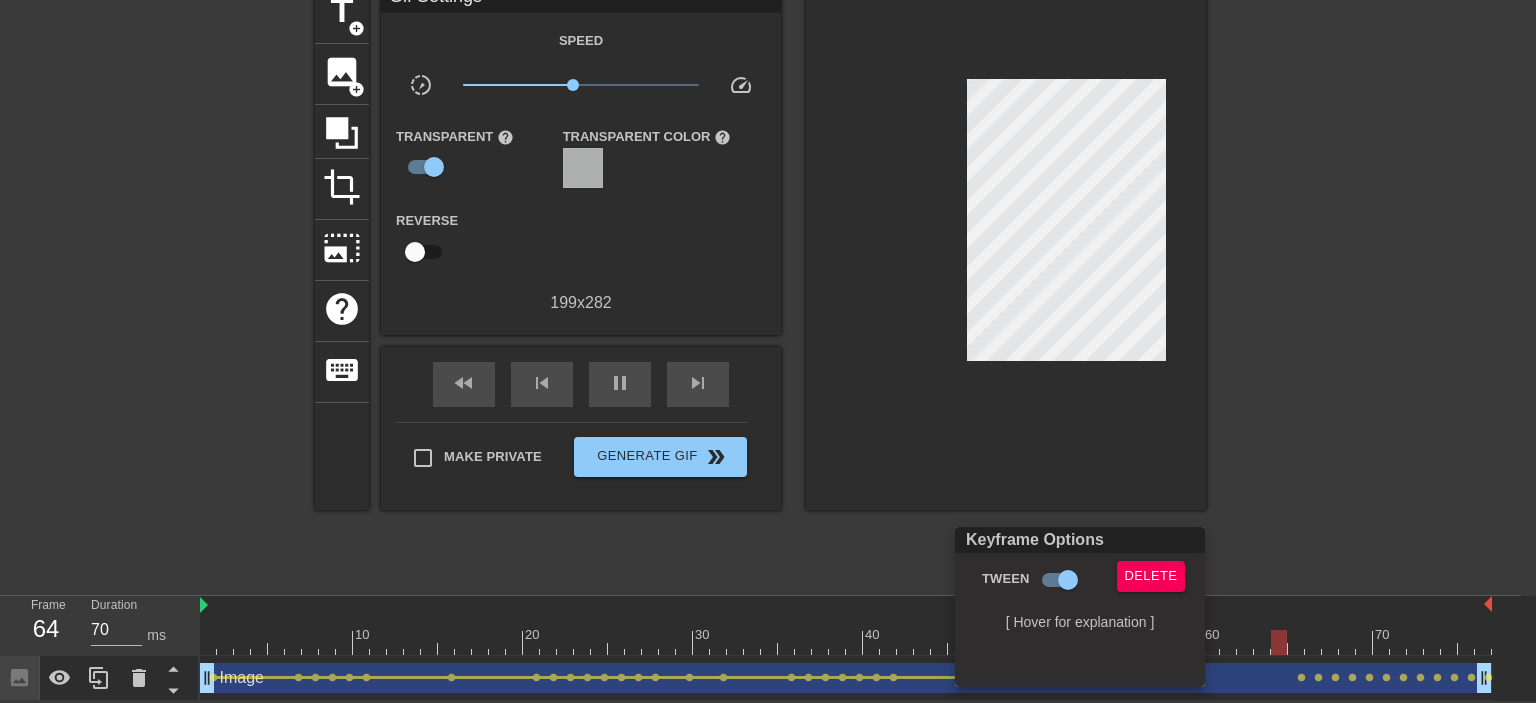 click at bounding box center (768, 351) 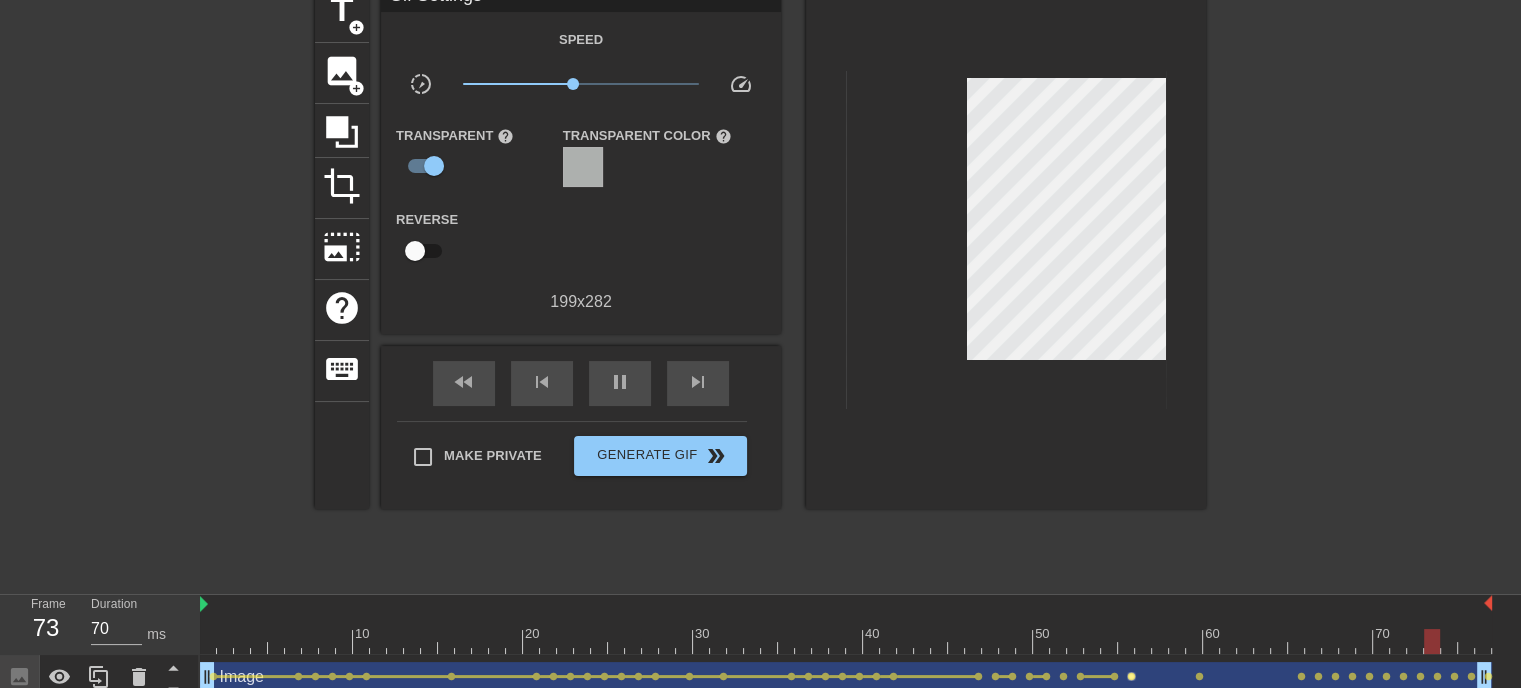 click on "lens" at bounding box center (1131, 676) 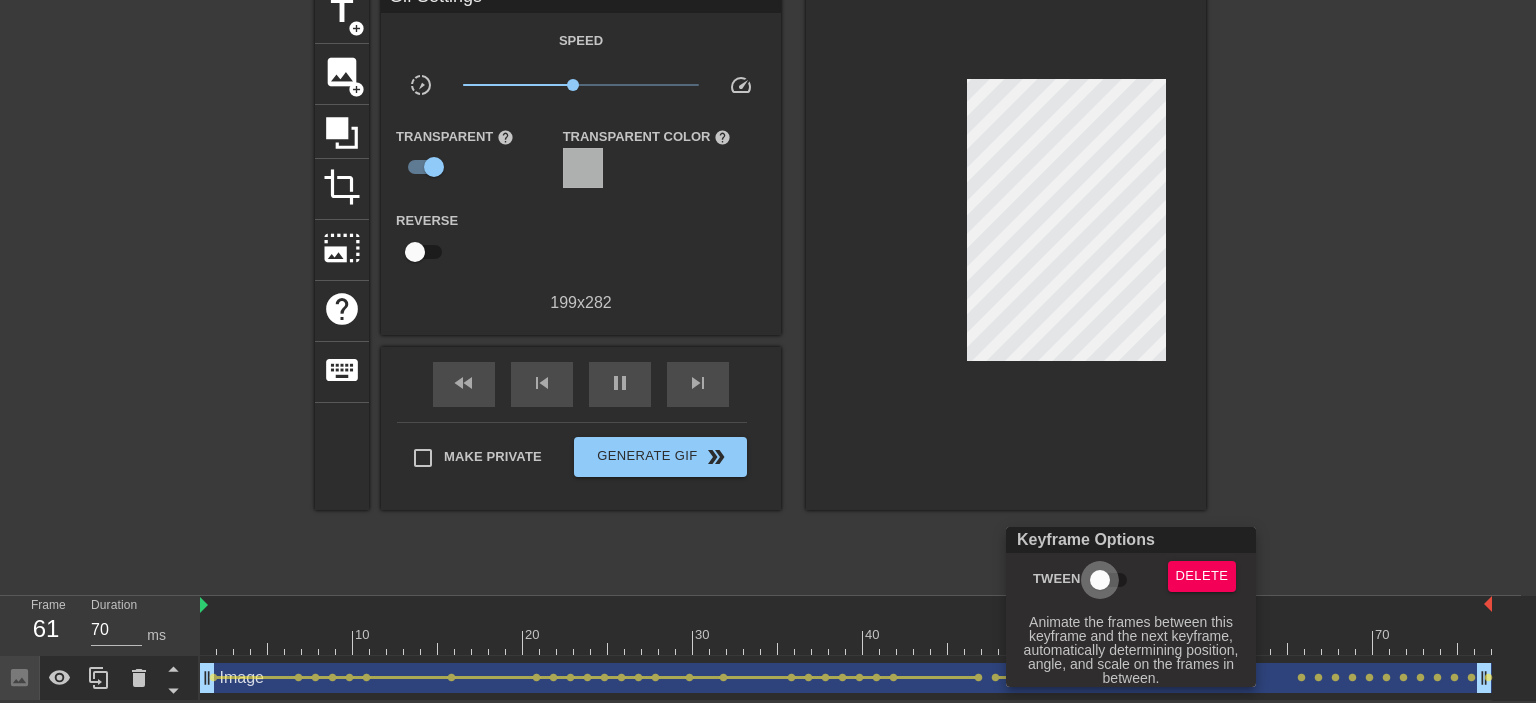 type on "60" 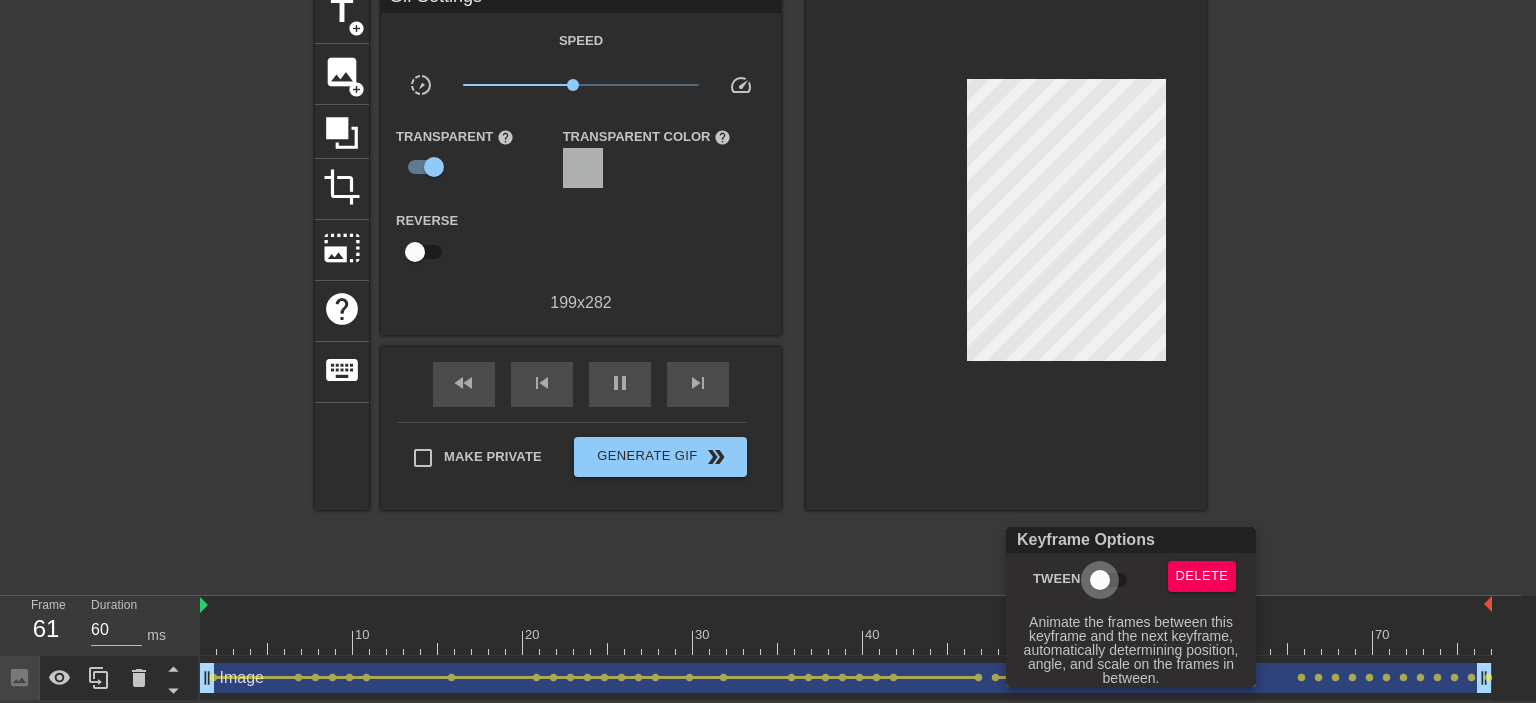 click on "Tween" at bounding box center [1100, 580] 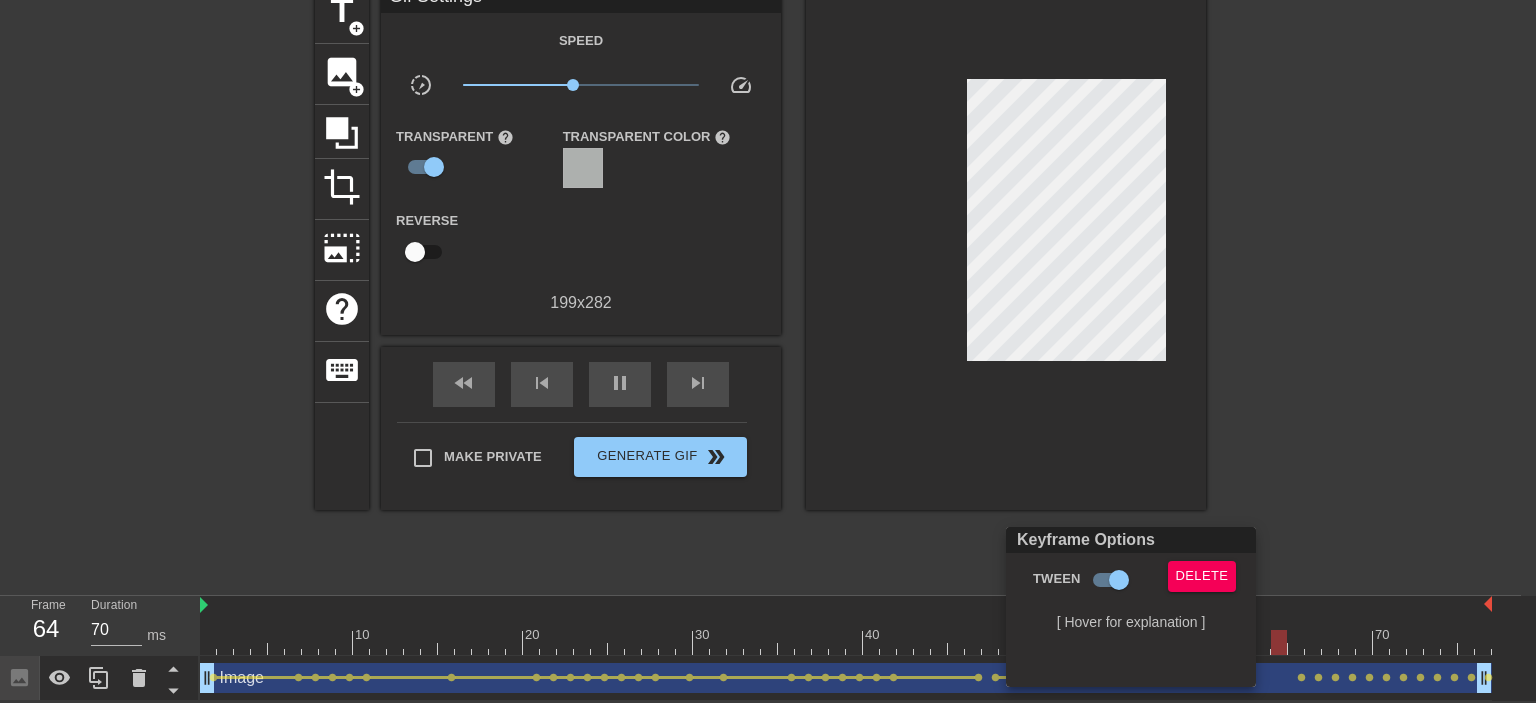 click at bounding box center (768, 351) 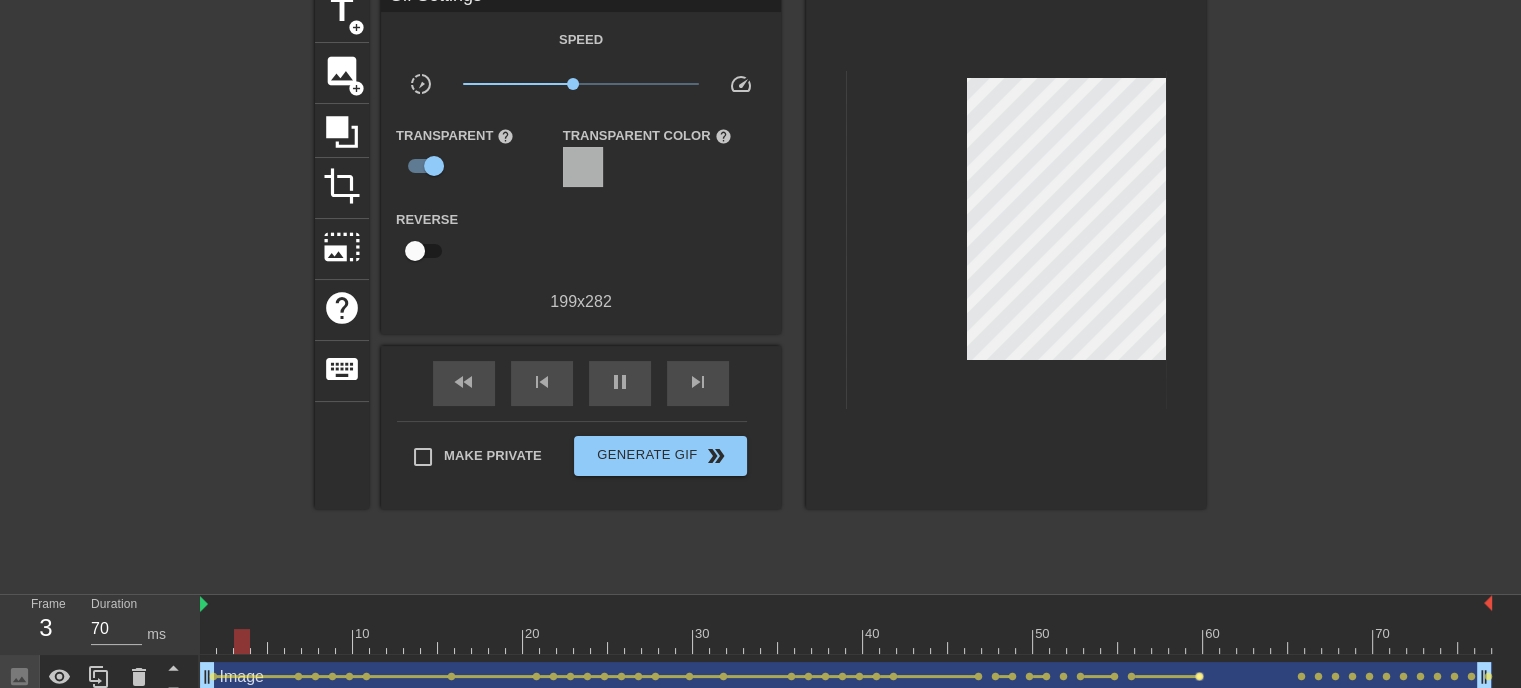 click on "lens" at bounding box center (1199, 676) 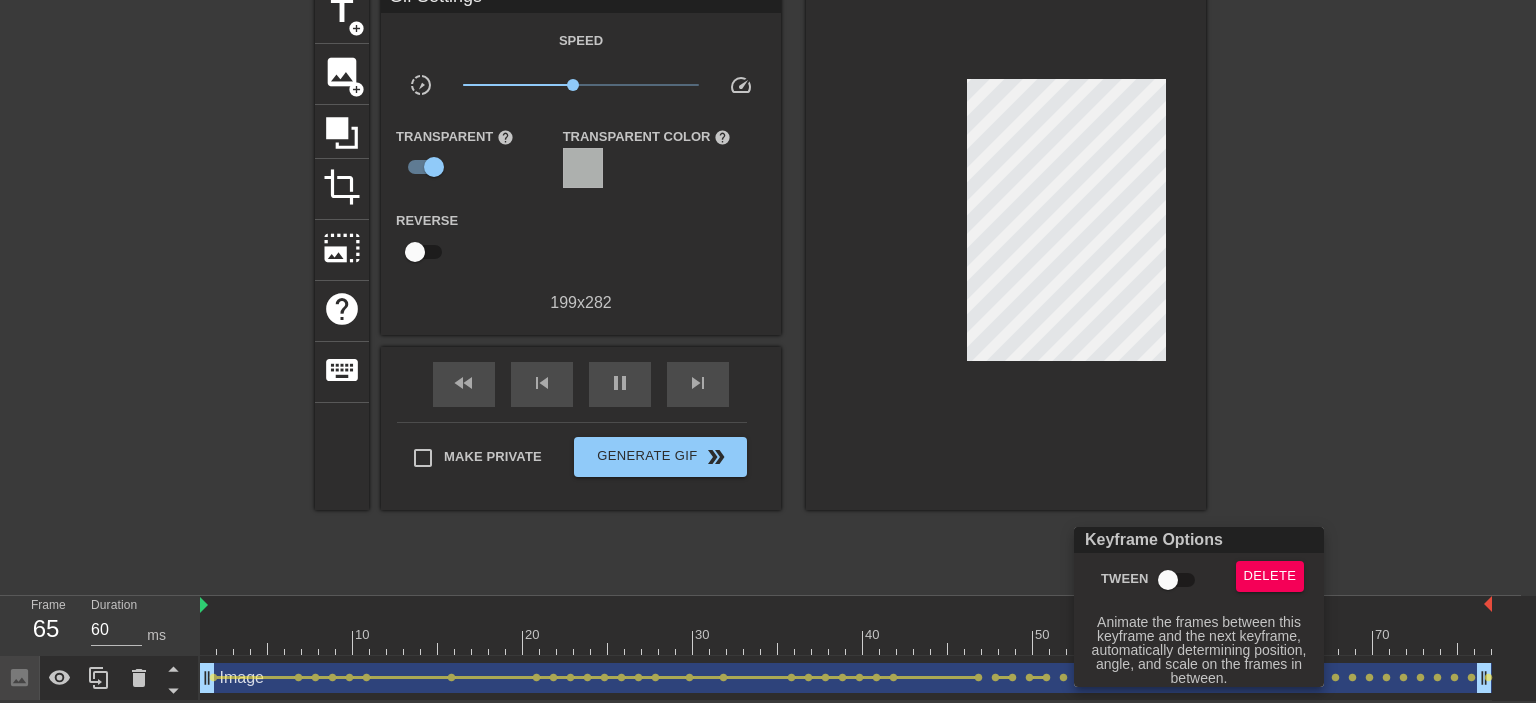 type on "70" 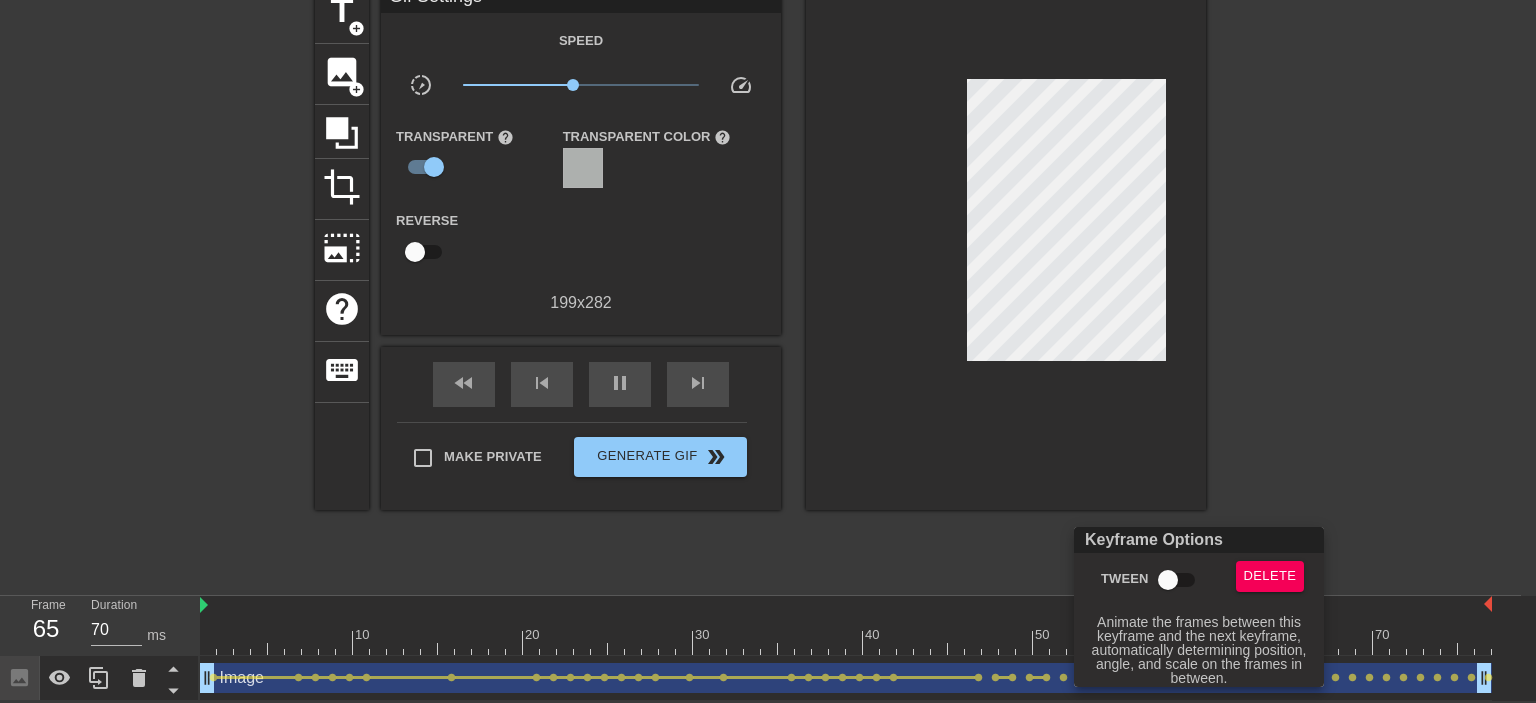 click on "Tween" at bounding box center (1168, 580) 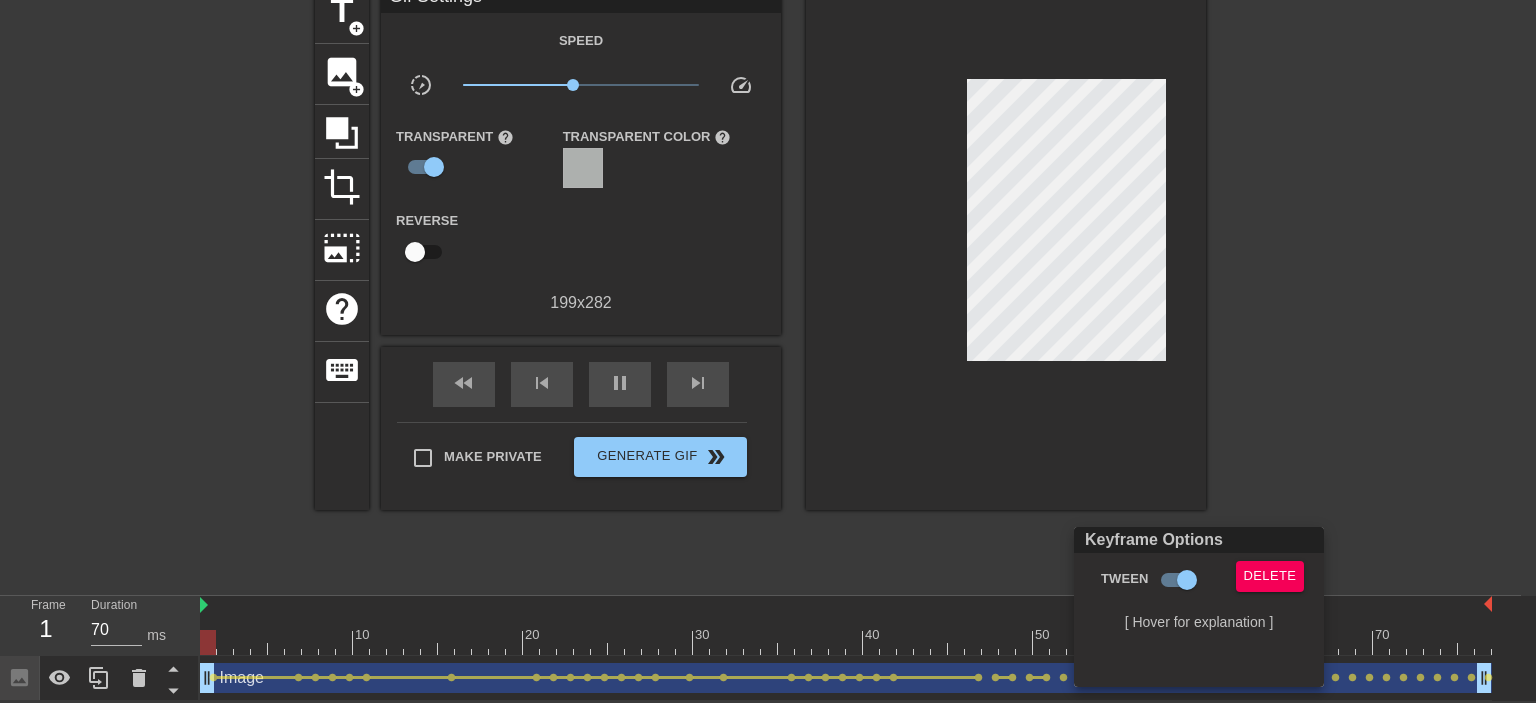 click at bounding box center (768, 351) 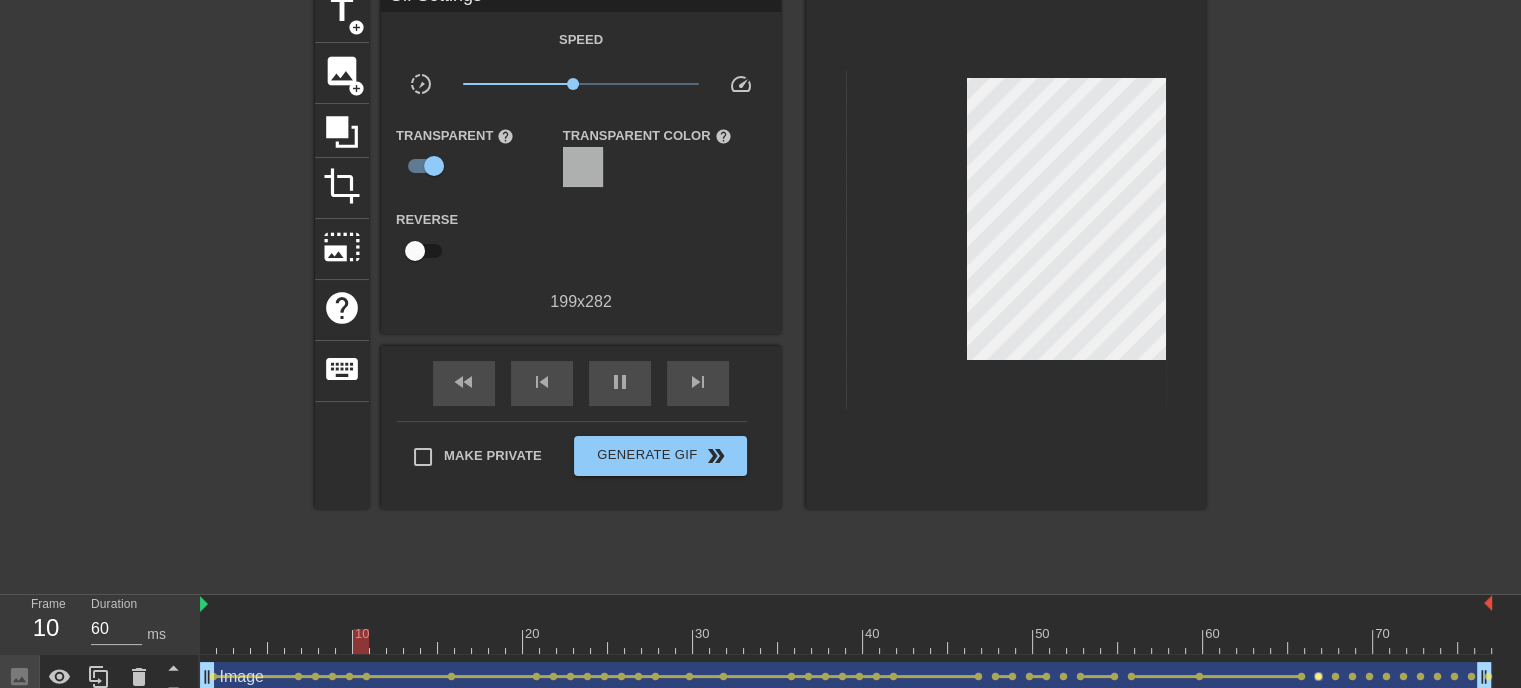 click on "lens" at bounding box center (1318, 676) 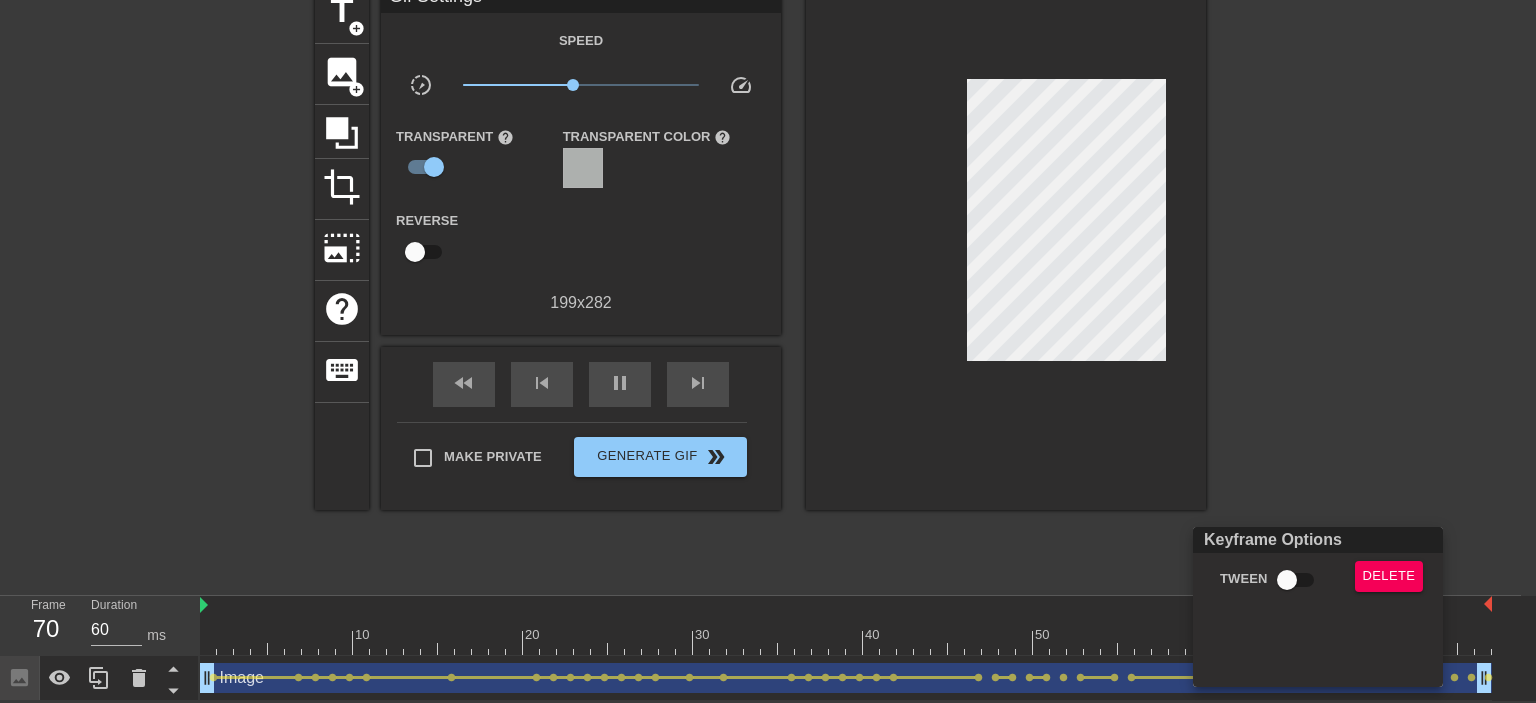 type on "70" 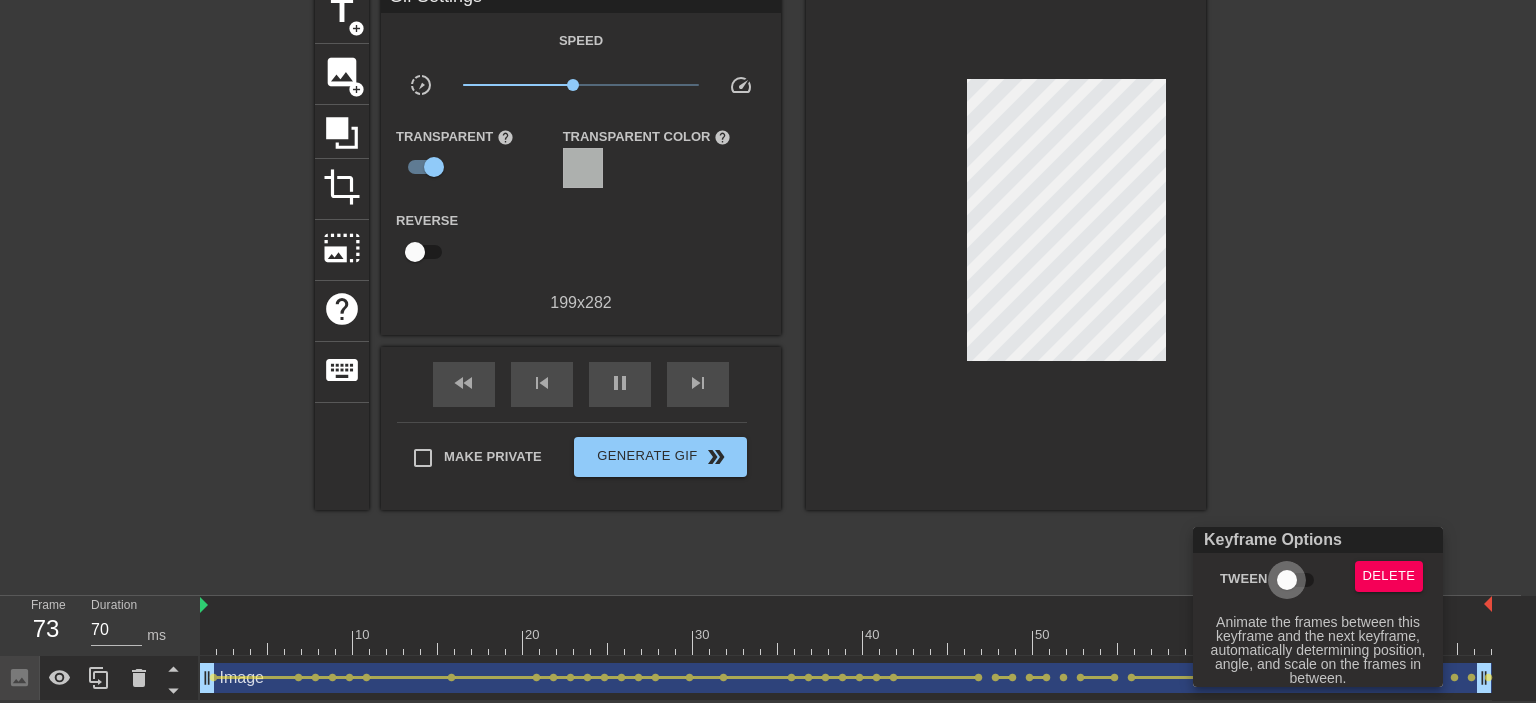 click on "Tween" at bounding box center [1287, 580] 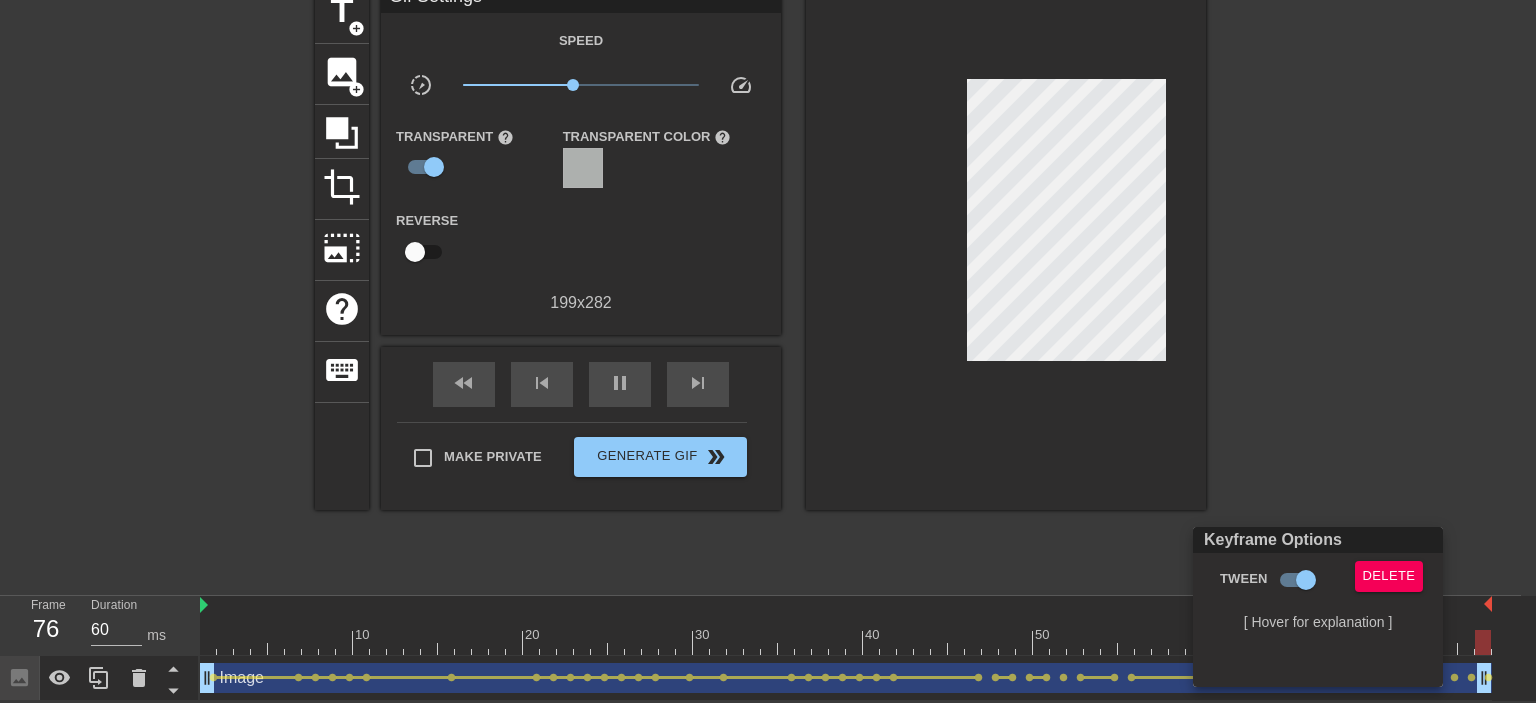 click at bounding box center (768, 351) 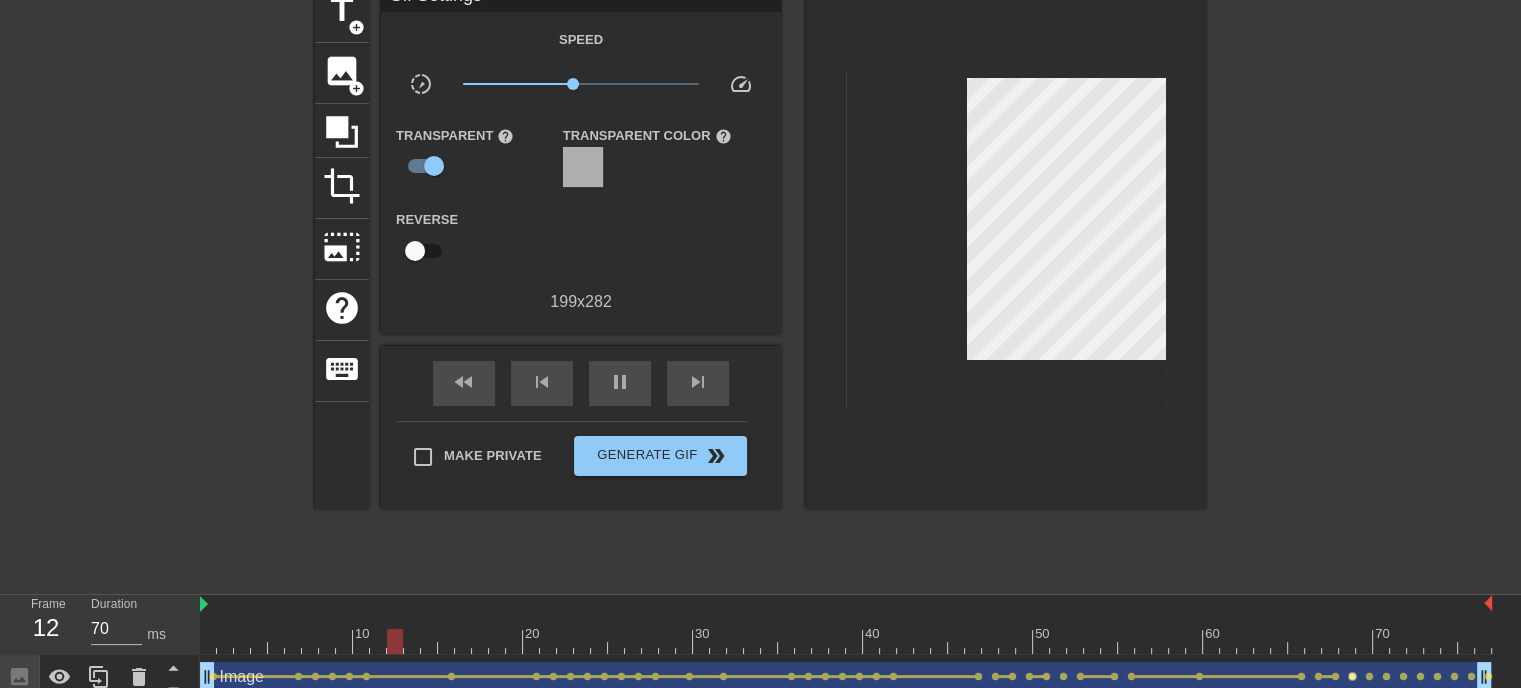 click on "lens" at bounding box center [1352, 676] 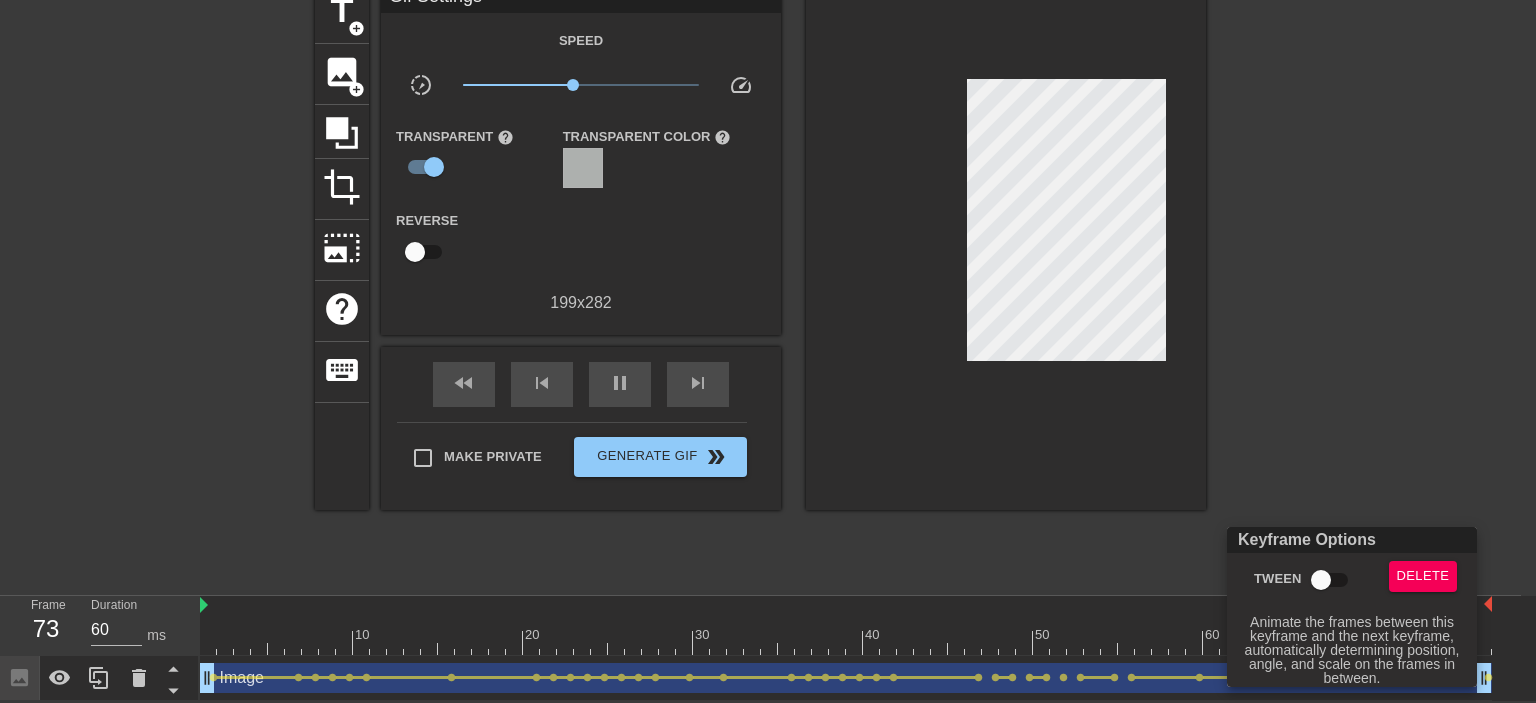 type on "70" 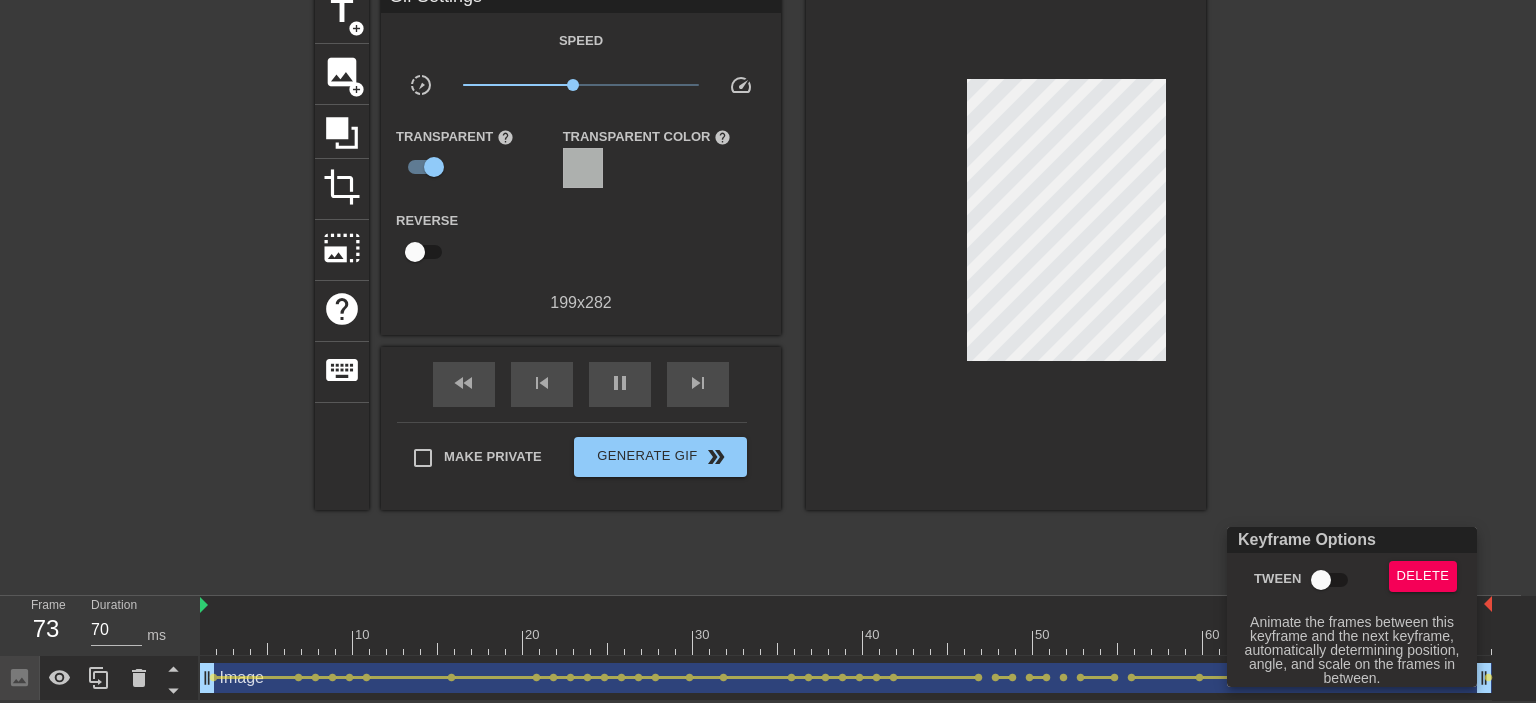 click on "Tween" at bounding box center (1321, 580) 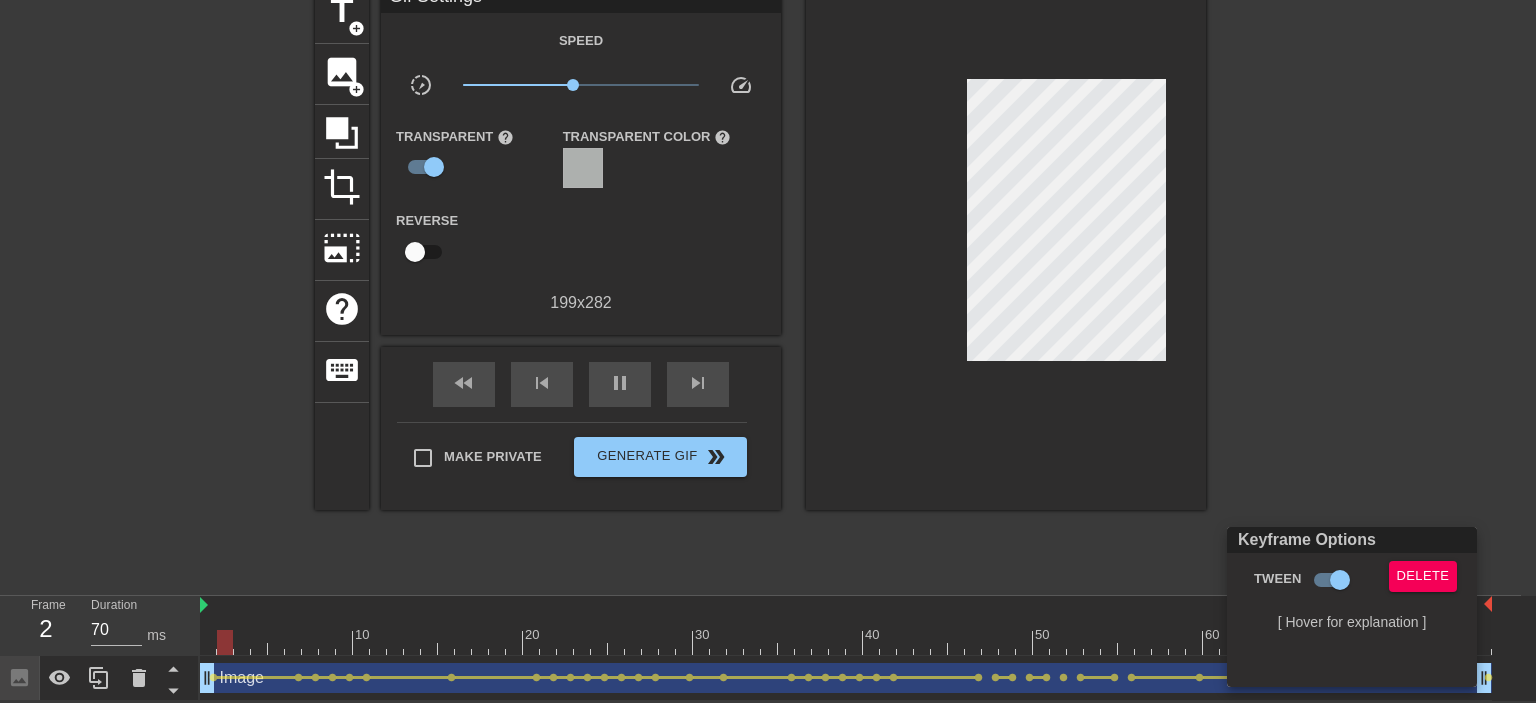 click at bounding box center (768, 351) 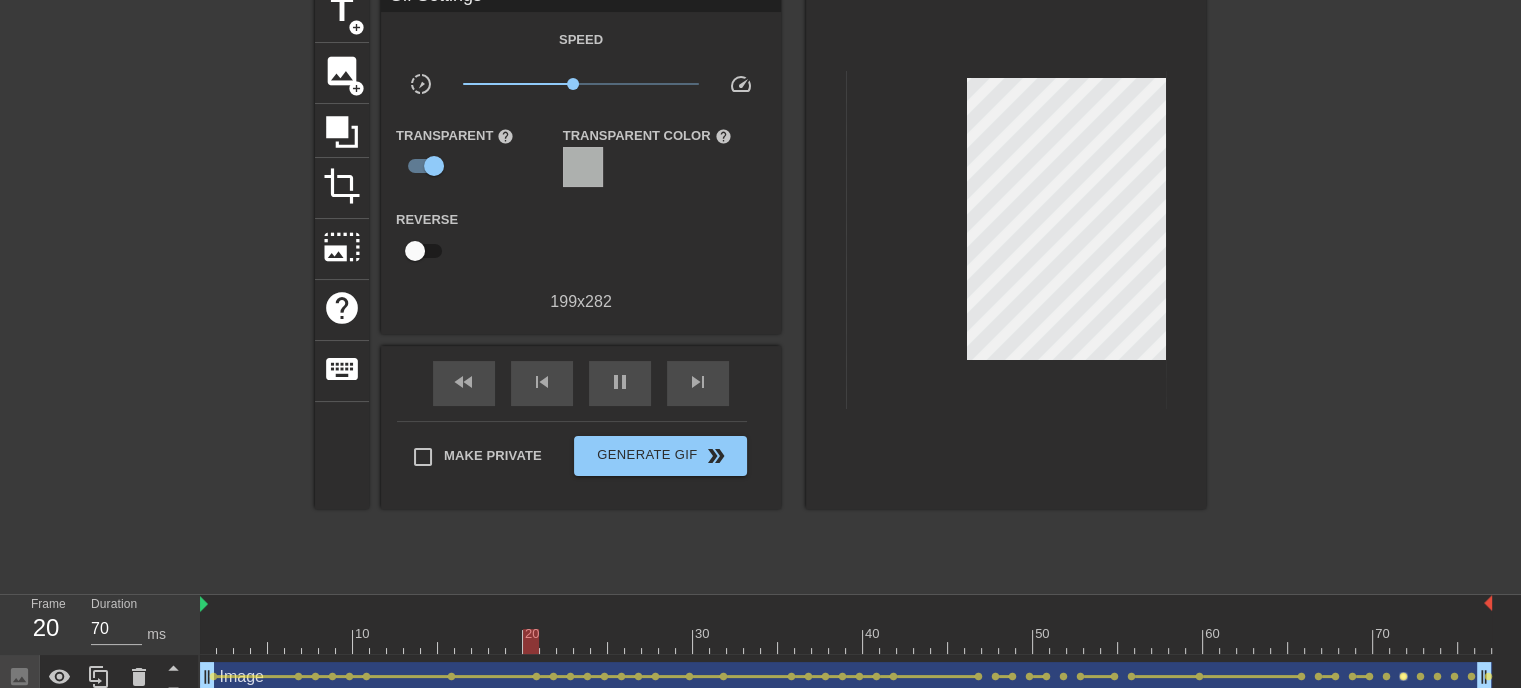 click on "lens" at bounding box center [1403, 676] 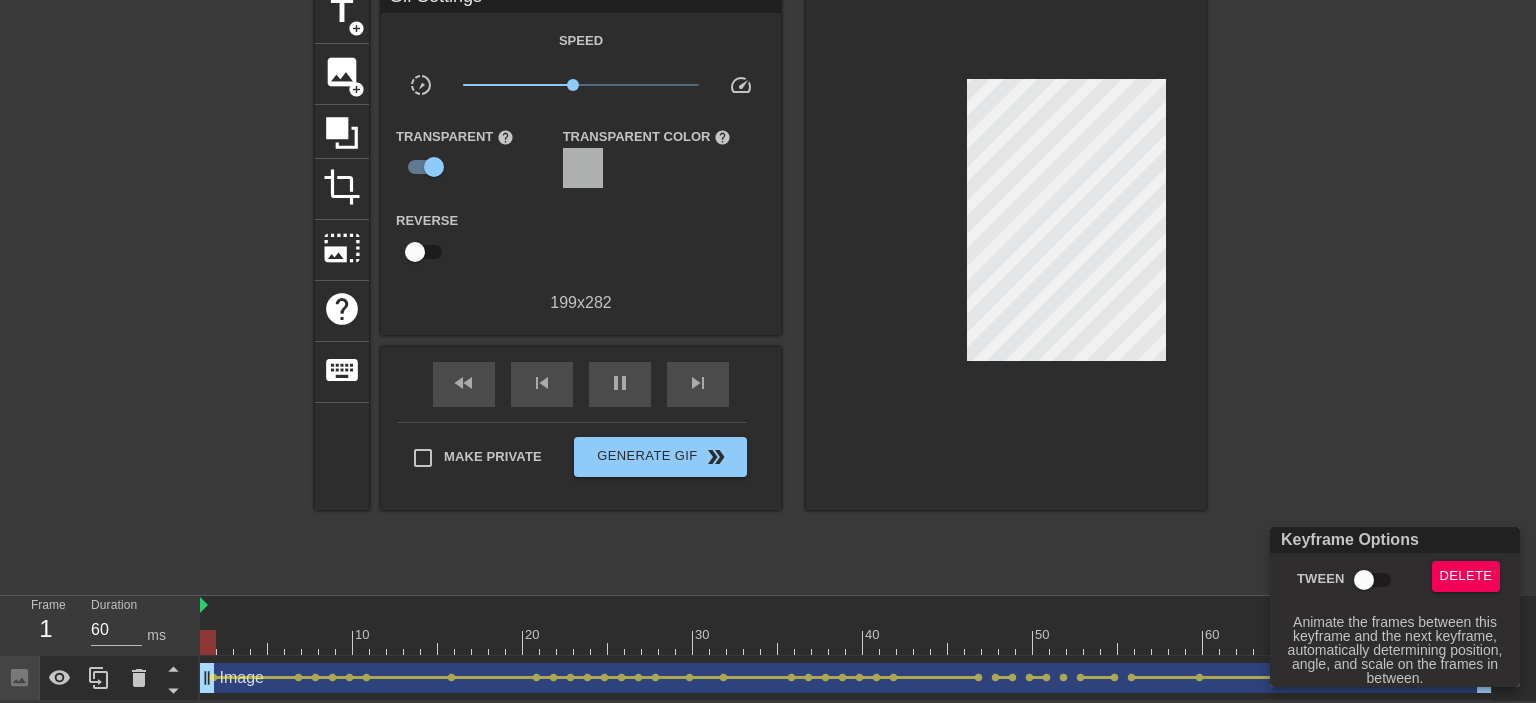 type on "70" 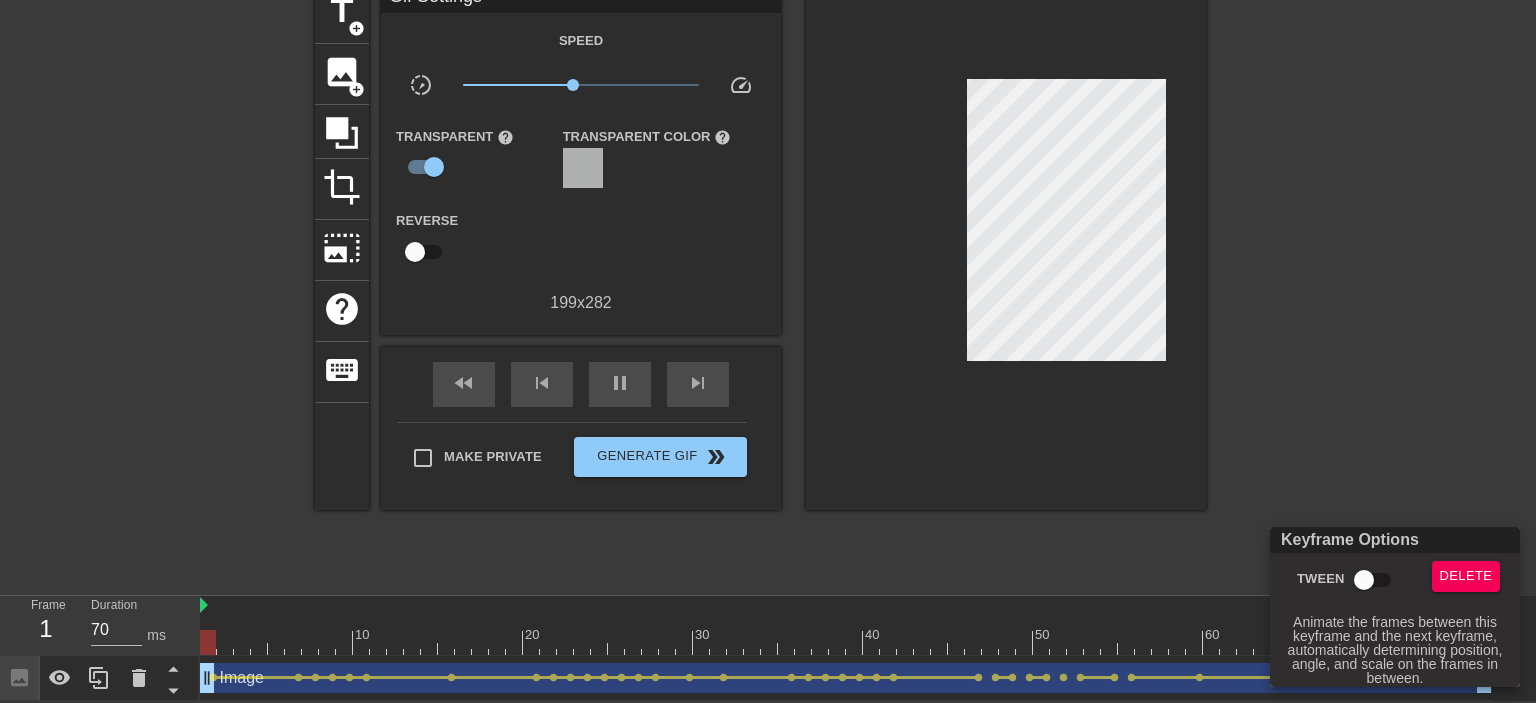 click on "Tween" at bounding box center (1364, 580) 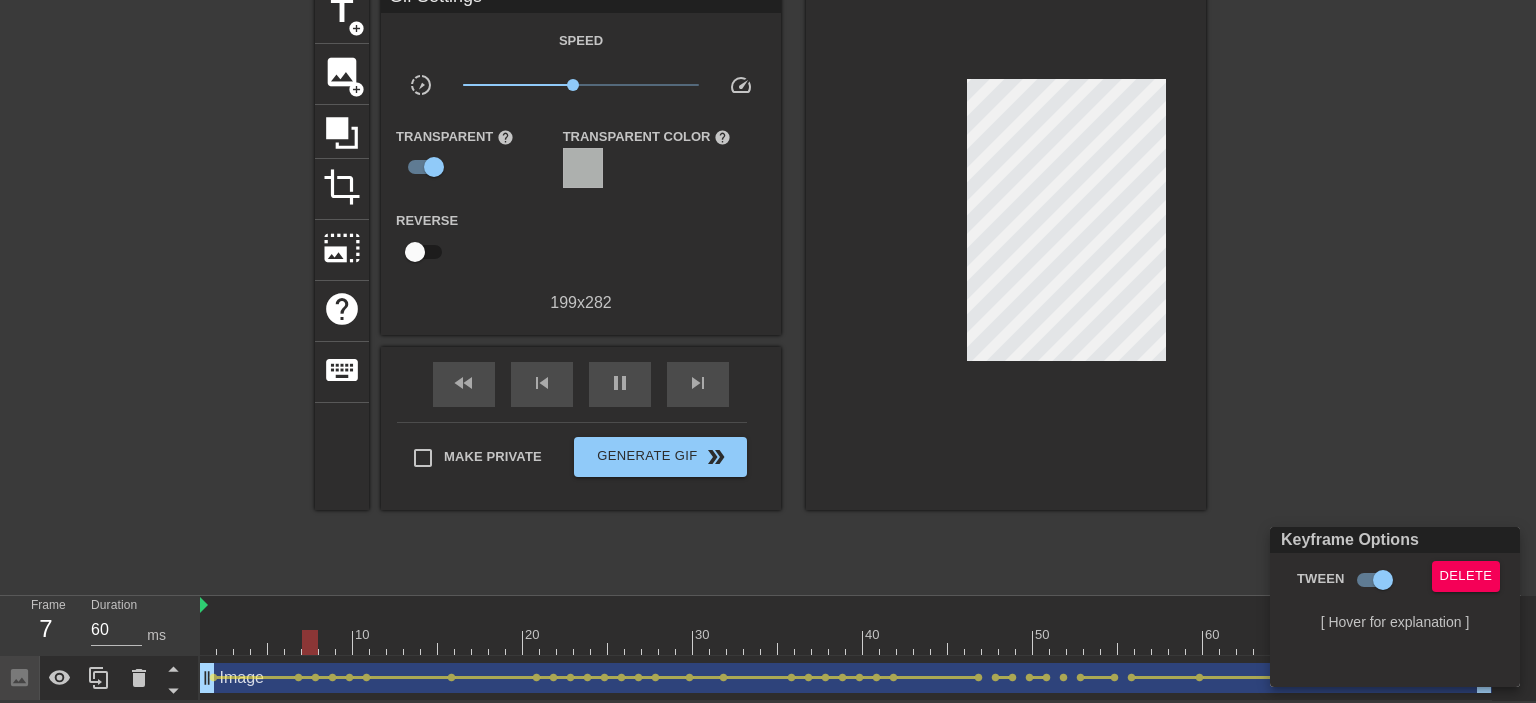drag, startPoint x: 1432, startPoint y: 444, endPoint x: 1424, endPoint y: 576, distance: 132.2422 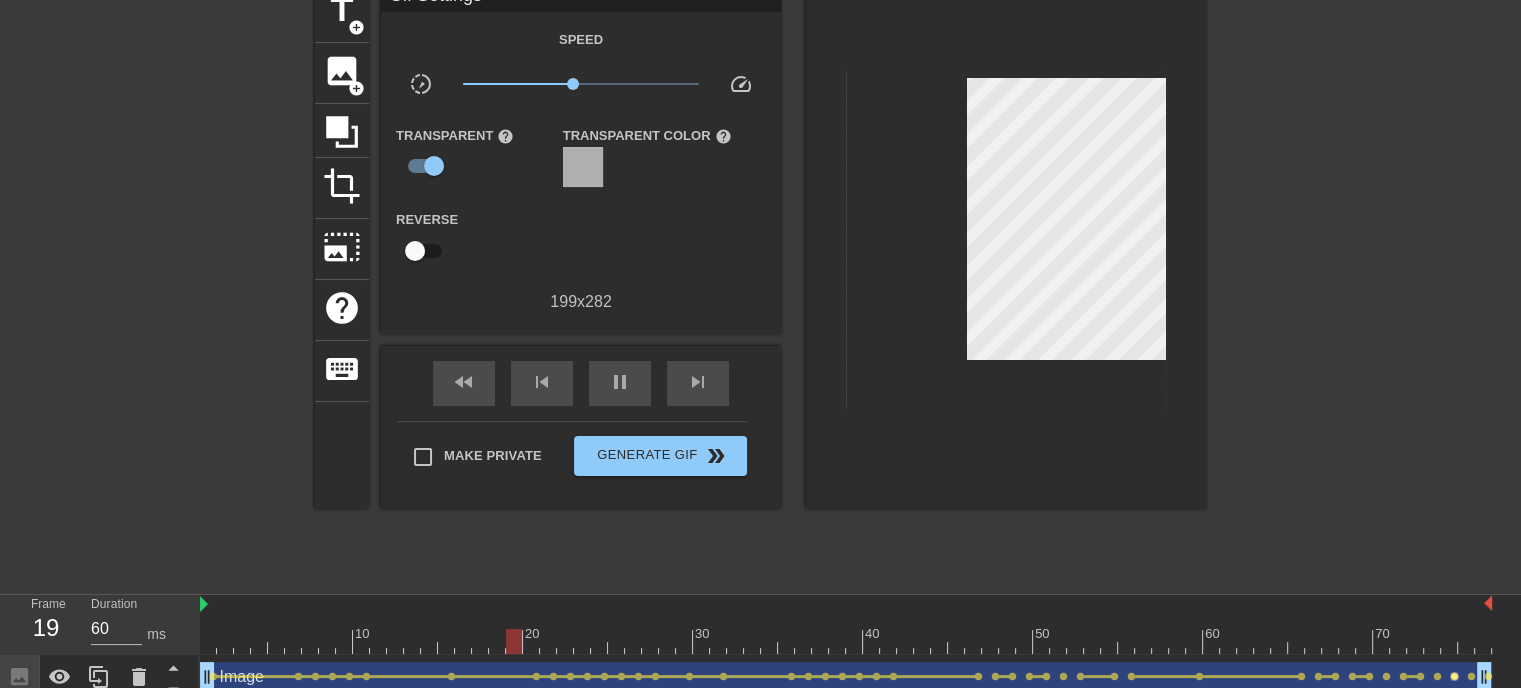 click on "lens" at bounding box center [1454, 676] 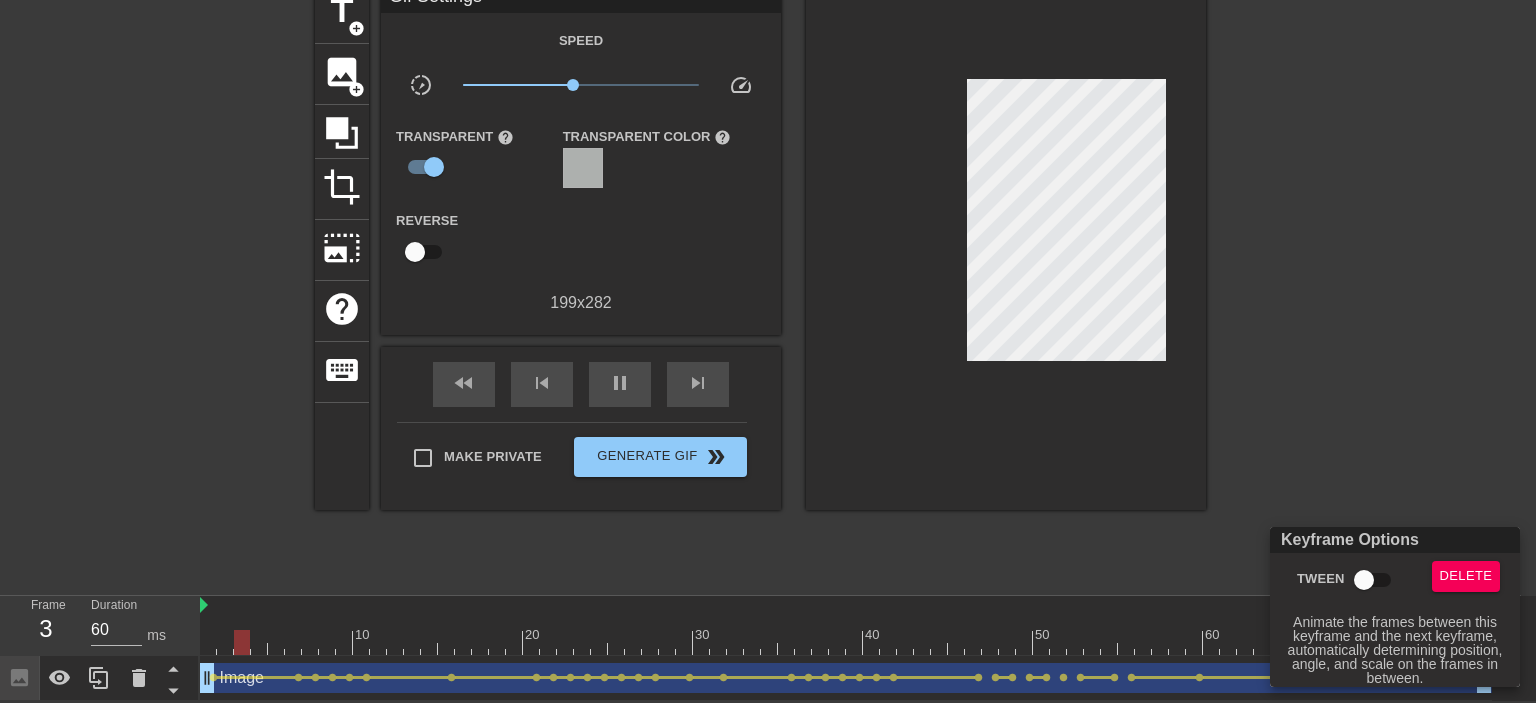 type on "70" 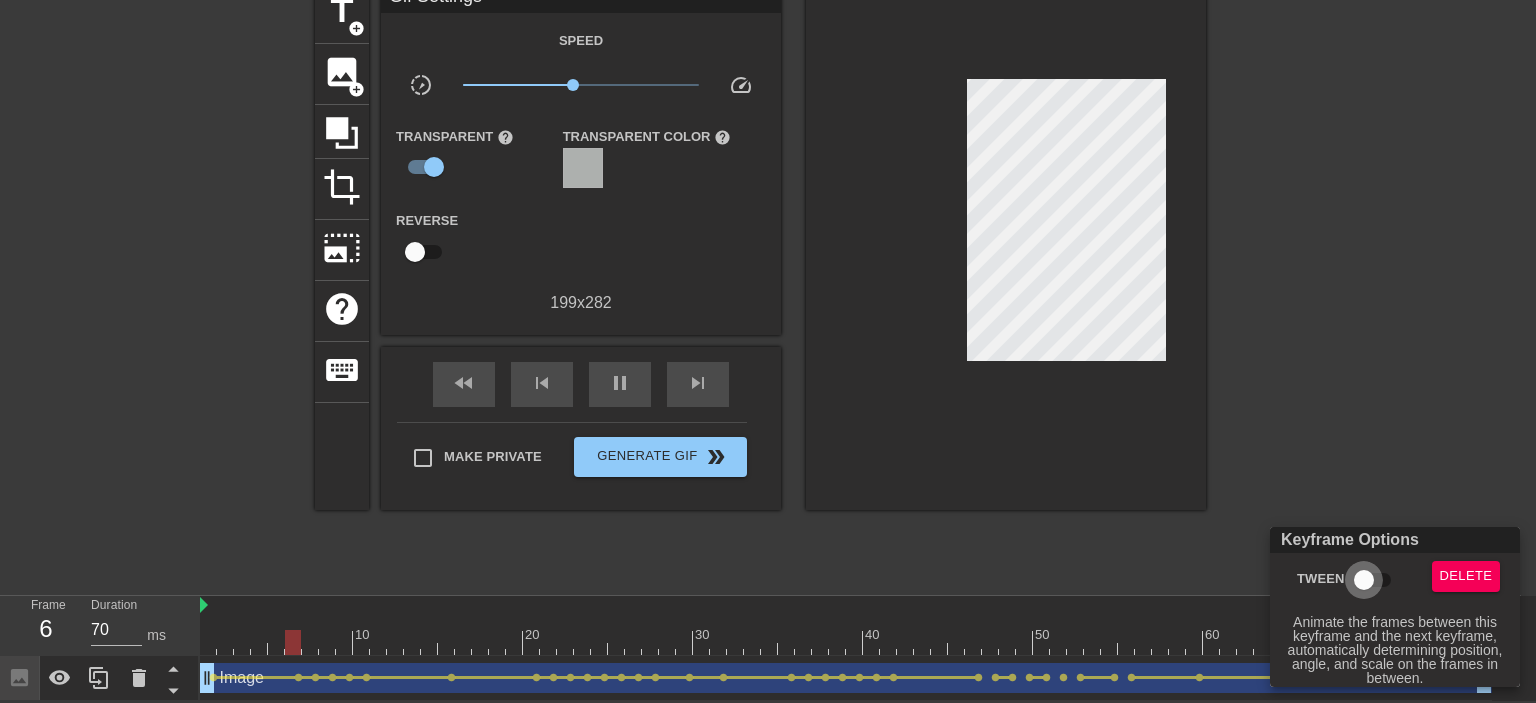click on "Tween" at bounding box center (1364, 580) 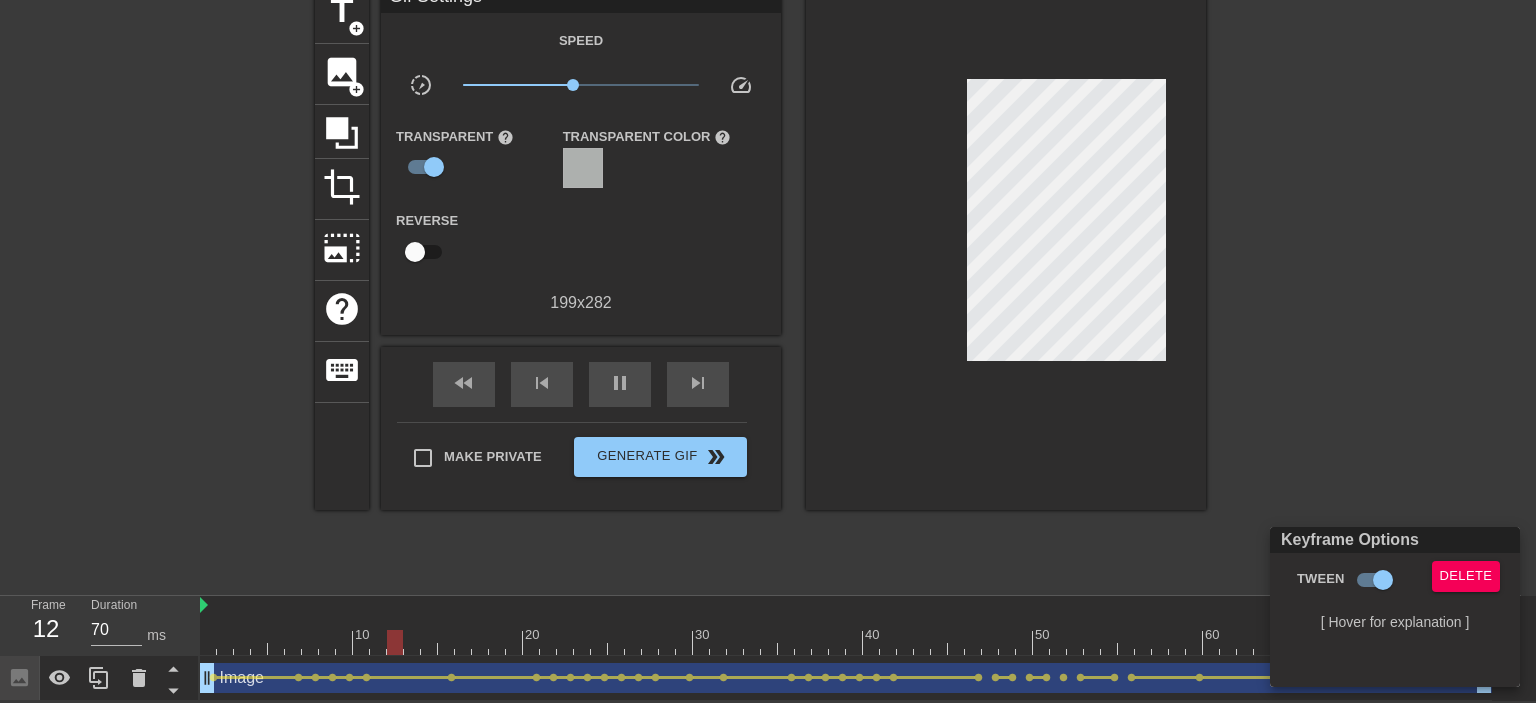 click at bounding box center [768, 351] 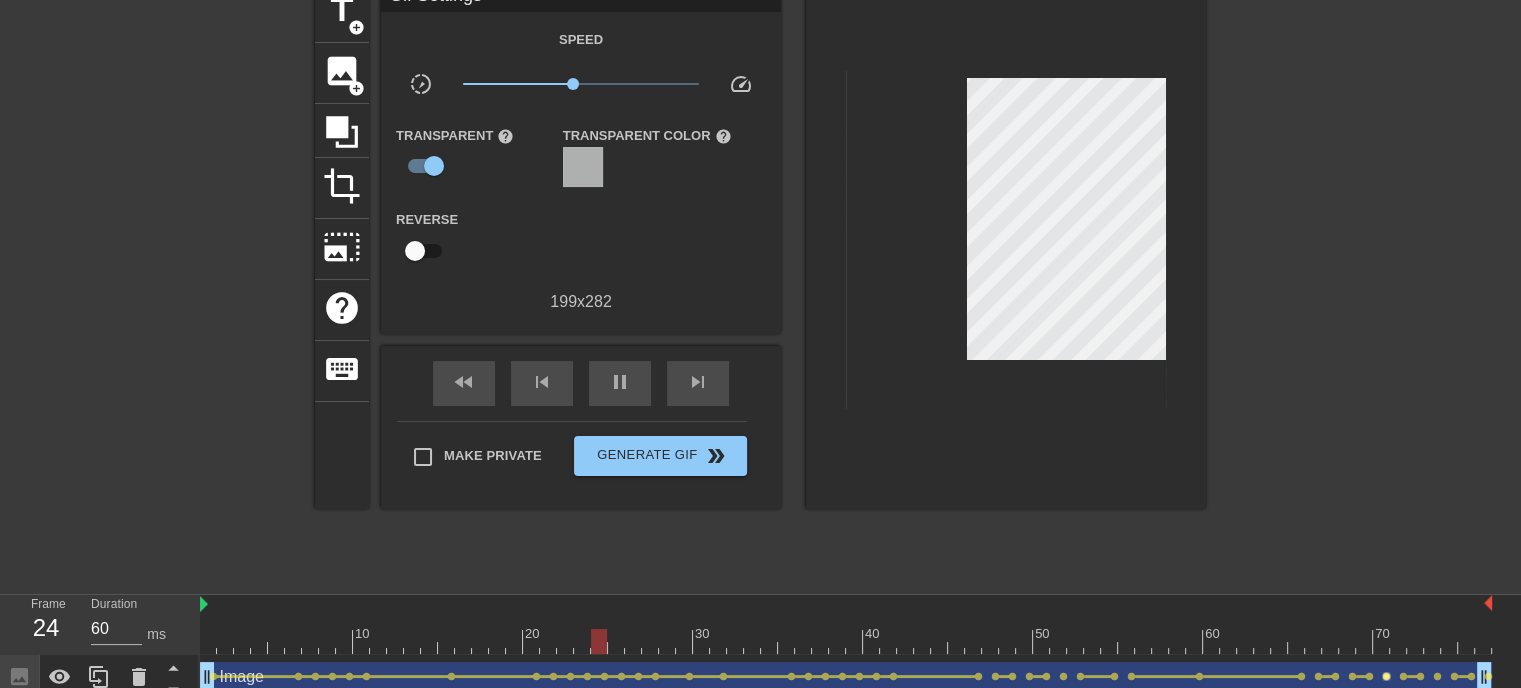 click on "lens" at bounding box center (1386, 676) 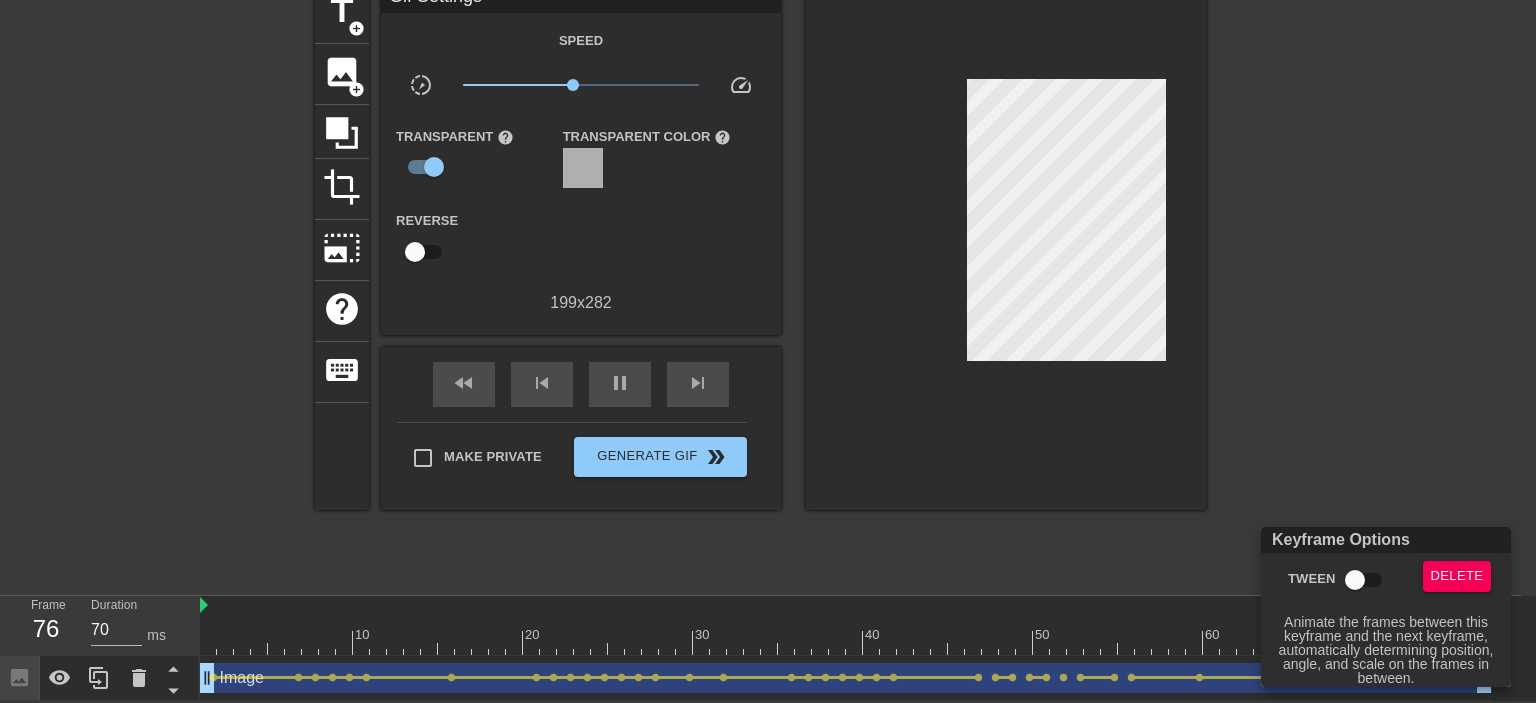 type on "60" 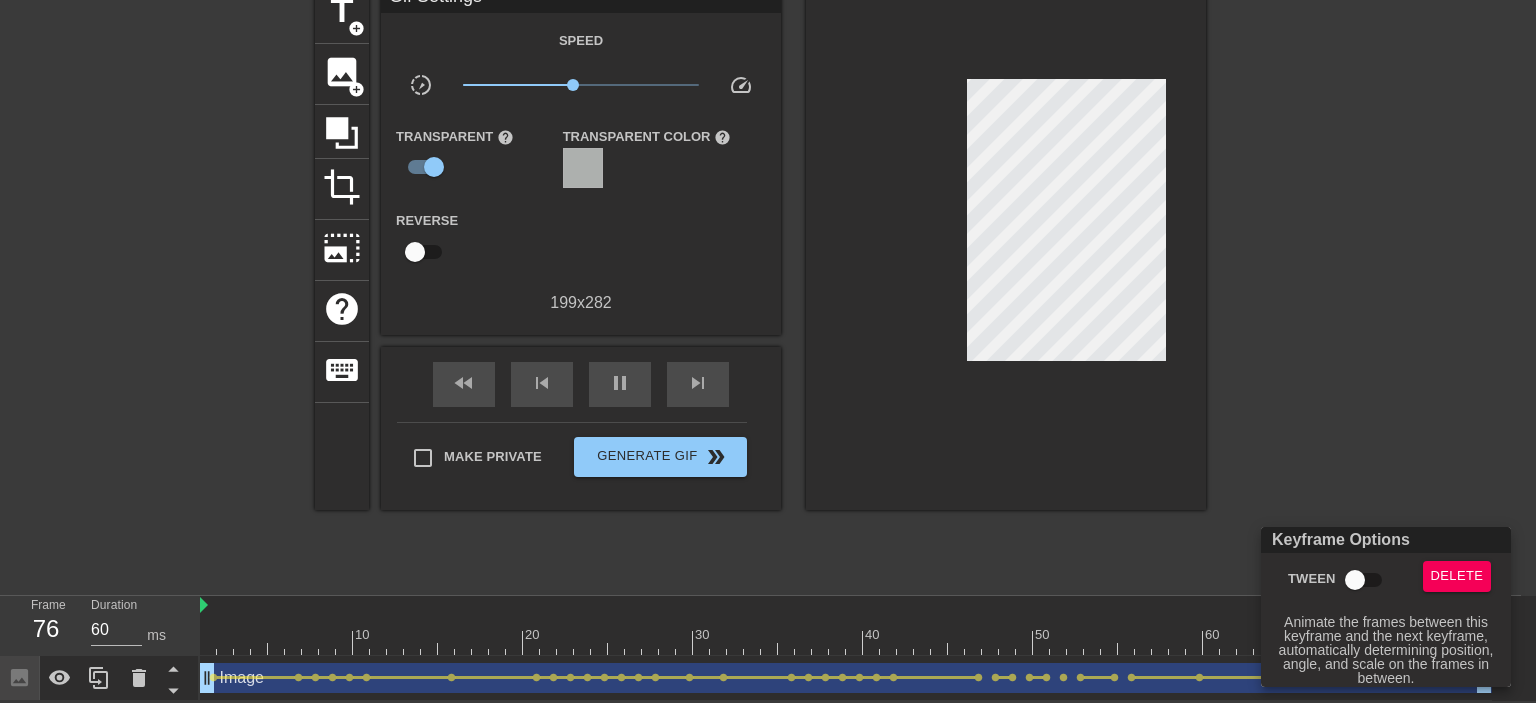 click on "Tween" at bounding box center [1355, 580] 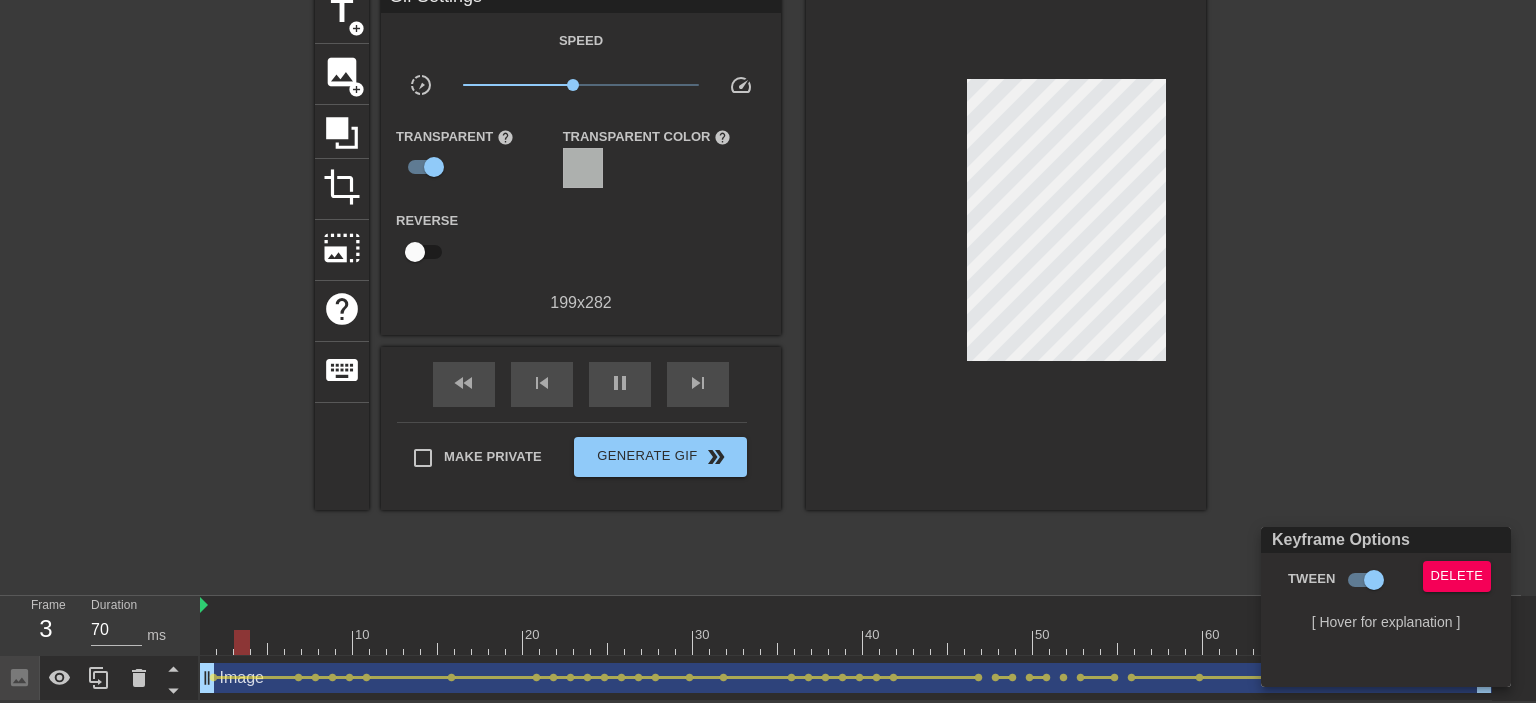 click at bounding box center (768, 351) 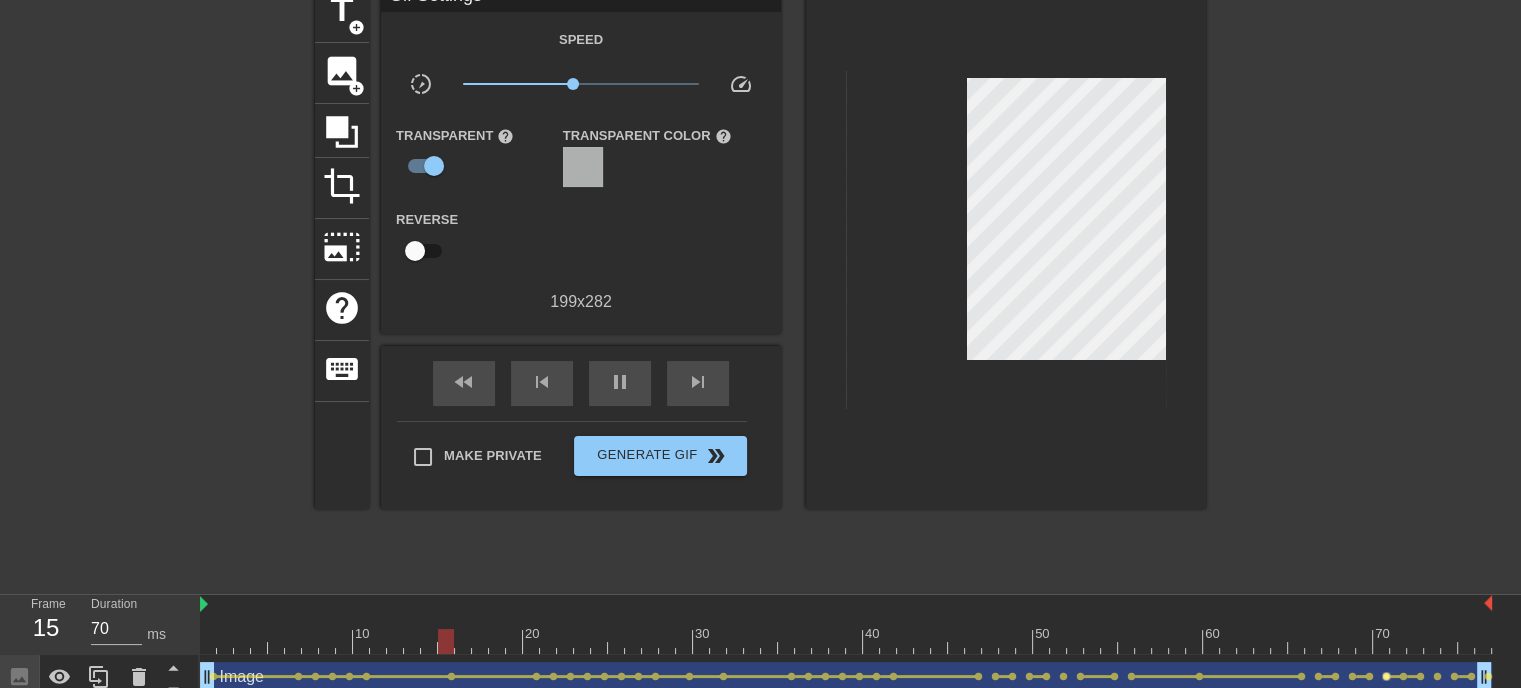 click on "lens" at bounding box center (1386, 676) 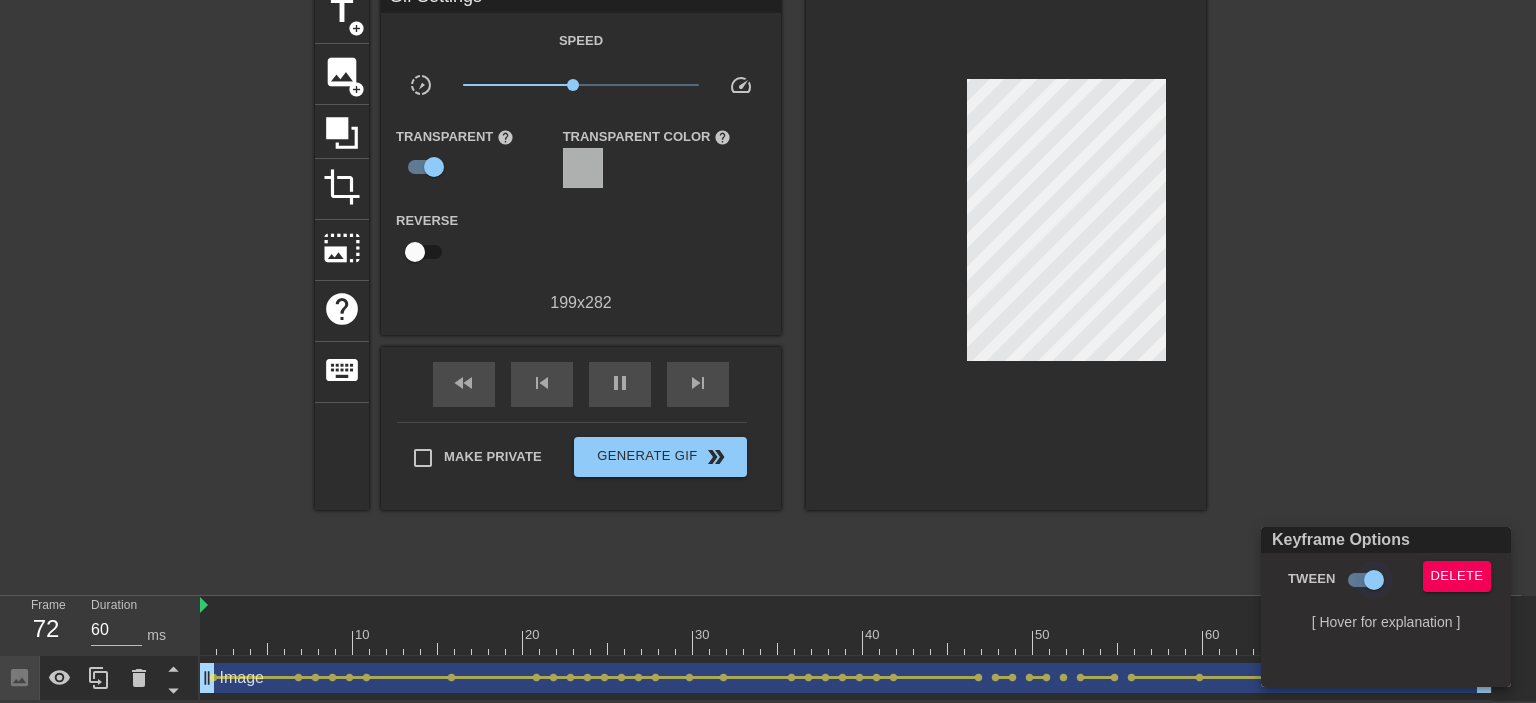 type on "70" 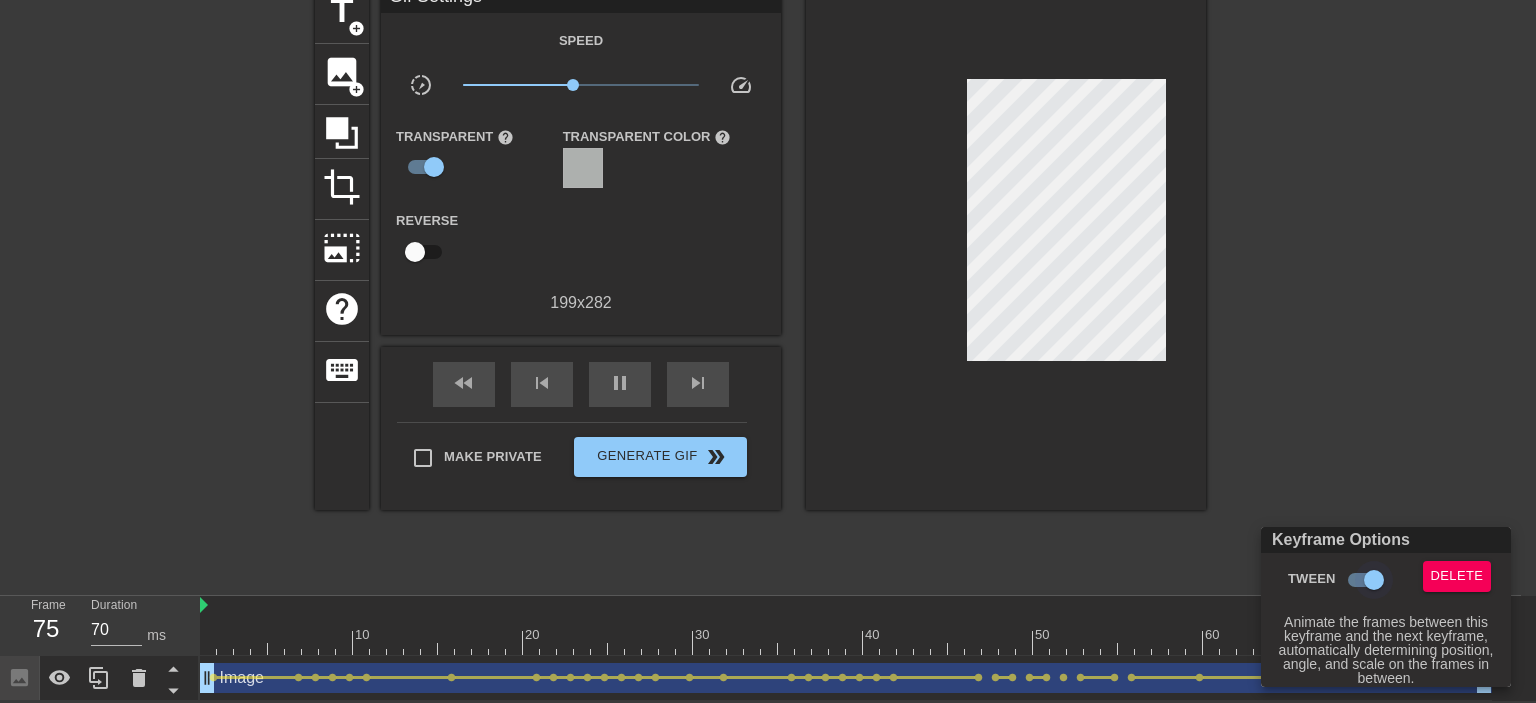 click on "Tween" at bounding box center [1374, 580] 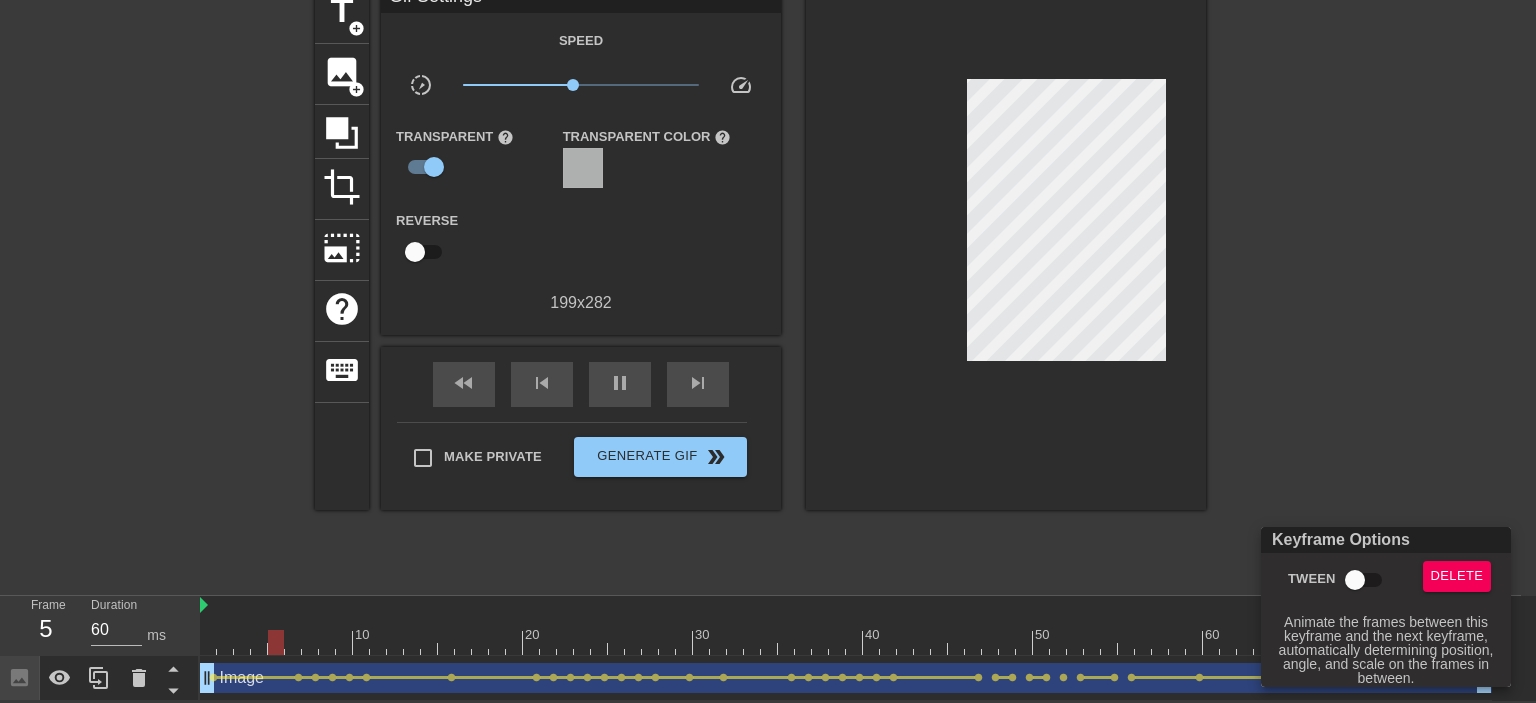 type on "70" 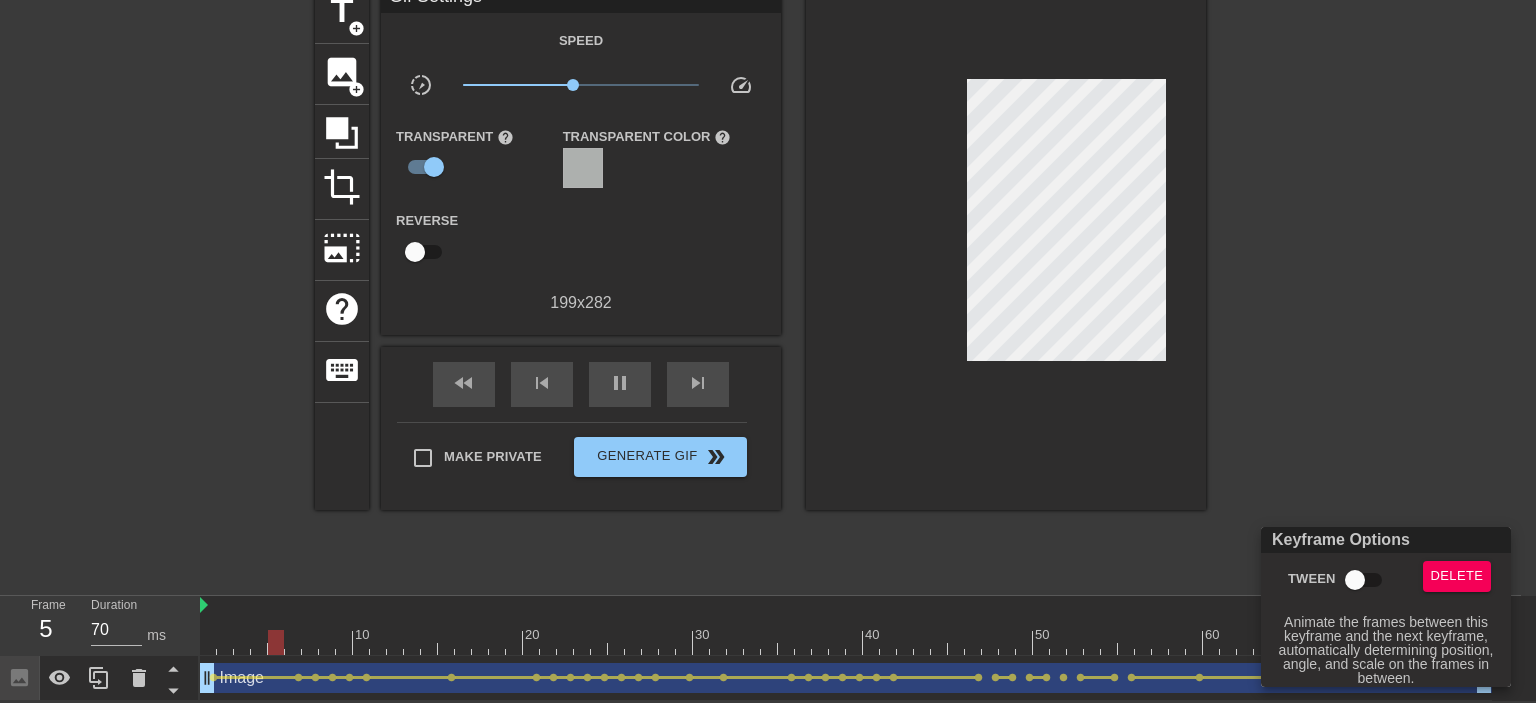 click on "Tween" at bounding box center (1355, 580) 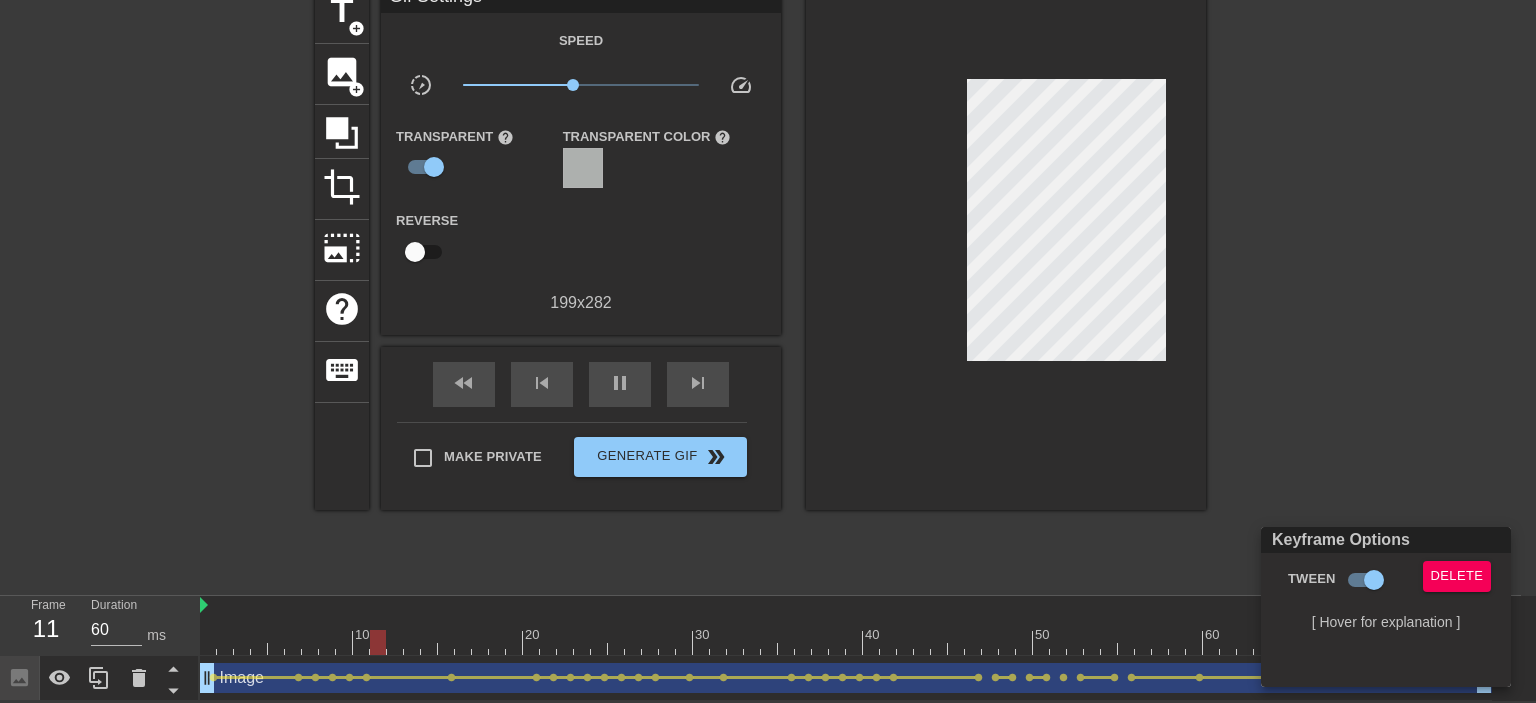 click at bounding box center [768, 351] 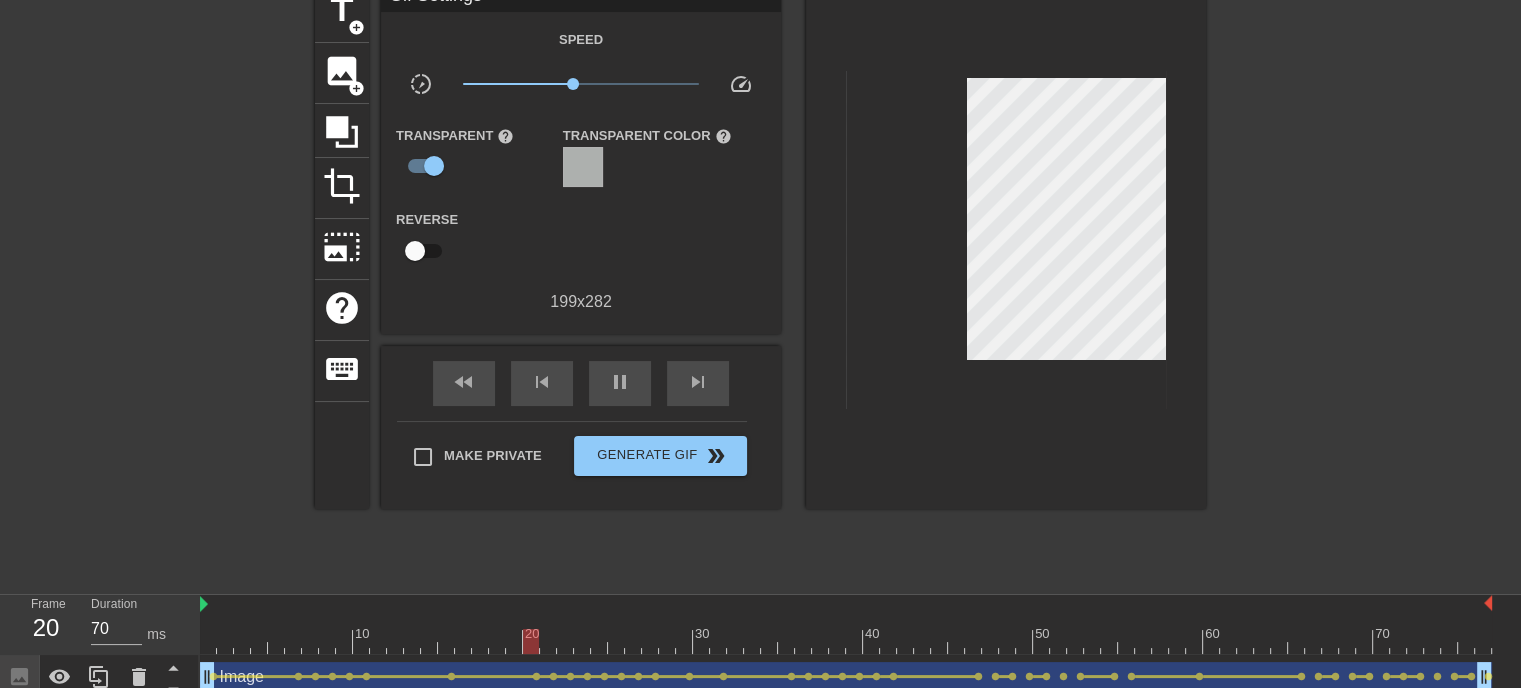 click on "Image drag_handle drag_handle" at bounding box center (846, 677) 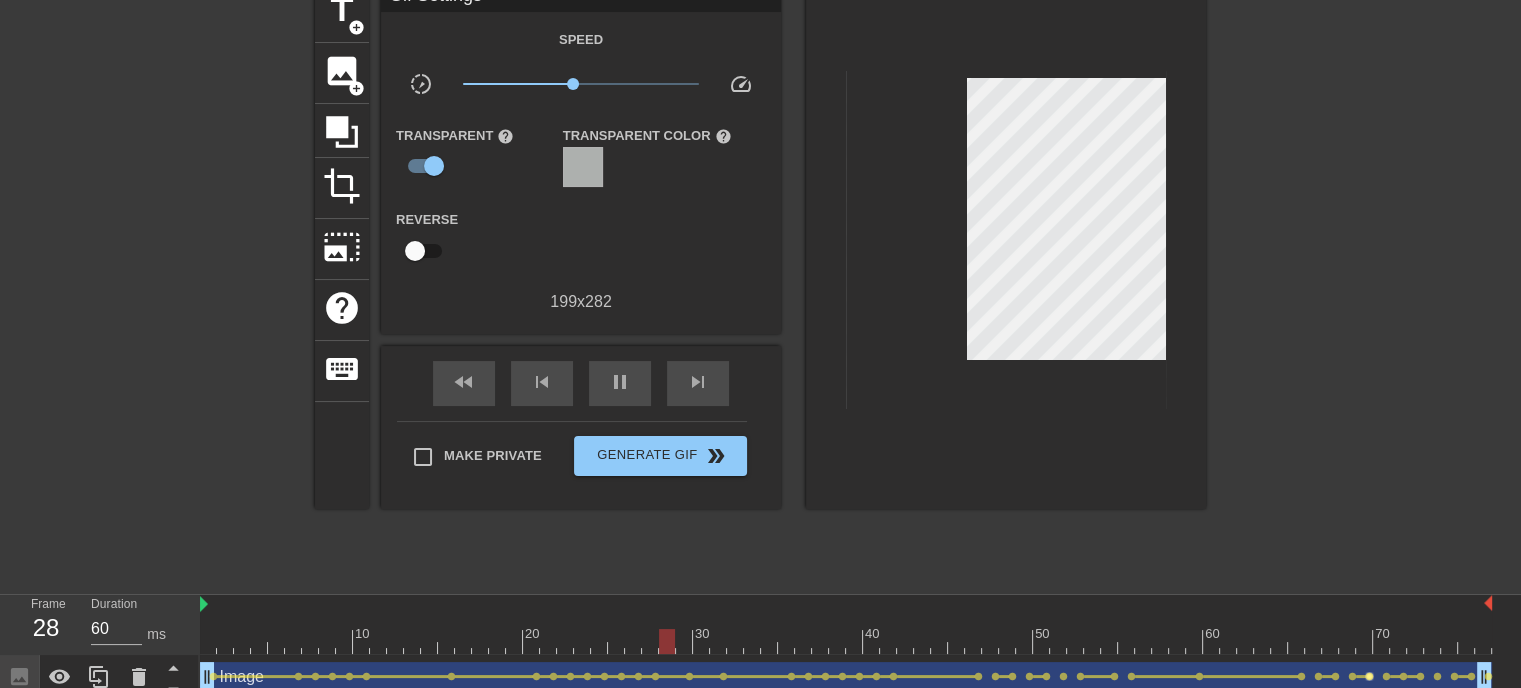 click on "lens" at bounding box center (1369, 676) 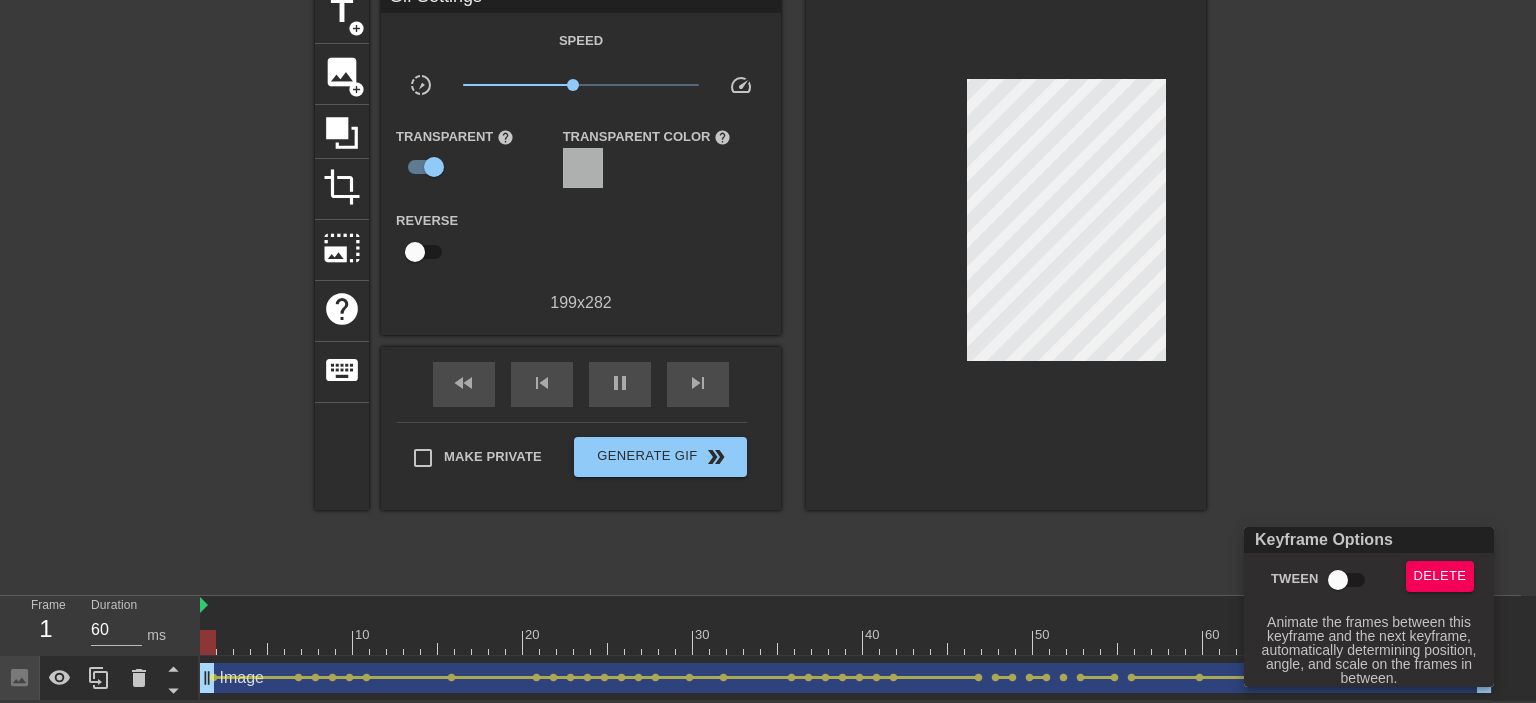 type on "70" 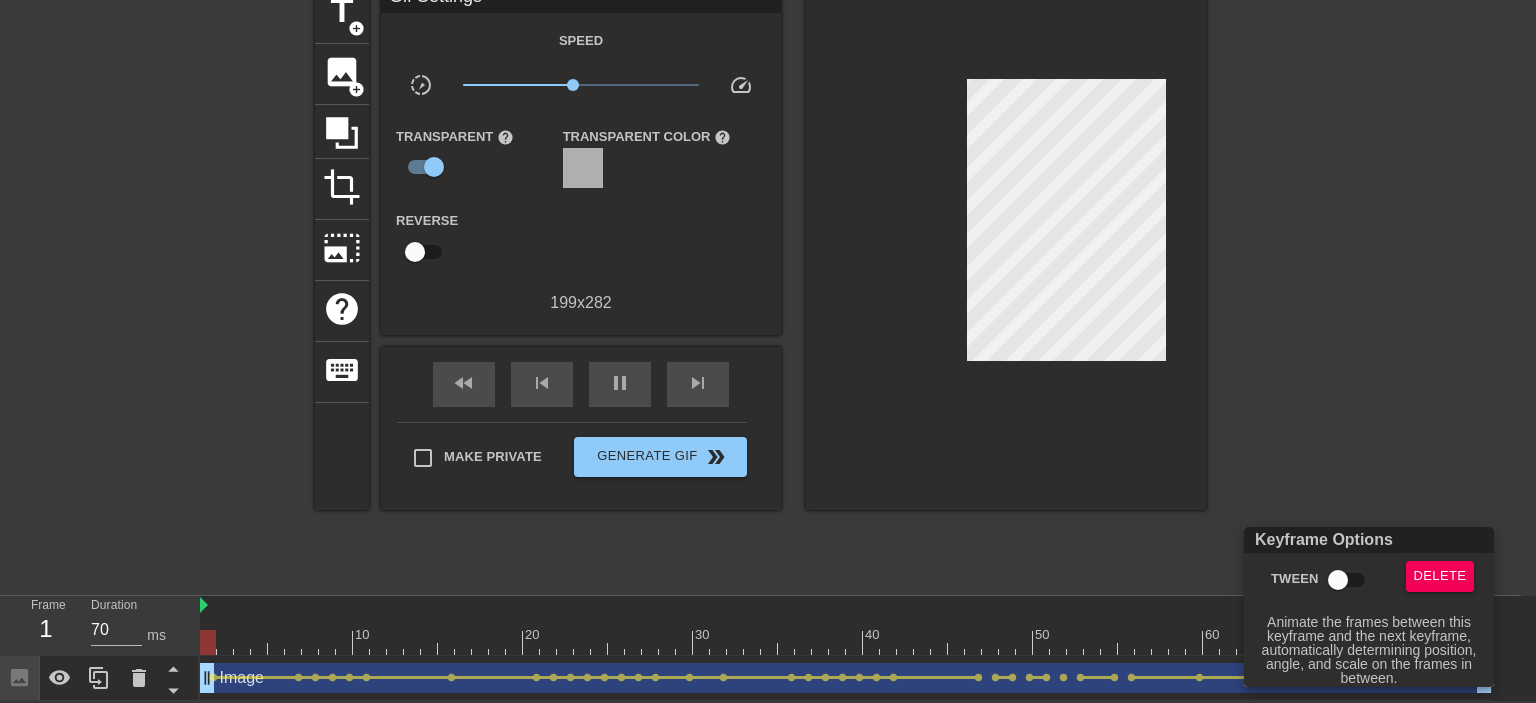 click on "Tween" at bounding box center (1338, 580) 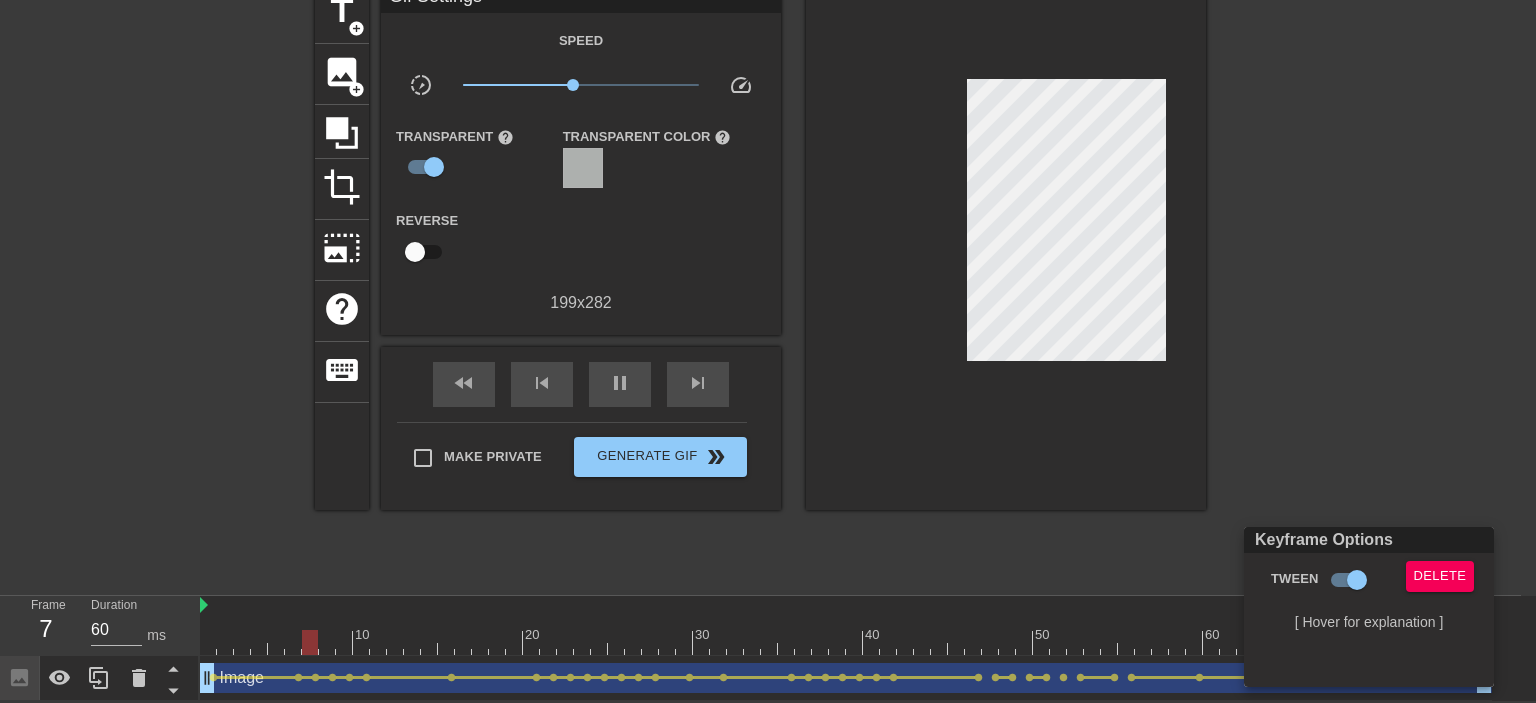 click at bounding box center [768, 351] 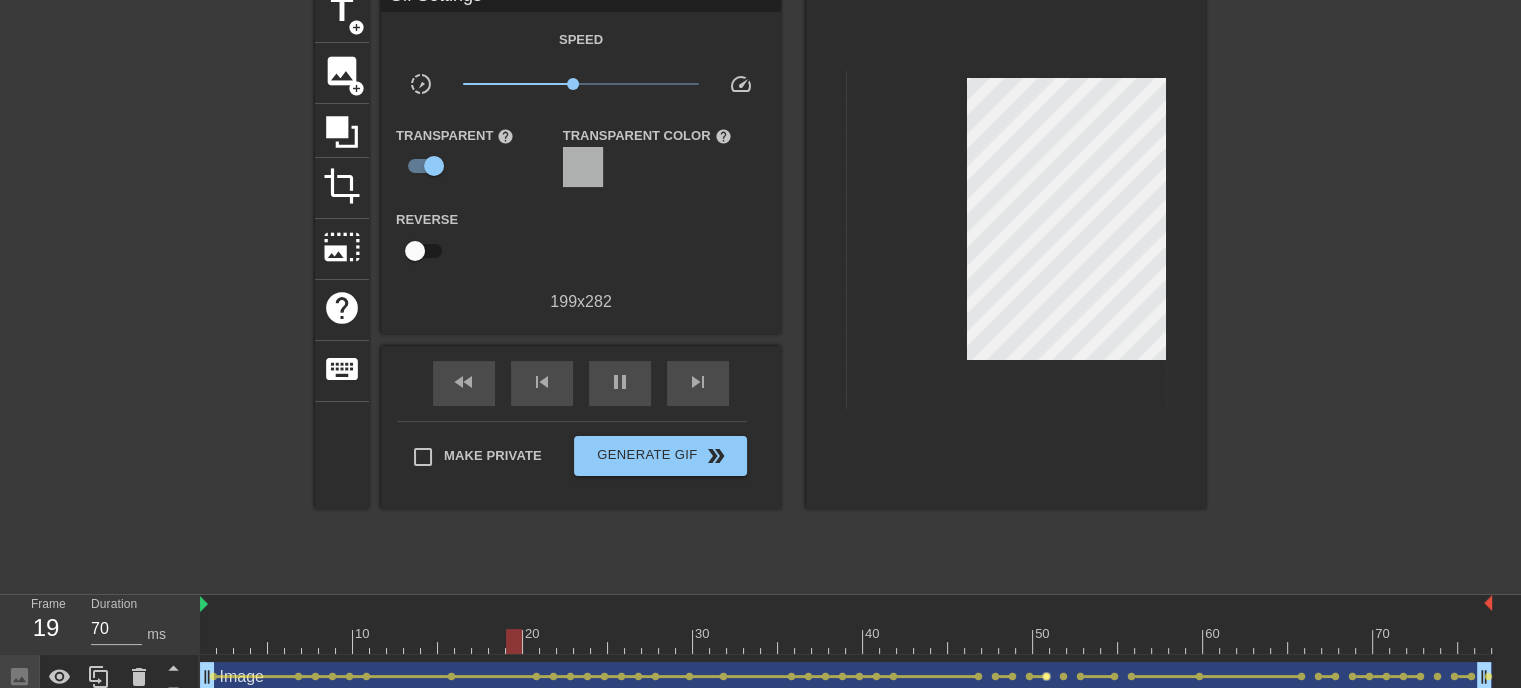 click on "lens" at bounding box center [1046, 676] 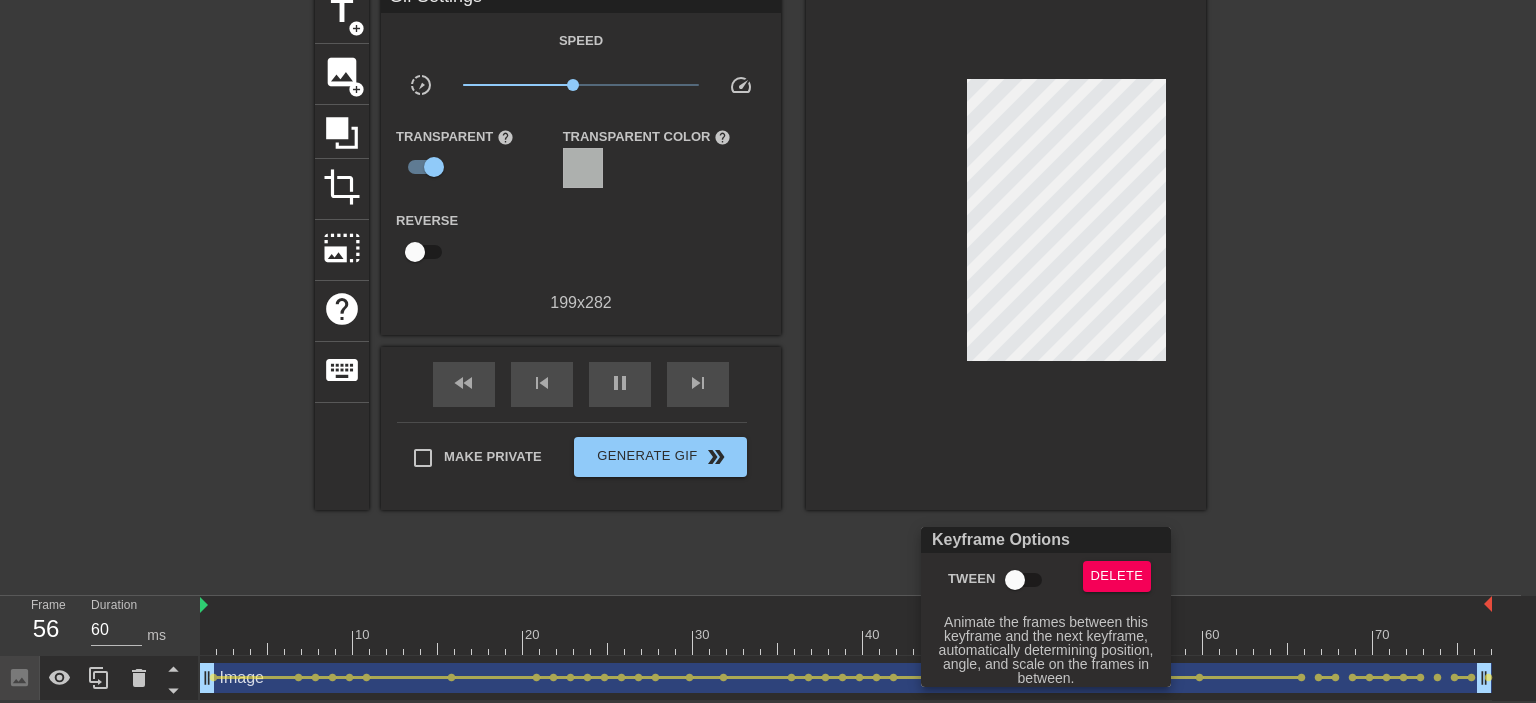 type on "70" 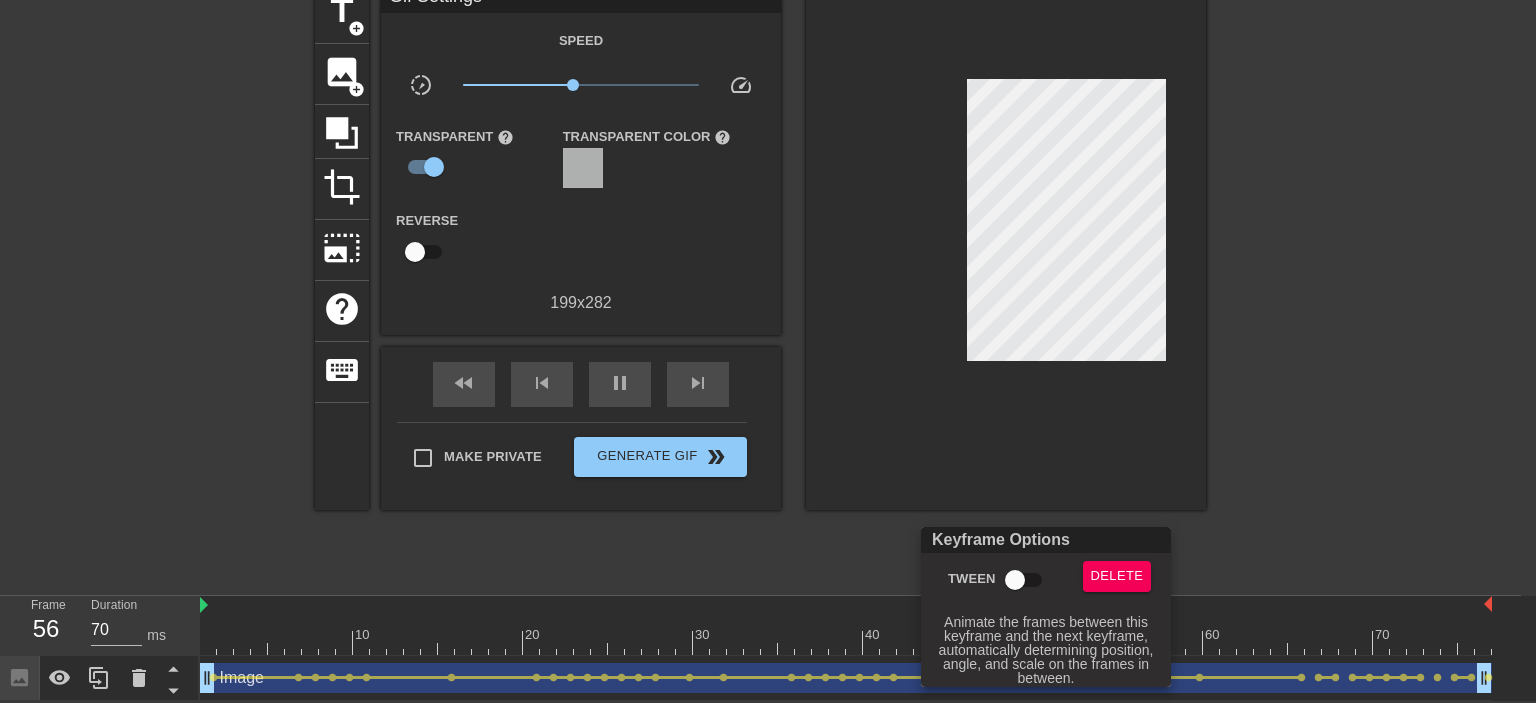 click on "Tween" at bounding box center [1015, 580] 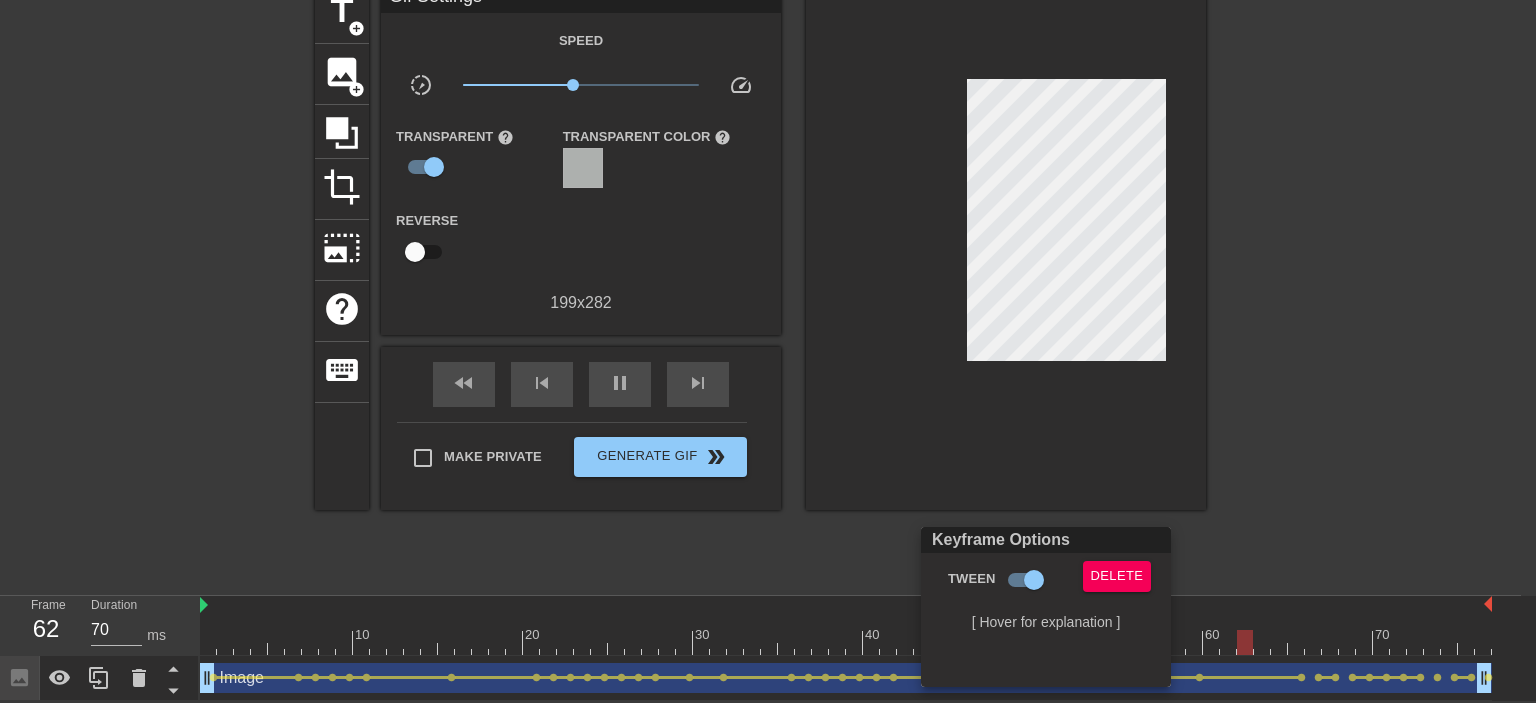 click at bounding box center (768, 351) 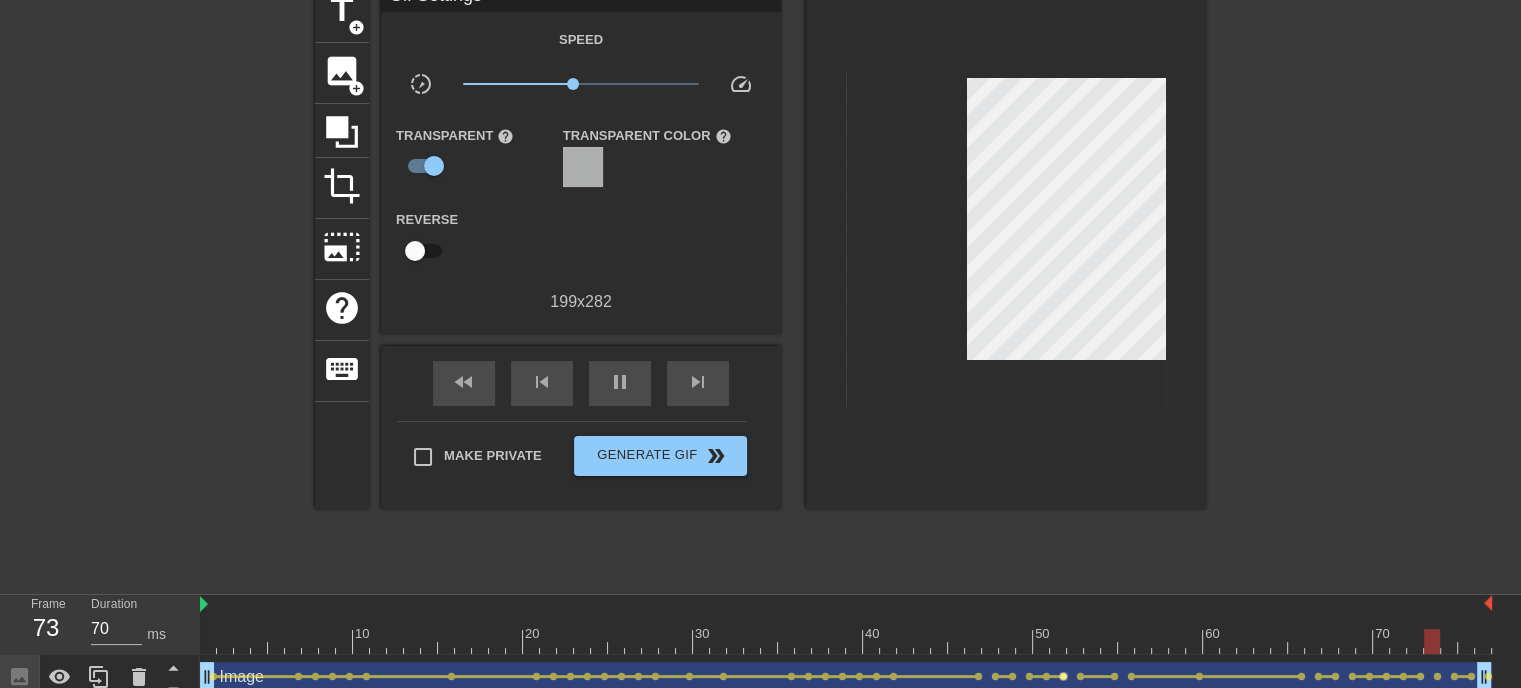 click on "lens" at bounding box center (1063, 676) 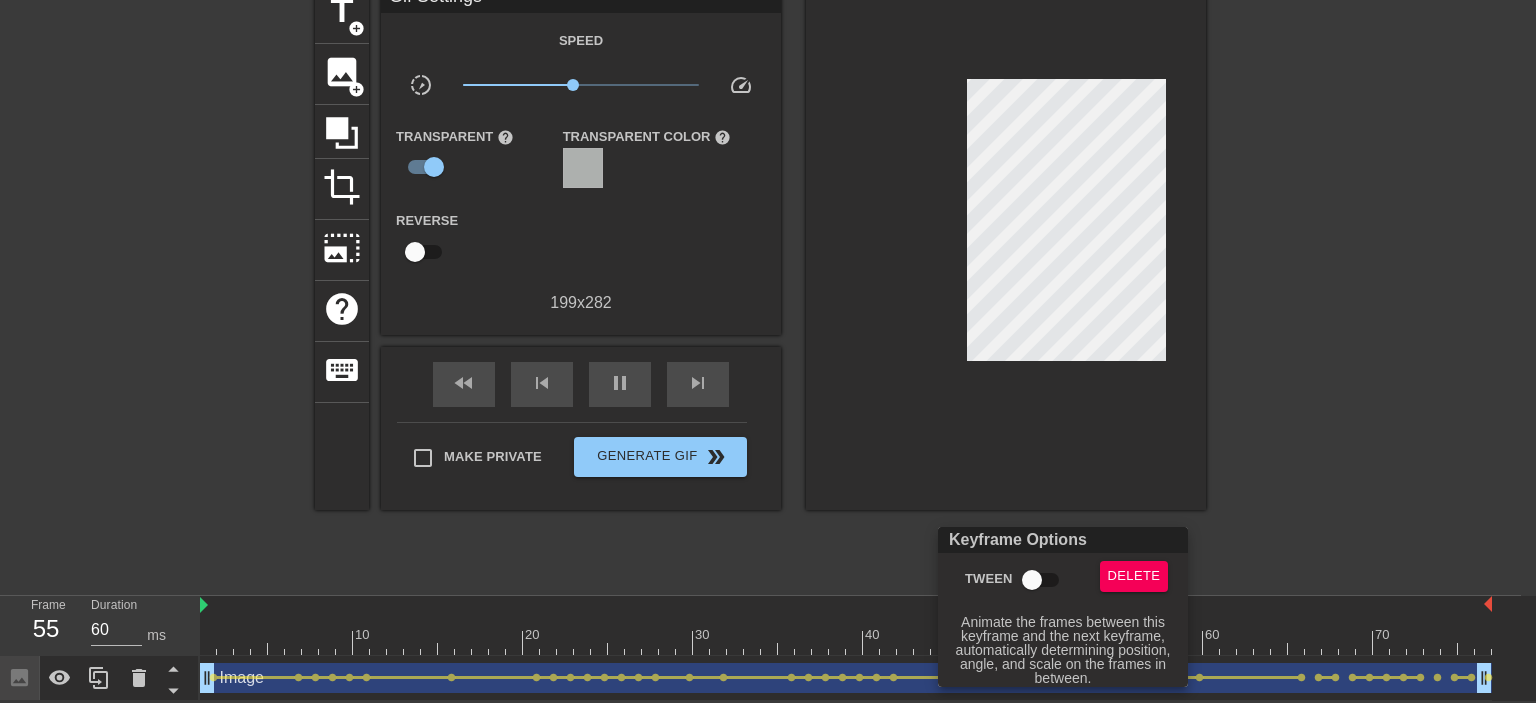 type on "70" 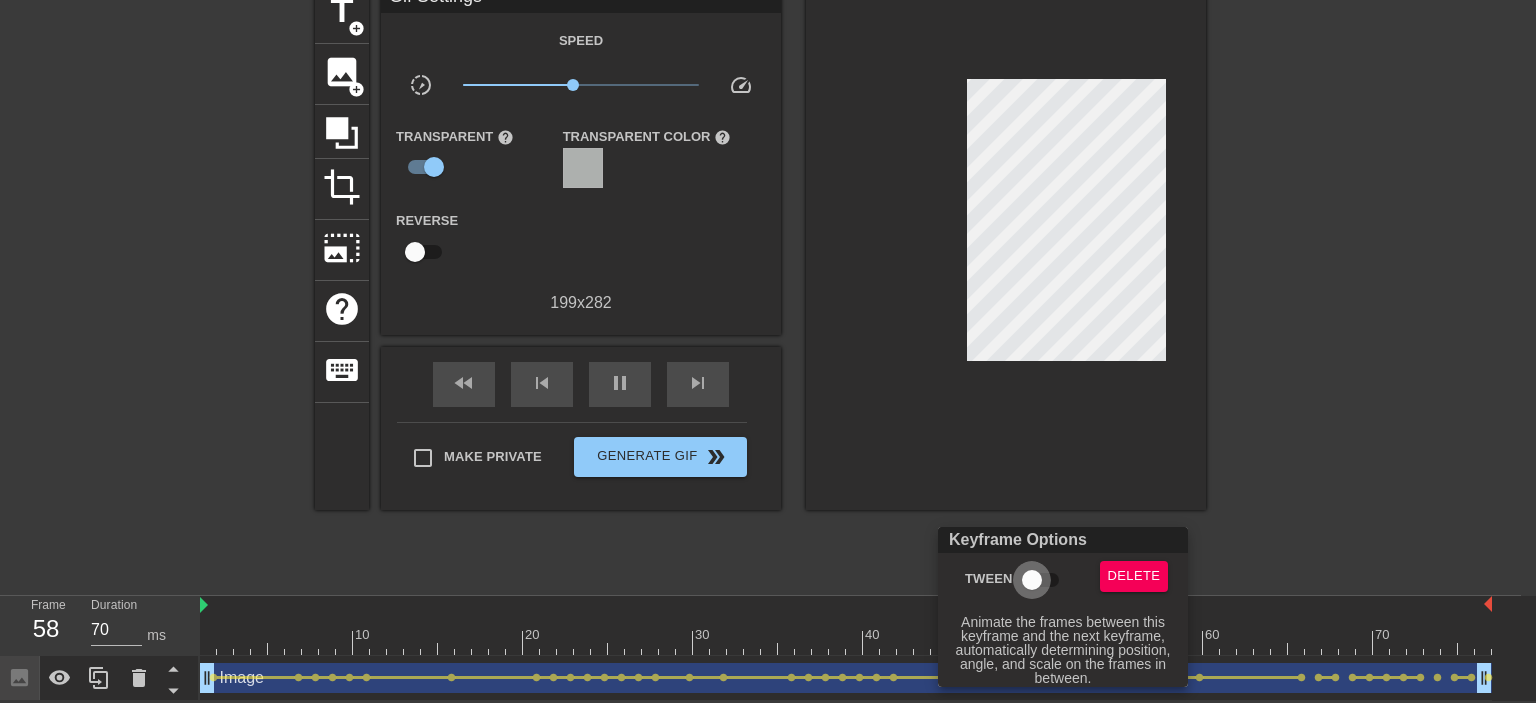 click on "Tween" at bounding box center (1032, 580) 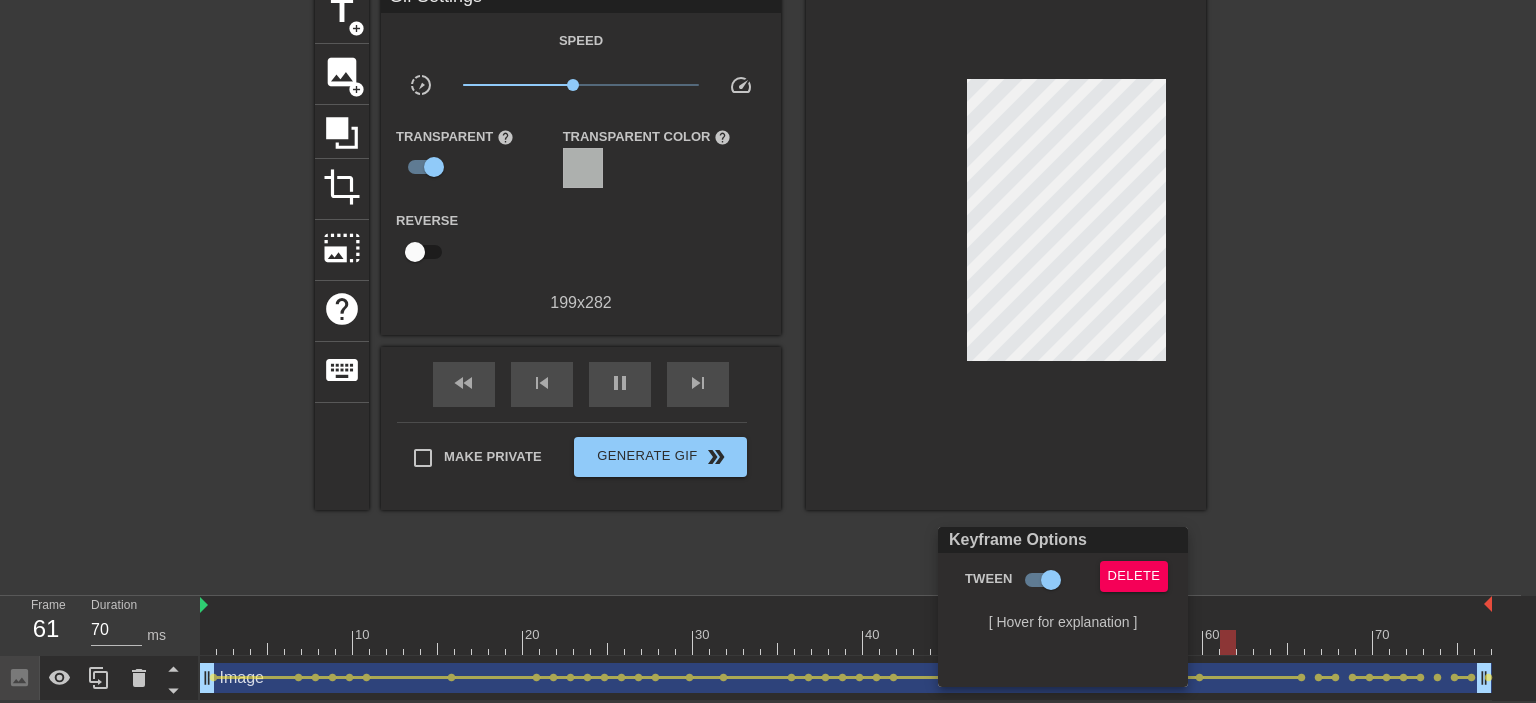 click at bounding box center [768, 351] 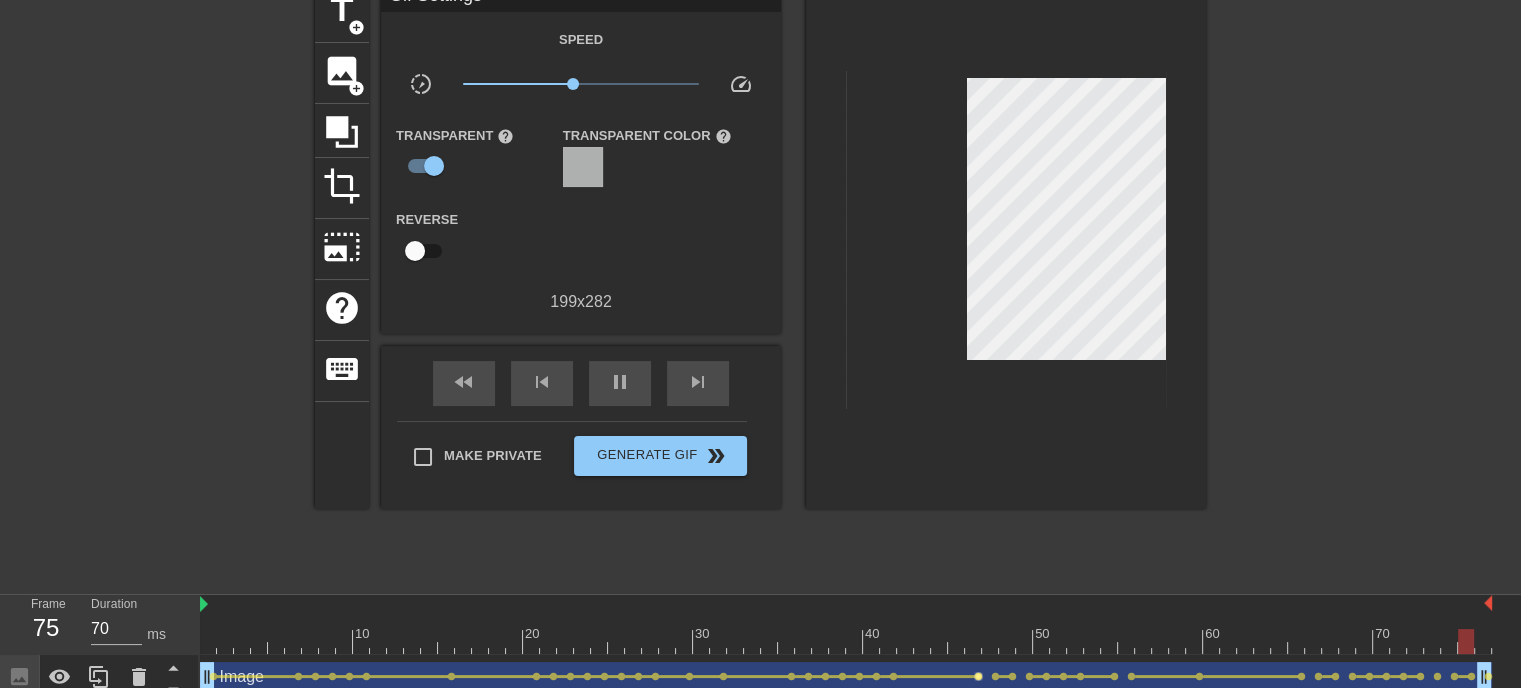 click on "lens" at bounding box center (978, 676) 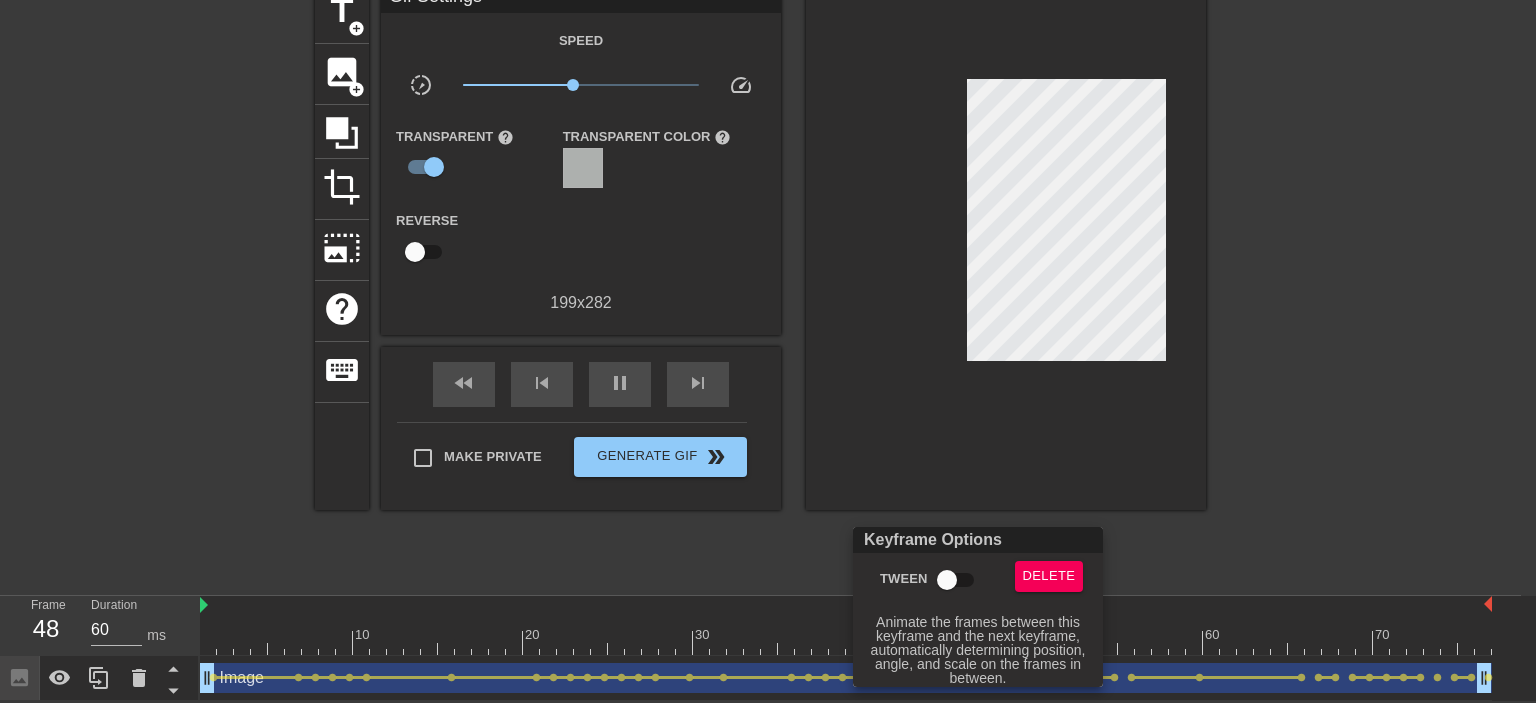 type on "70" 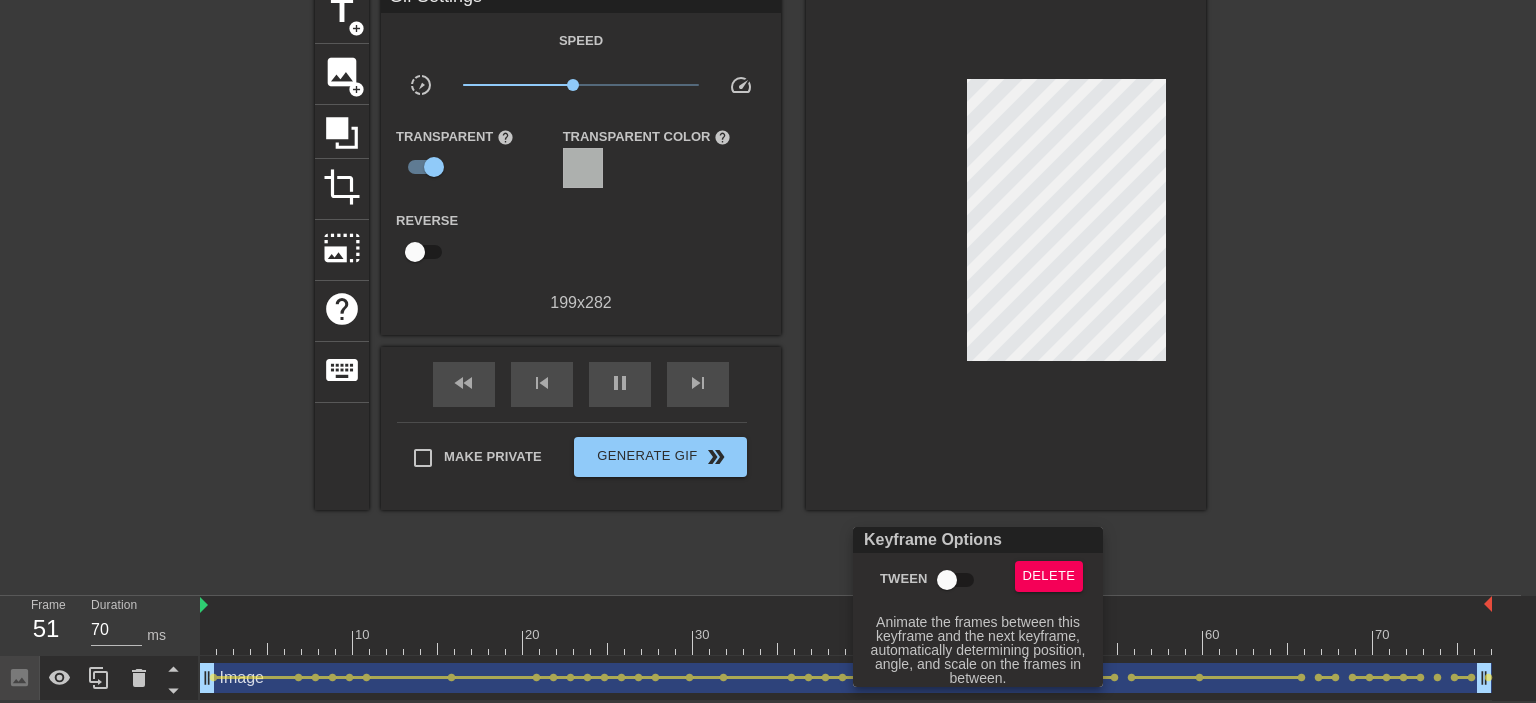 click on "Tween" at bounding box center [947, 580] 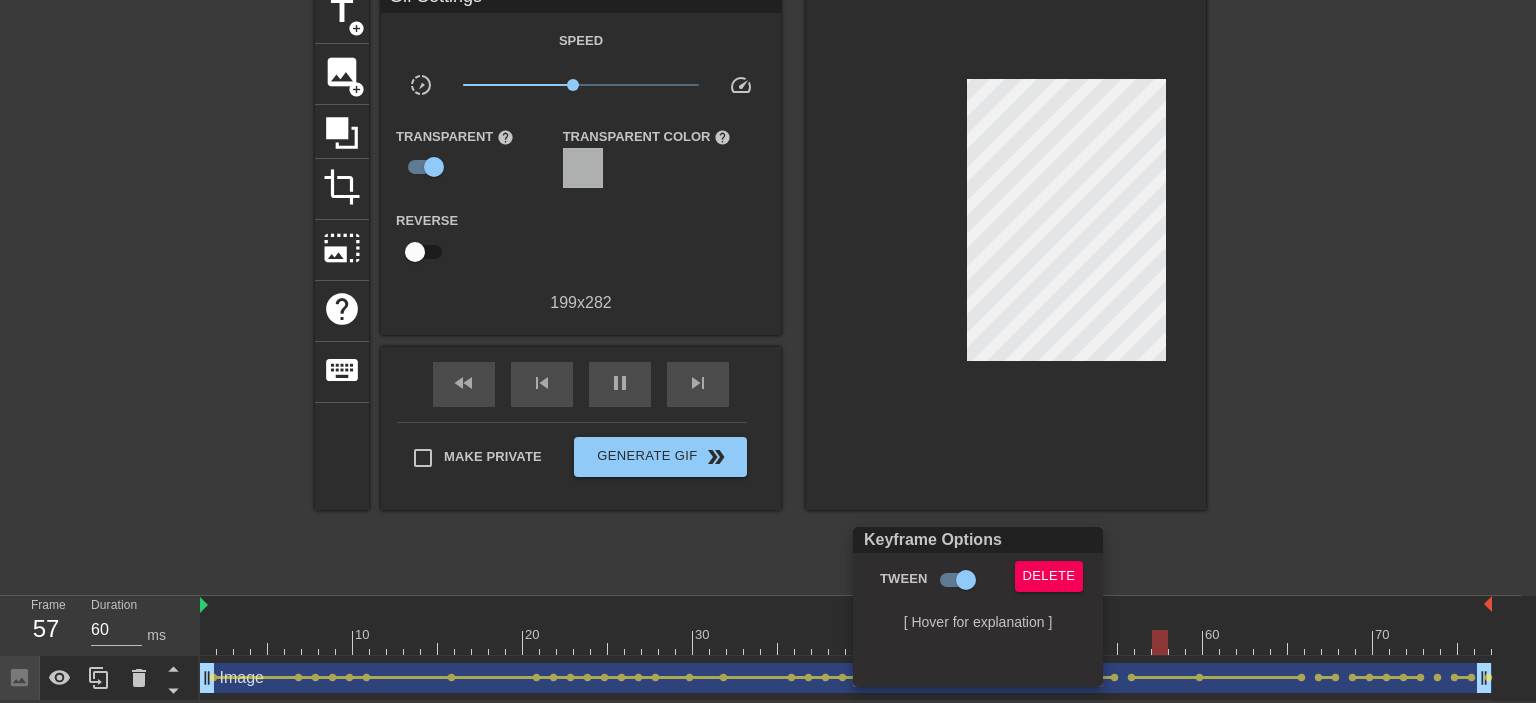 click at bounding box center (768, 351) 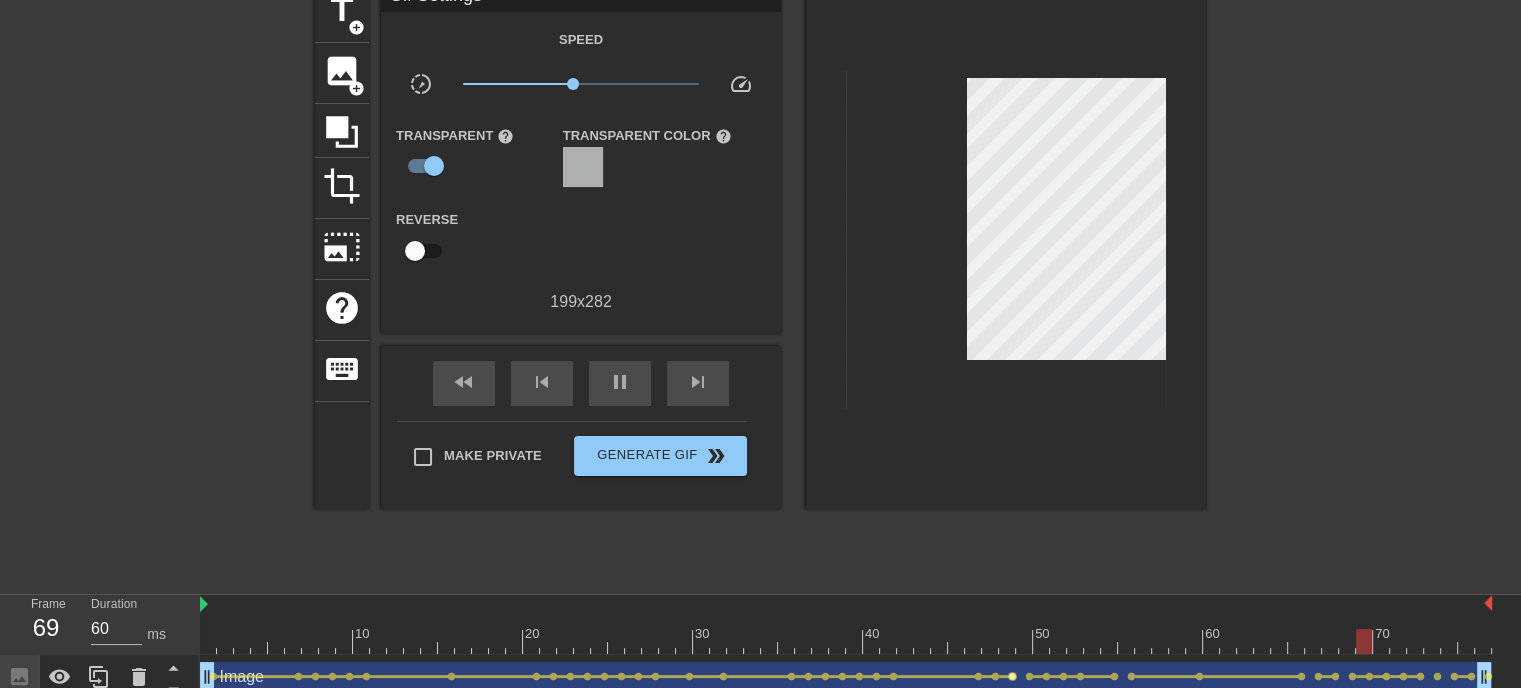 click on "lens" at bounding box center (1012, 676) 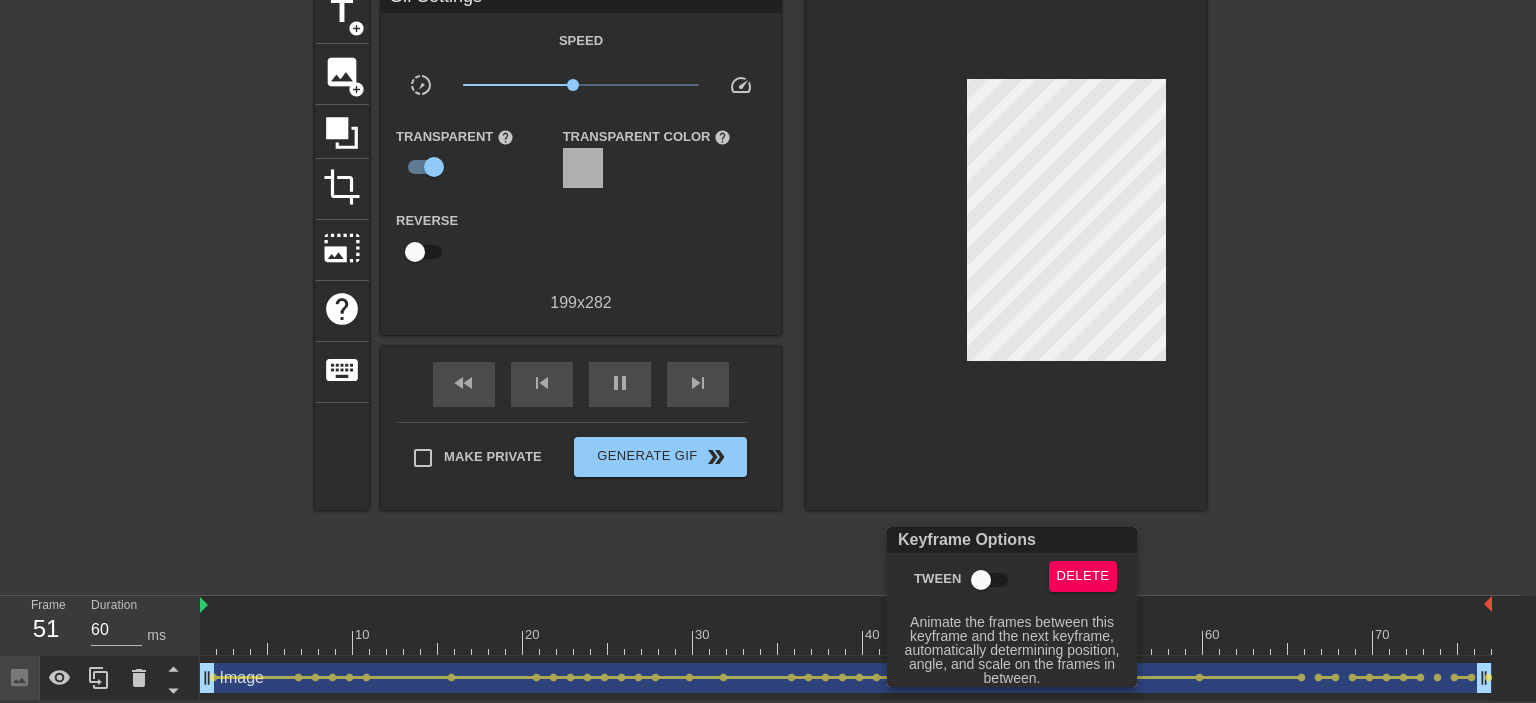 type on "70" 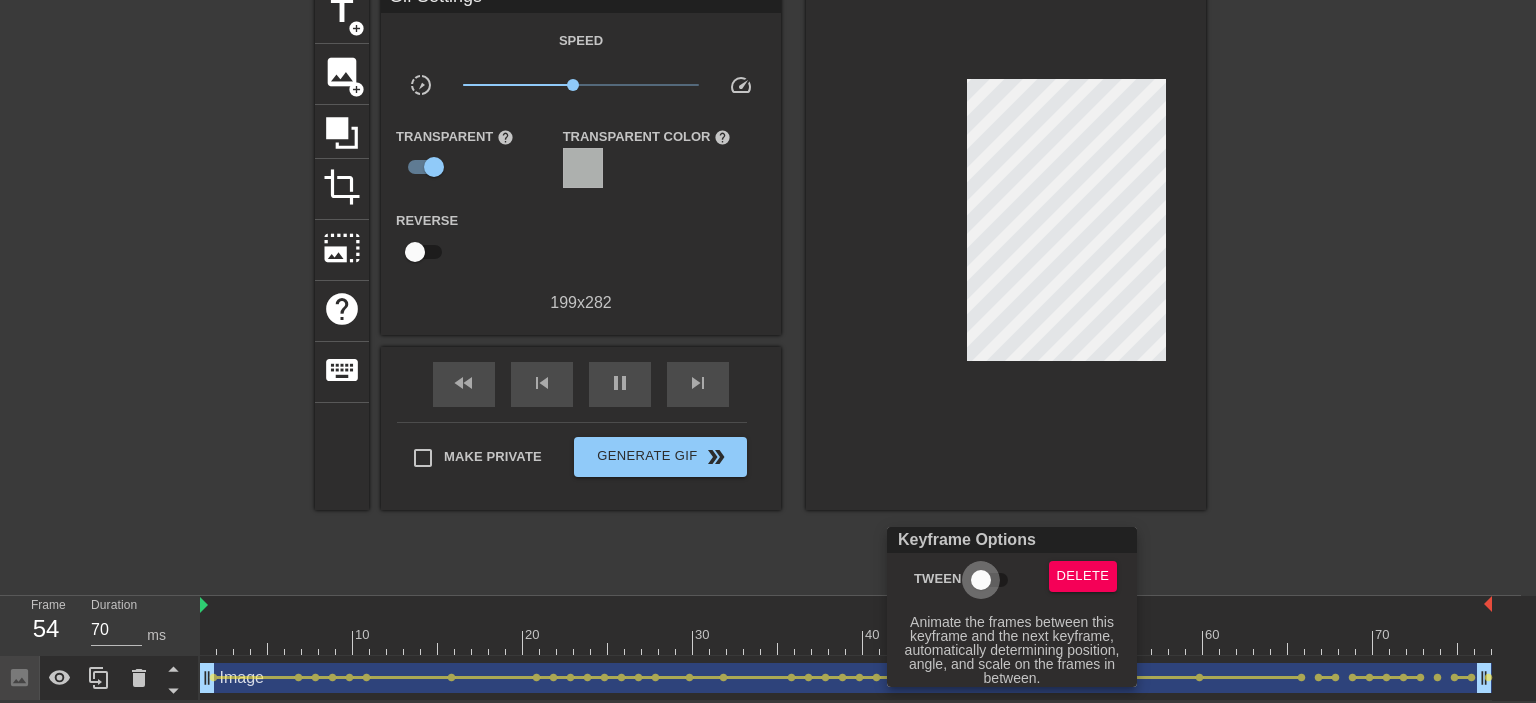 click on "Tween" at bounding box center (981, 580) 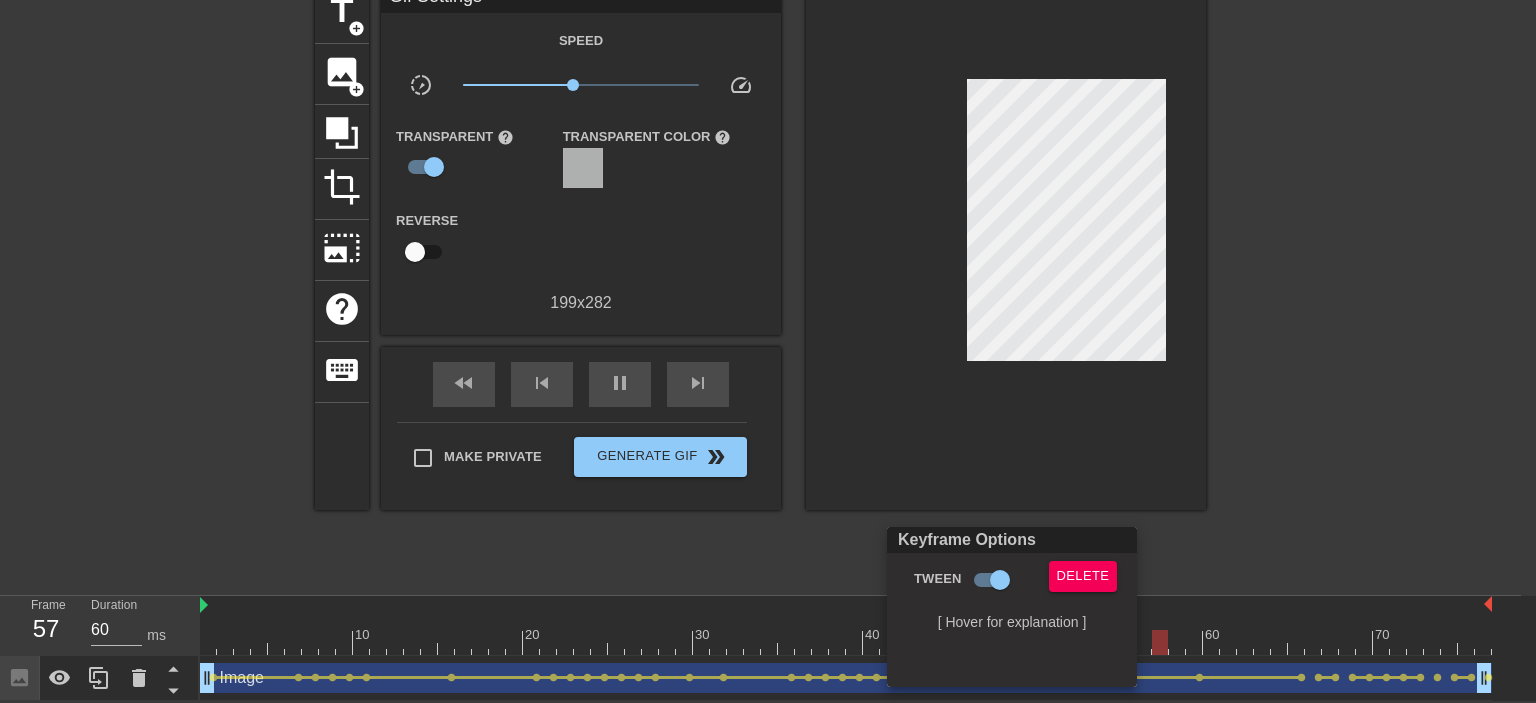 click at bounding box center [768, 351] 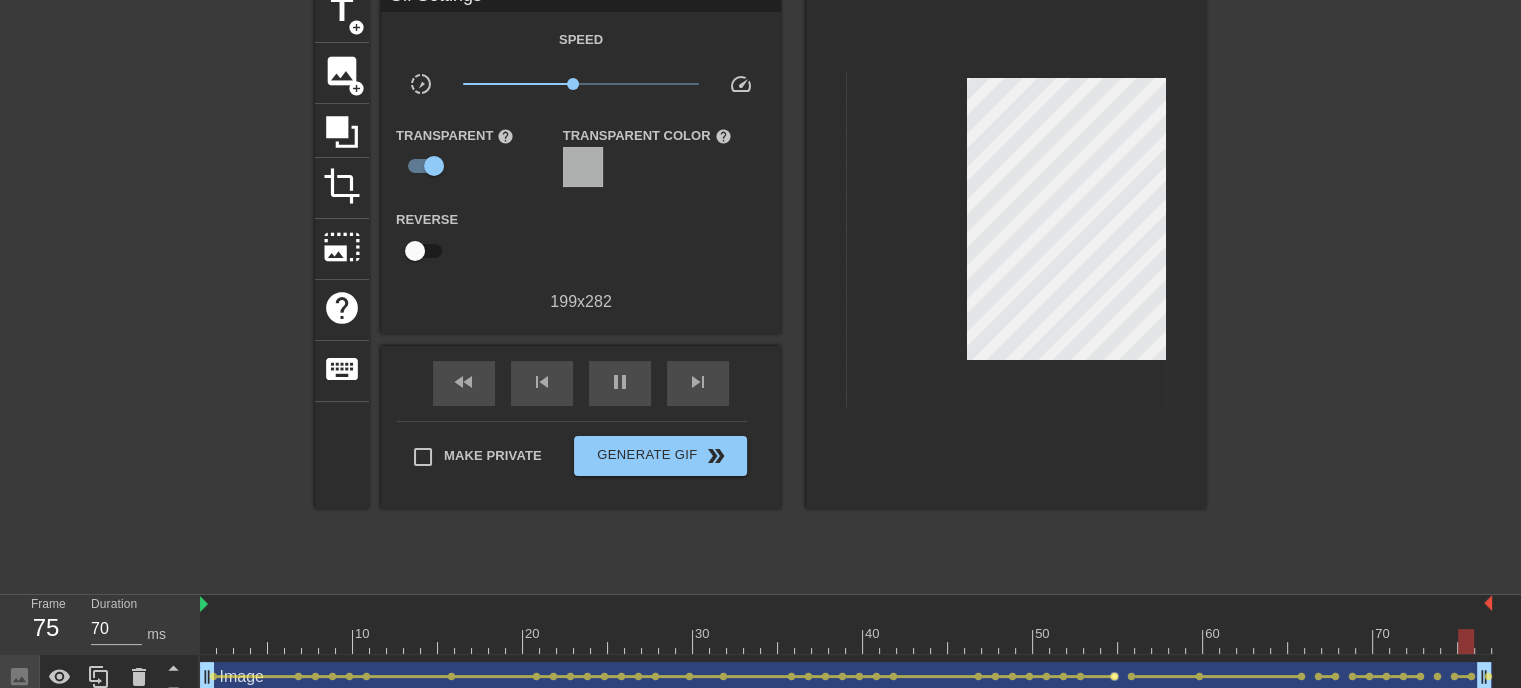 click on "lens" at bounding box center [1114, 676] 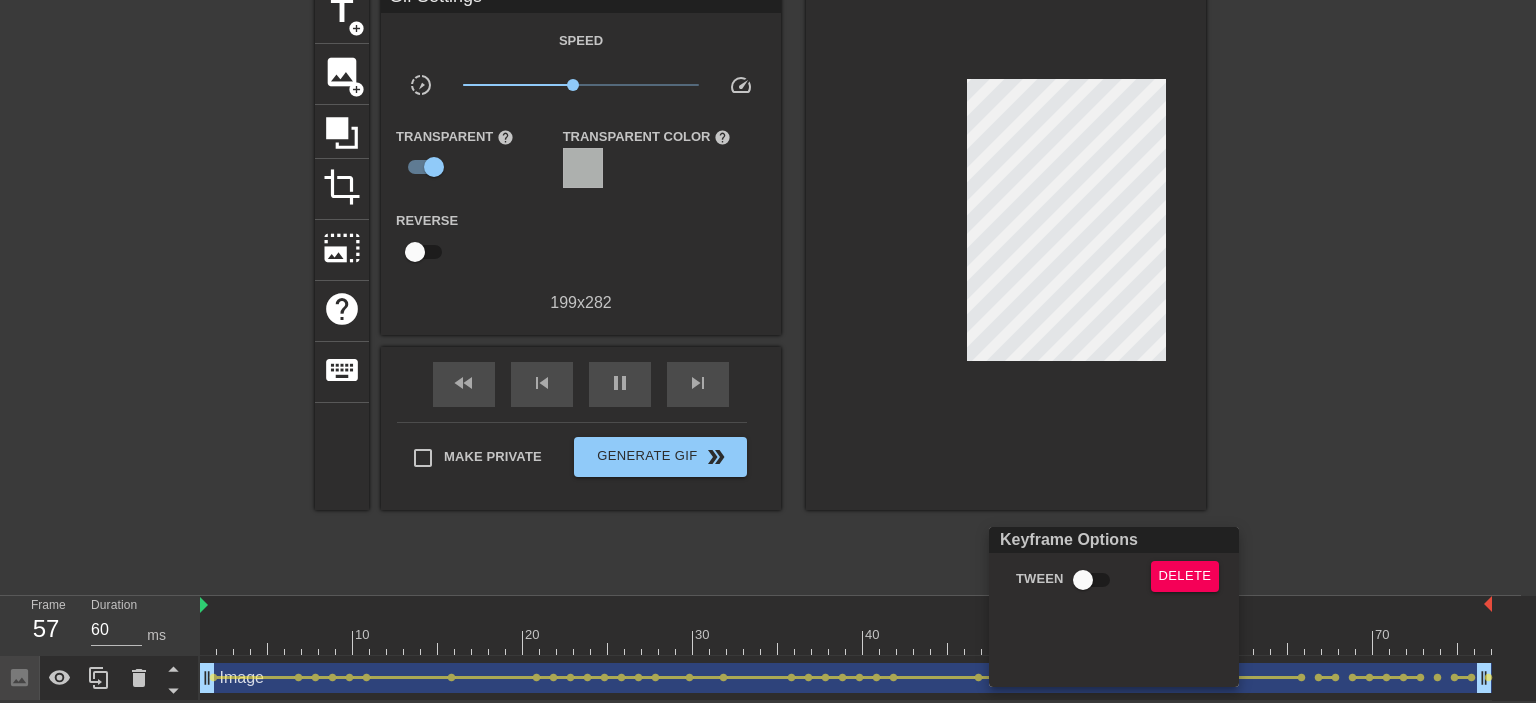 type on "70" 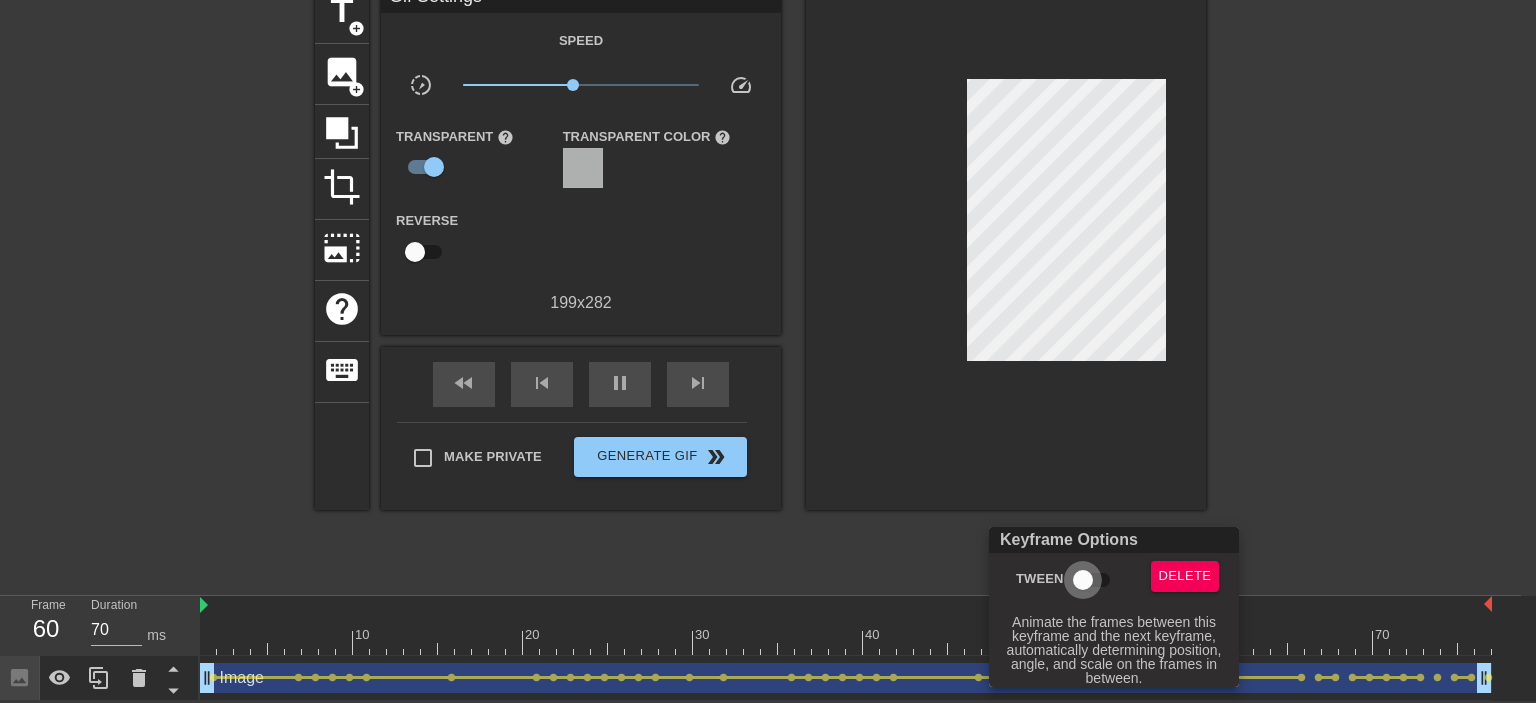 click on "Tween" at bounding box center [1083, 580] 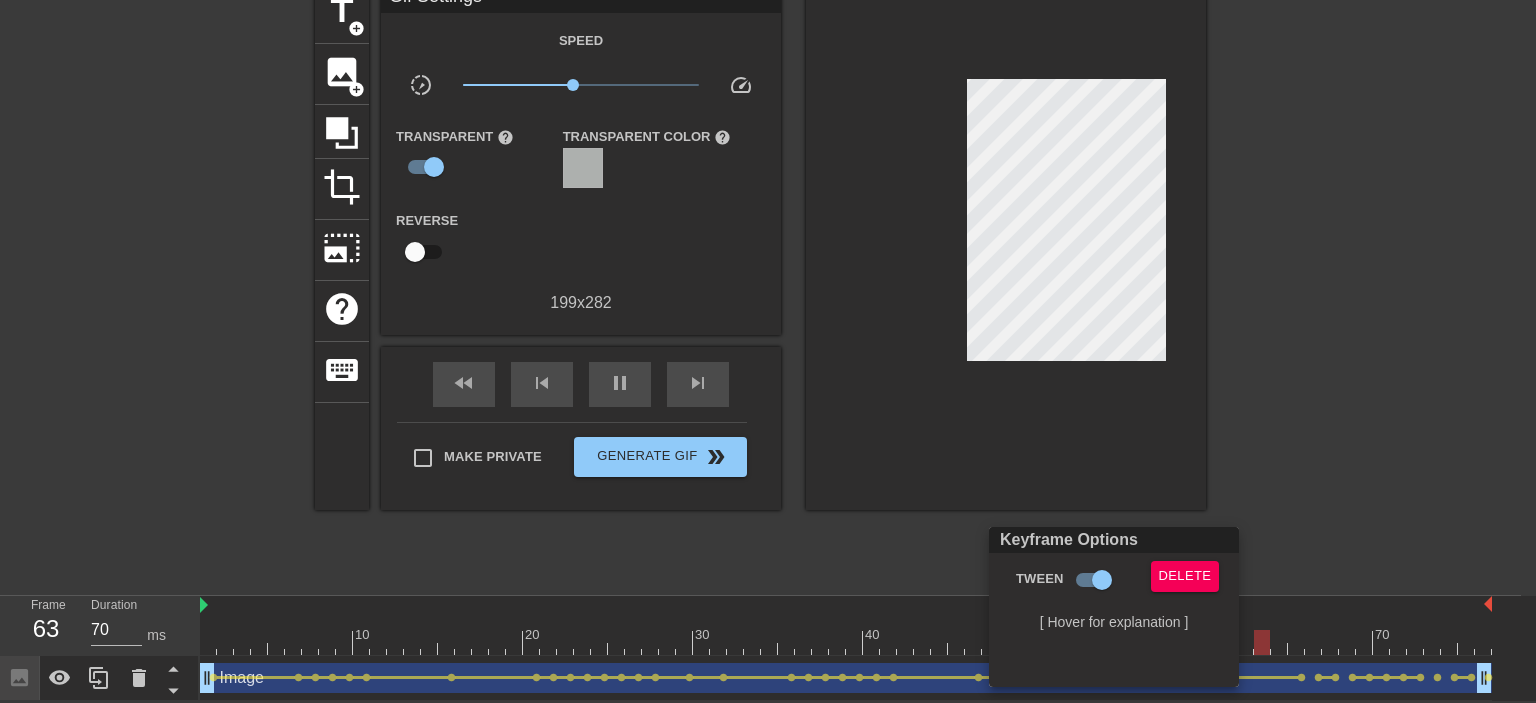 click at bounding box center [768, 351] 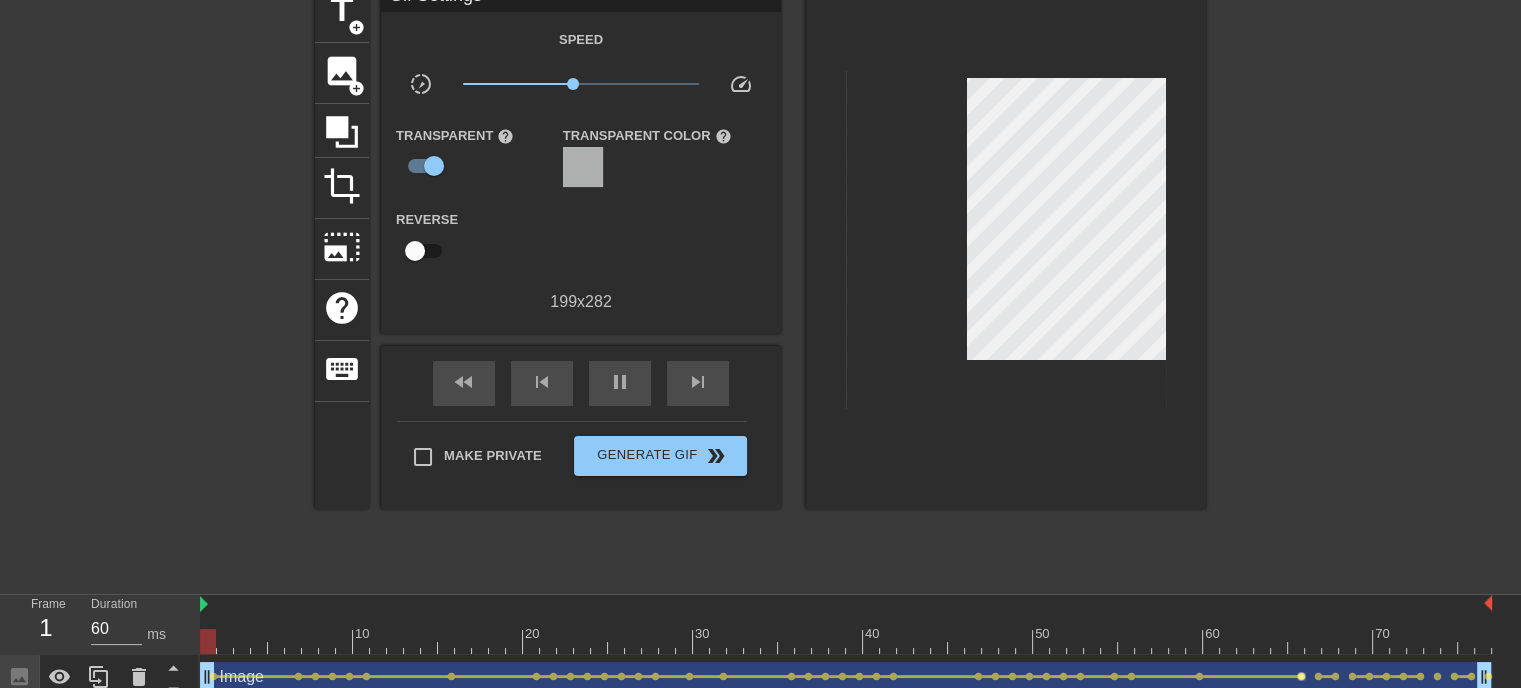 click on "lens" at bounding box center [1301, 676] 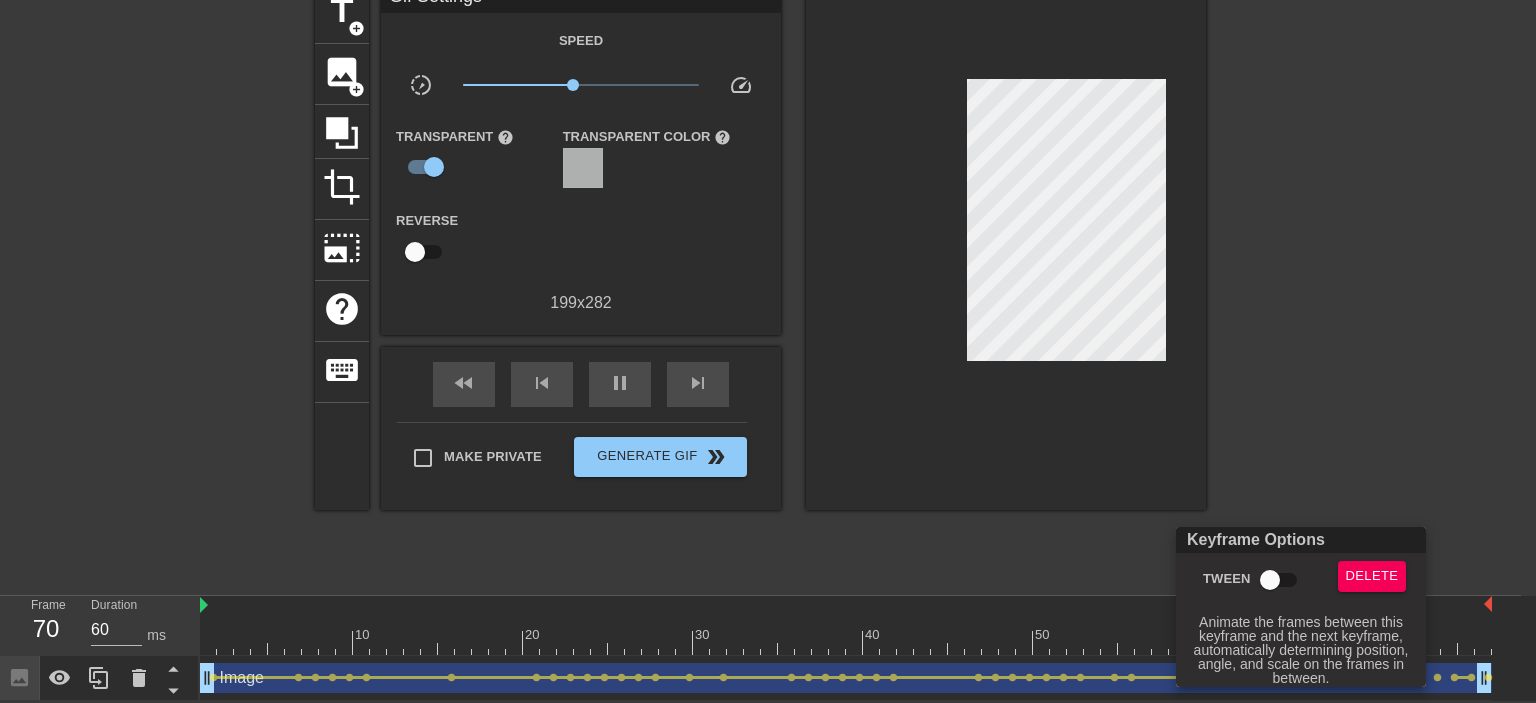 type on "70" 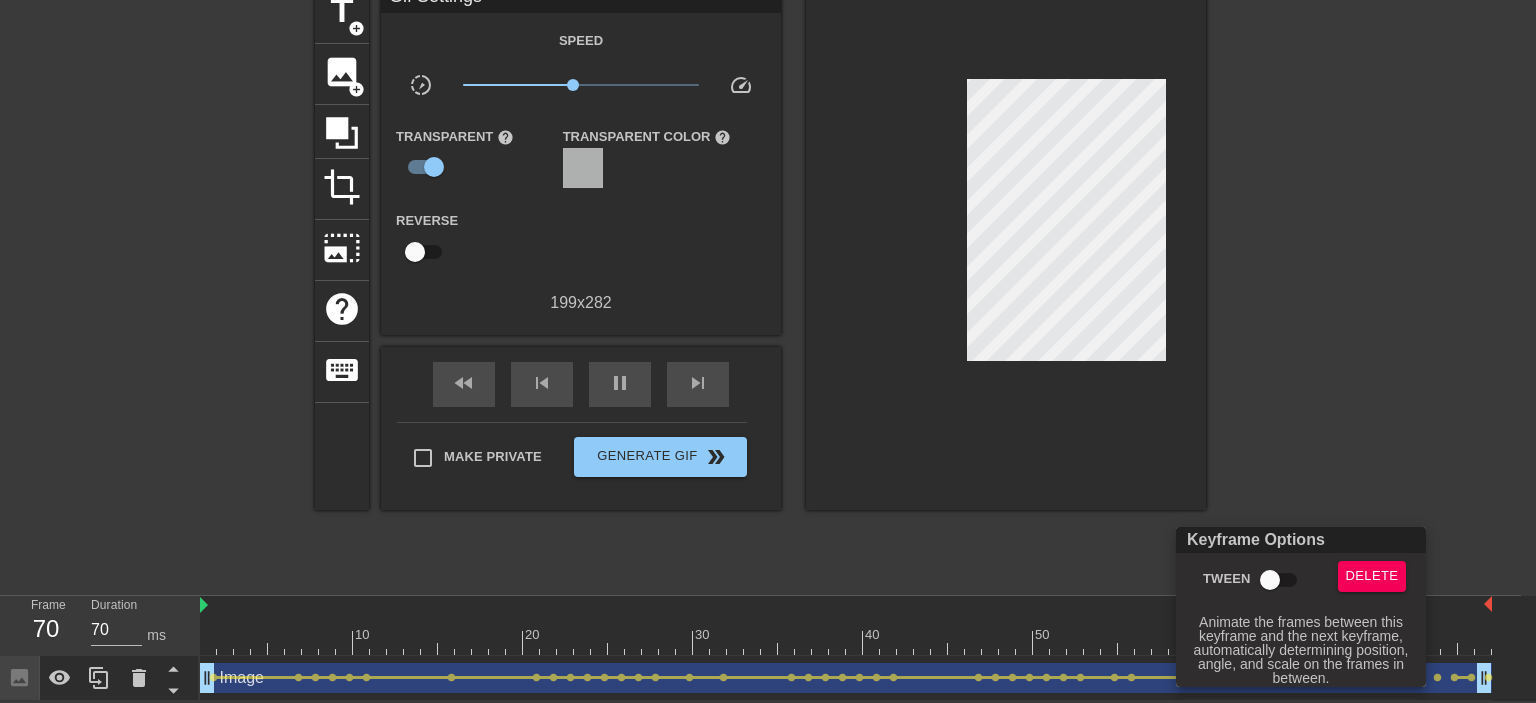 click on "Tween" at bounding box center (1270, 580) 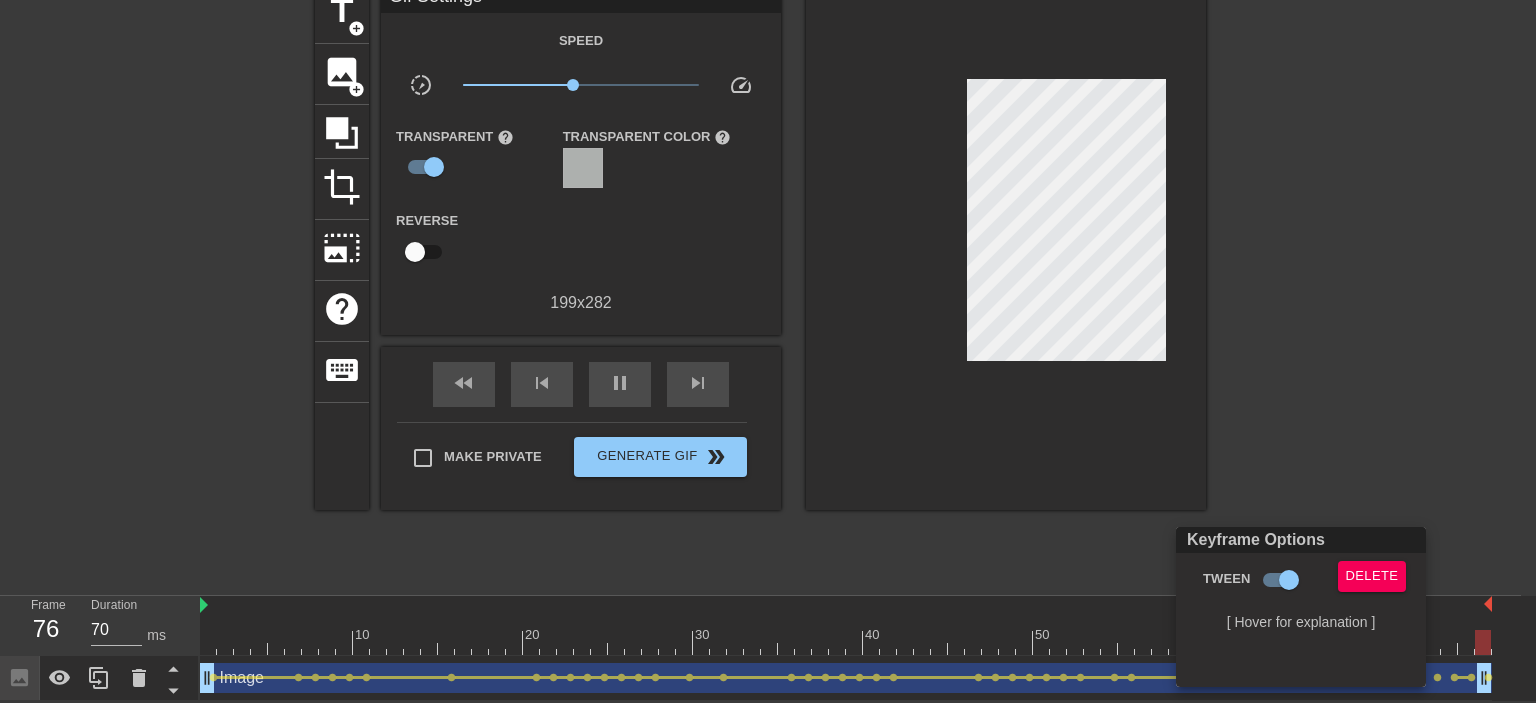 click at bounding box center (768, 351) 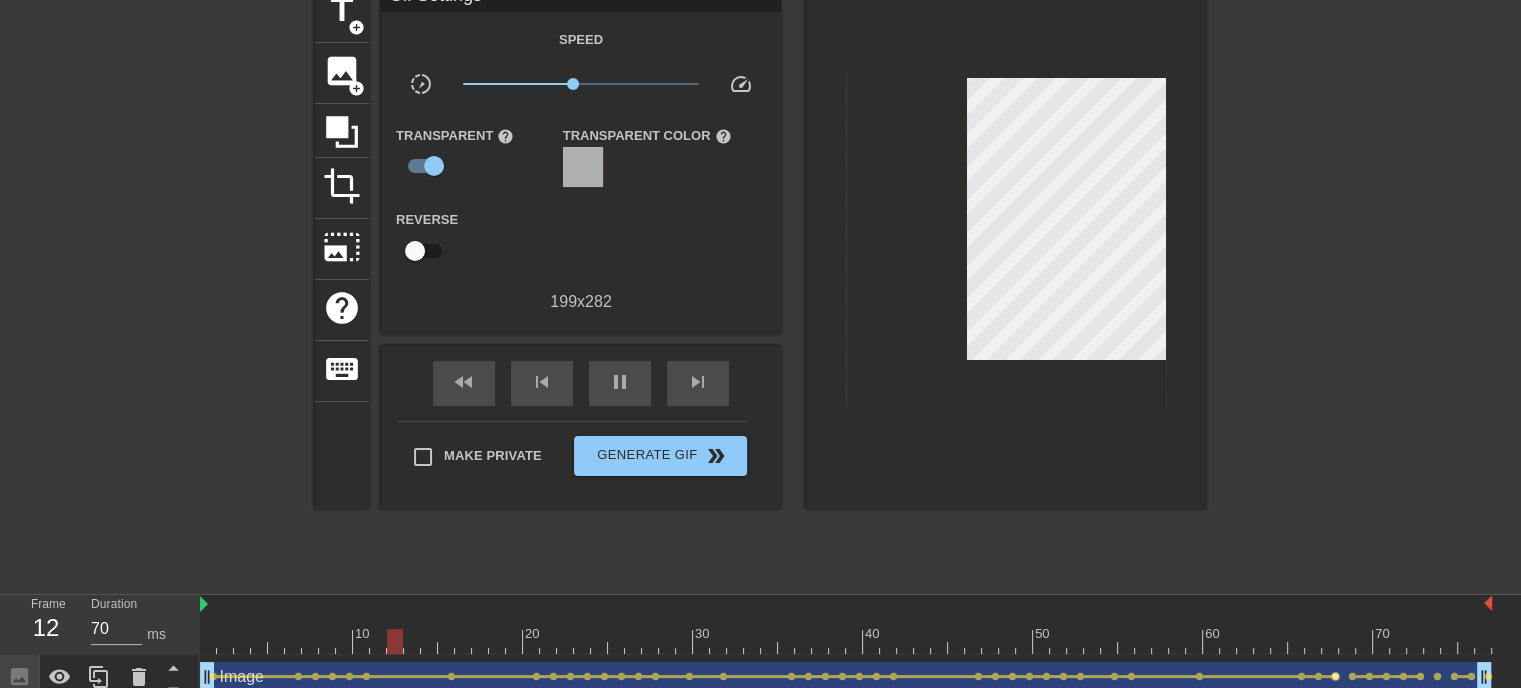 click on "lens" at bounding box center [1335, 676] 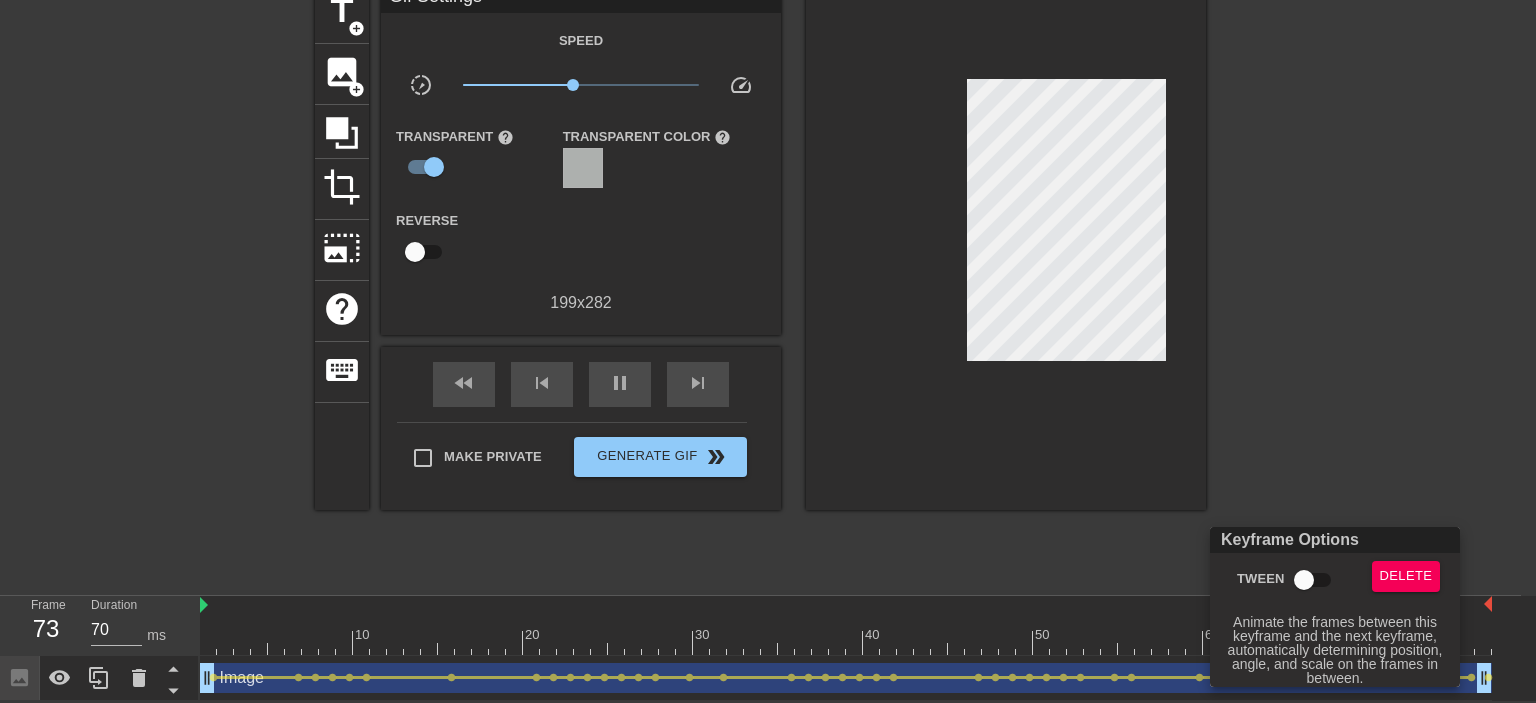 type on "60" 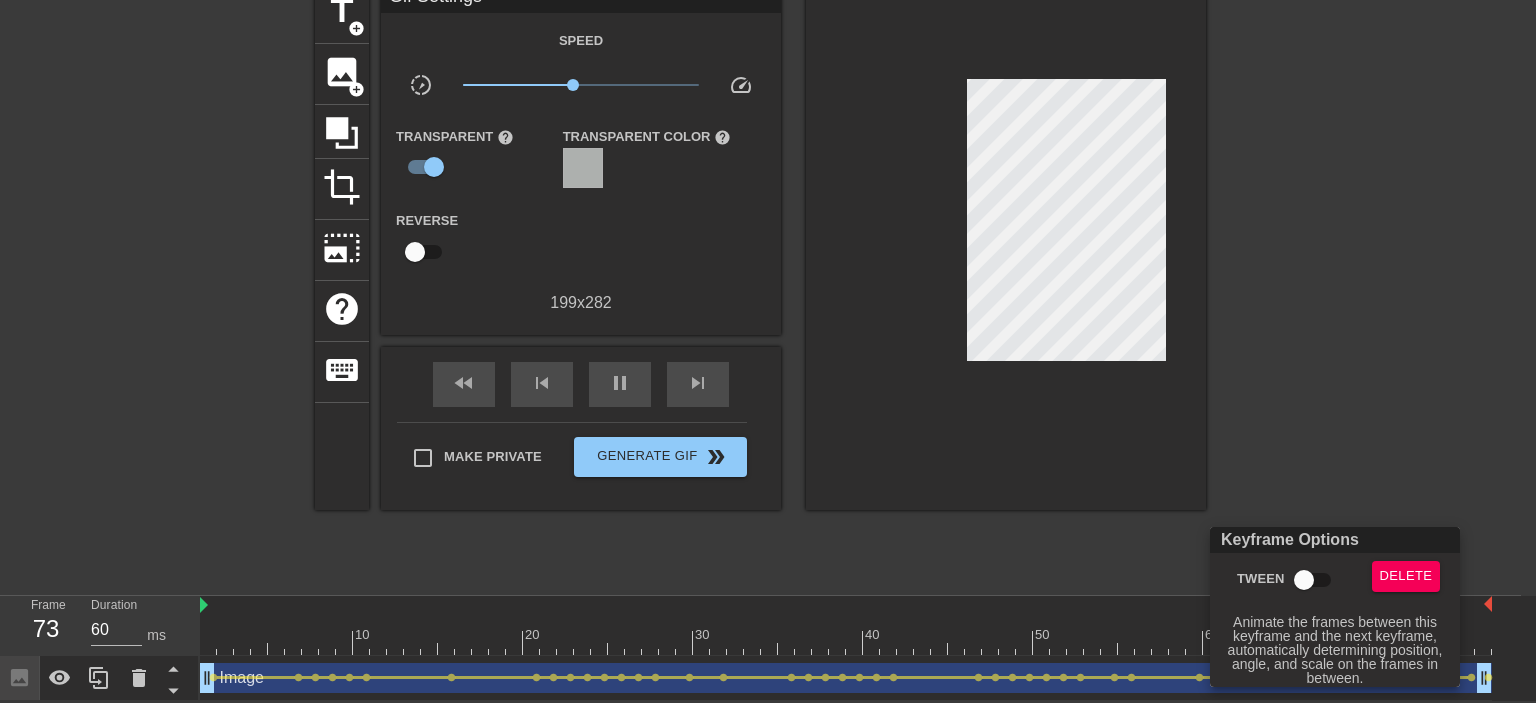 click on "Tween" at bounding box center [1304, 580] 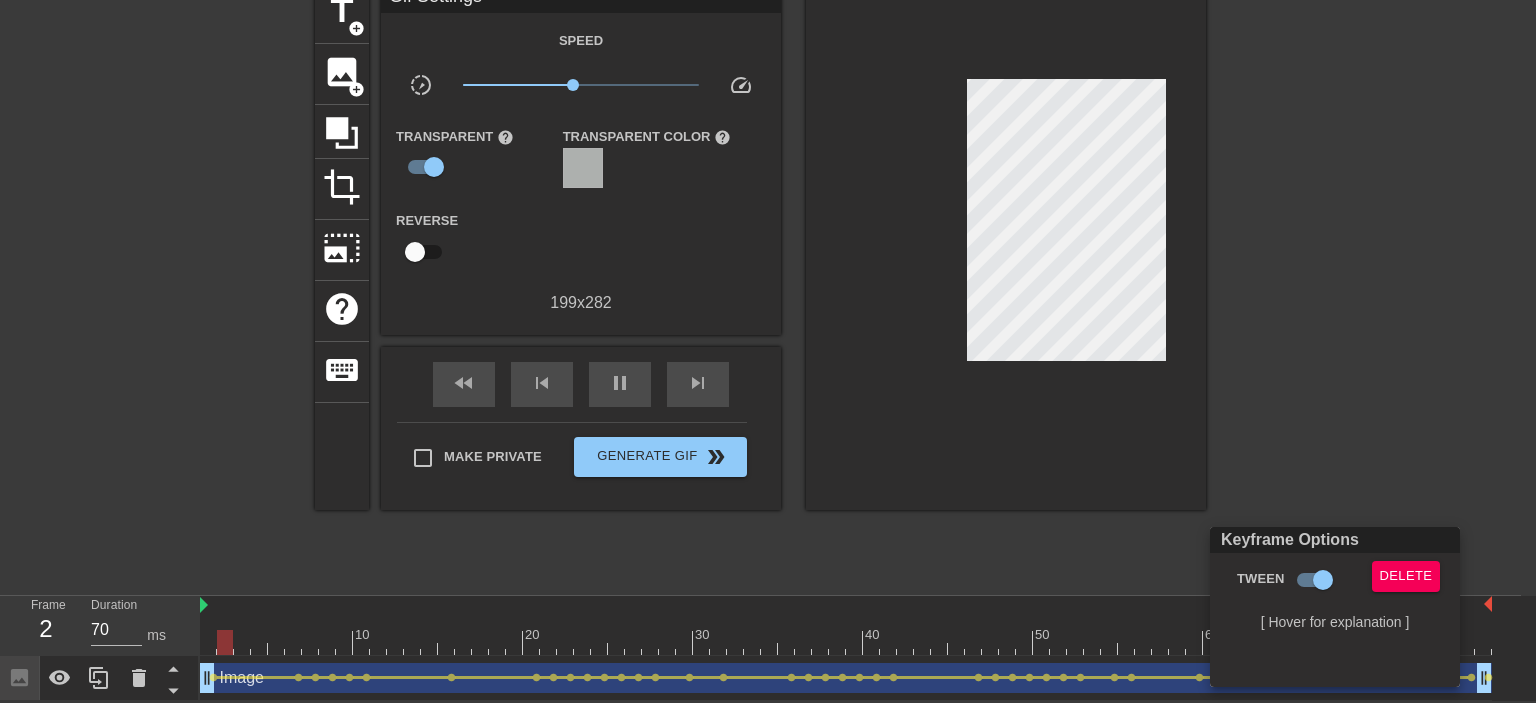 click at bounding box center (768, 351) 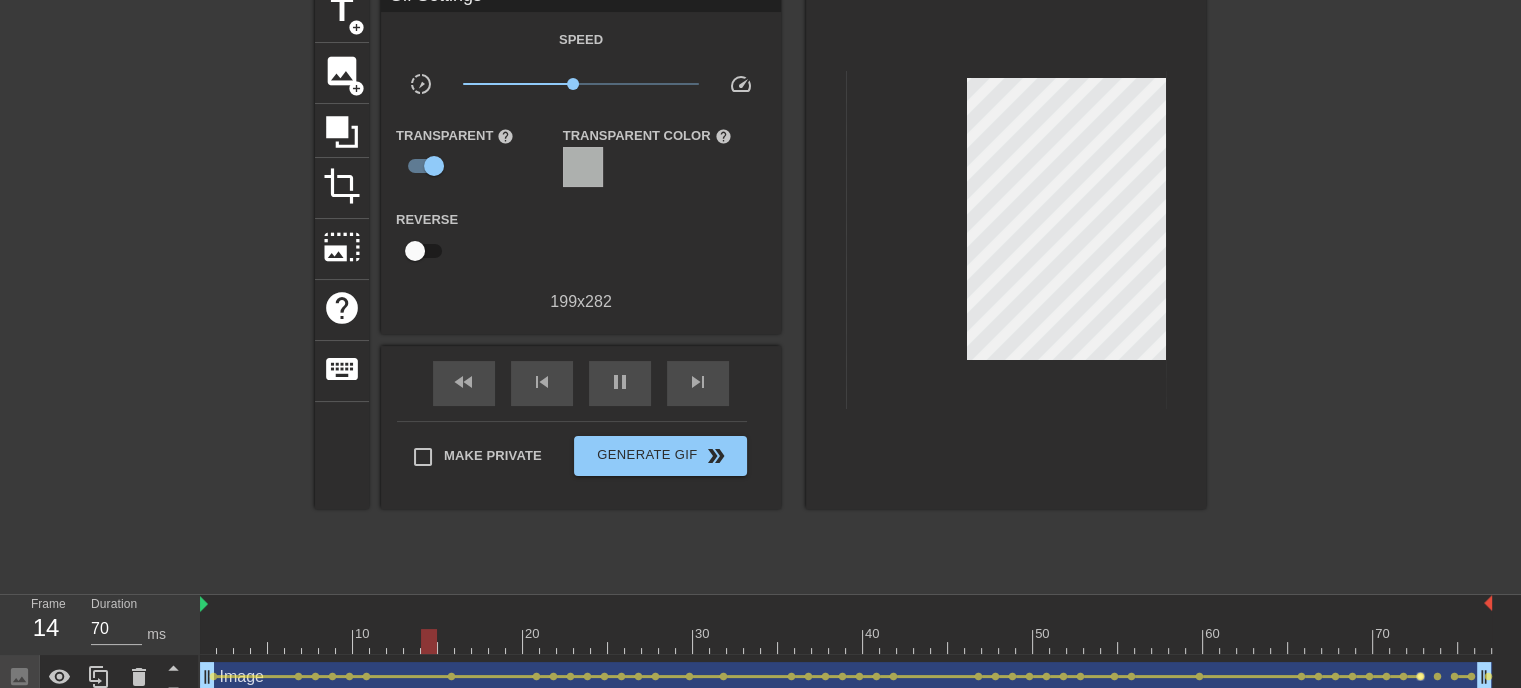 click on "lens" at bounding box center [1420, 676] 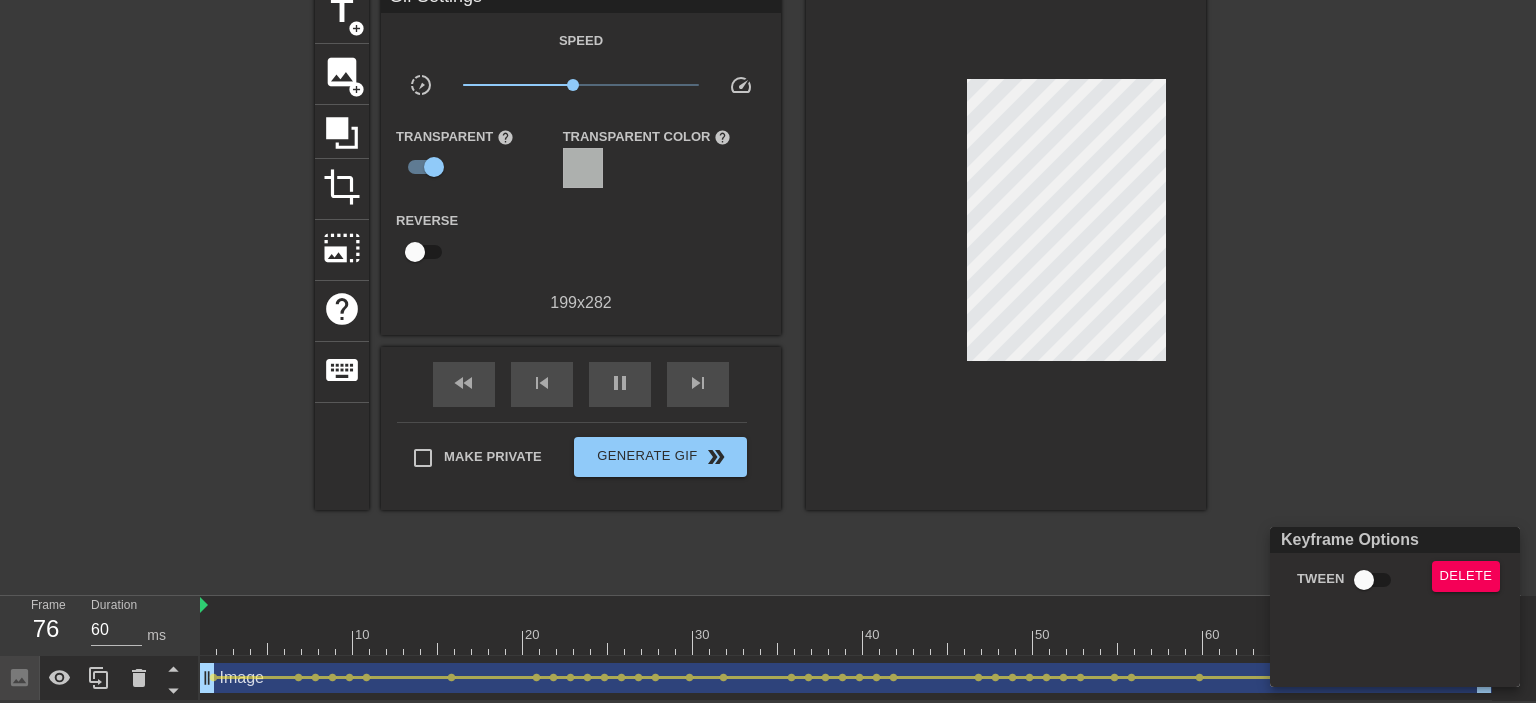 type on "70" 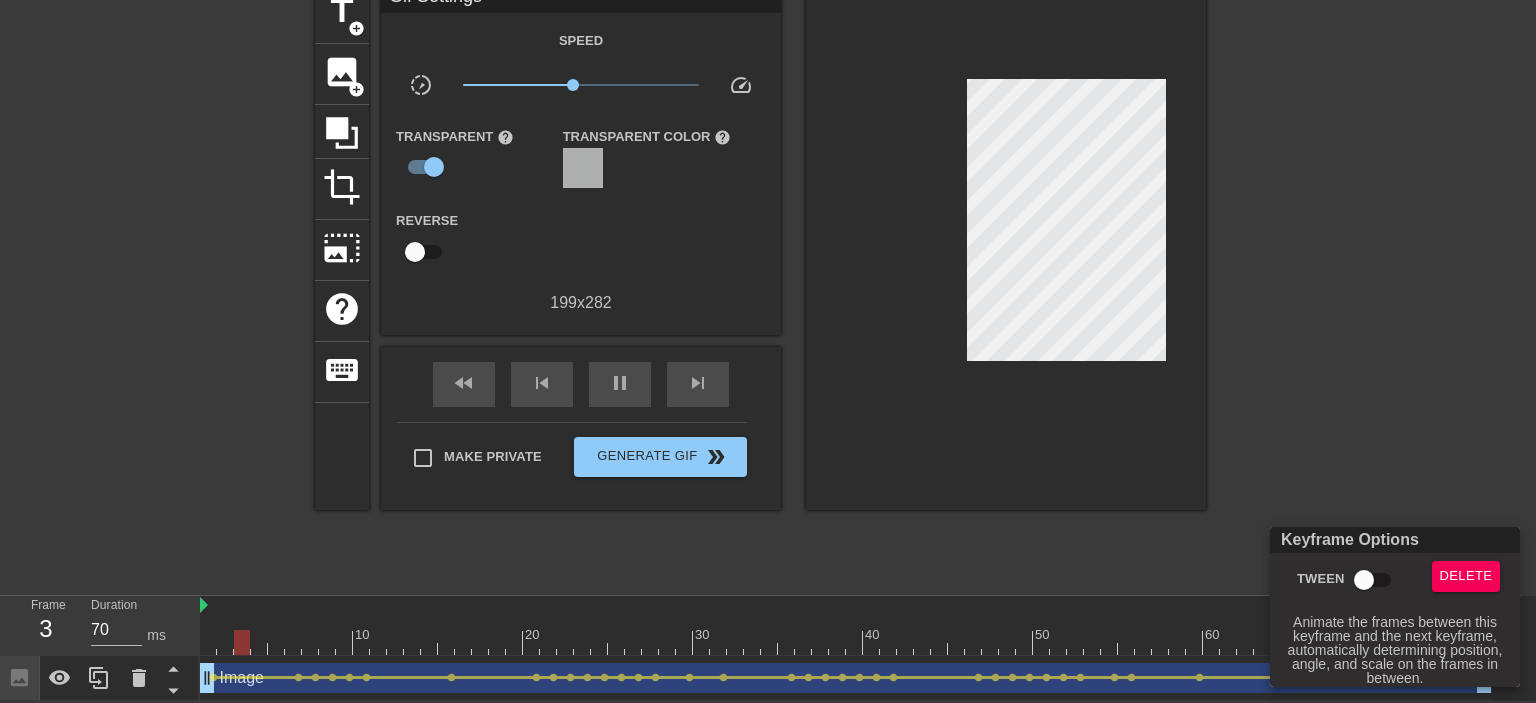 click on "Tween" at bounding box center [1364, 580] 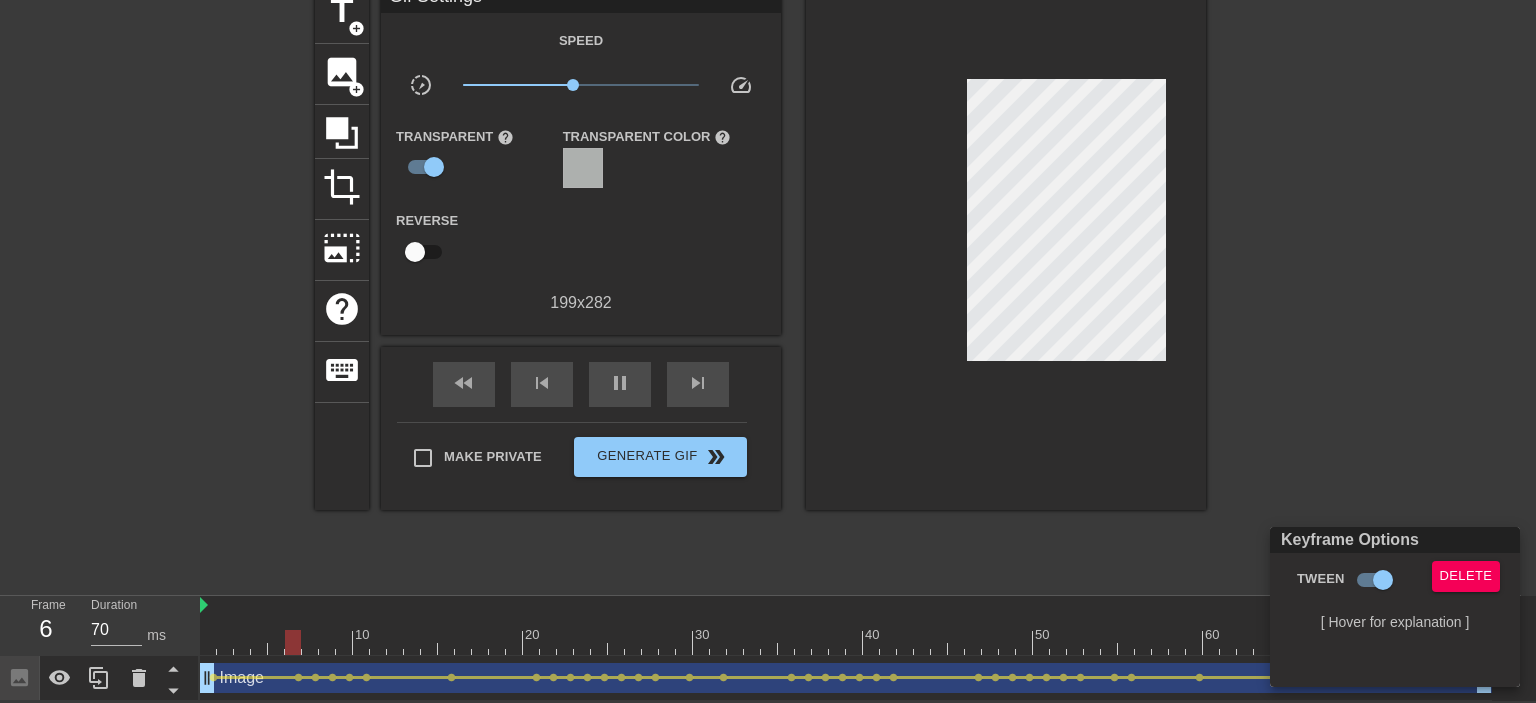 click at bounding box center [768, 351] 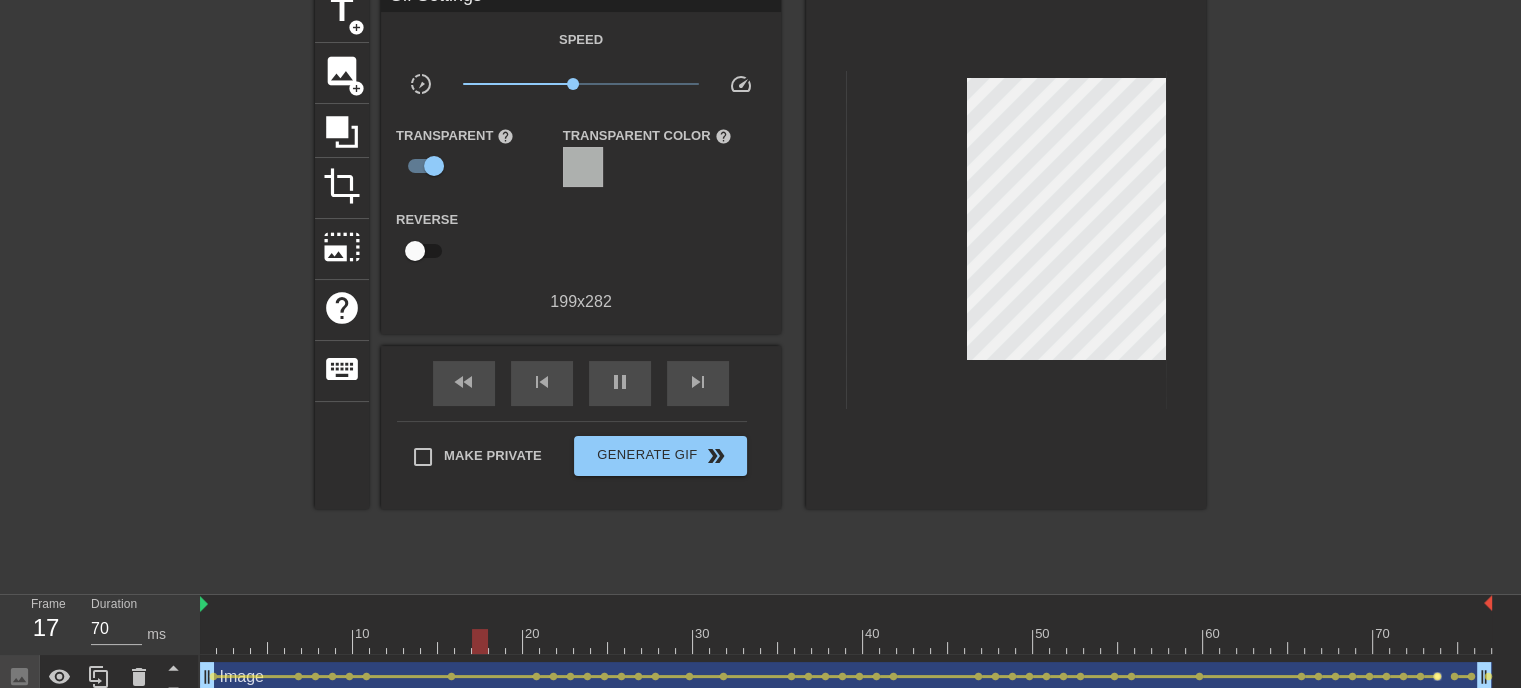 click on "lens" at bounding box center [1437, 676] 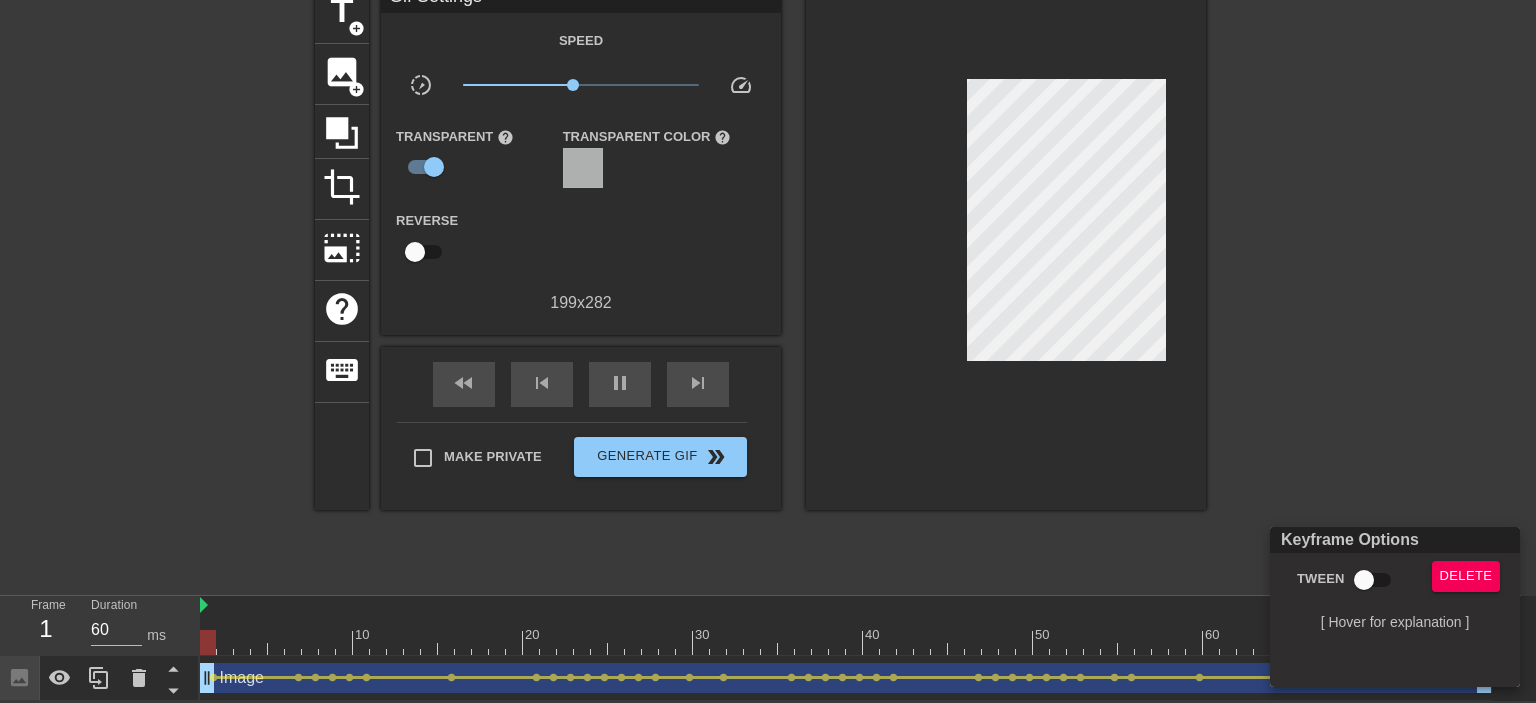 type on "70" 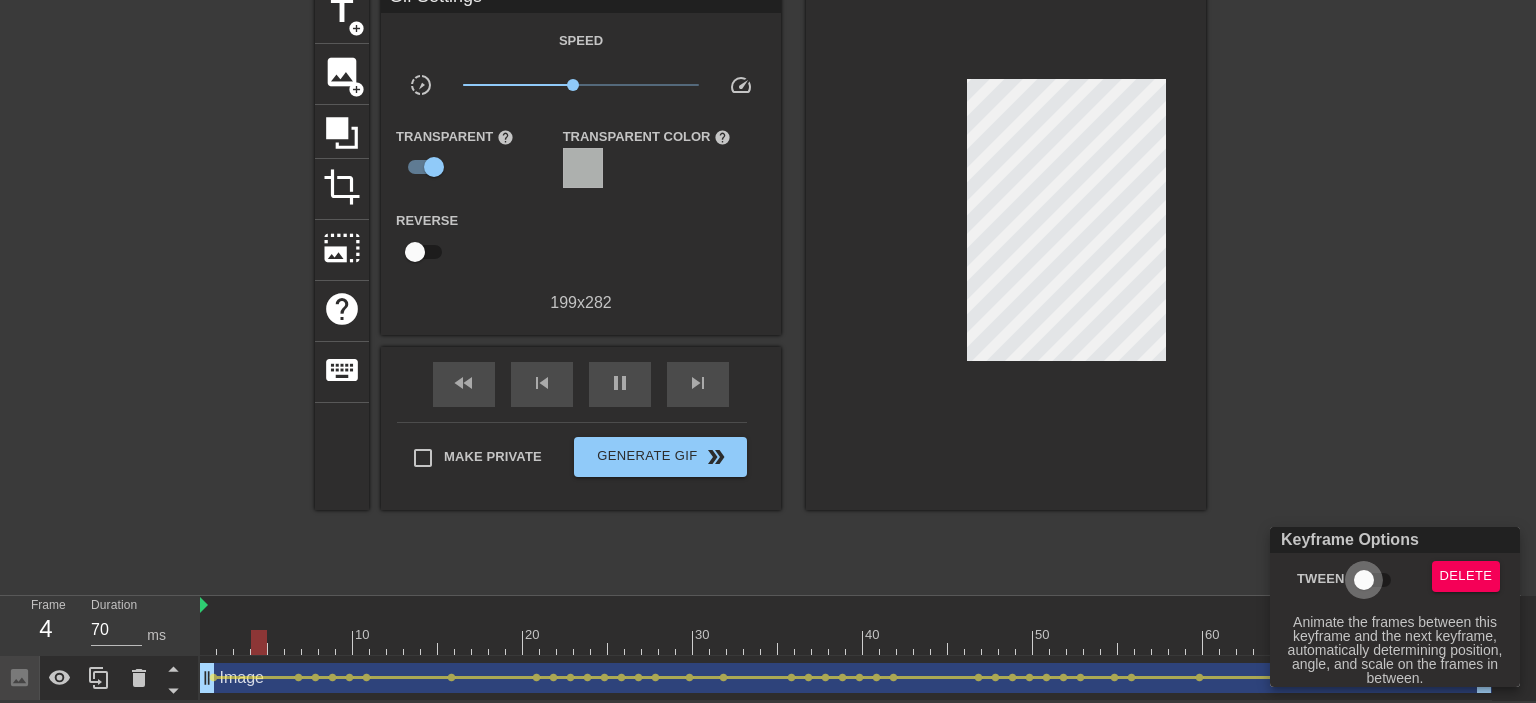 click on "Tween" at bounding box center (1364, 580) 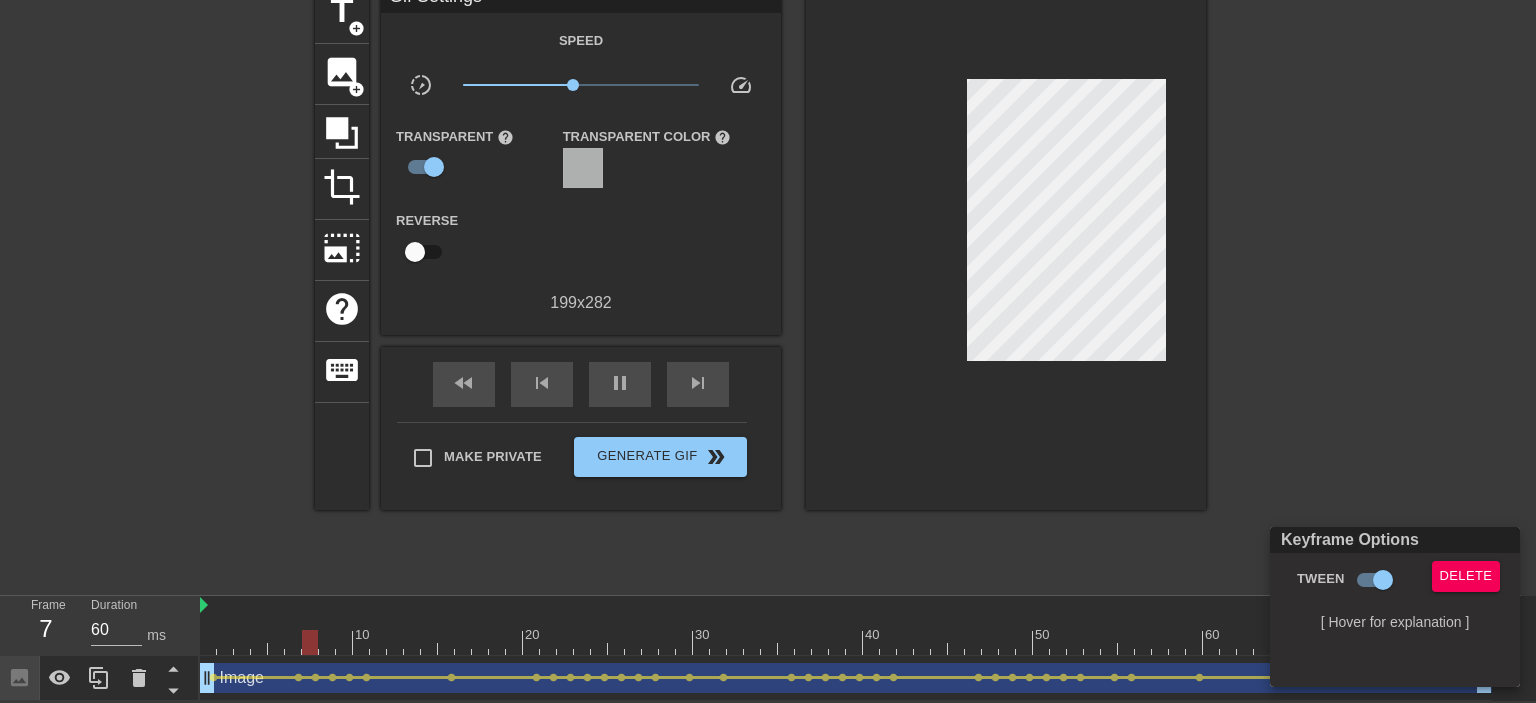 click at bounding box center (768, 351) 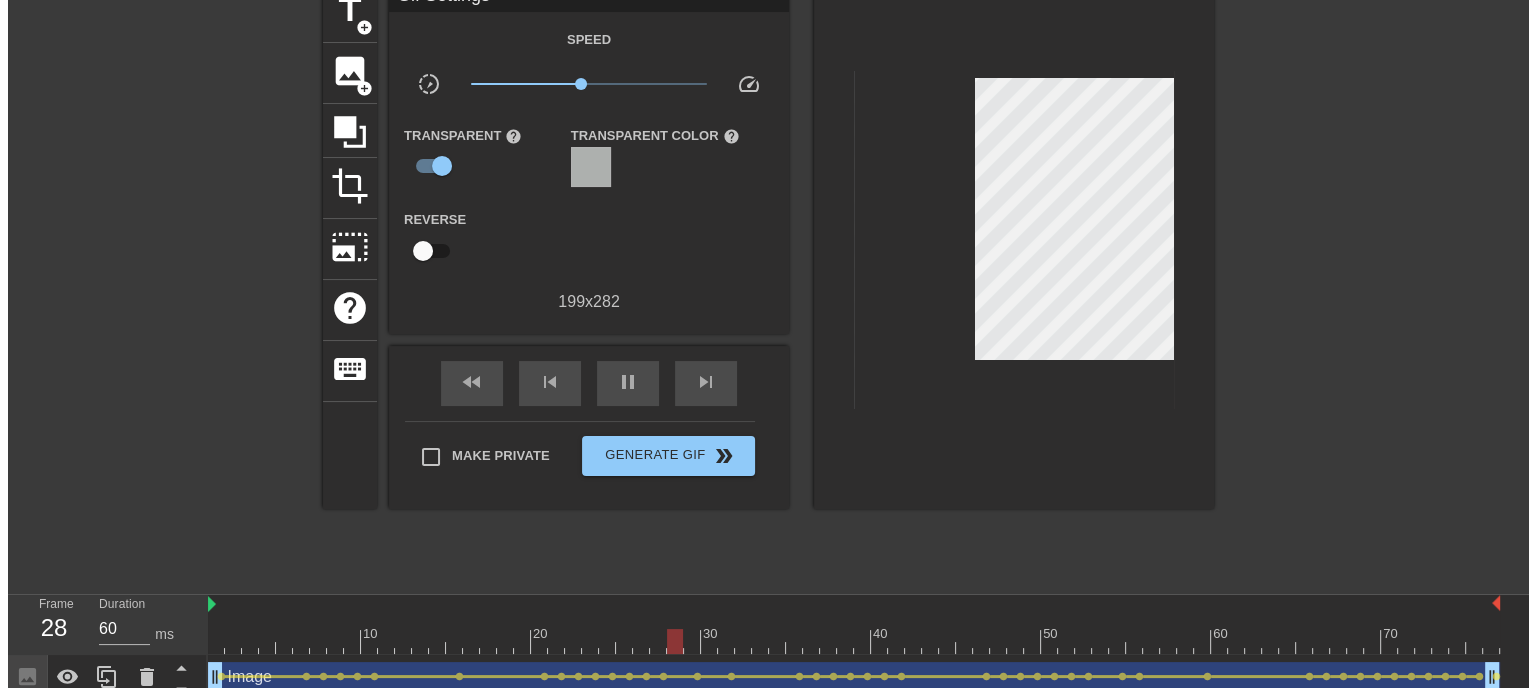 scroll, scrollTop: 0, scrollLeft: 0, axis: both 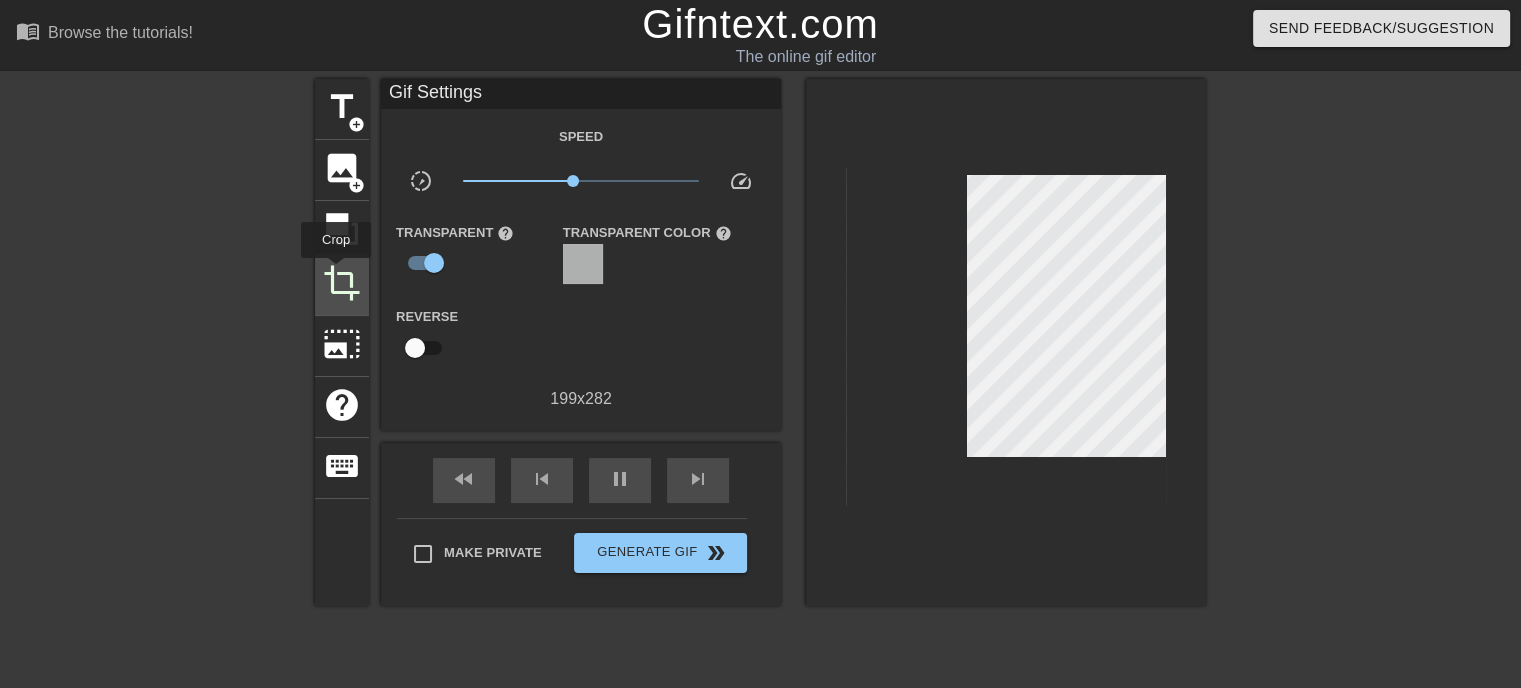 click on "crop" at bounding box center [342, 283] 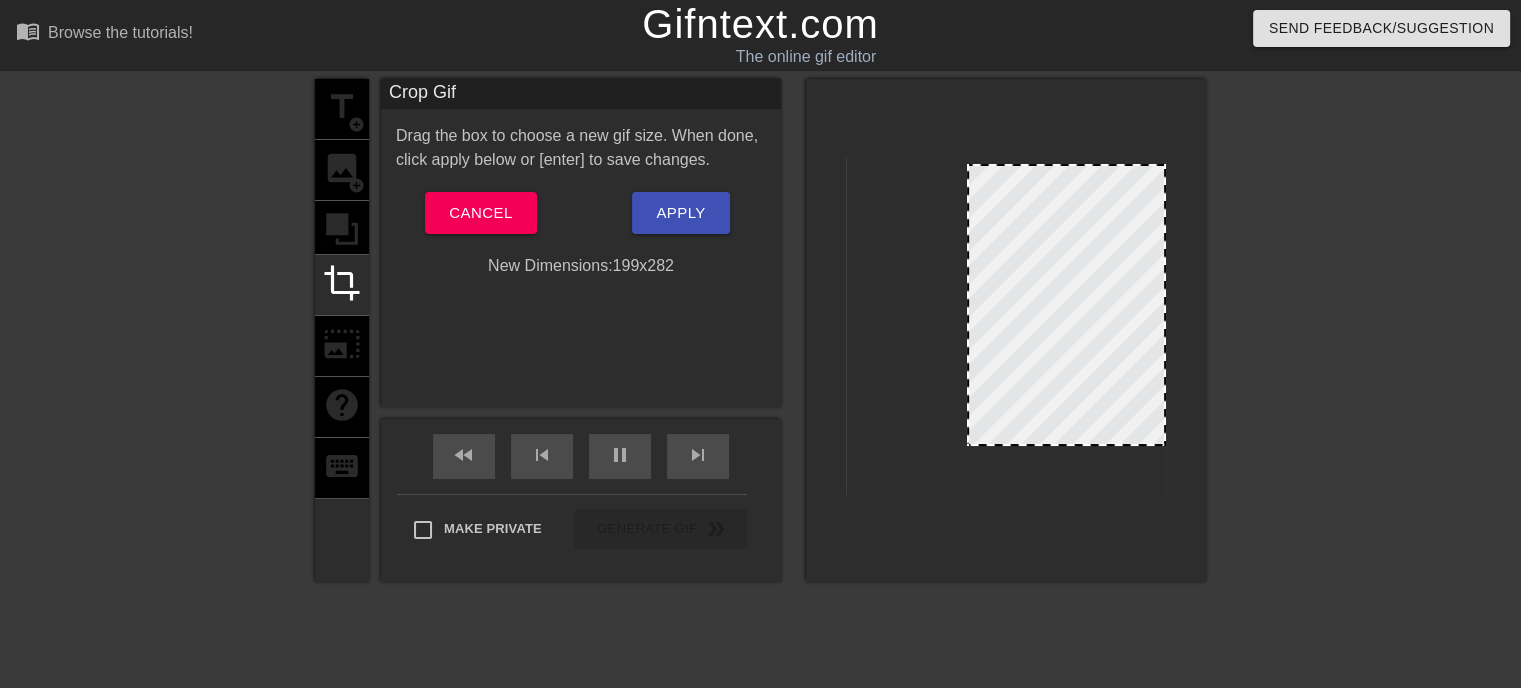 click at bounding box center [1067, 166] 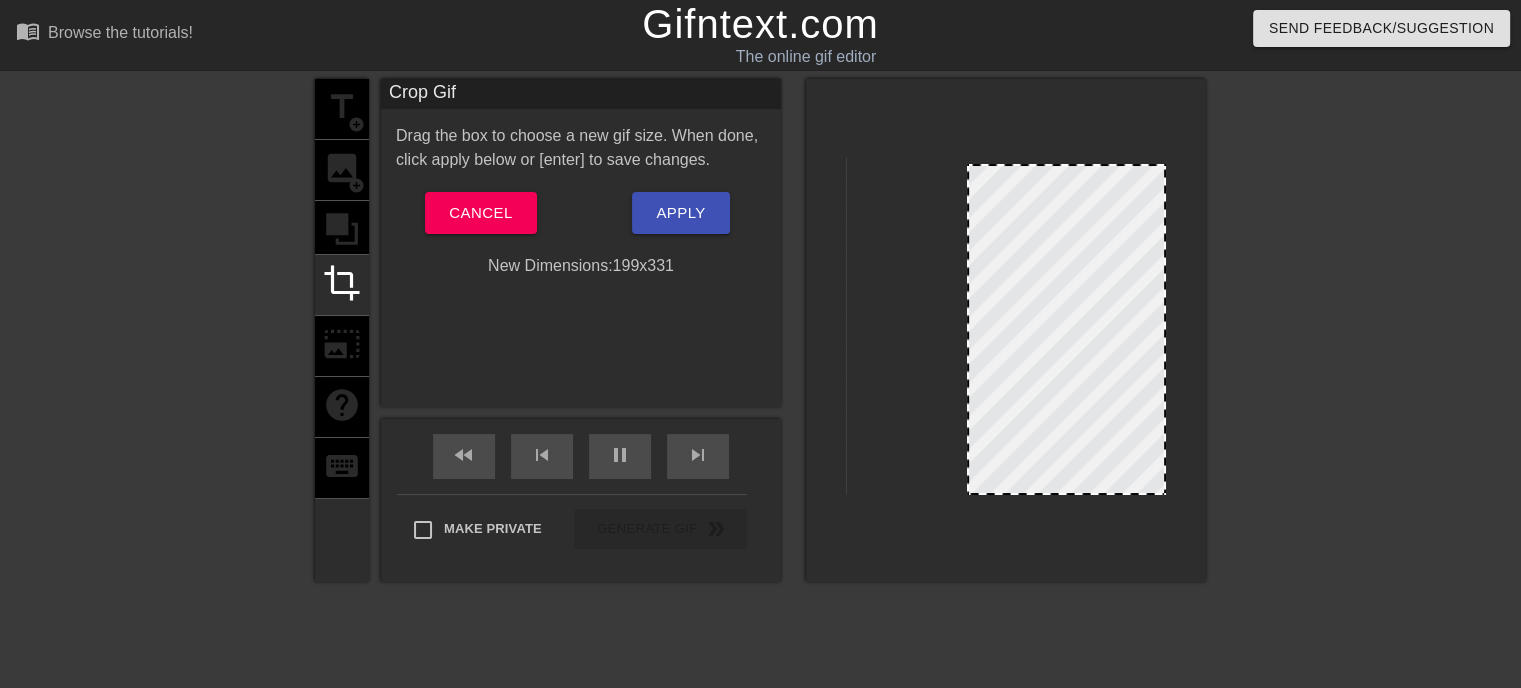 drag, startPoint x: 1160, startPoint y: 445, endPoint x: 1180, endPoint y: 498, distance: 56.648037 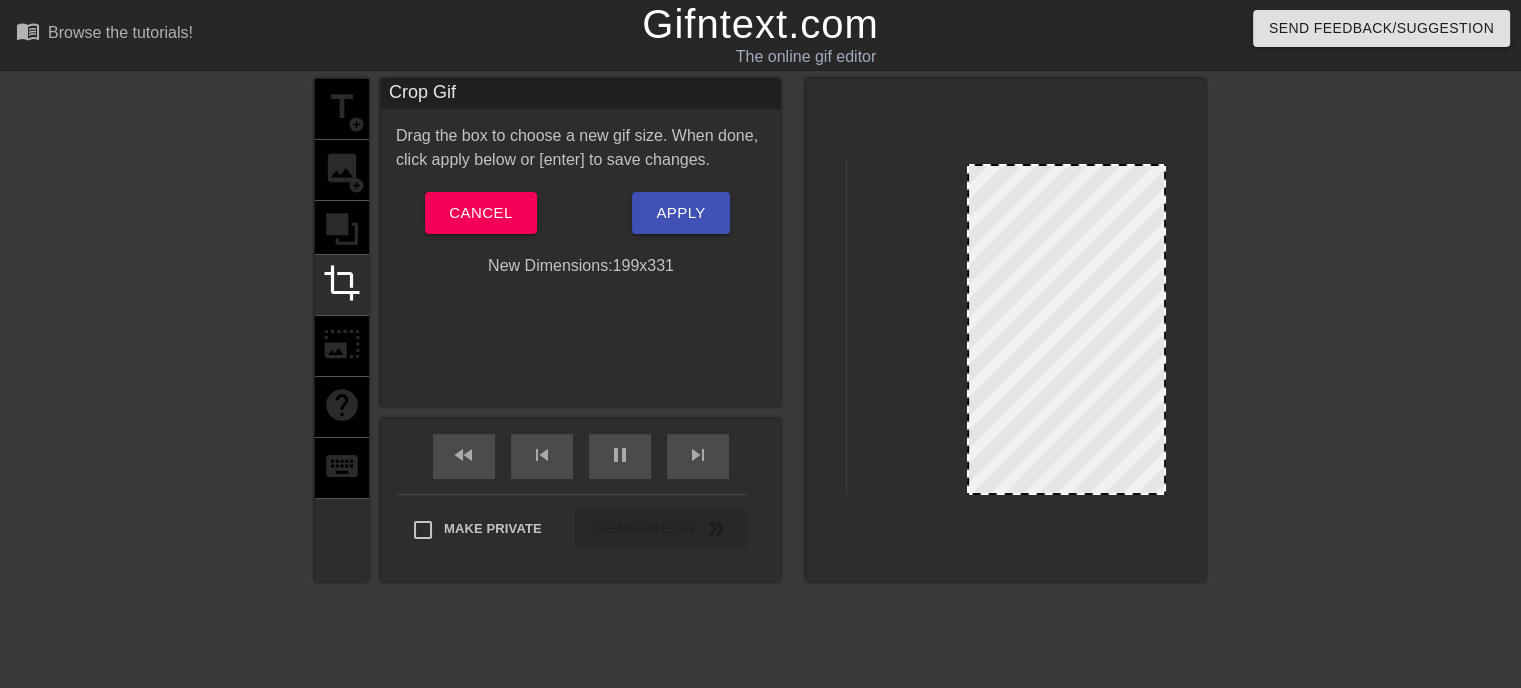 click at bounding box center [1006, 330] 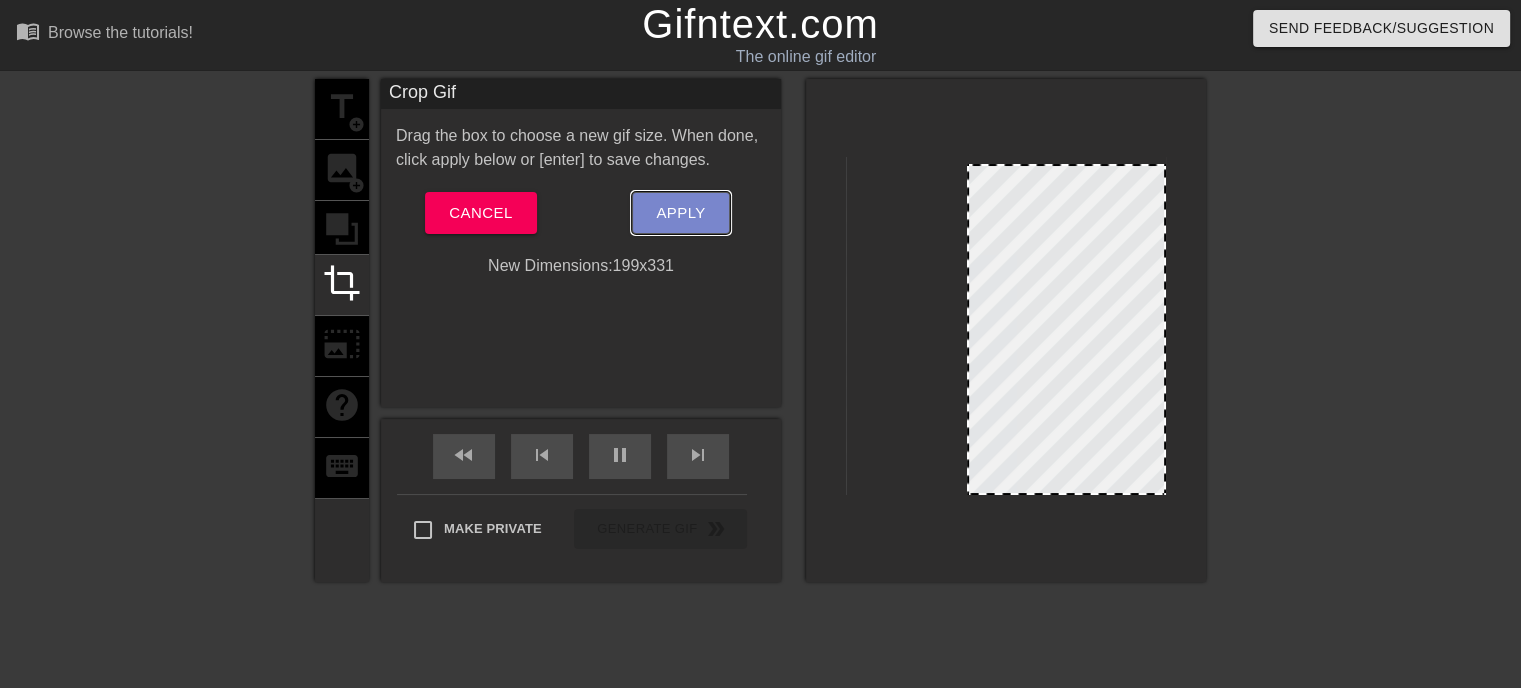 click on "Apply" at bounding box center [680, 213] 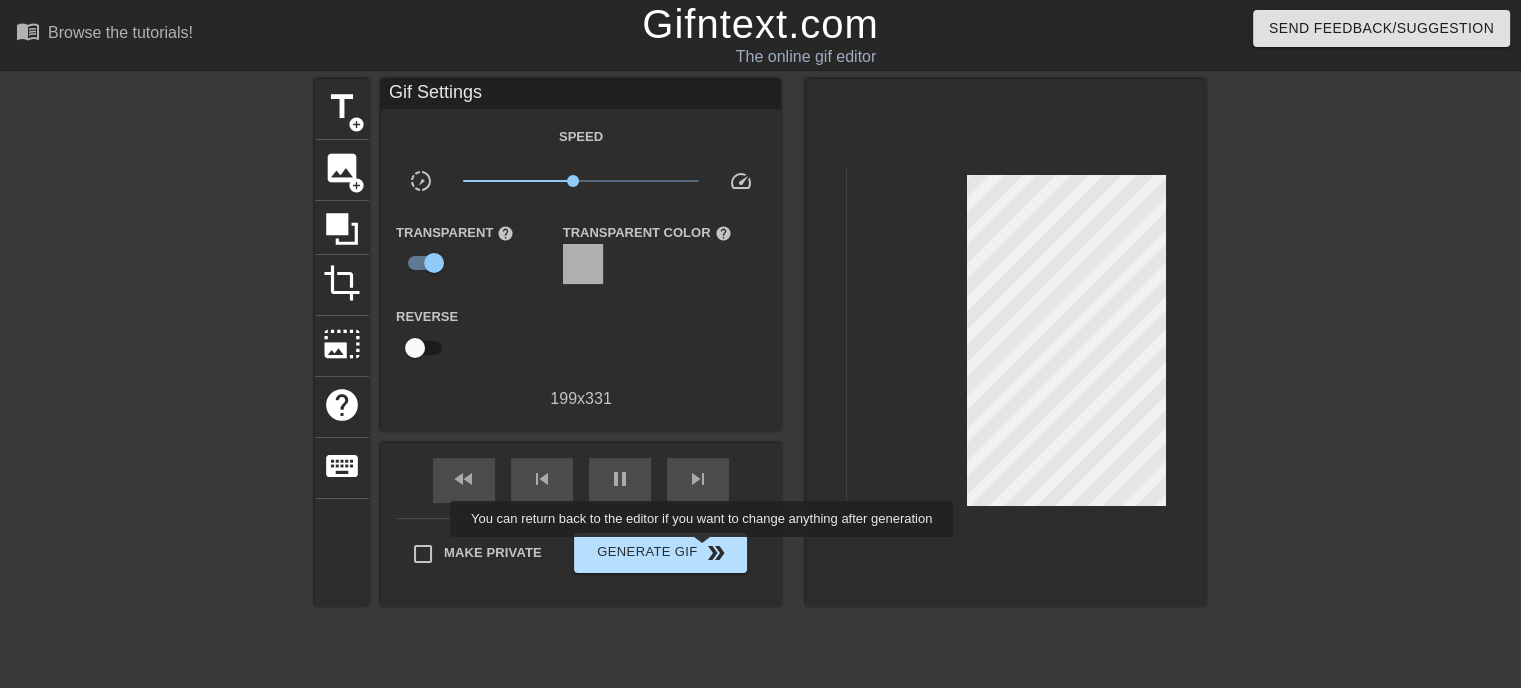 type on "60" 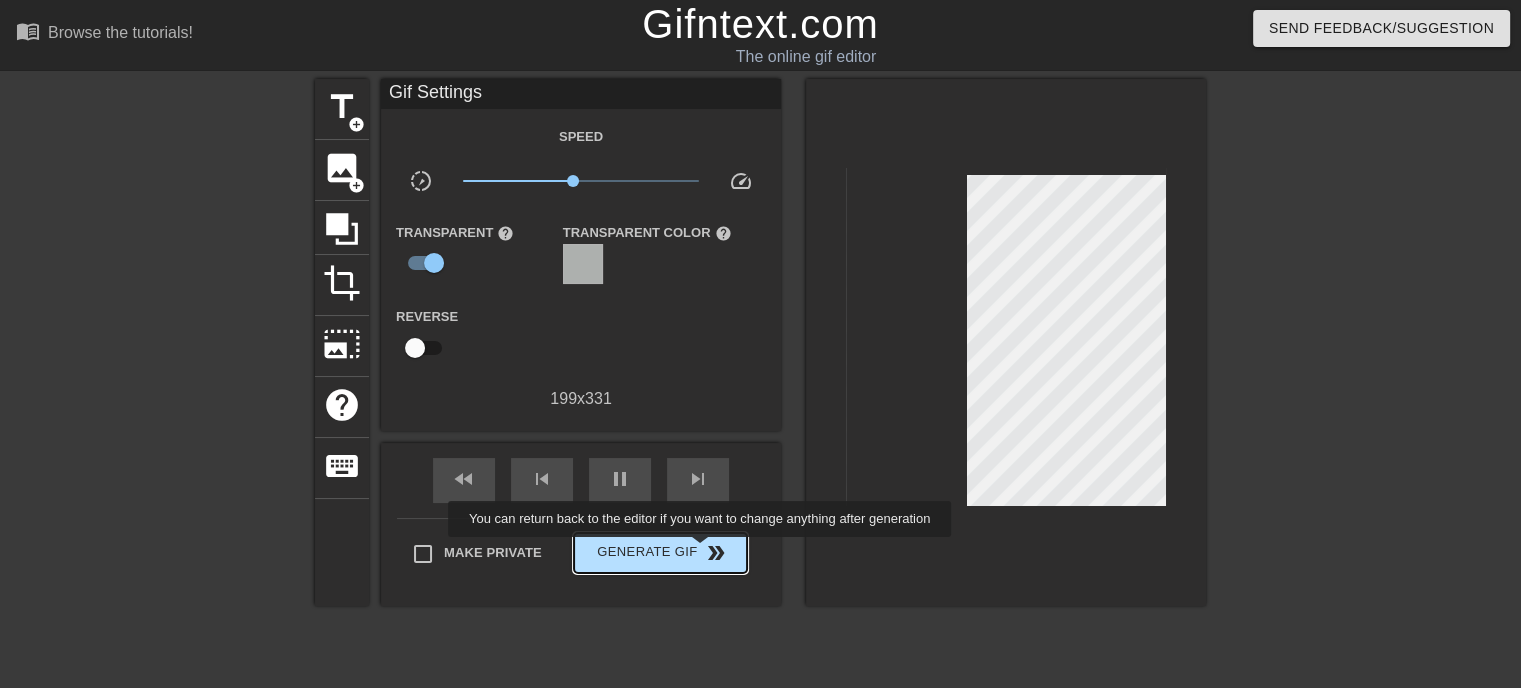 click on "Generate Gif double_arrow" at bounding box center (660, 553) 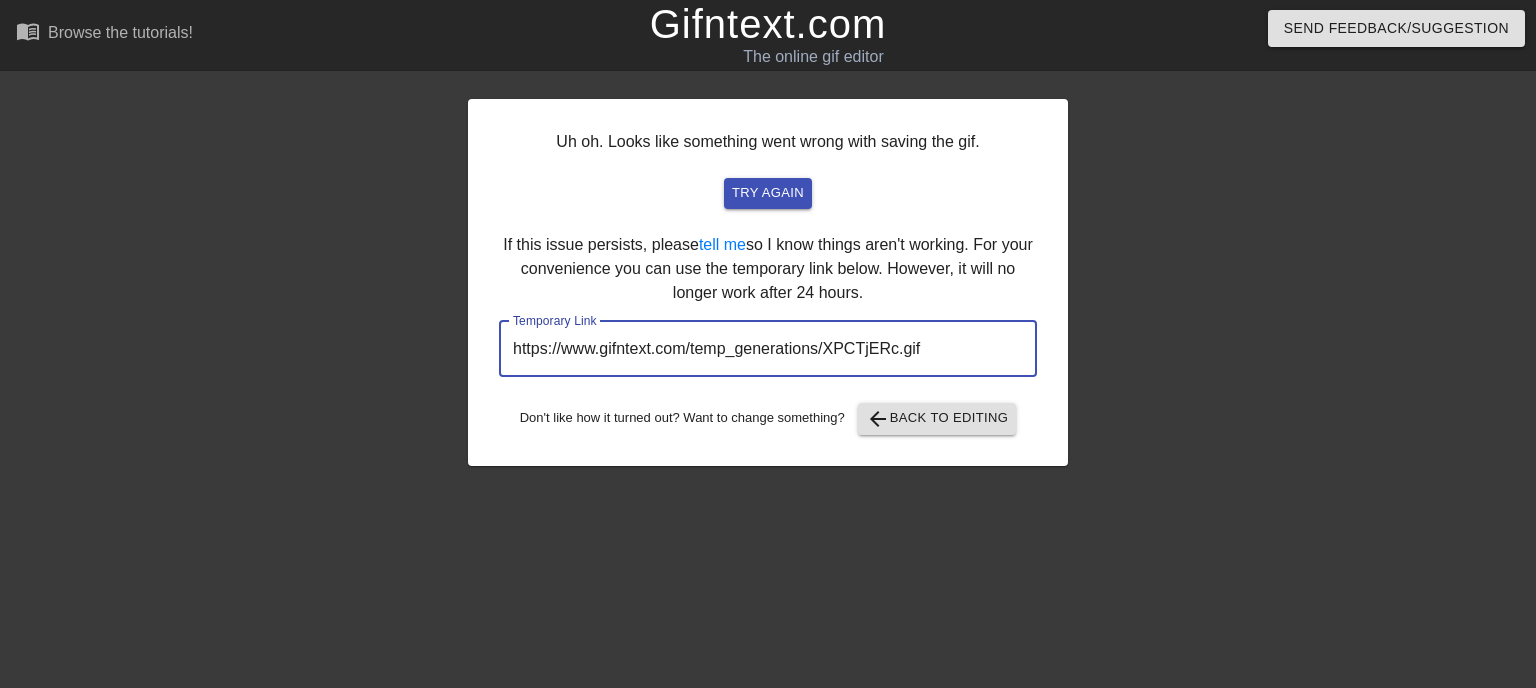 drag, startPoint x: 987, startPoint y: 364, endPoint x: 357, endPoint y: 357, distance: 630.0389 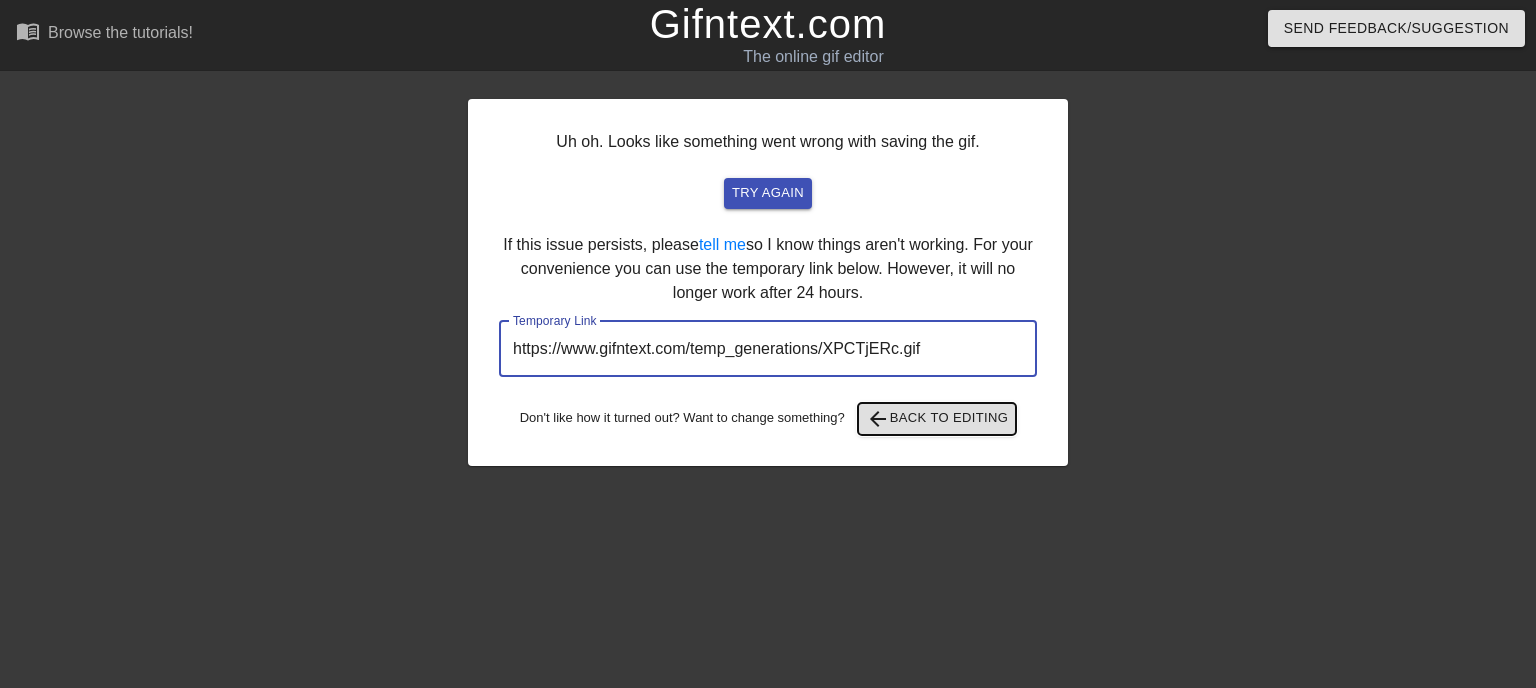 click on "arrow_back Back to Editing" at bounding box center (937, 419) 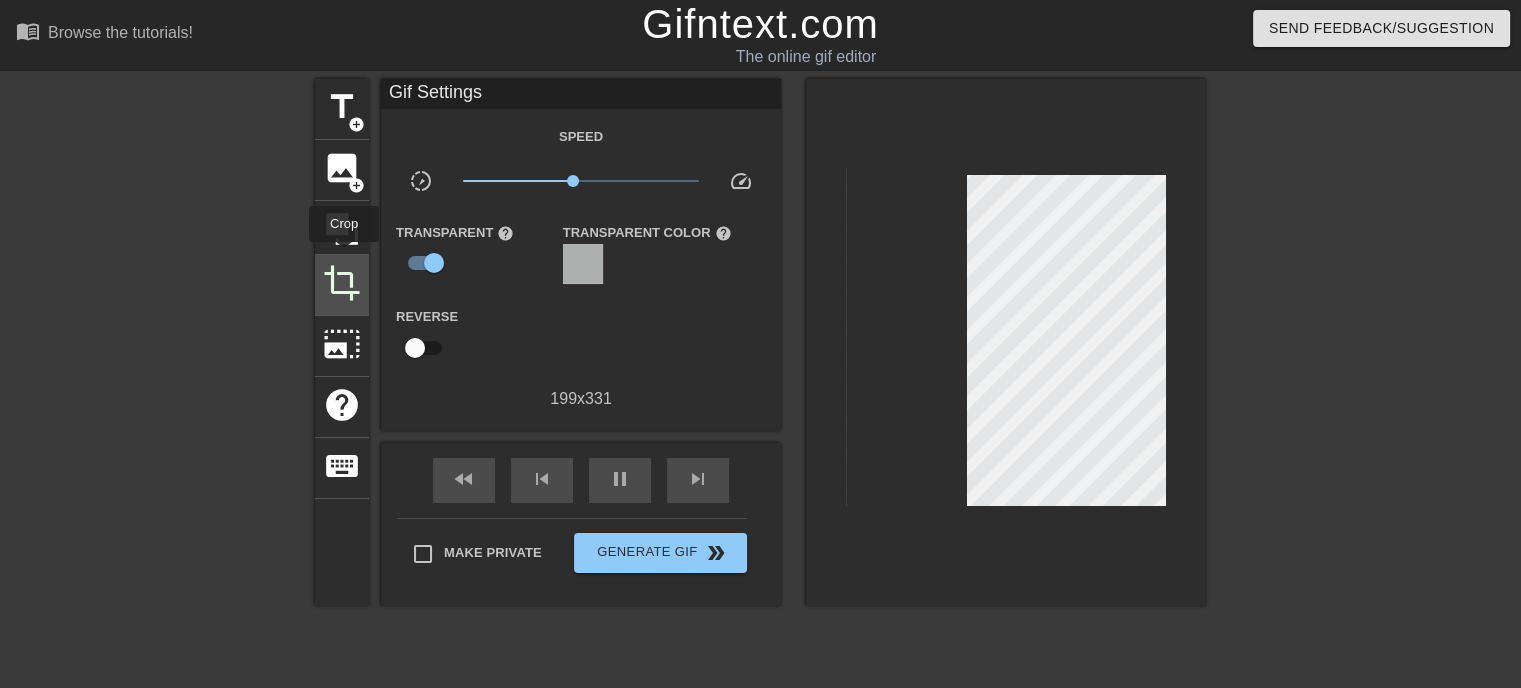 click on "crop" at bounding box center (342, 285) 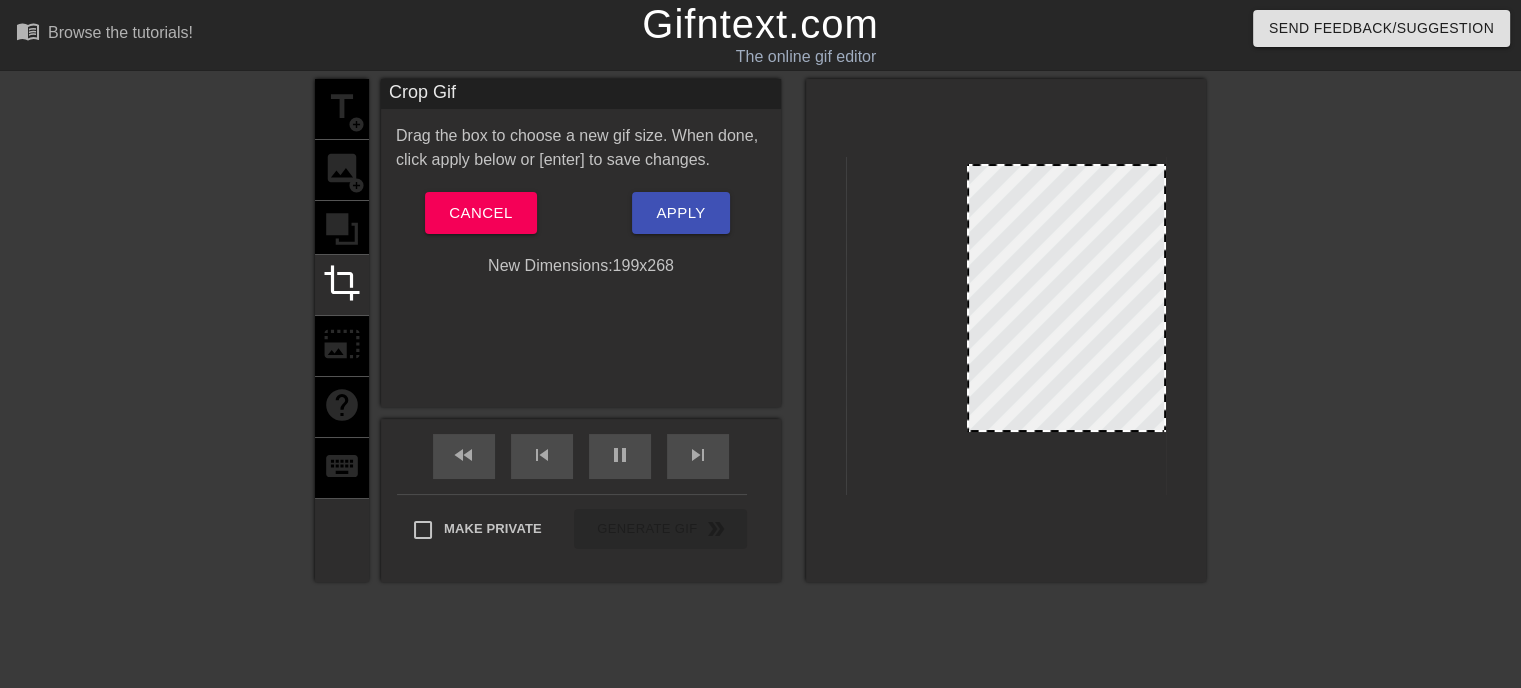 drag, startPoint x: 1158, startPoint y: 494, endPoint x: 1164, endPoint y: 431, distance: 63.28507 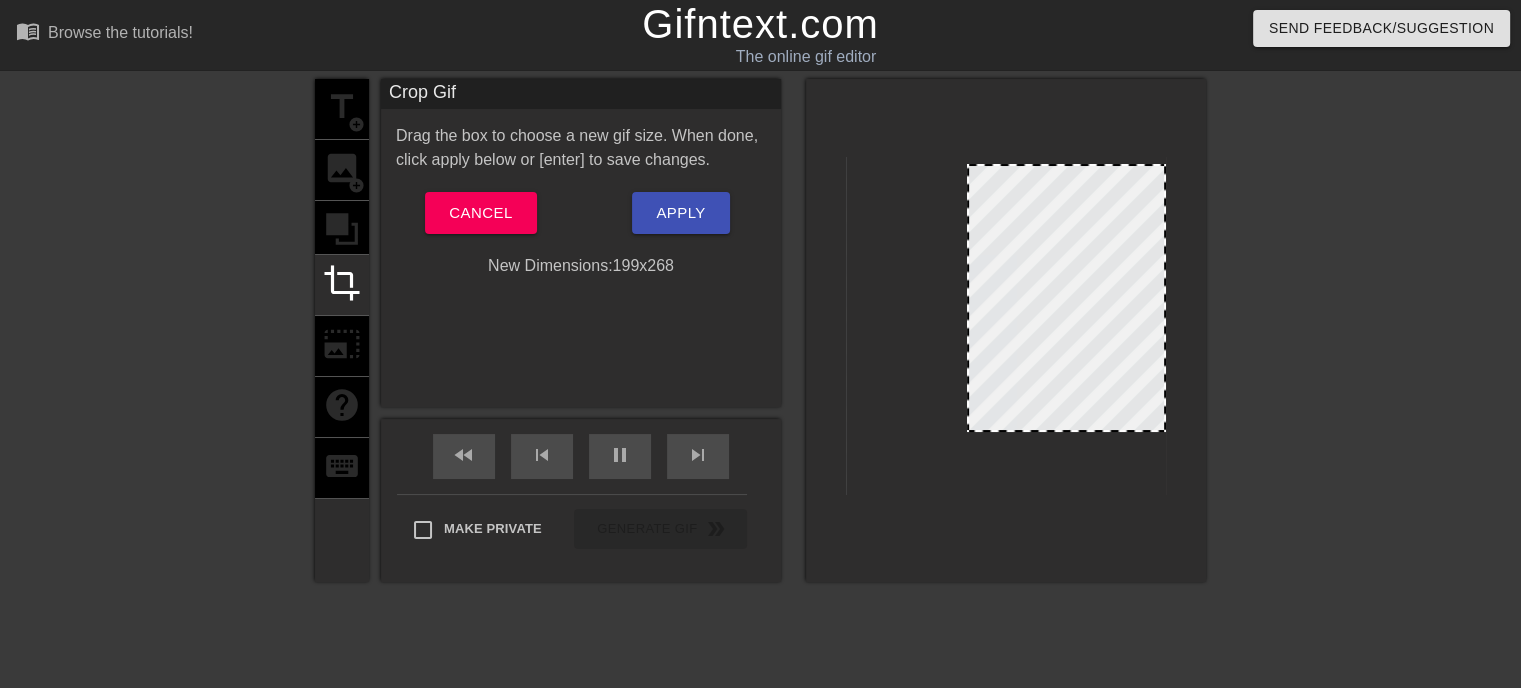 click at bounding box center [1164, 430] 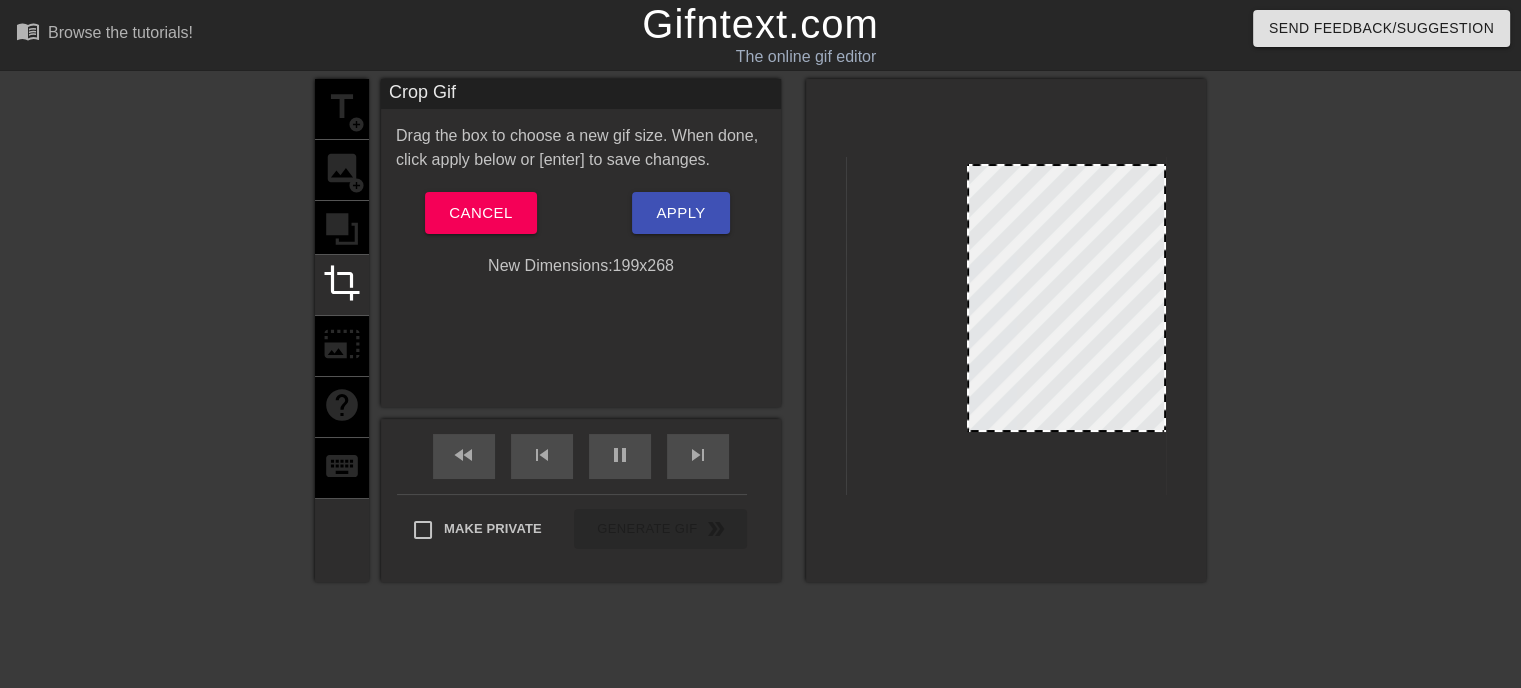 click on "title add_circle image add_circle crop photo_size_select_large help keyboard" at bounding box center (342, 330) 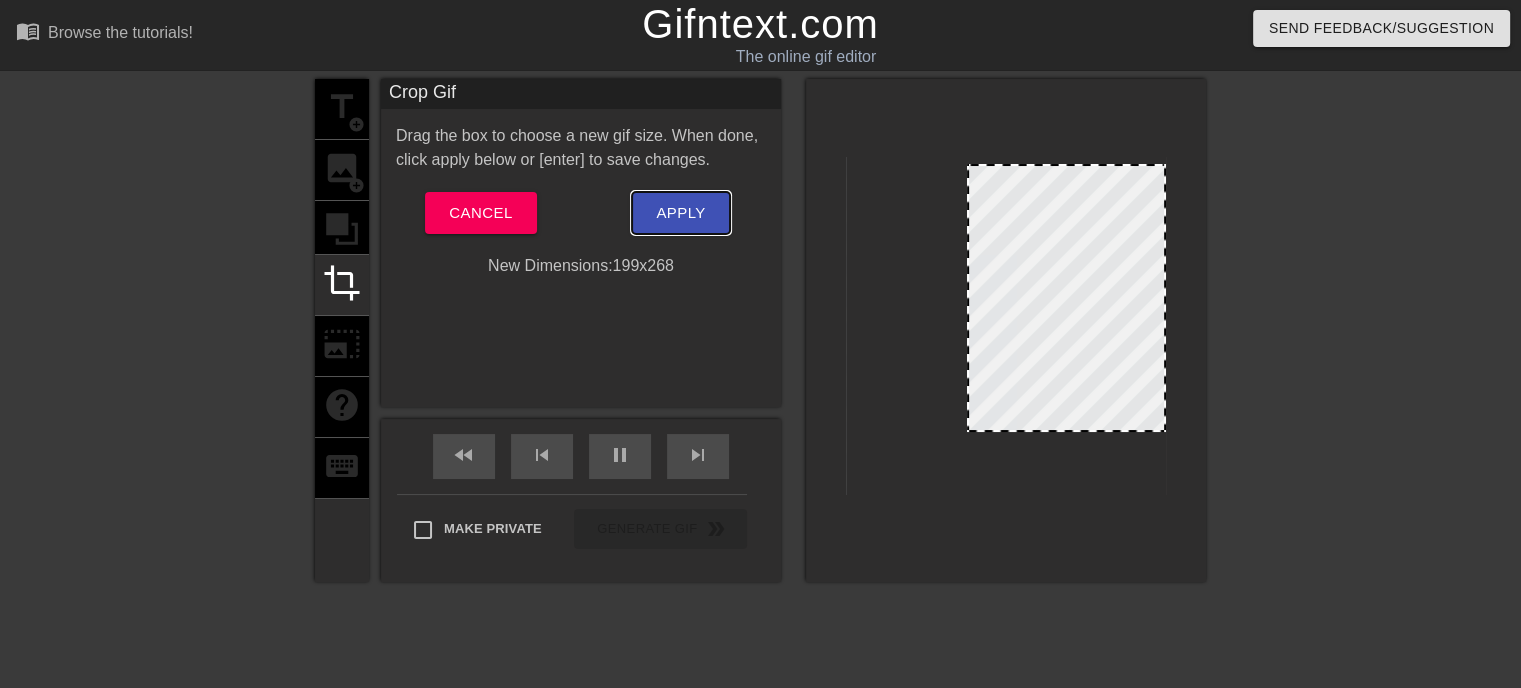 click on "Apply" at bounding box center [680, 213] 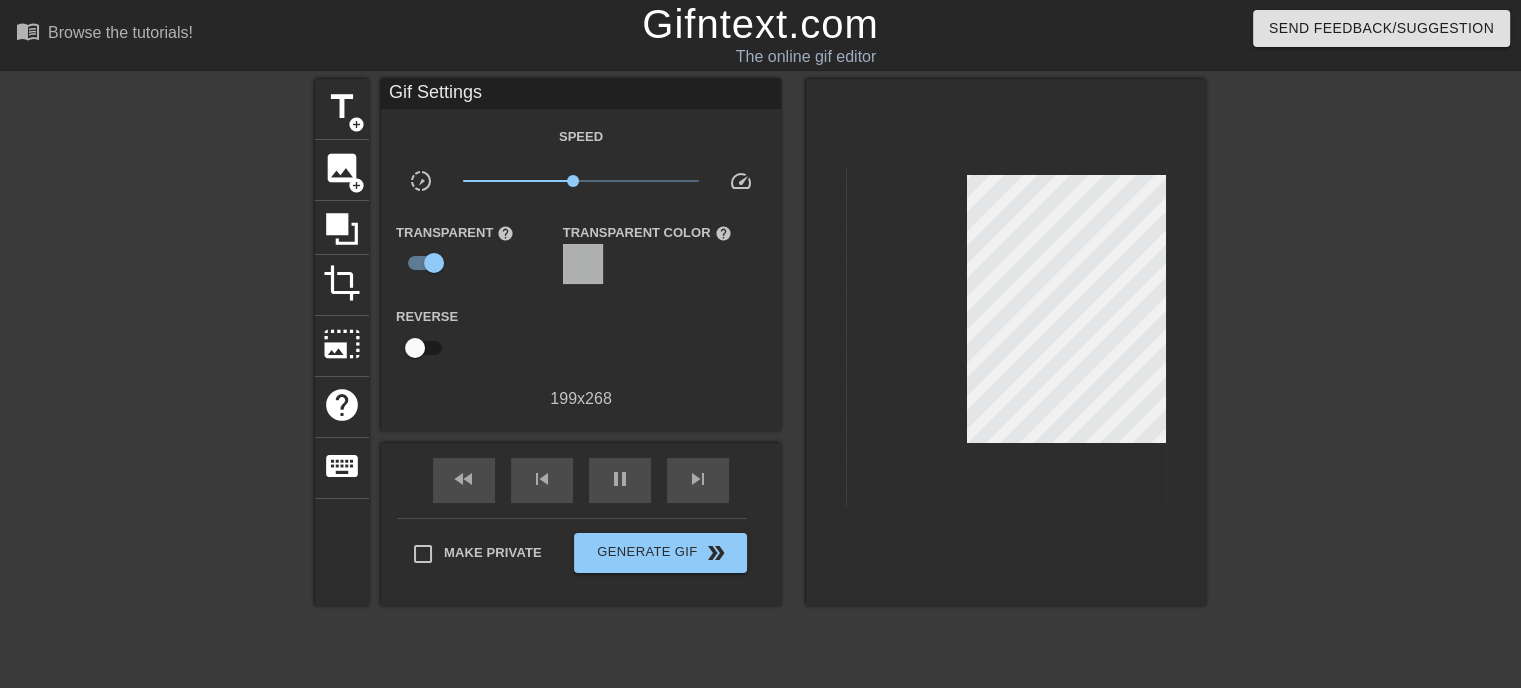 click at bounding box center (583, 264) 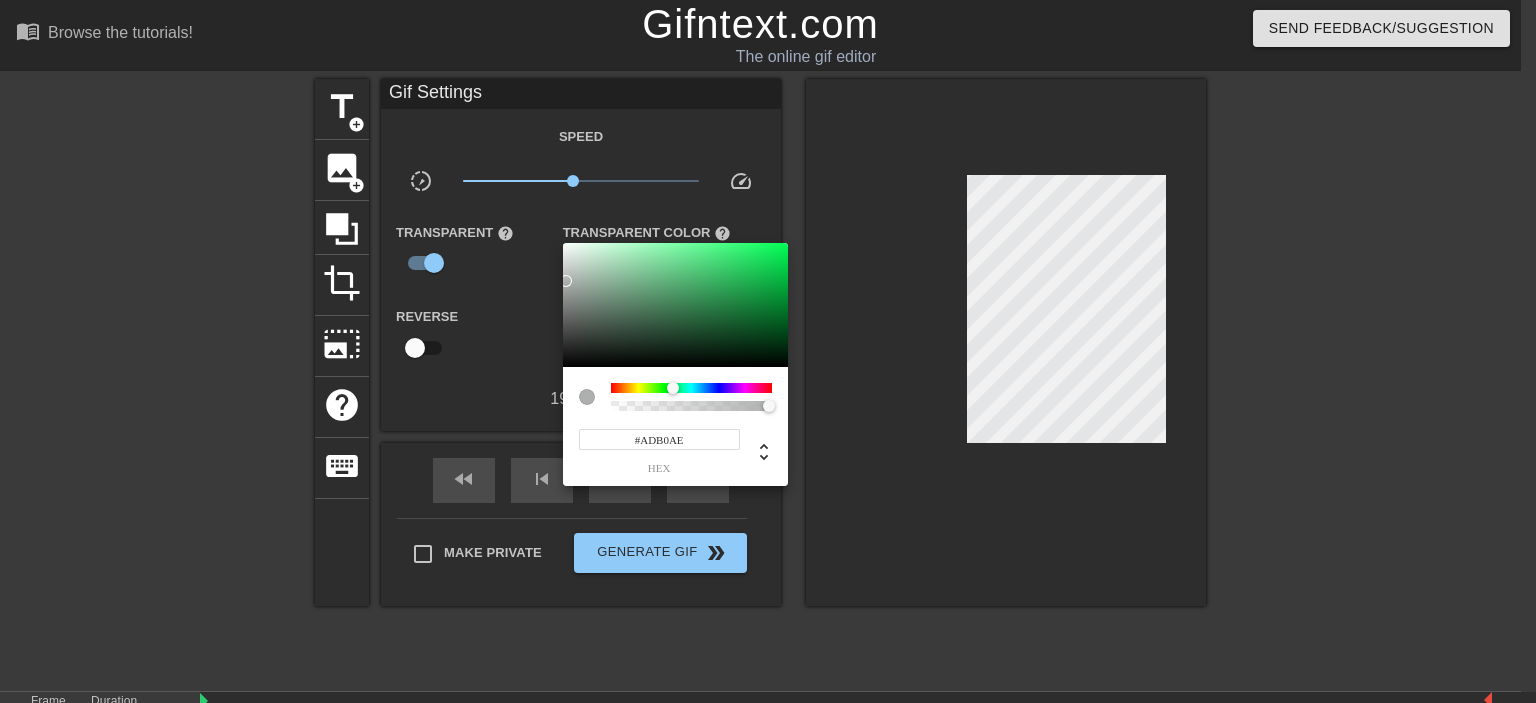 type on "60" 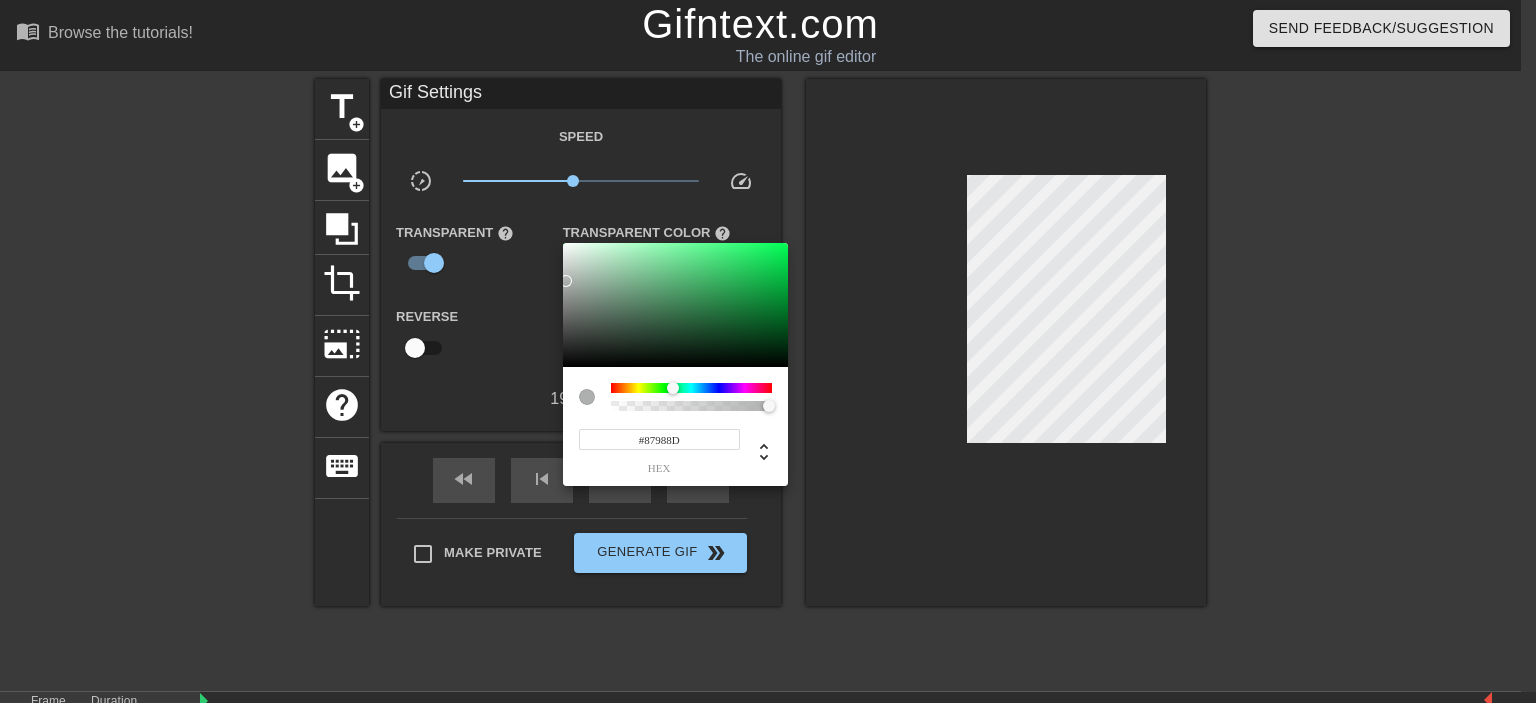 type on "70" 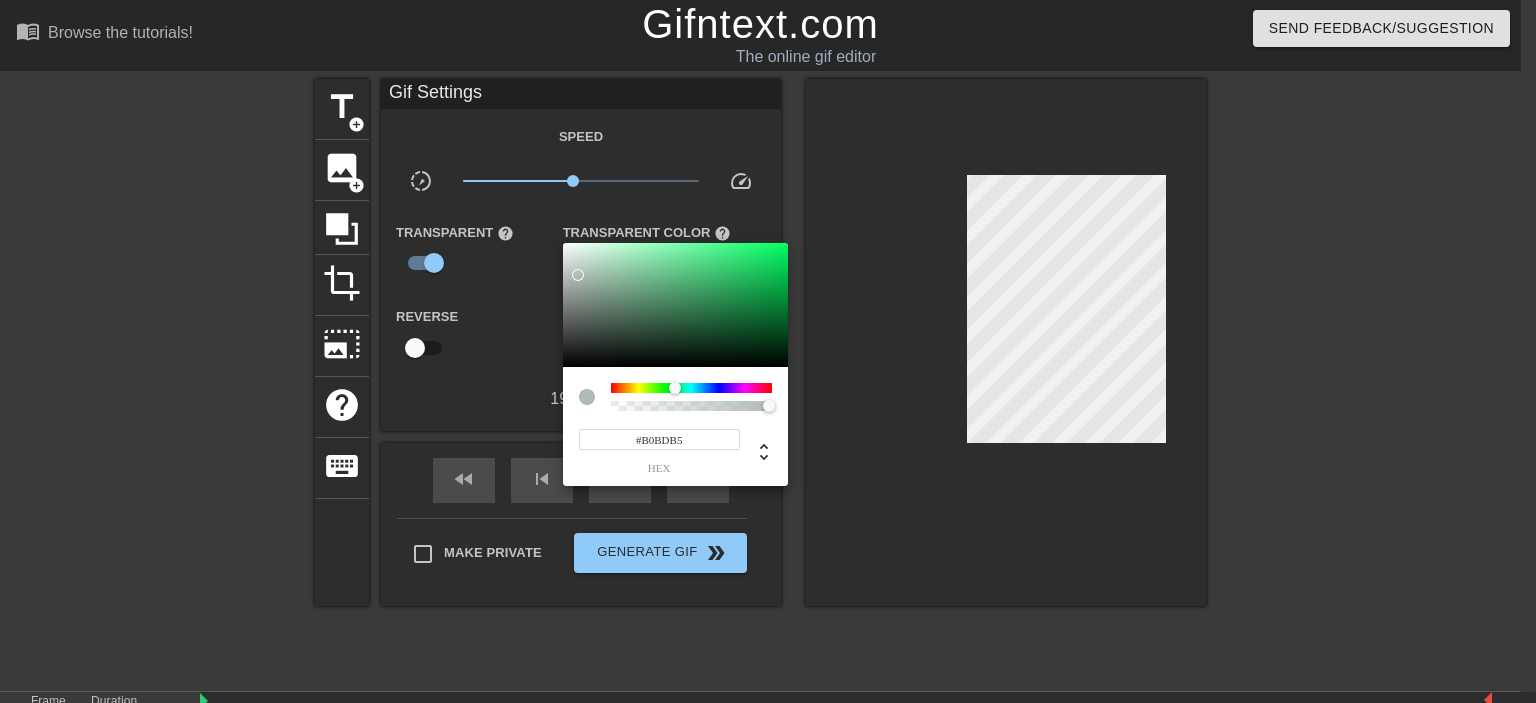 type on "#E0E0E0" 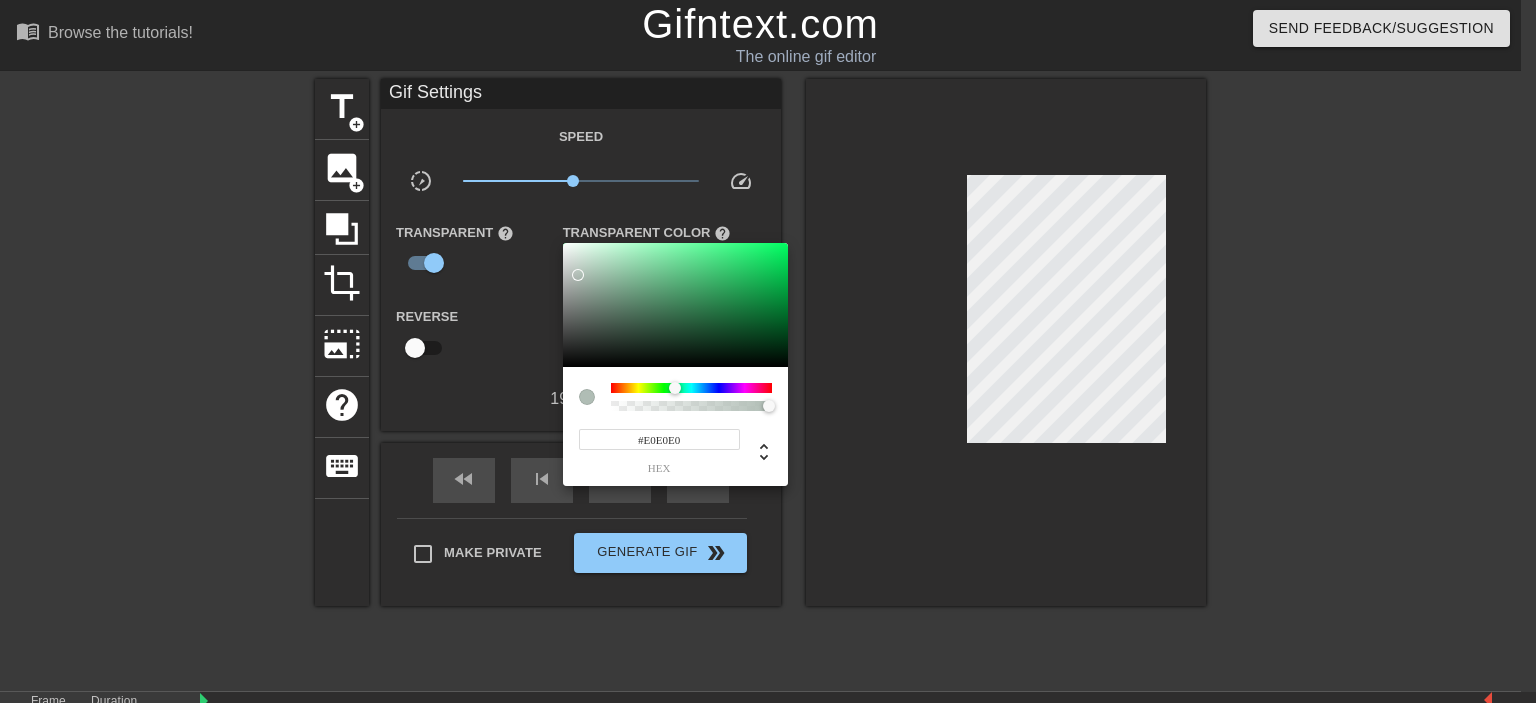 type on "60" 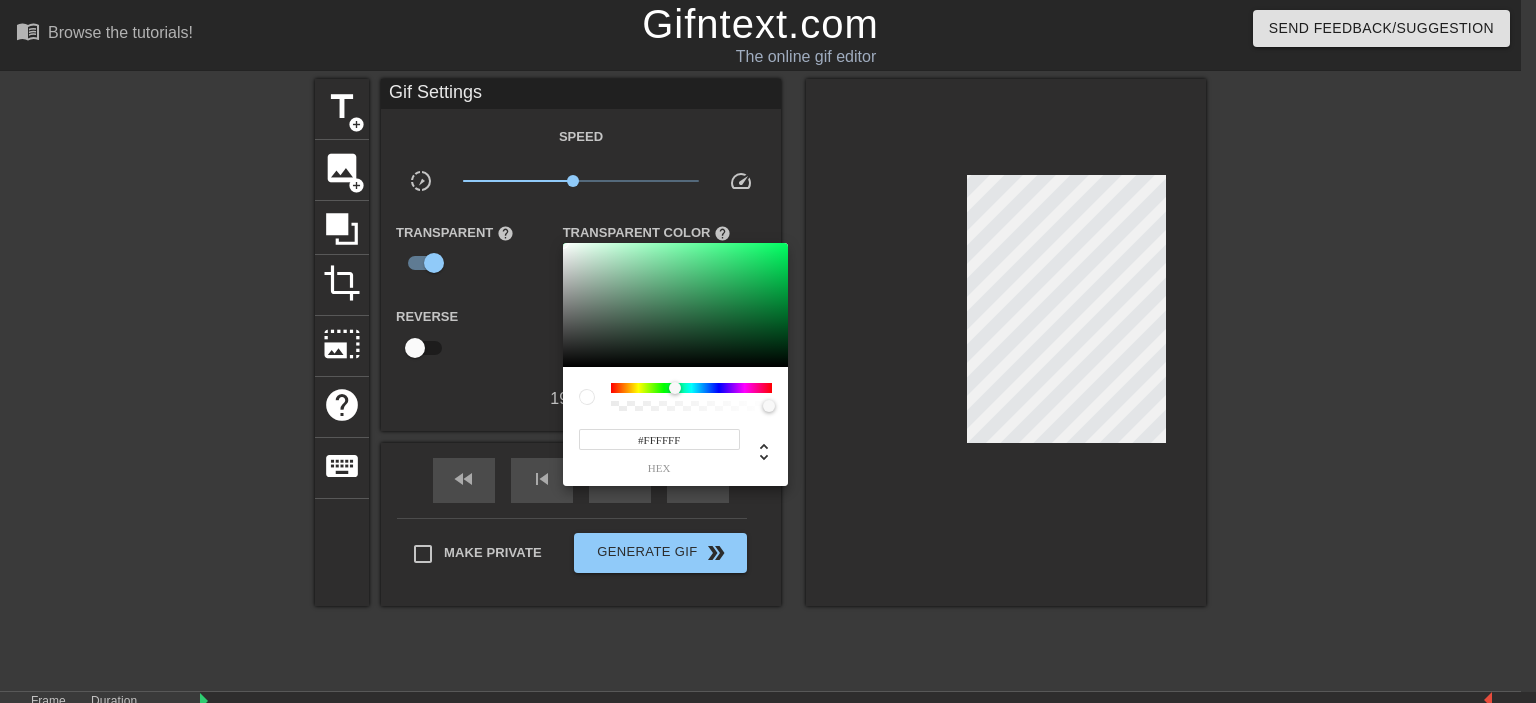drag, startPoint x: 561, startPoint y: 258, endPoint x: 548, endPoint y: 225, distance: 35.468296 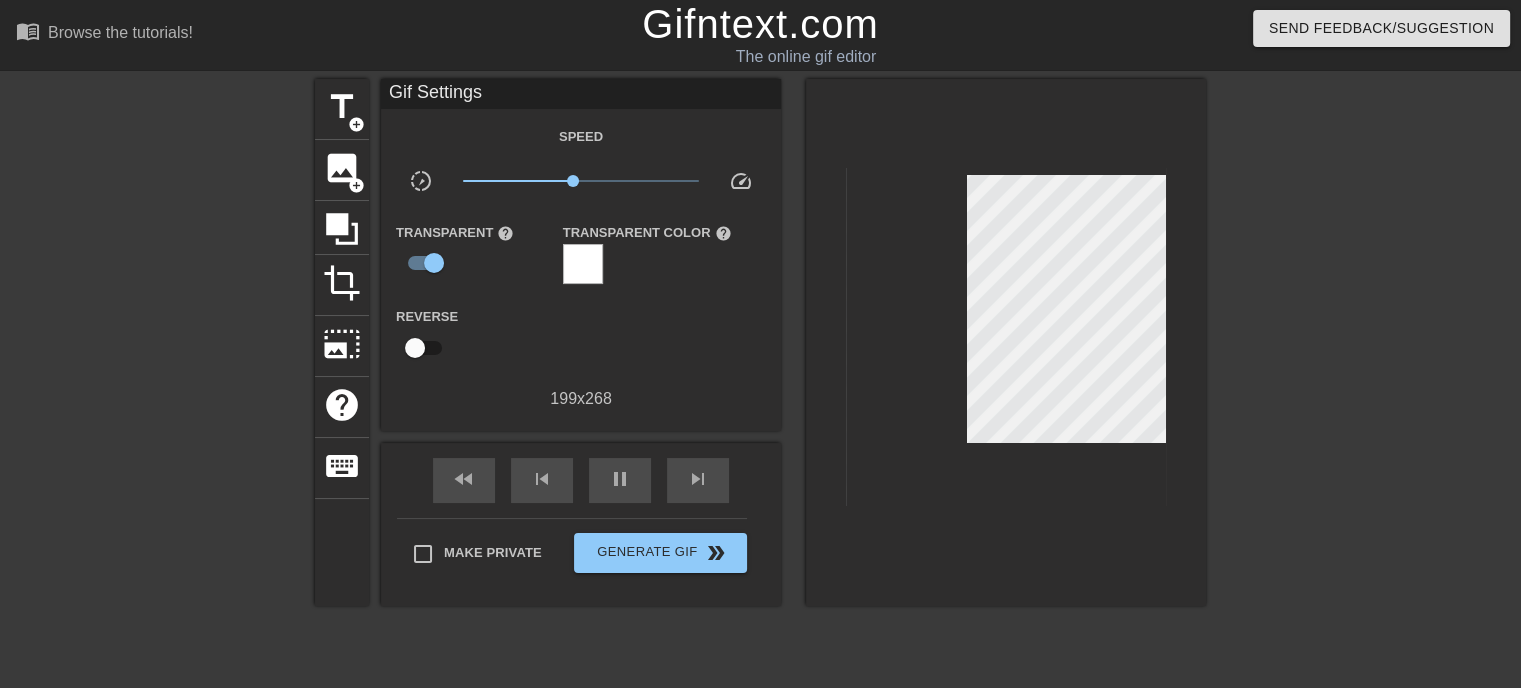 click at bounding box center (583, 264) 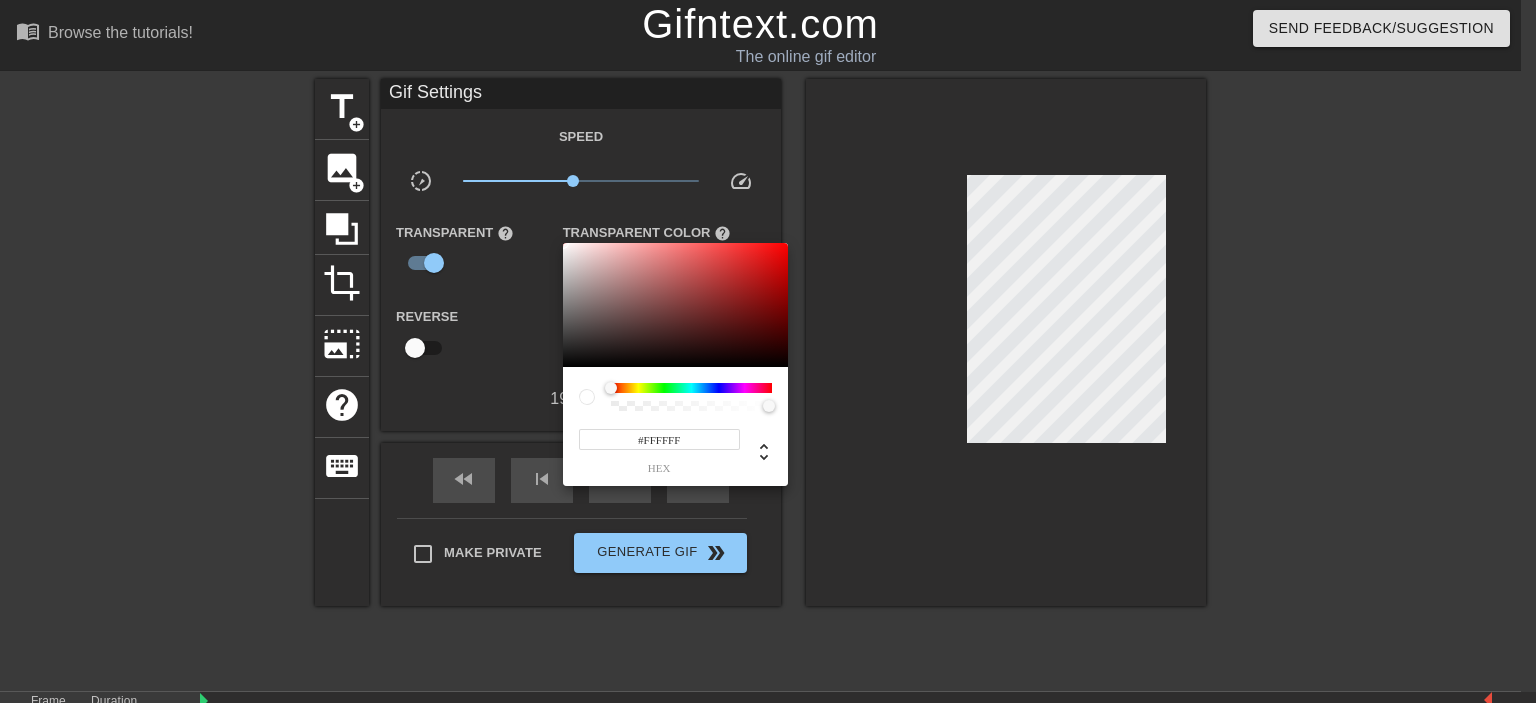 type on "70" 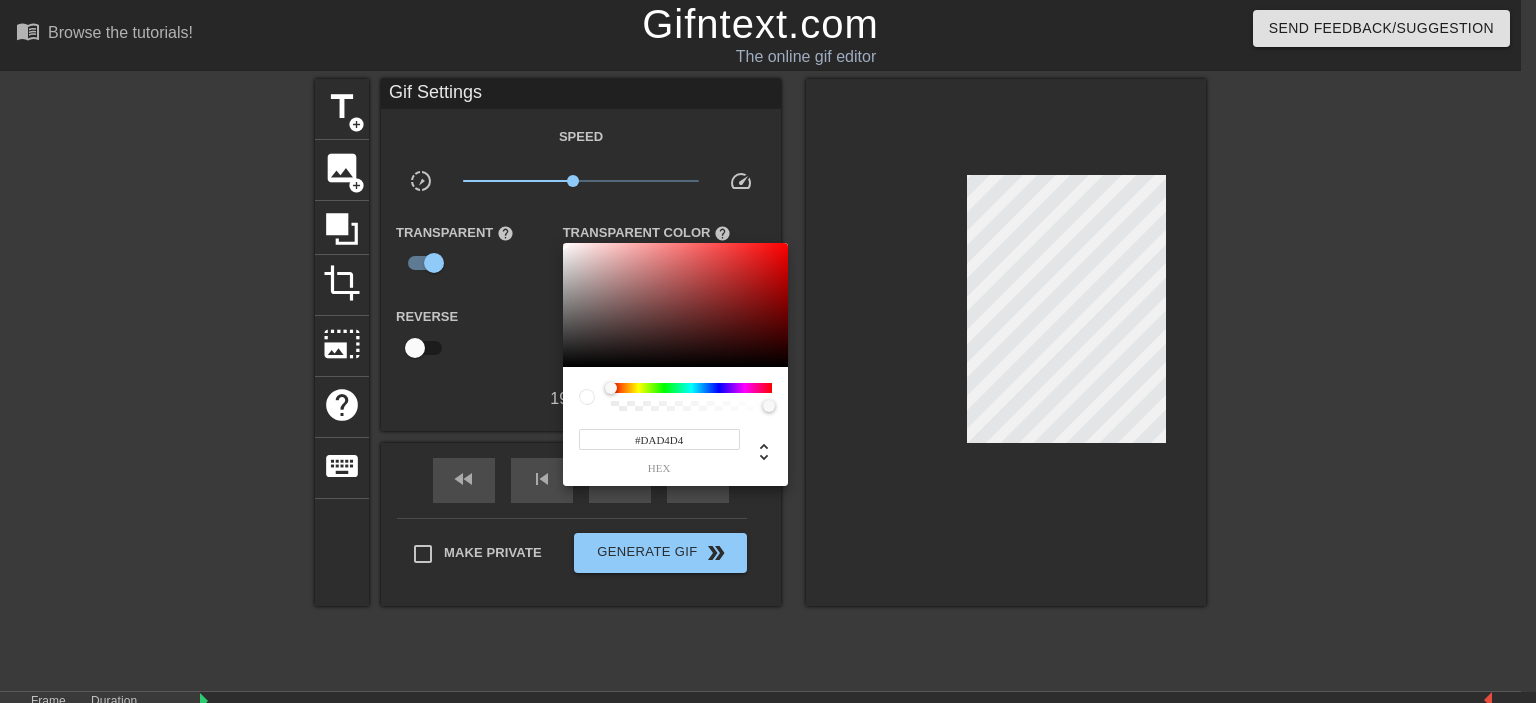 type on "70" 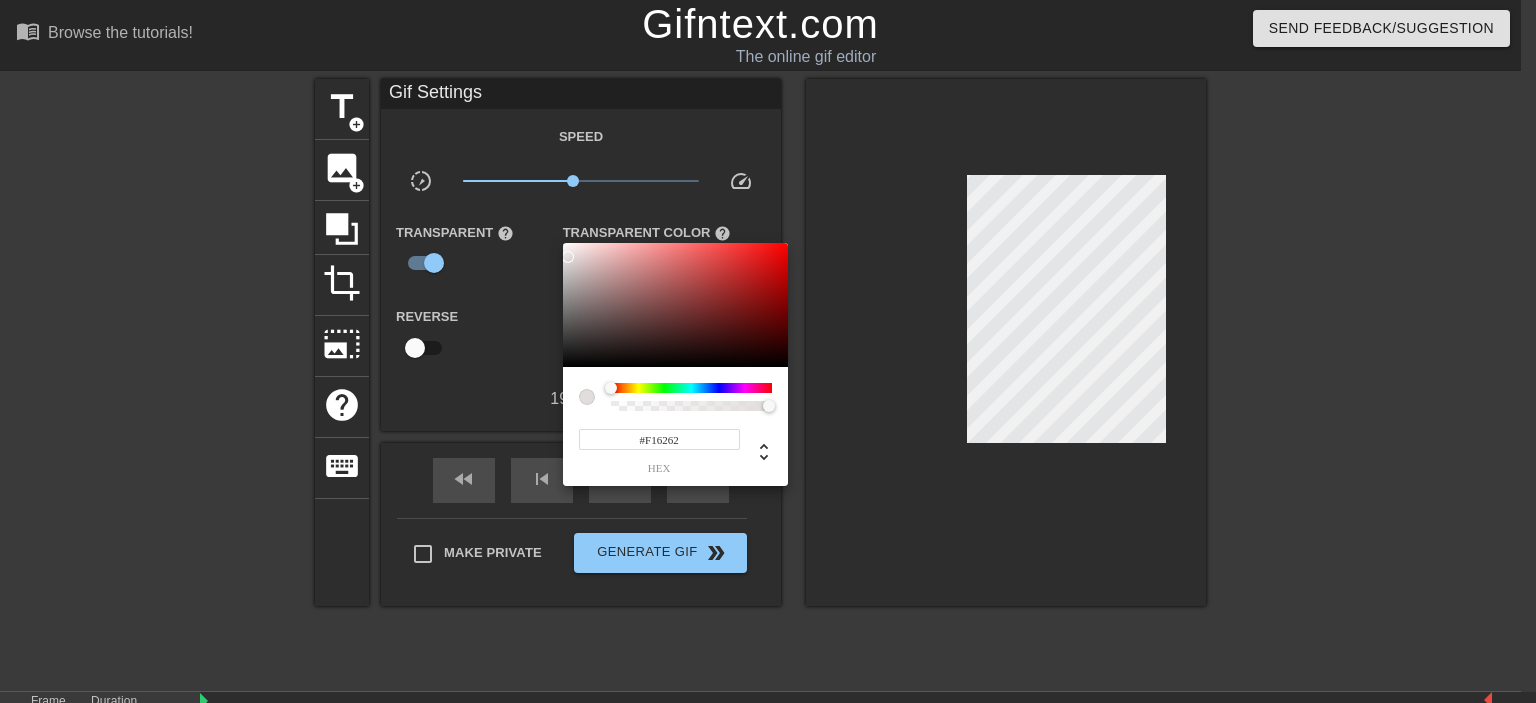 type on "#FFFFFF" 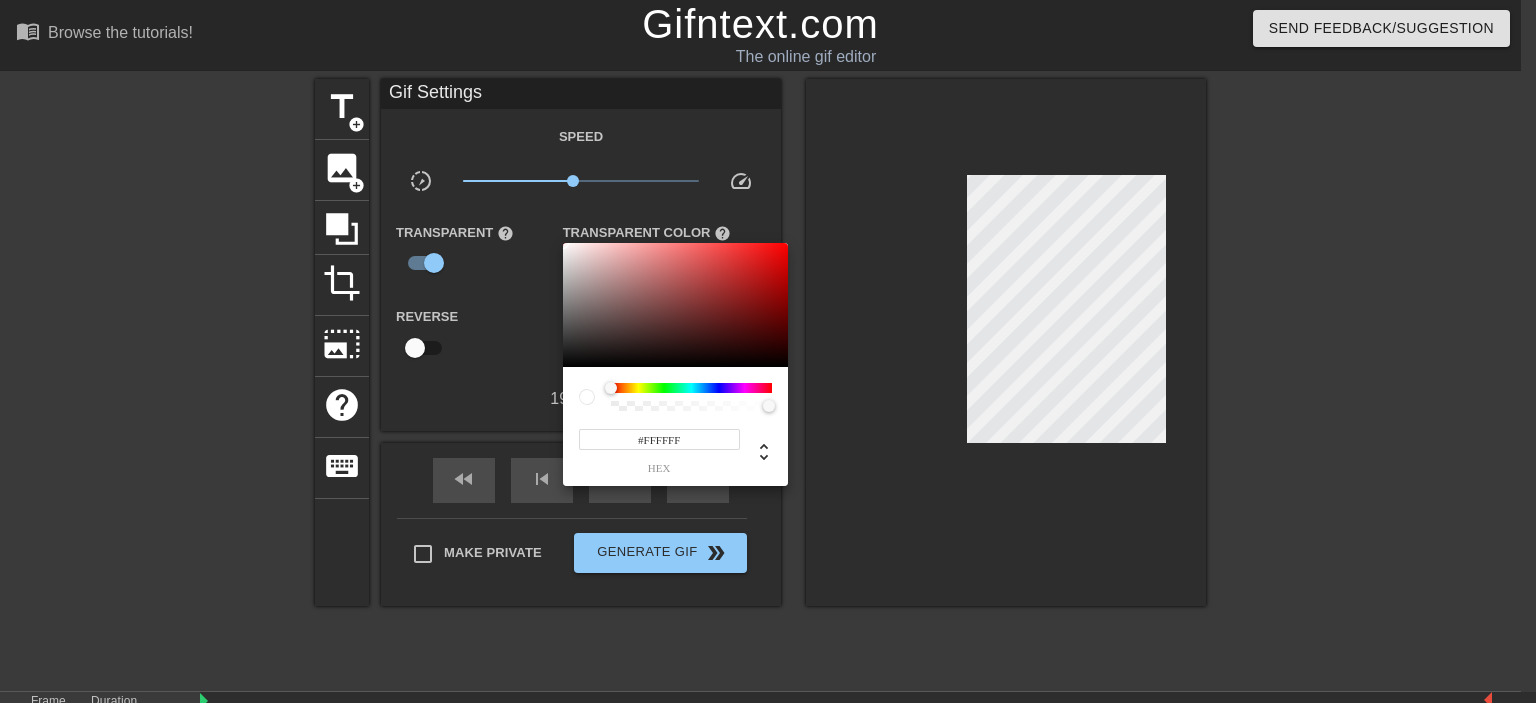 drag, startPoint x: 568, startPoint y: 257, endPoint x: 552, endPoint y: 235, distance: 27.202942 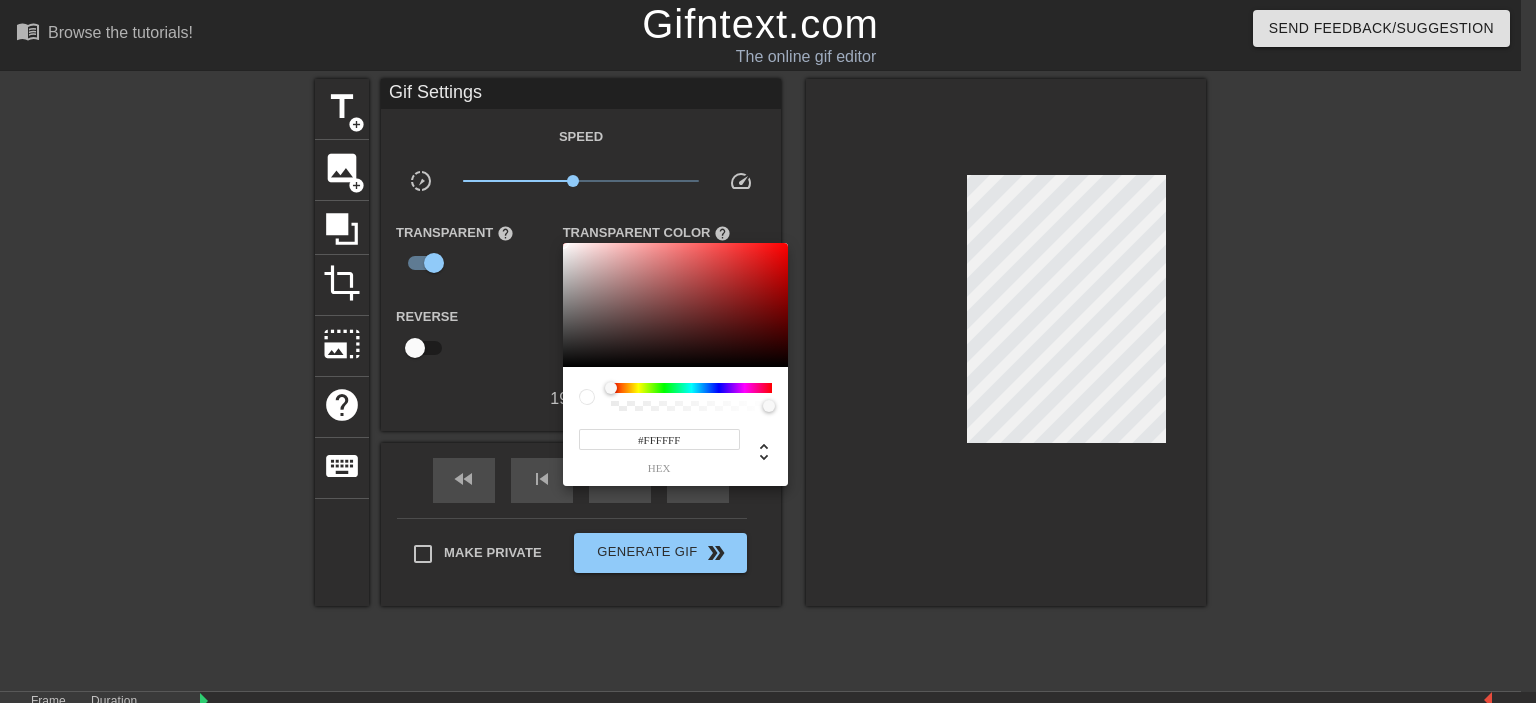 click on "#FFFFFF hex" at bounding box center (768, 351) 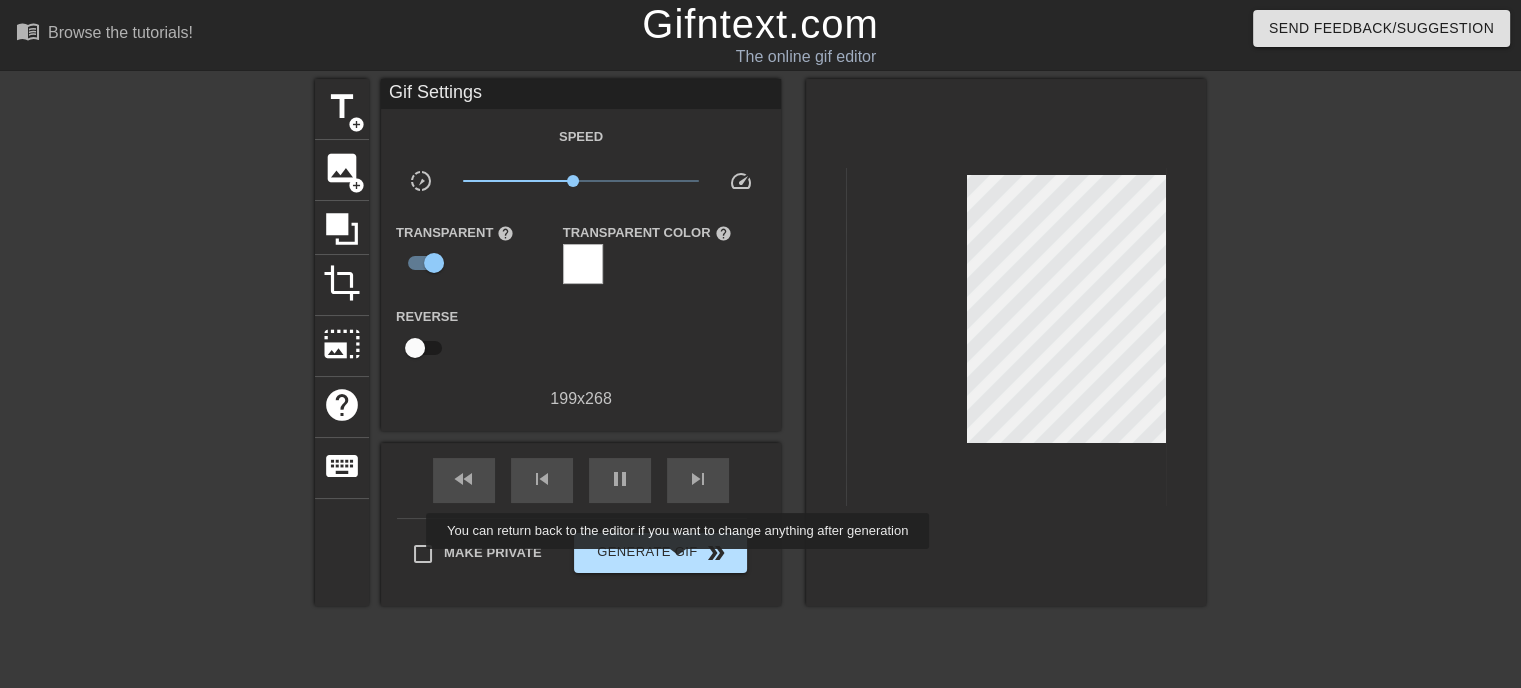 type on "70" 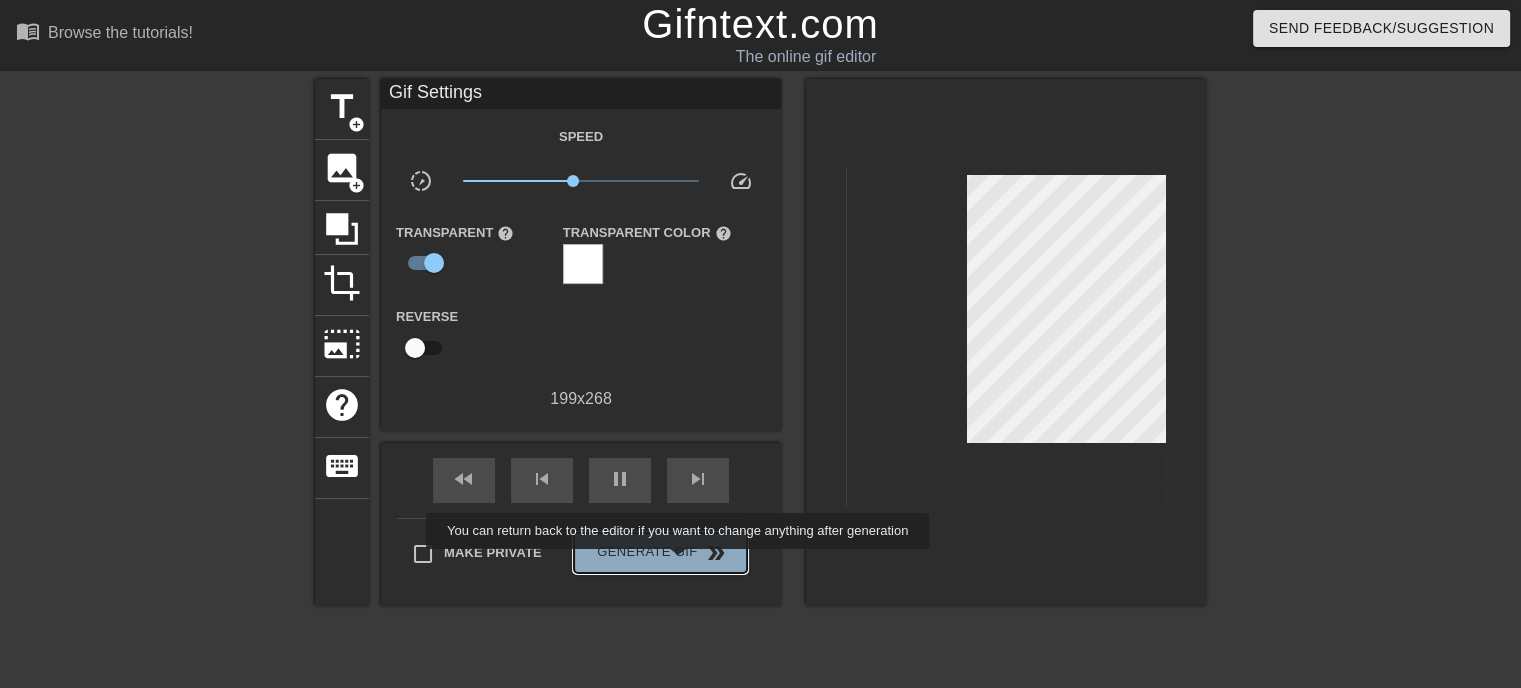 click on "Generate Gif double_arrow" at bounding box center [660, 553] 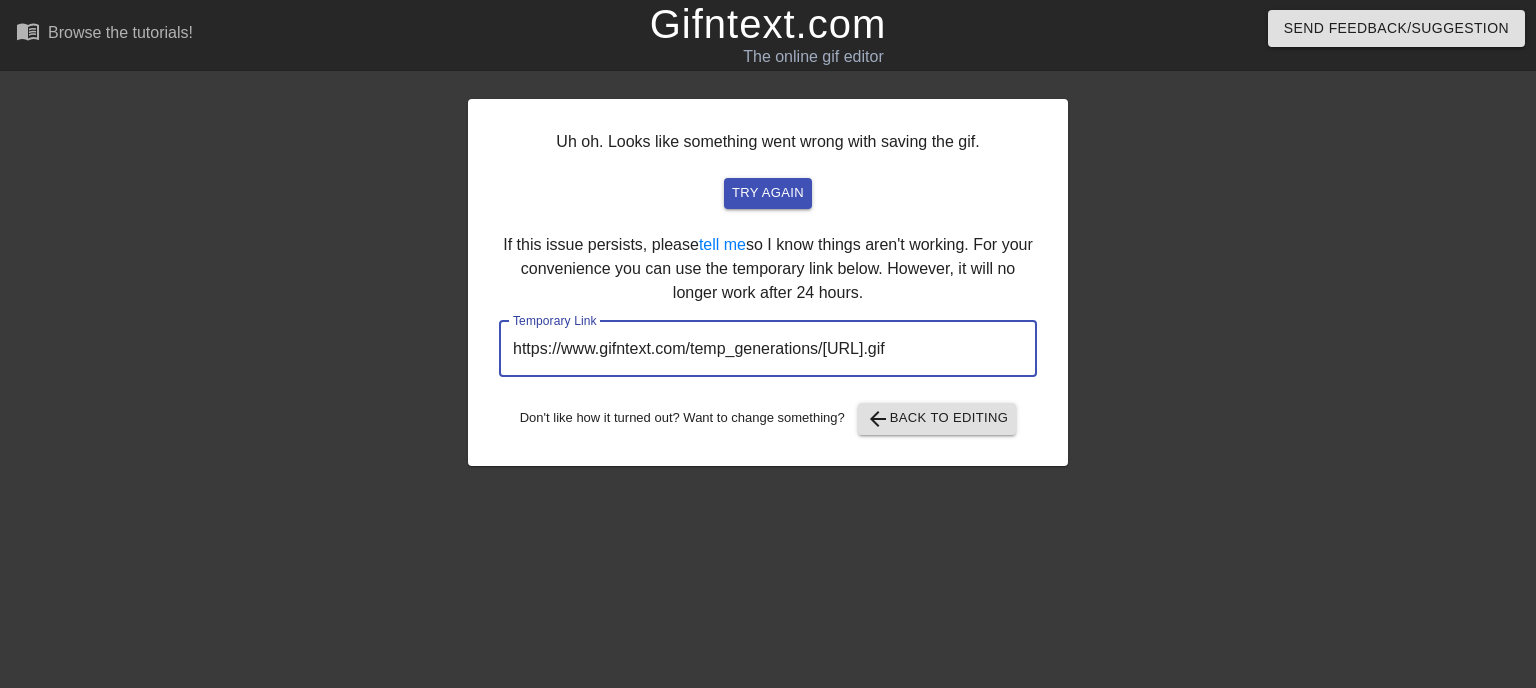 drag, startPoint x: 931, startPoint y: 351, endPoint x: 427, endPoint y: 396, distance: 506.00494 